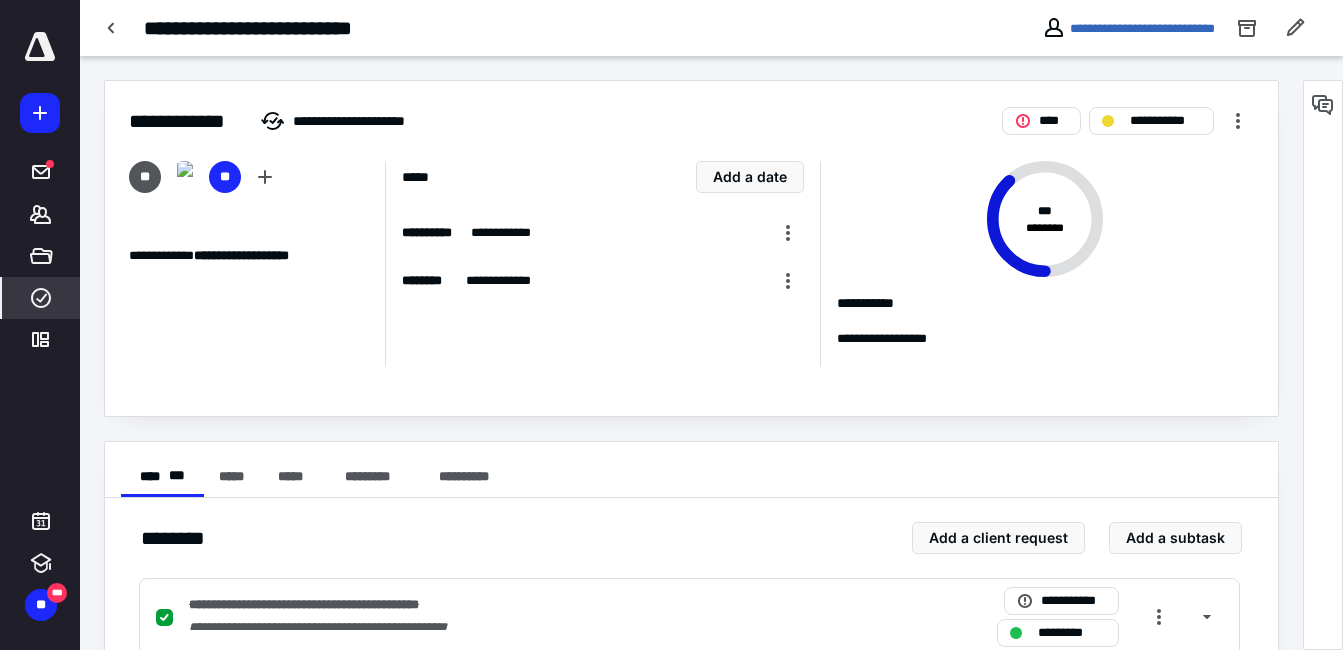 scroll, scrollTop: 0, scrollLeft: 0, axis: both 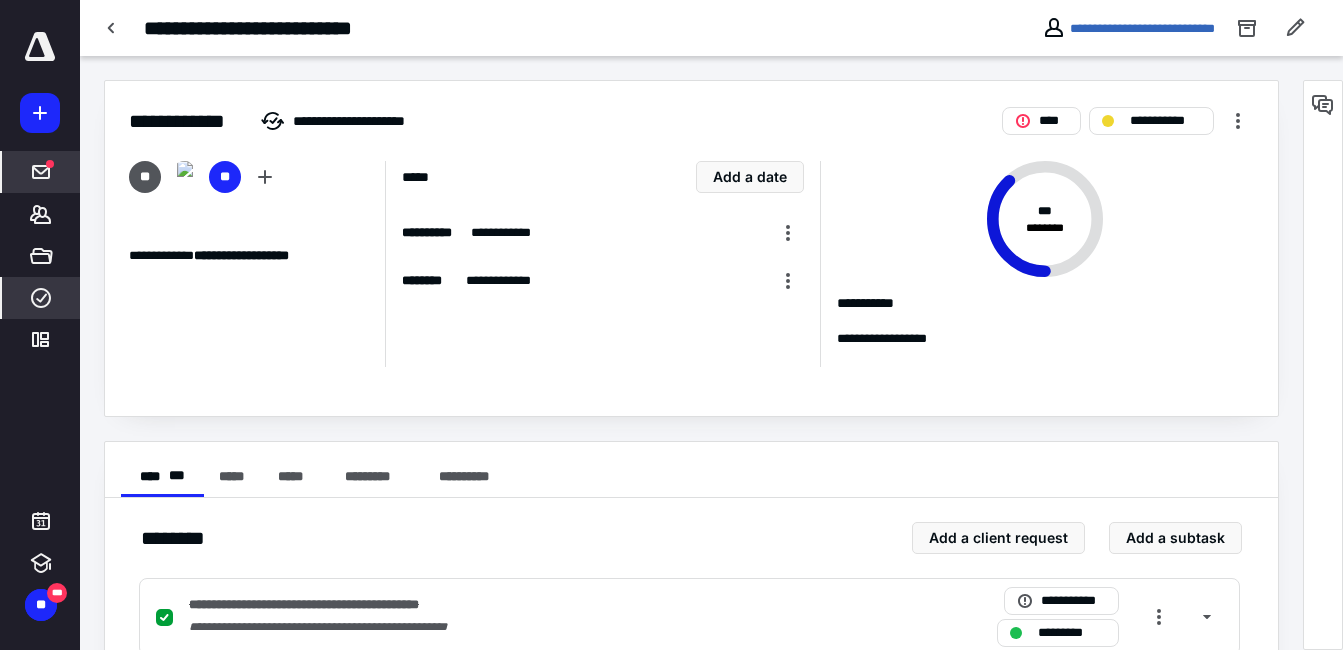 click 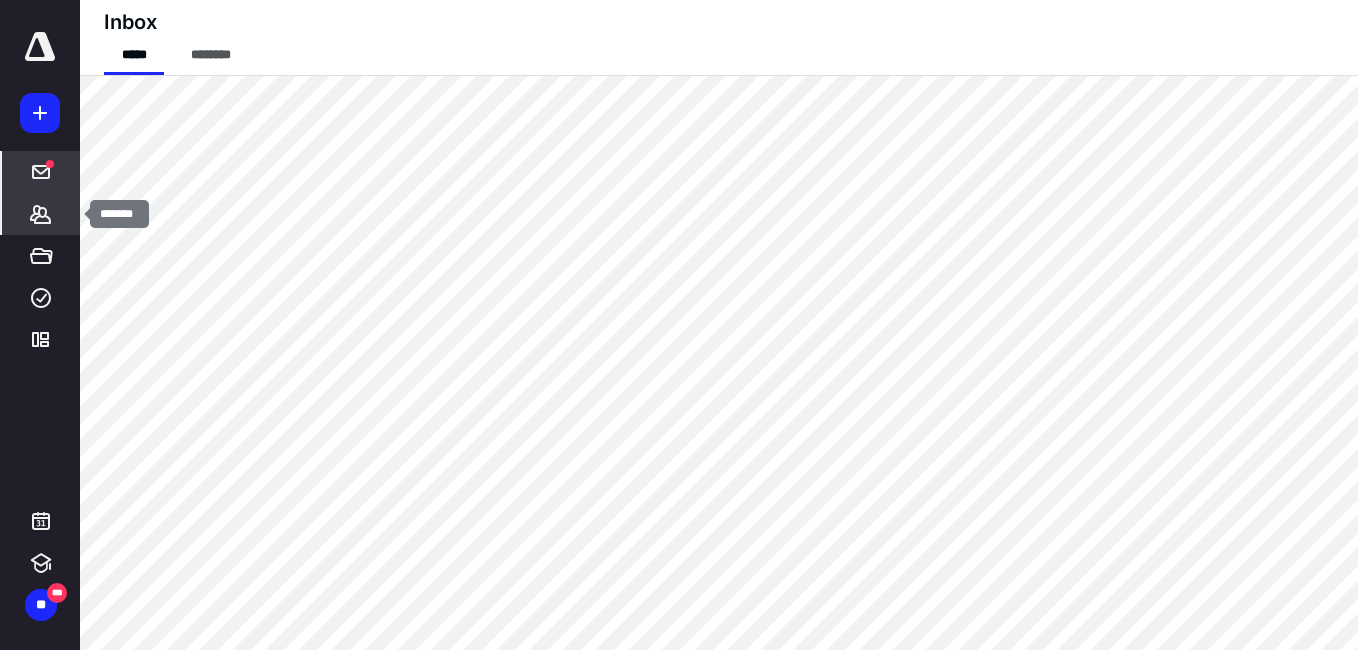 click 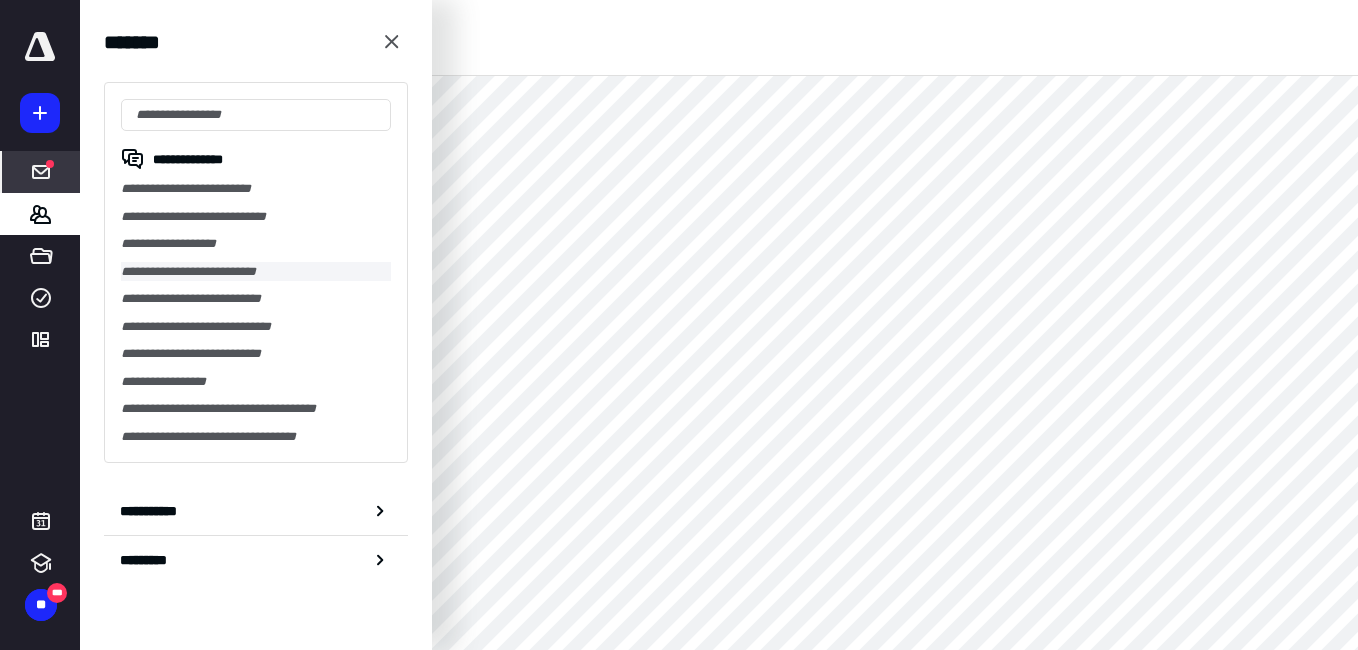 click on "**********" at bounding box center (256, 272) 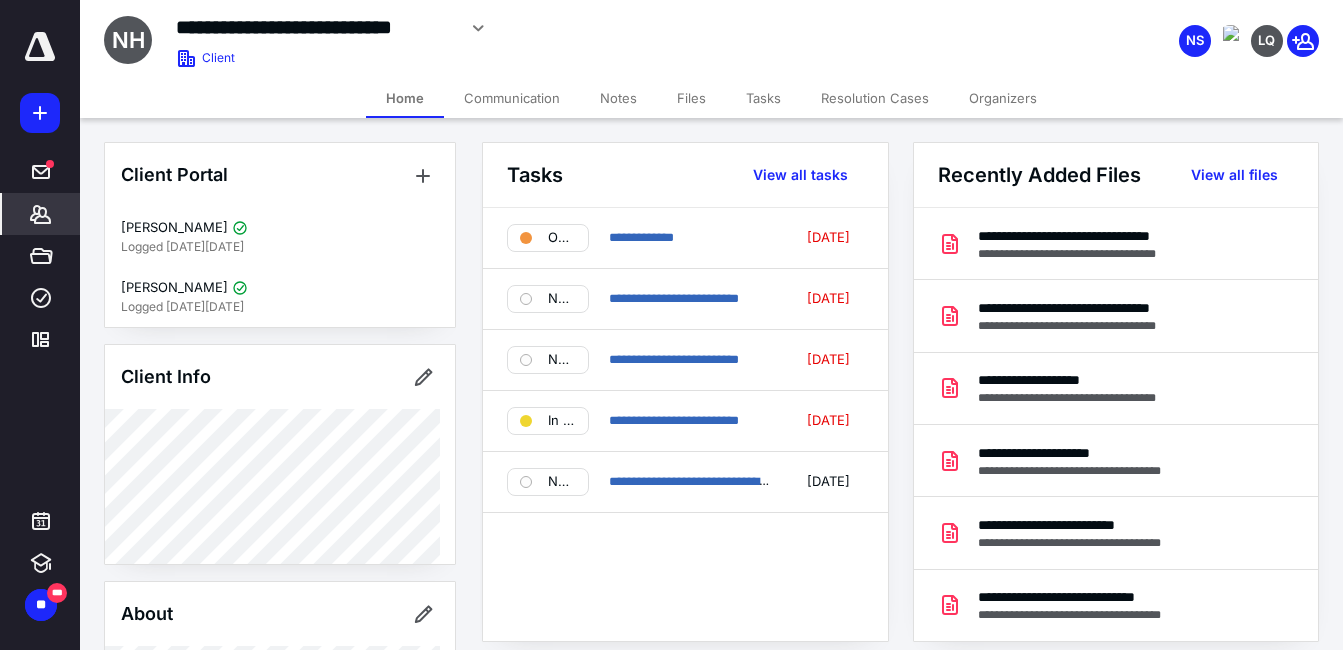 click on "Files" at bounding box center [691, 98] 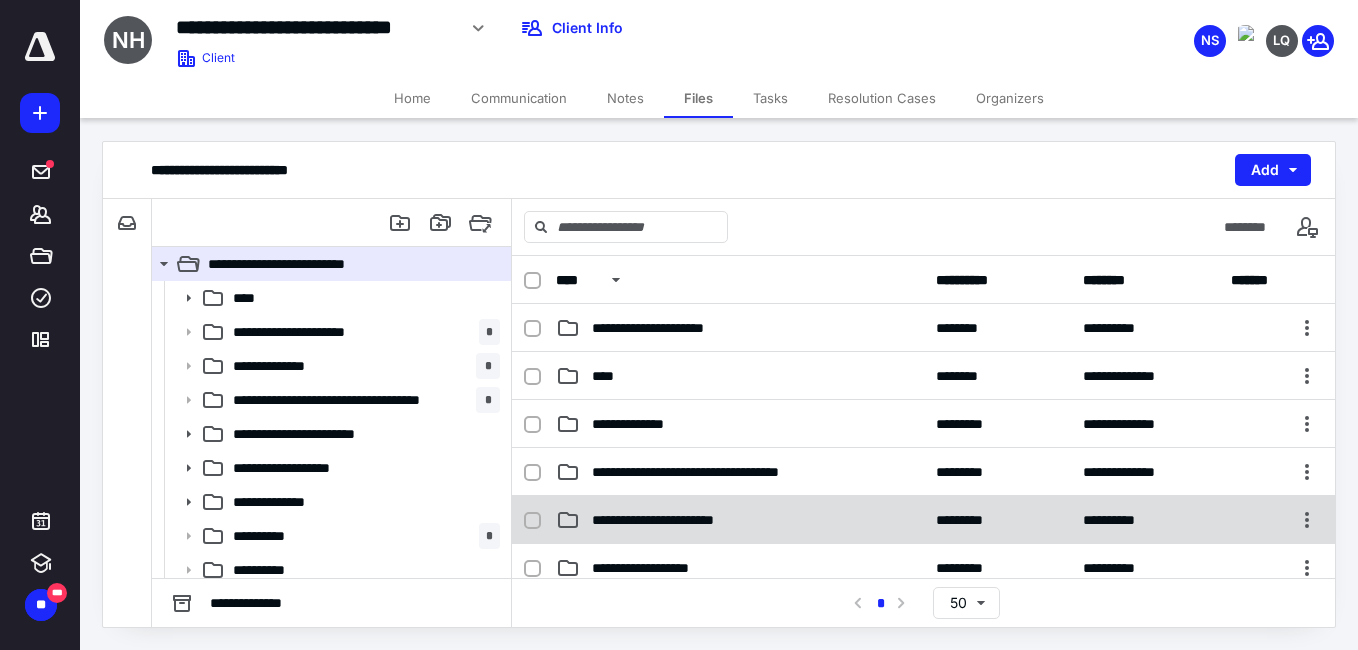click on "**********" at bounding box center [675, 520] 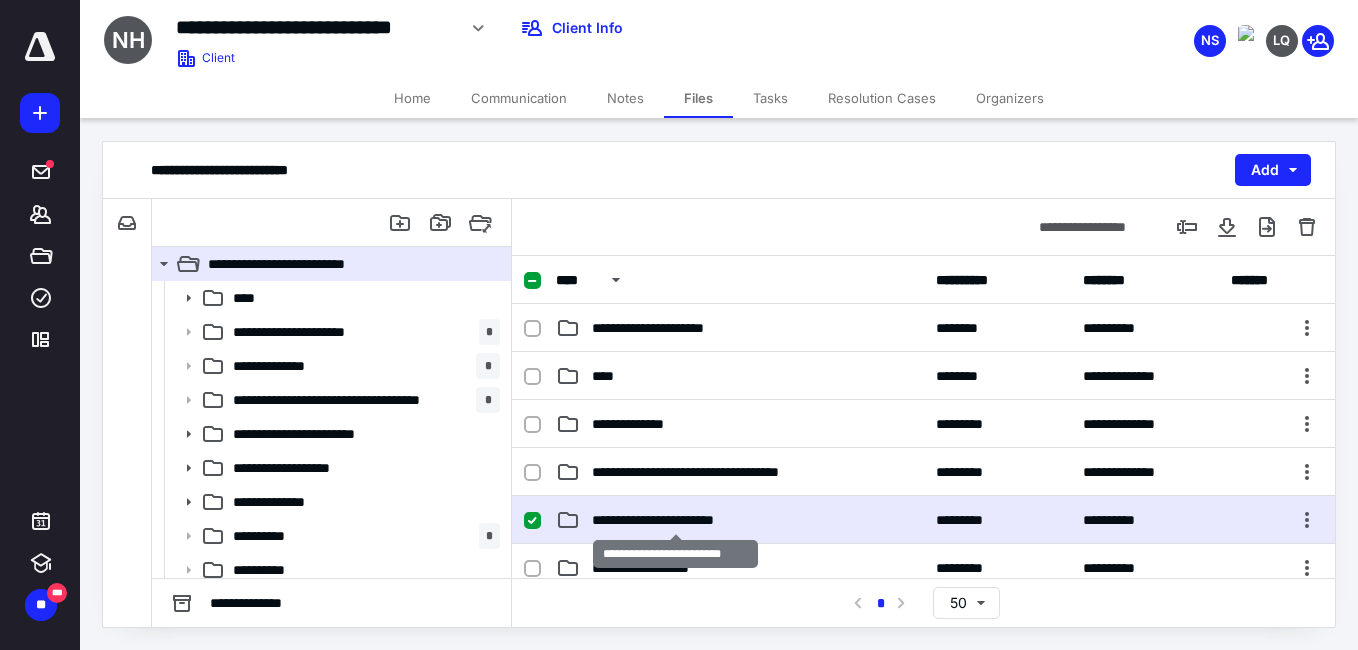 click on "**********" at bounding box center [675, 520] 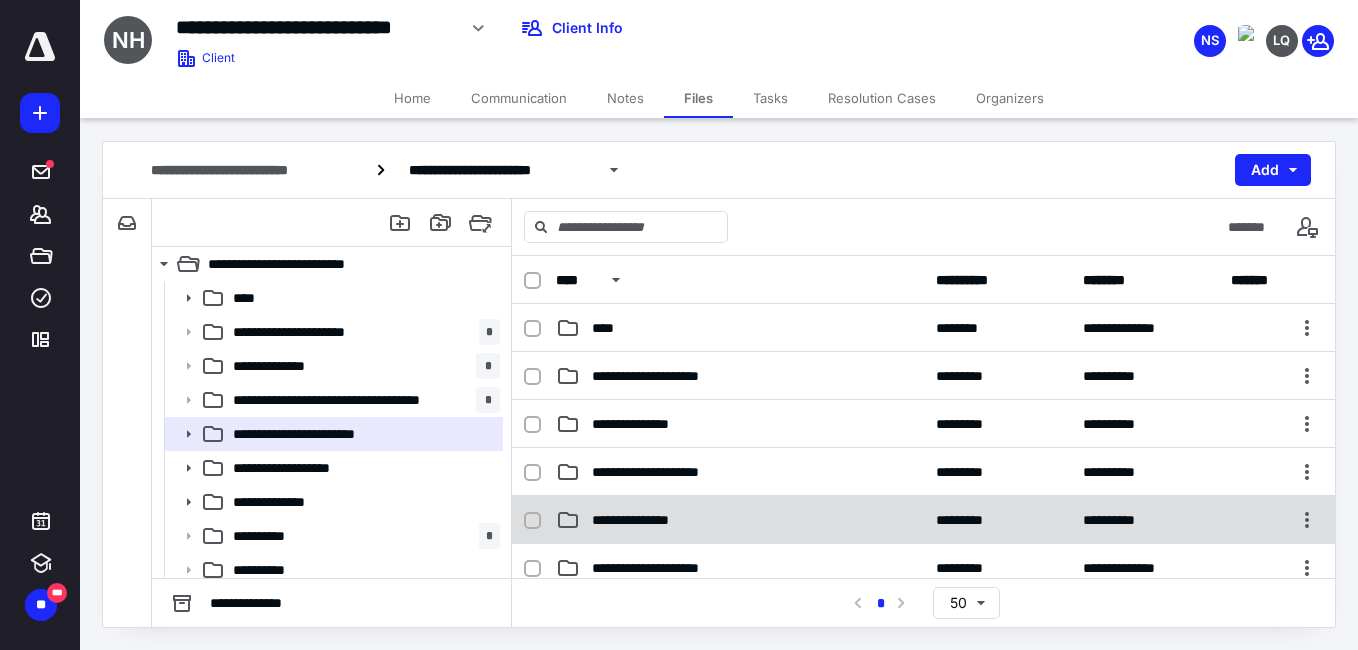 scroll, scrollTop: 100, scrollLeft: 0, axis: vertical 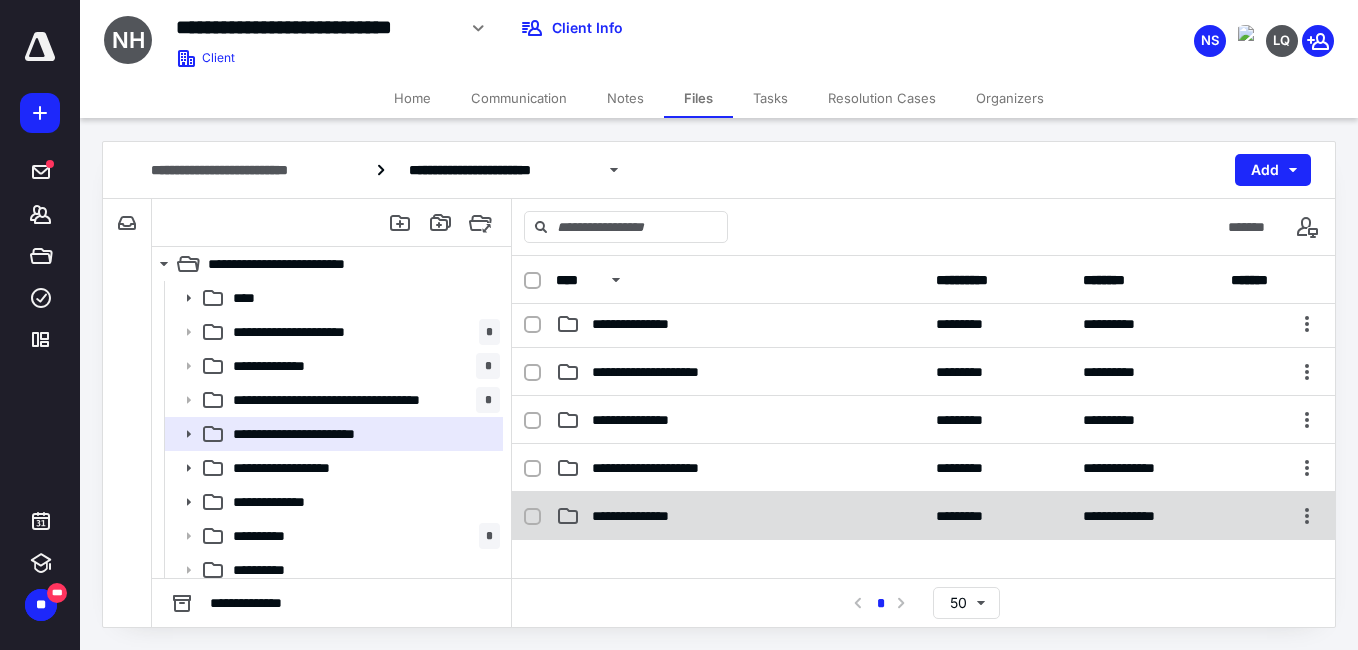click on "**********" at bounding box center [740, 516] 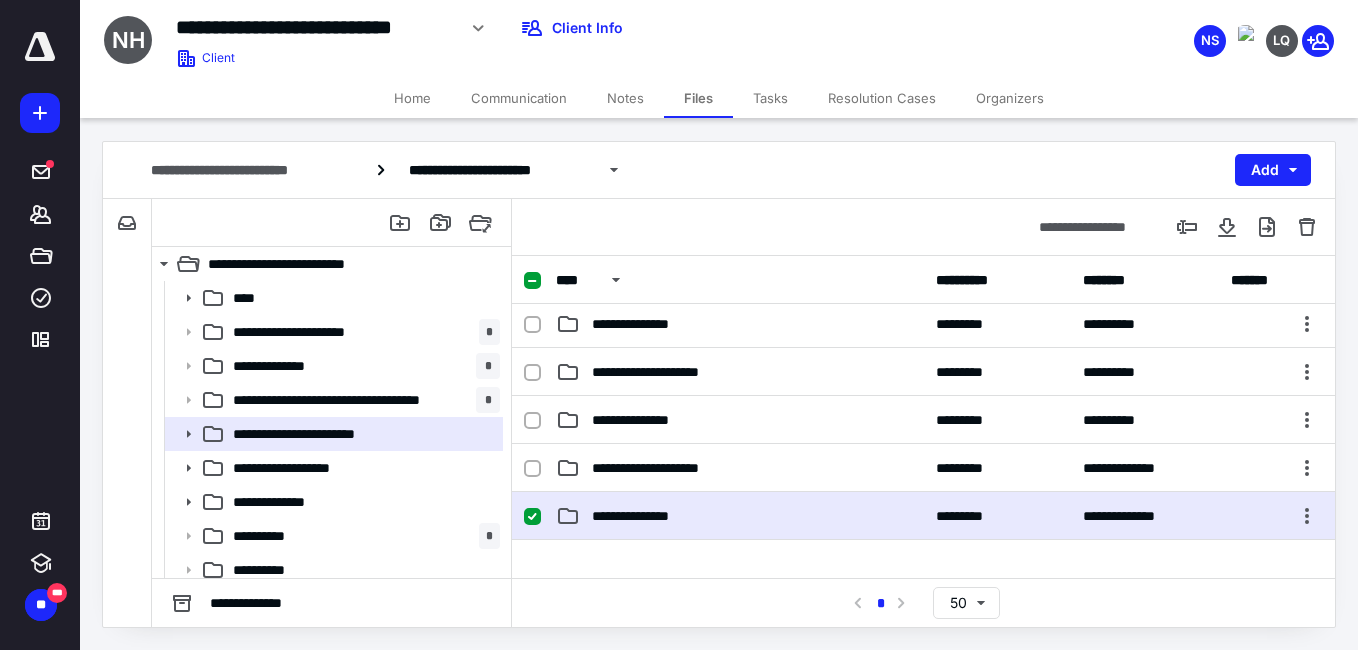 click on "**********" at bounding box center [740, 516] 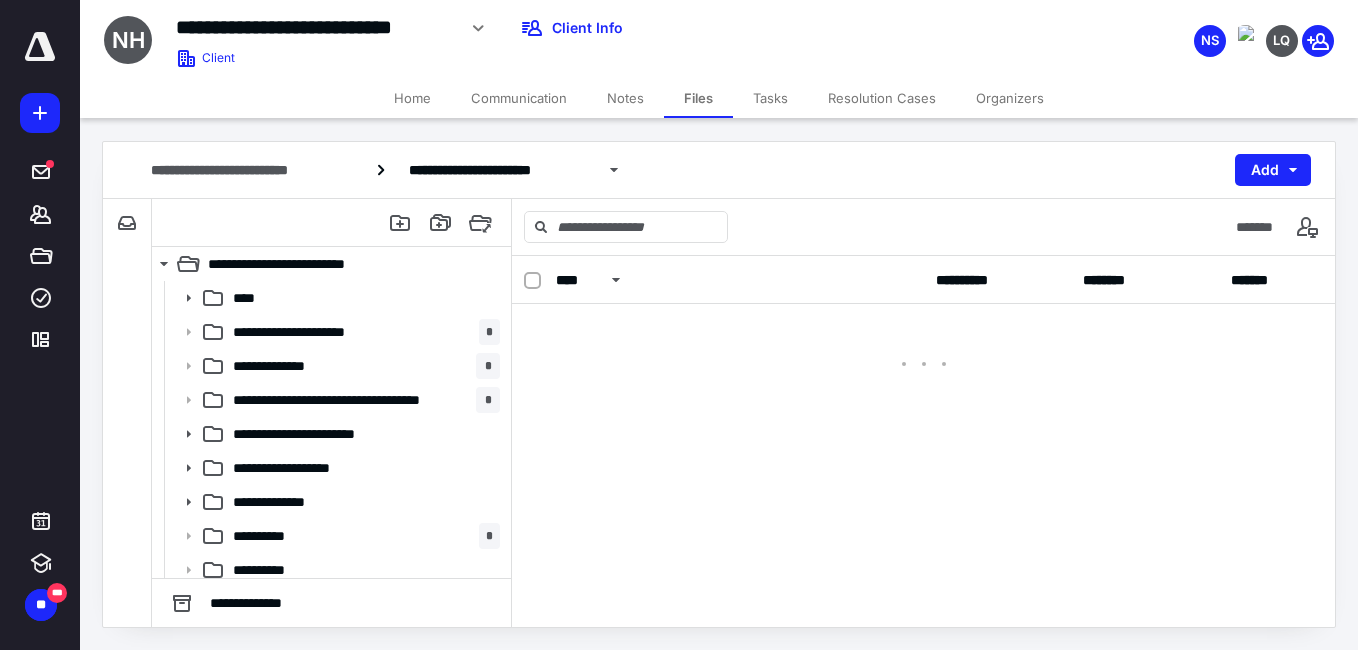 scroll, scrollTop: 0, scrollLeft: 0, axis: both 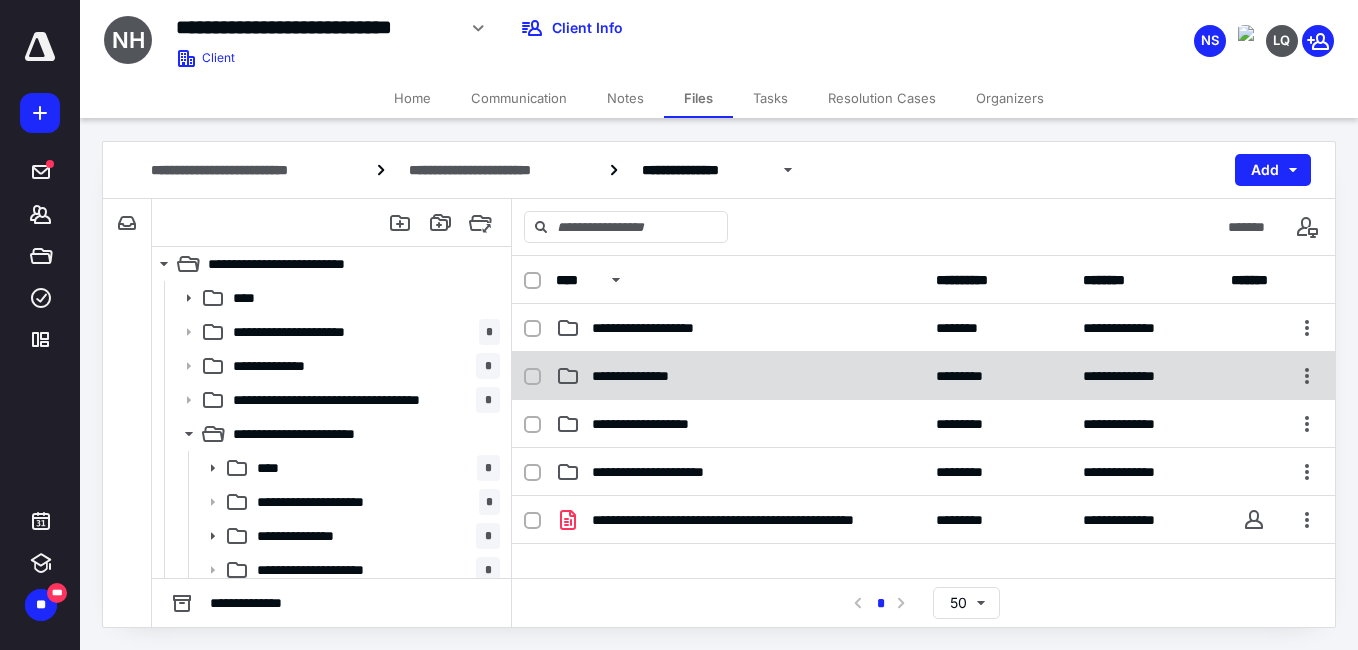 click on "**********" at bounding box center [923, 376] 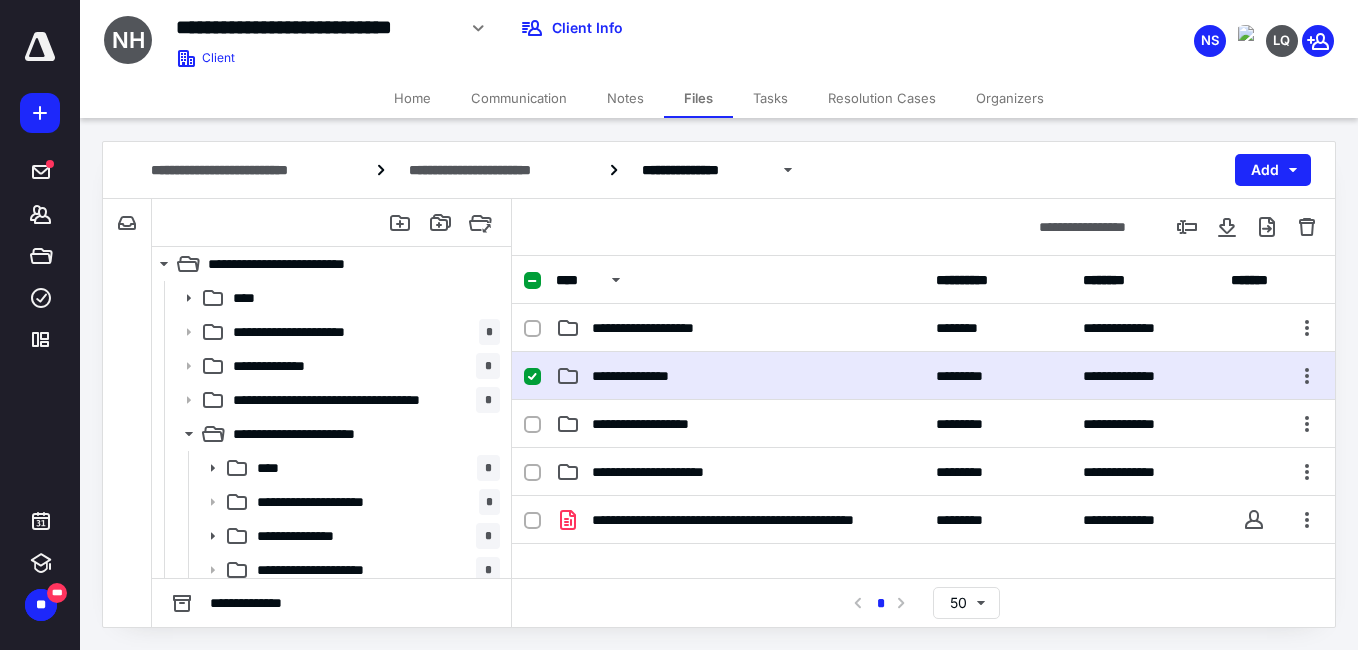 click on "**********" at bounding box center [923, 376] 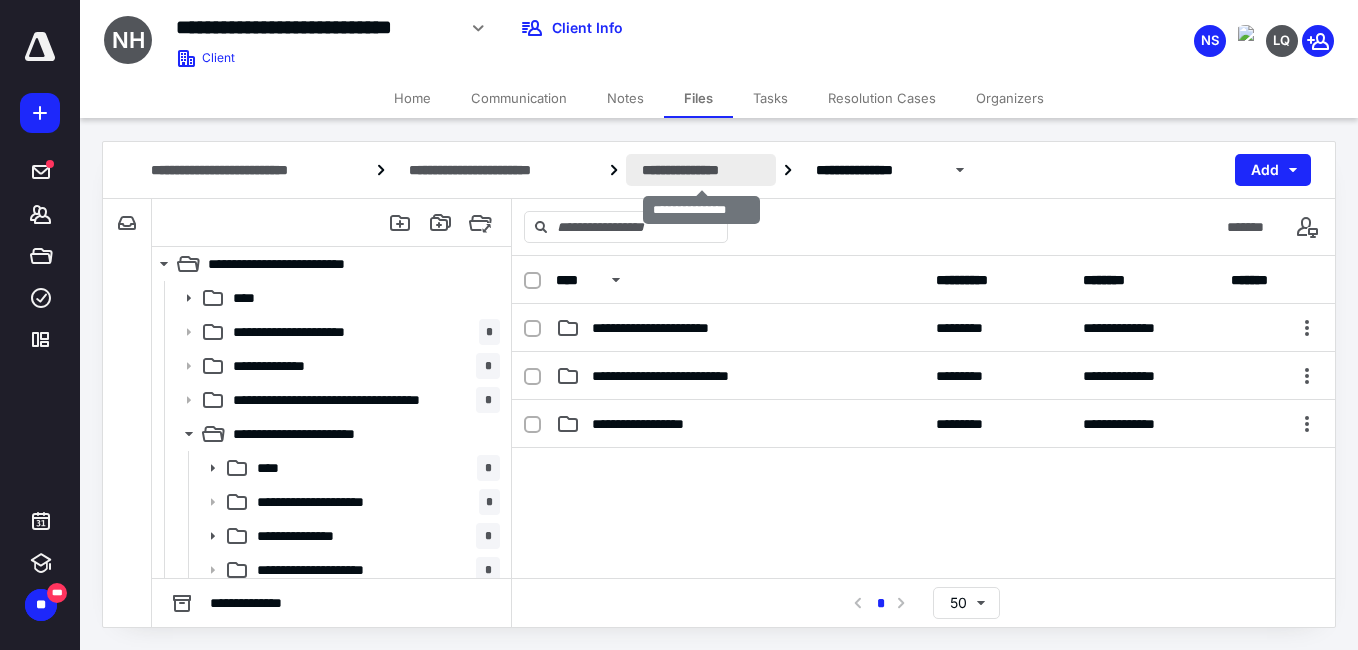click on "**********" at bounding box center (701, 170) 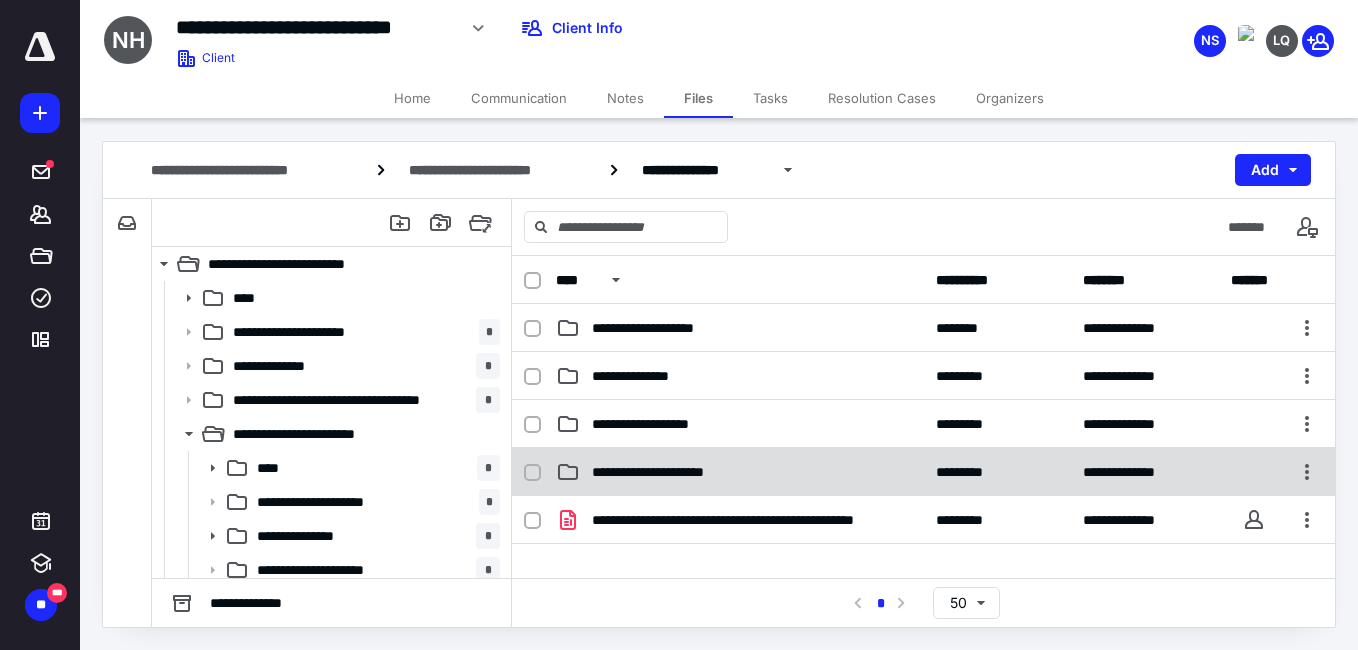 click on "**********" at bounding box center [669, 472] 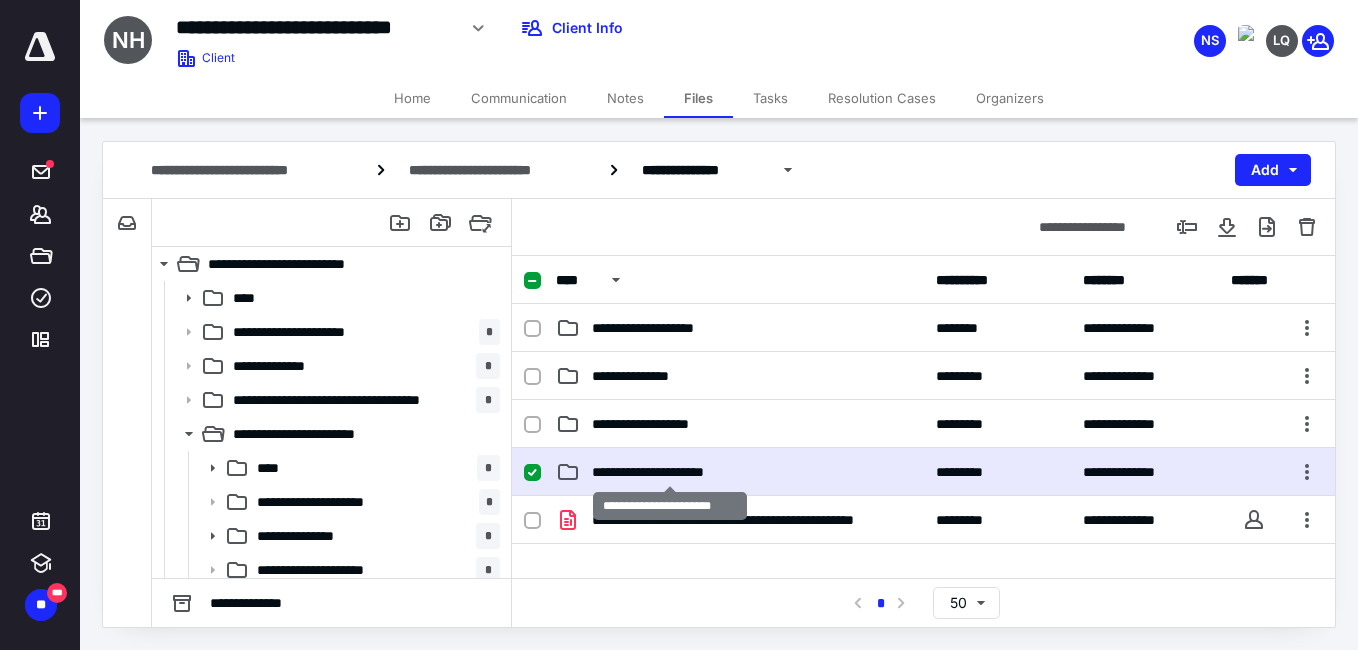click on "**********" at bounding box center [669, 472] 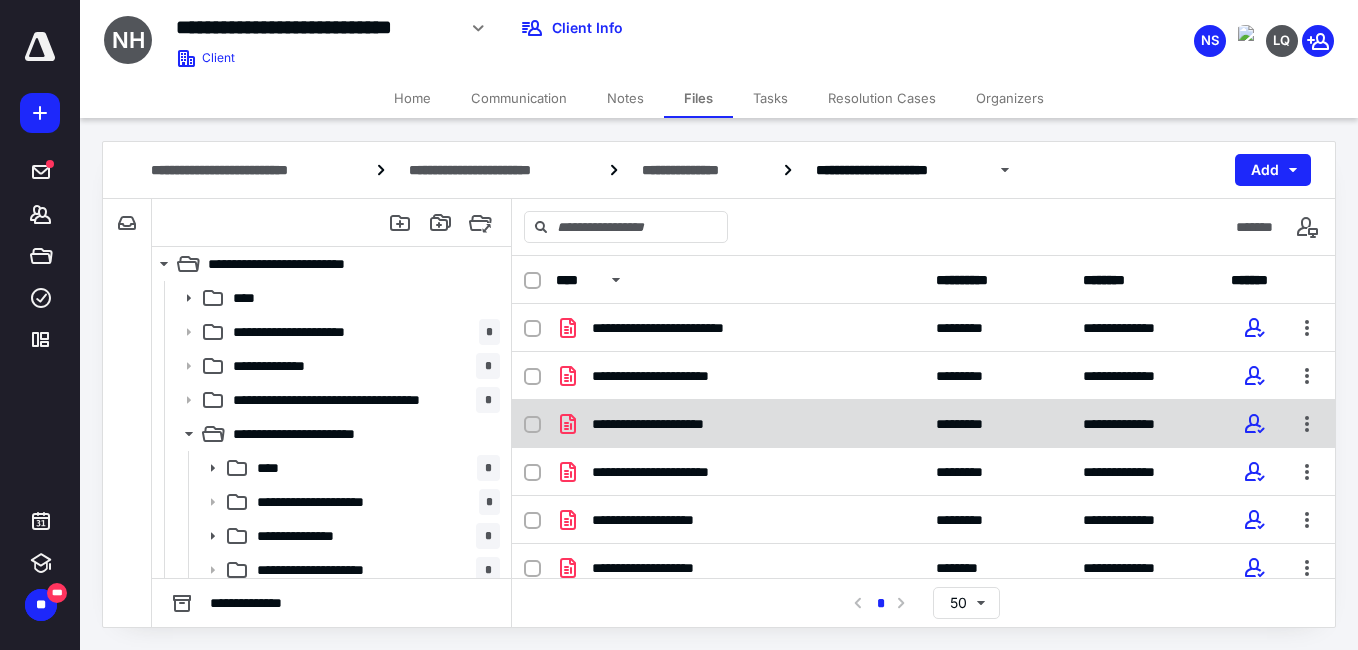 scroll, scrollTop: 26, scrollLeft: 0, axis: vertical 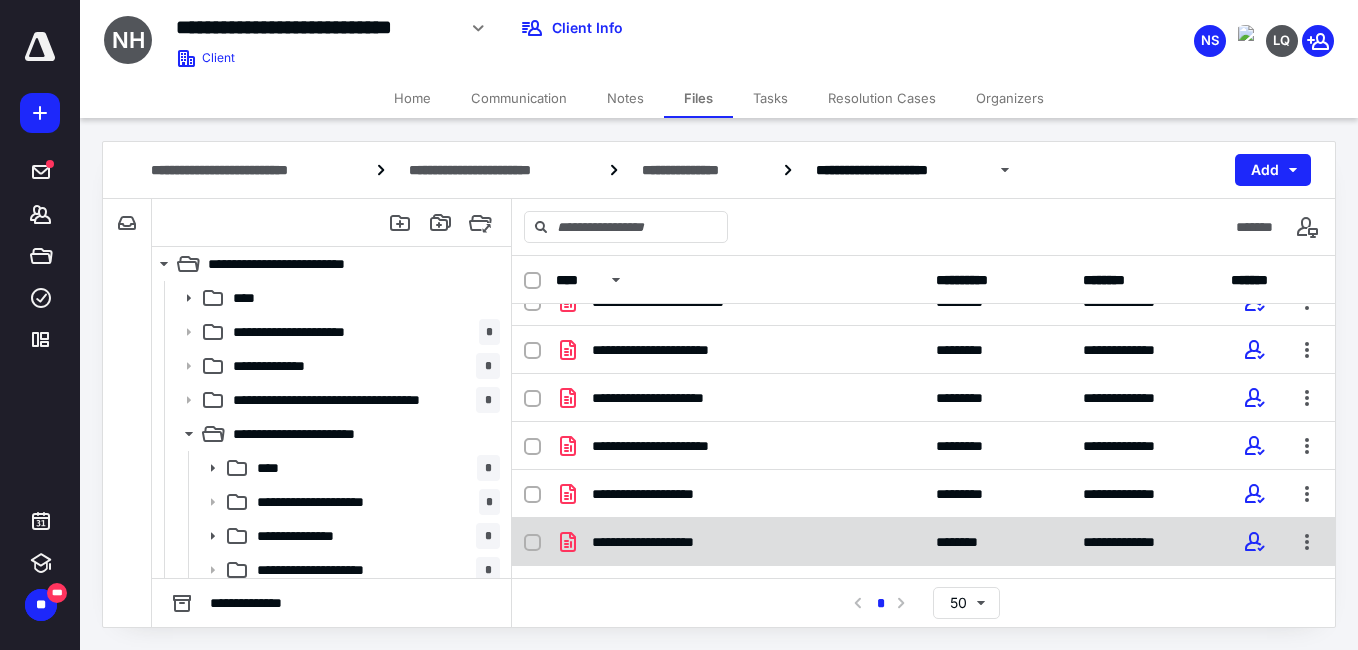 click on "**********" at bounding box center [669, 542] 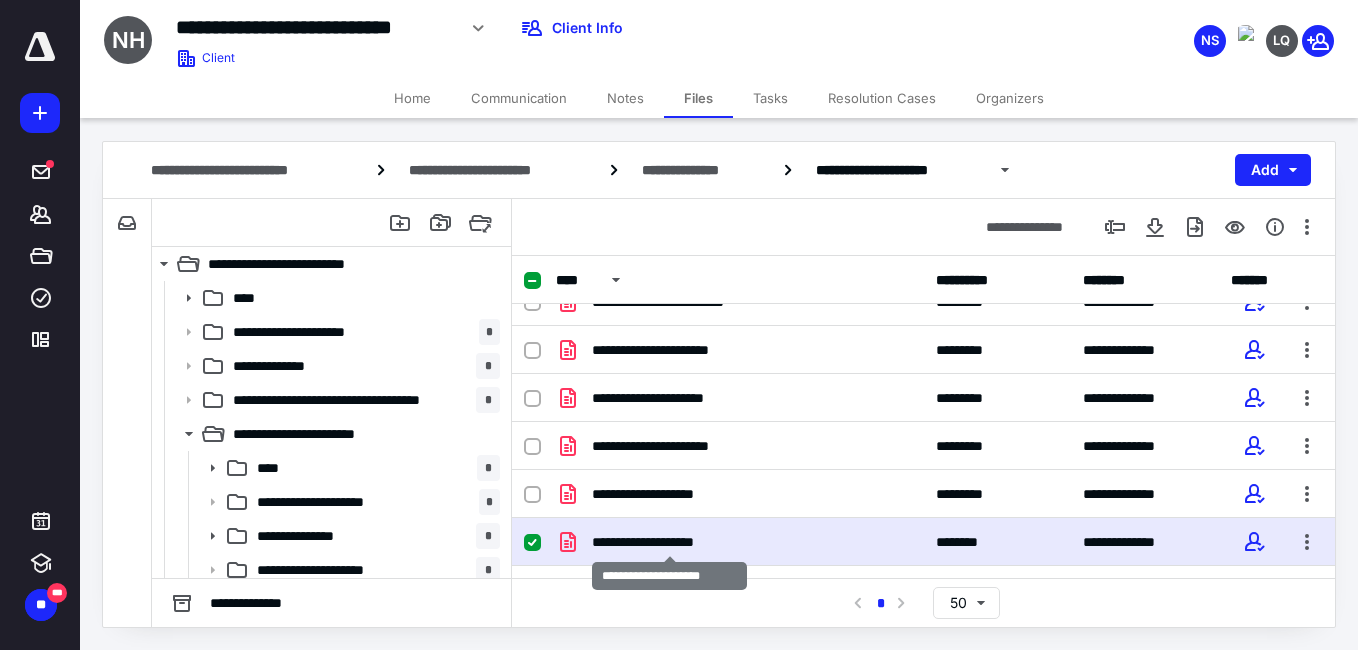 click on "**********" at bounding box center (669, 542) 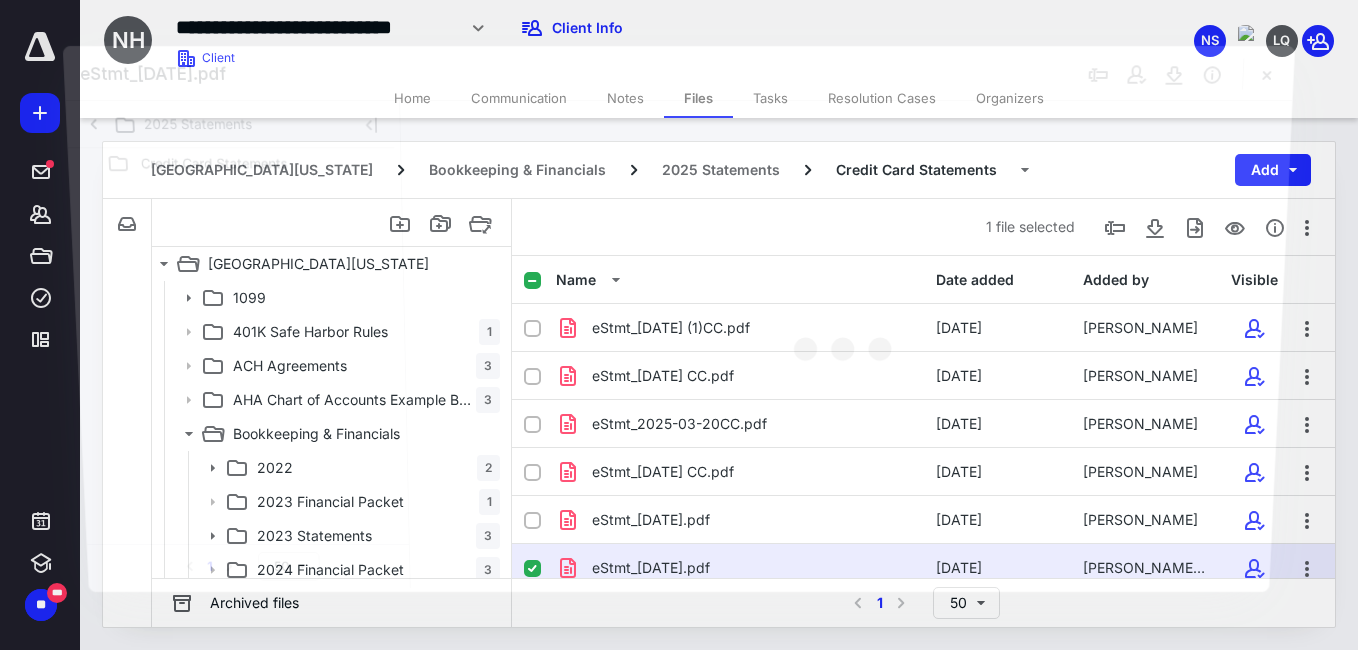scroll, scrollTop: 26, scrollLeft: 0, axis: vertical 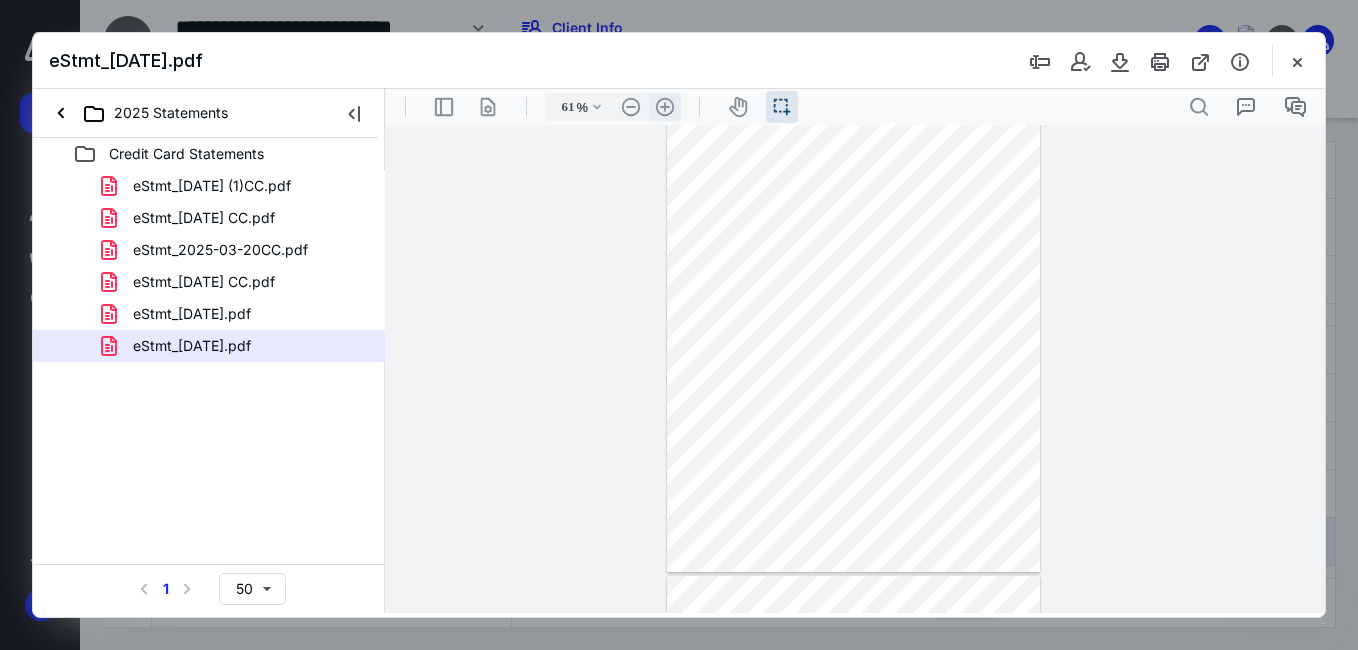 click on ".cls-1{fill:#abb0c4;} icon - header - zoom - in - line" at bounding box center (665, 107) 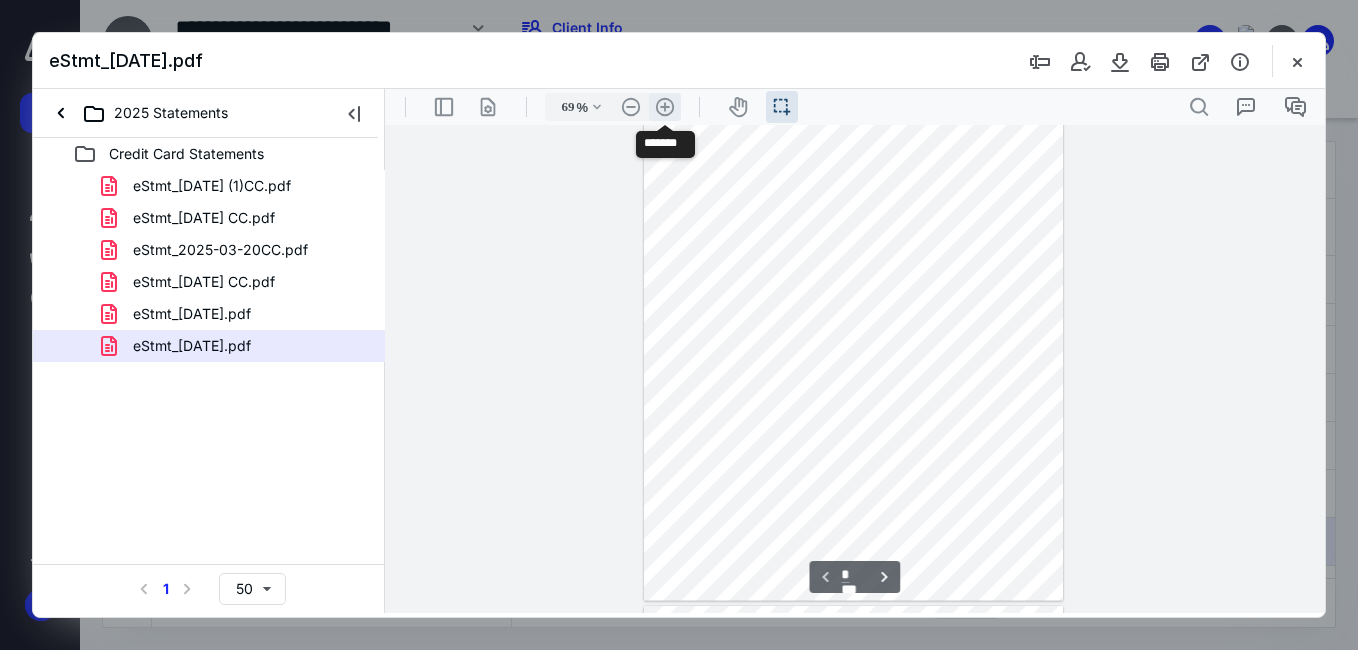 click on ".cls-1{fill:#abb0c4;} icon - header - zoom - in - line" at bounding box center (665, 107) 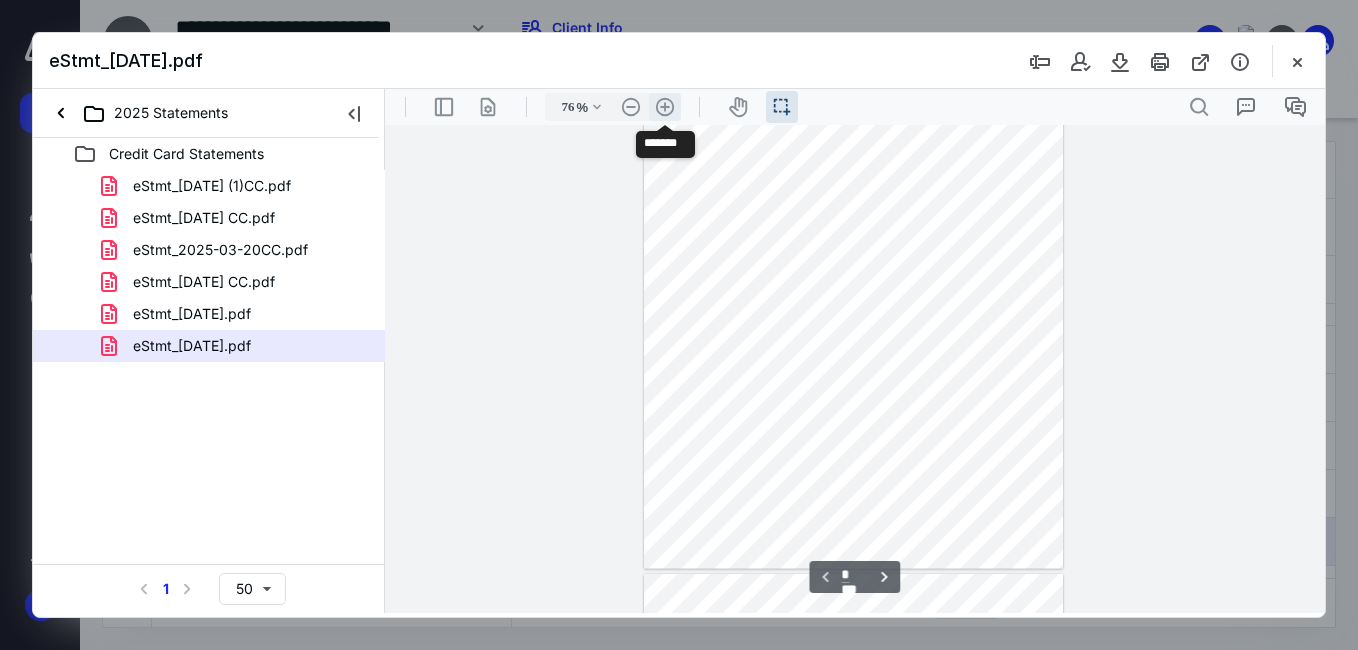 click on ".cls-1{fill:#abb0c4;} icon - header - zoom - in - line" at bounding box center [665, 107] 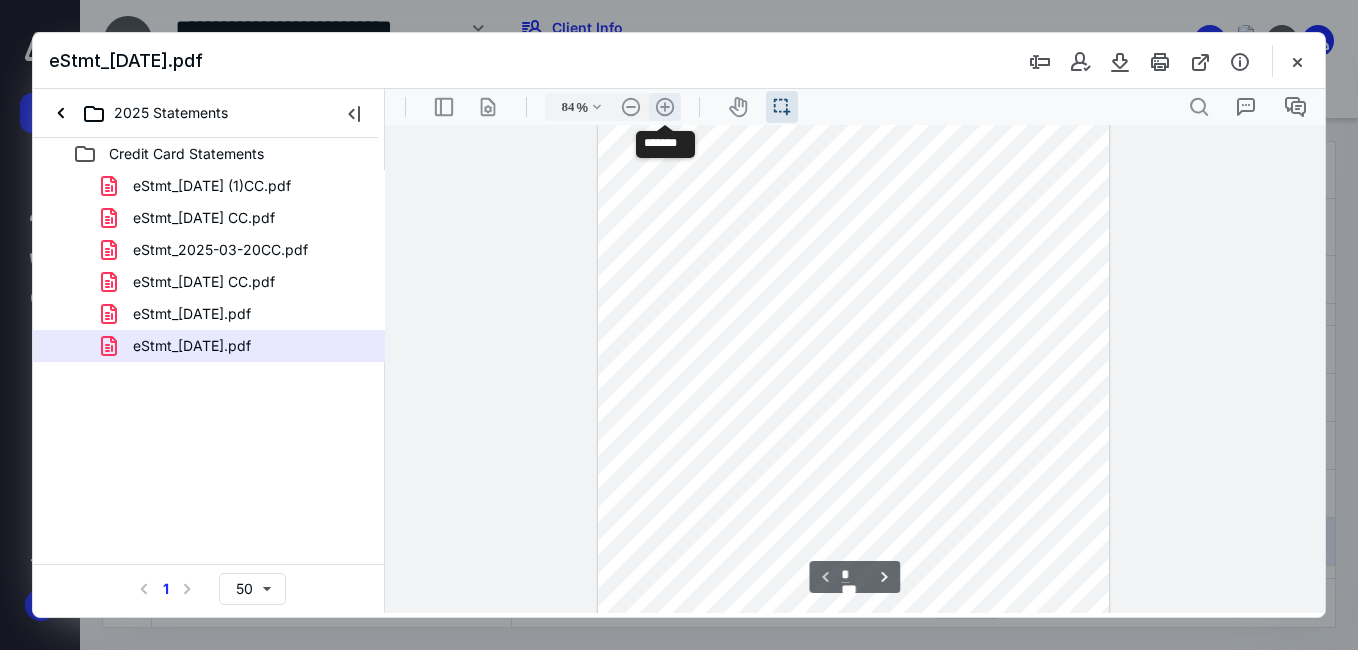 click on ".cls-1{fill:#abb0c4;} icon - header - zoom - in - line" at bounding box center [665, 107] 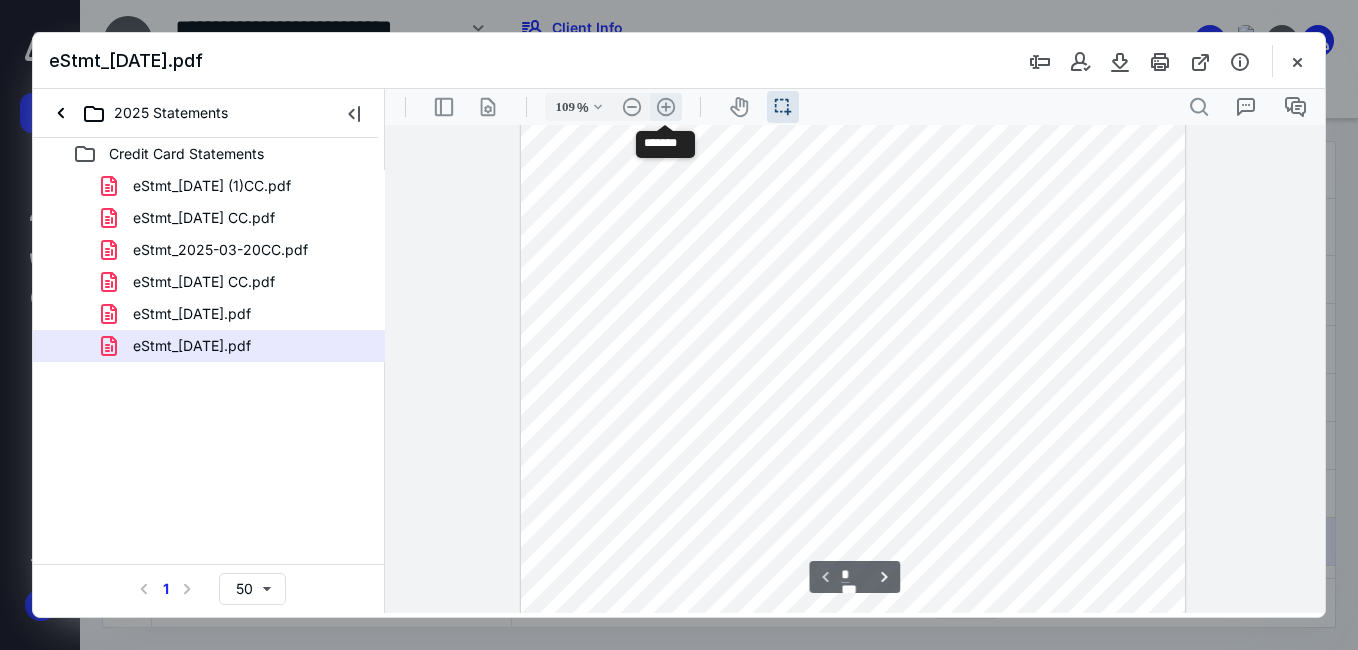 click on ".cls-1{fill:#abb0c4;} icon - header - zoom - in - line" at bounding box center [666, 107] 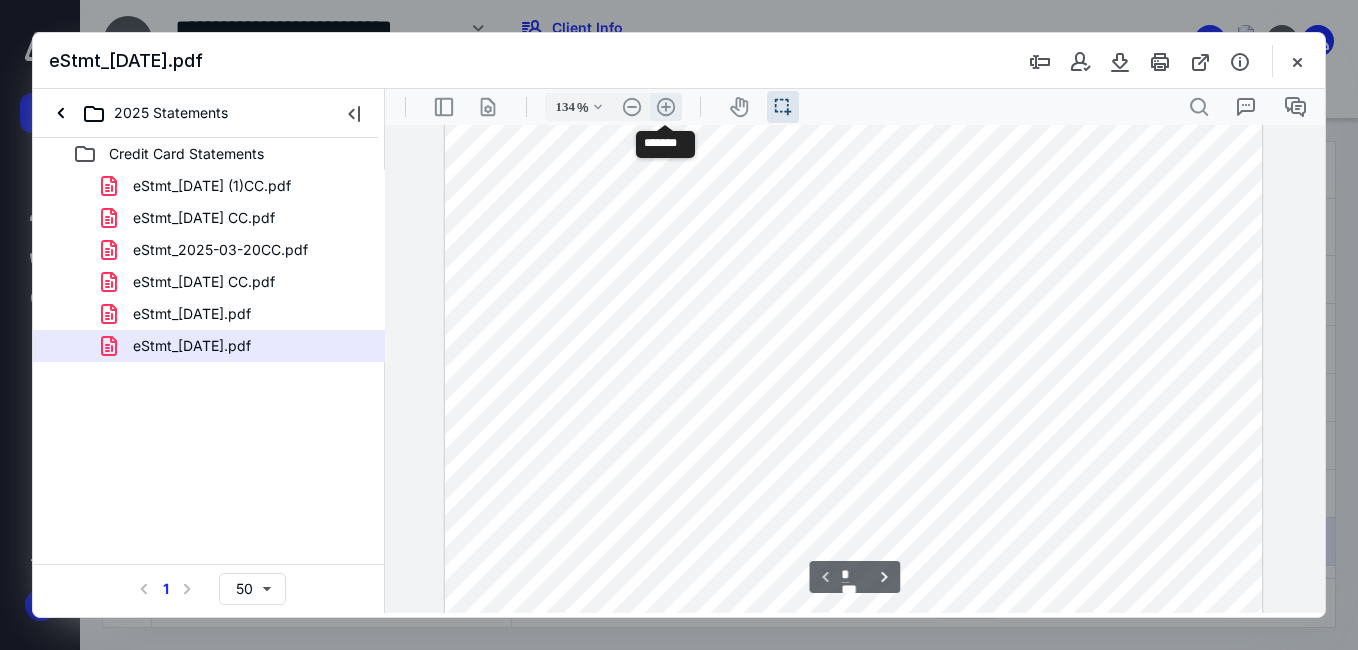 scroll, scrollTop: 350, scrollLeft: 0, axis: vertical 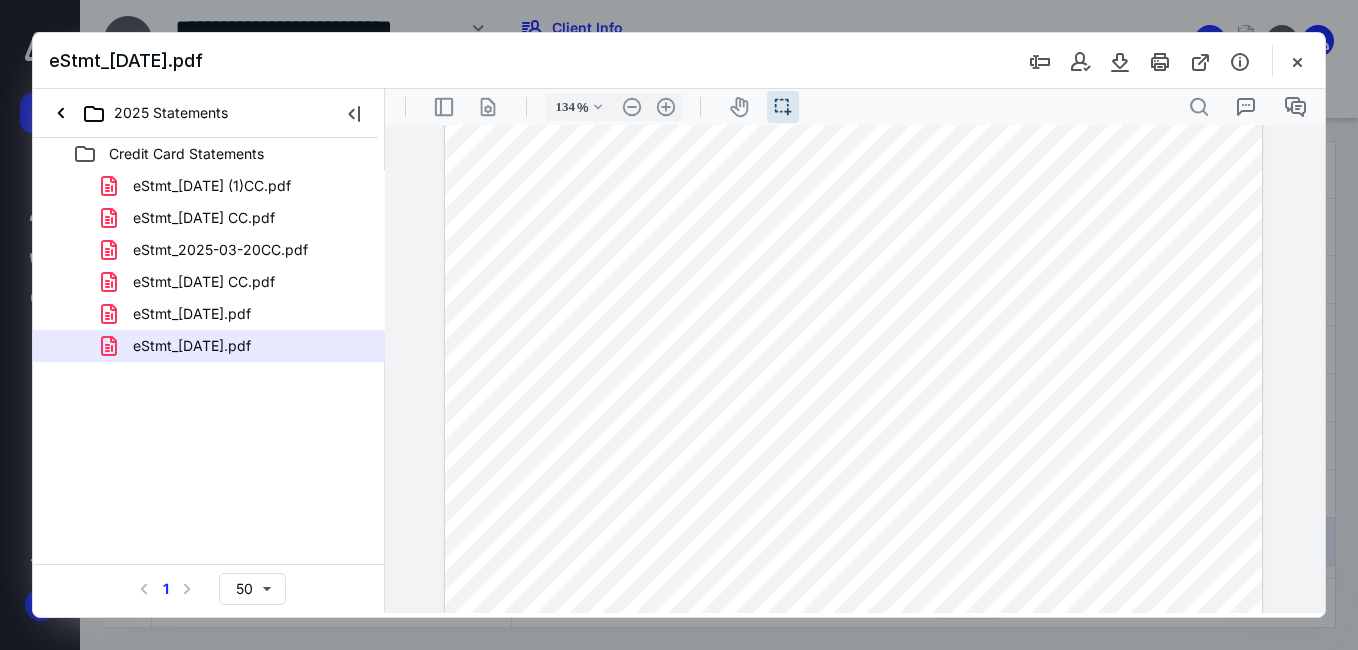 click at bounding box center (853, 308) 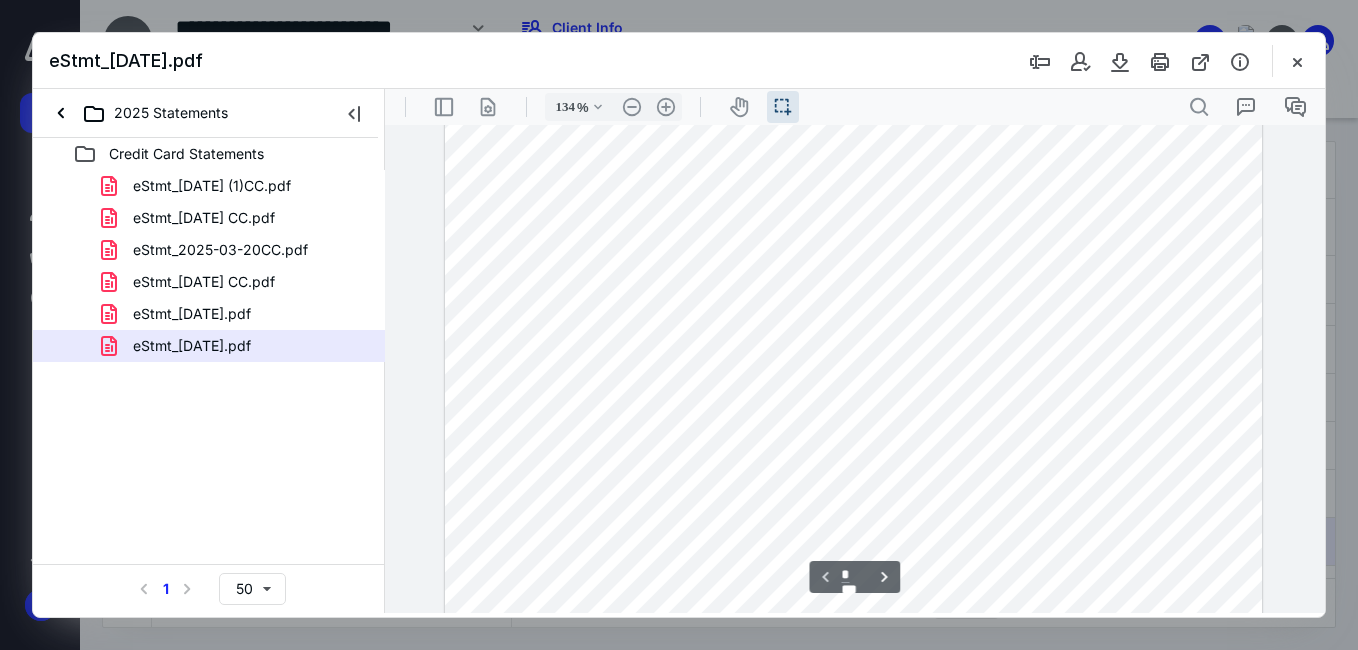 scroll, scrollTop: 0, scrollLeft: 0, axis: both 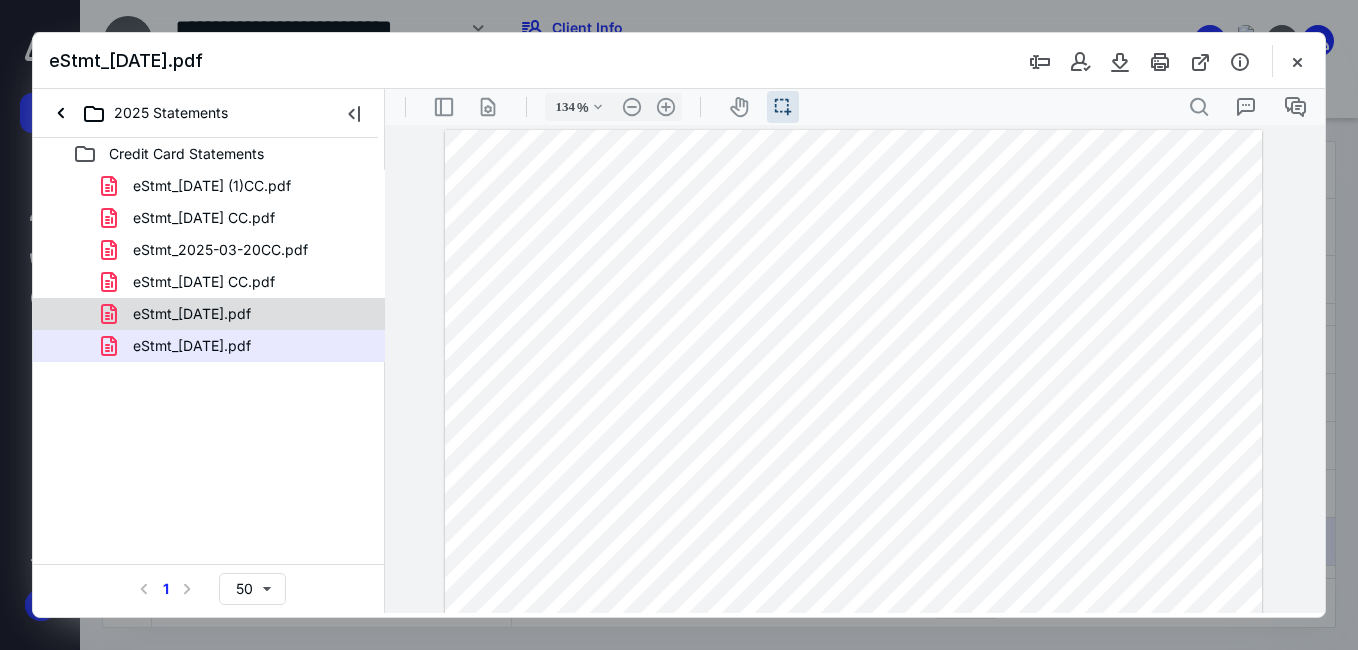 click on "eStmt_[DATE].pdf" at bounding box center [192, 314] 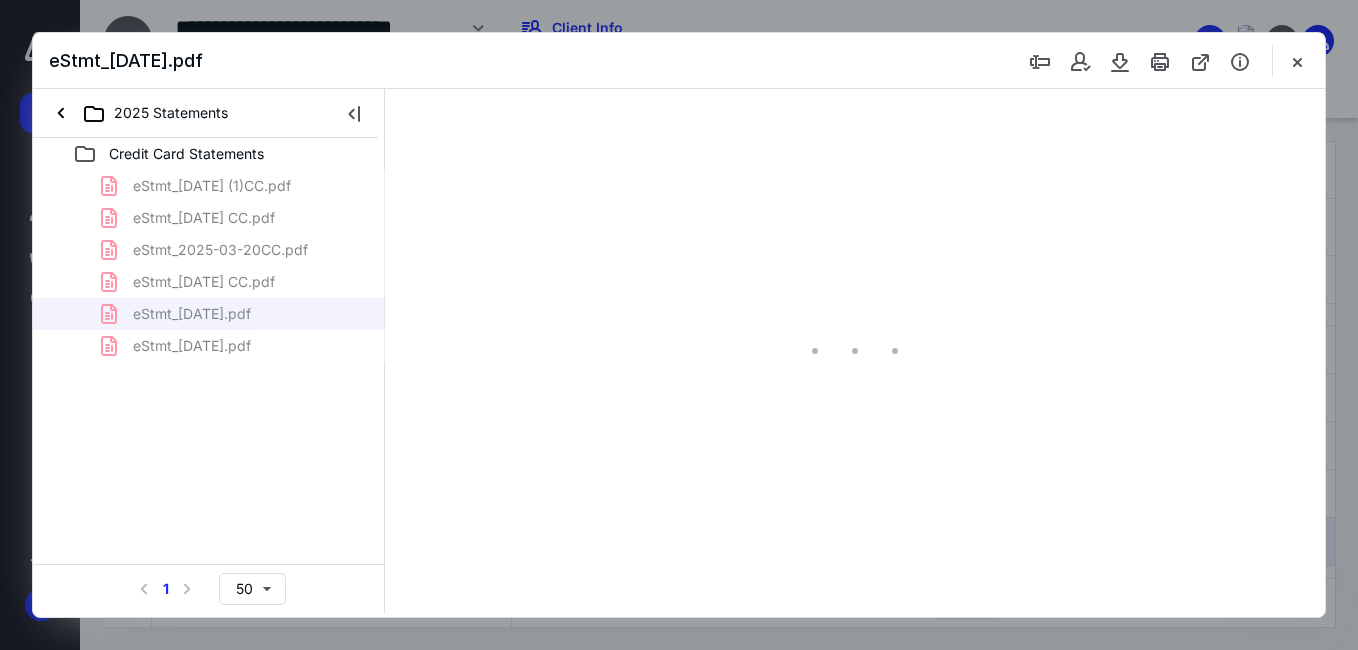 scroll, scrollTop: 38, scrollLeft: 0, axis: vertical 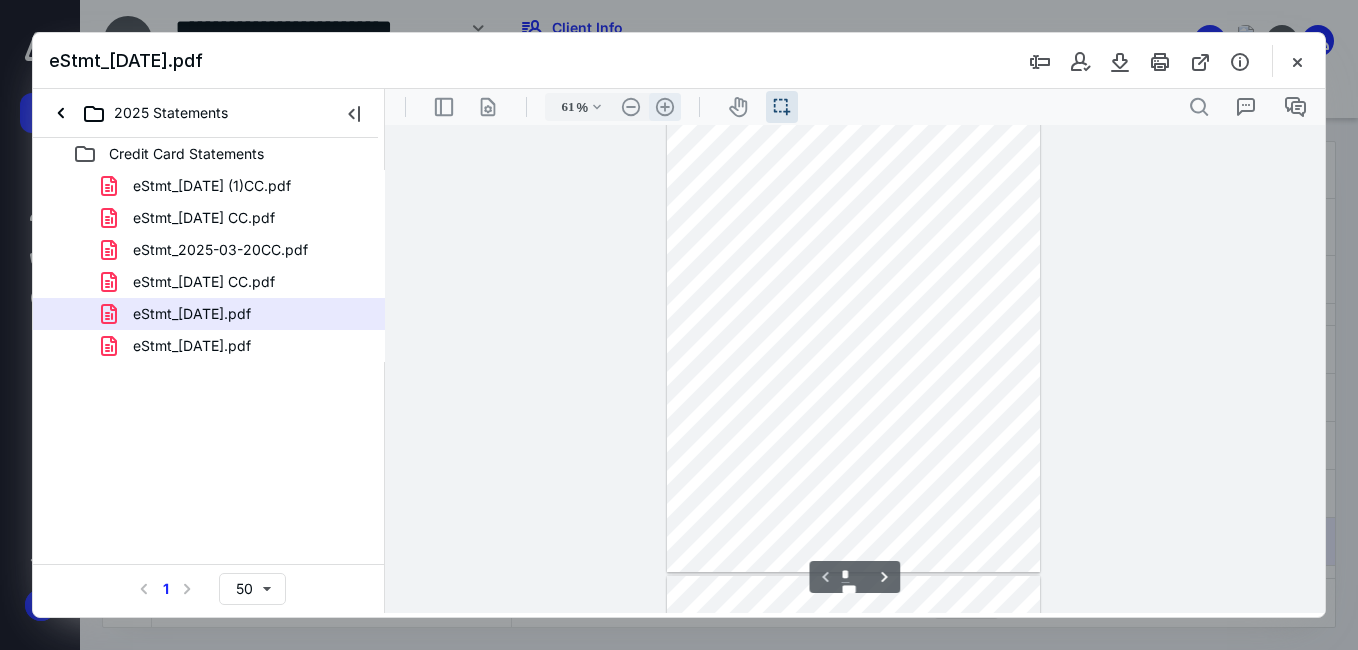 click on ".cls-1{fill:#abb0c4;} icon - header - zoom - in - line" at bounding box center [665, 107] 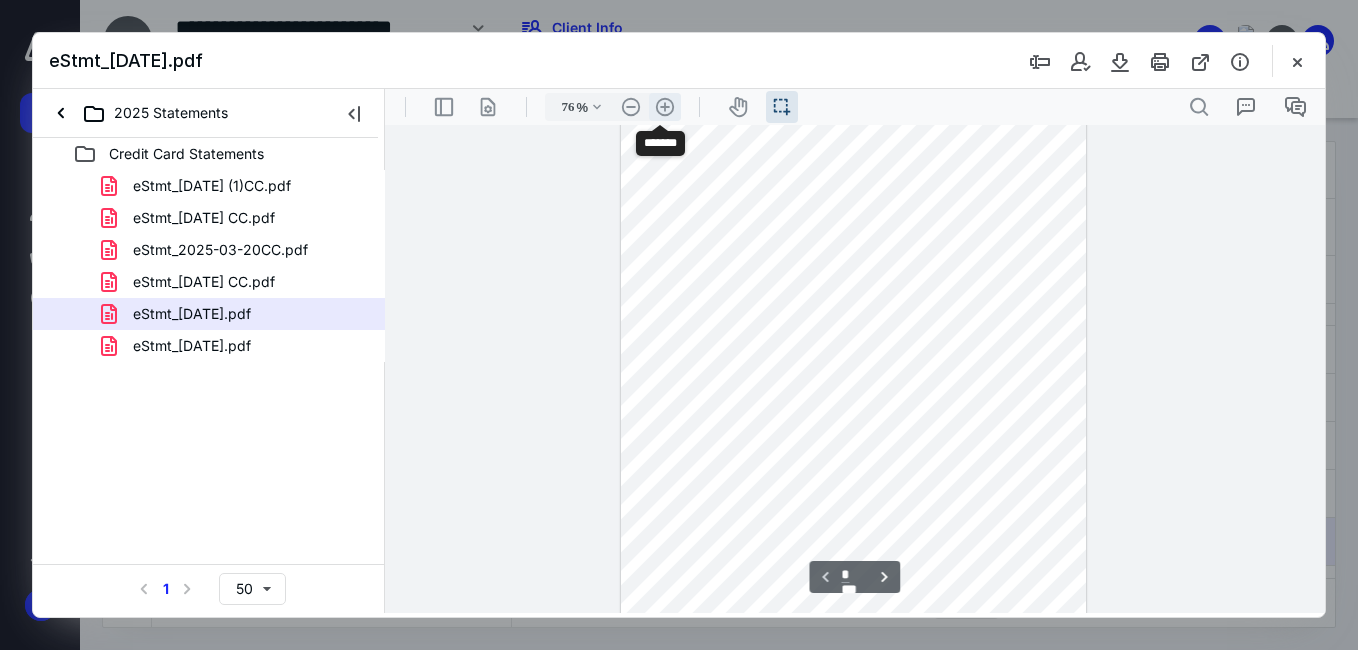 click on ".cls-1{fill:#abb0c4;} icon - header - zoom - in - line" at bounding box center (665, 107) 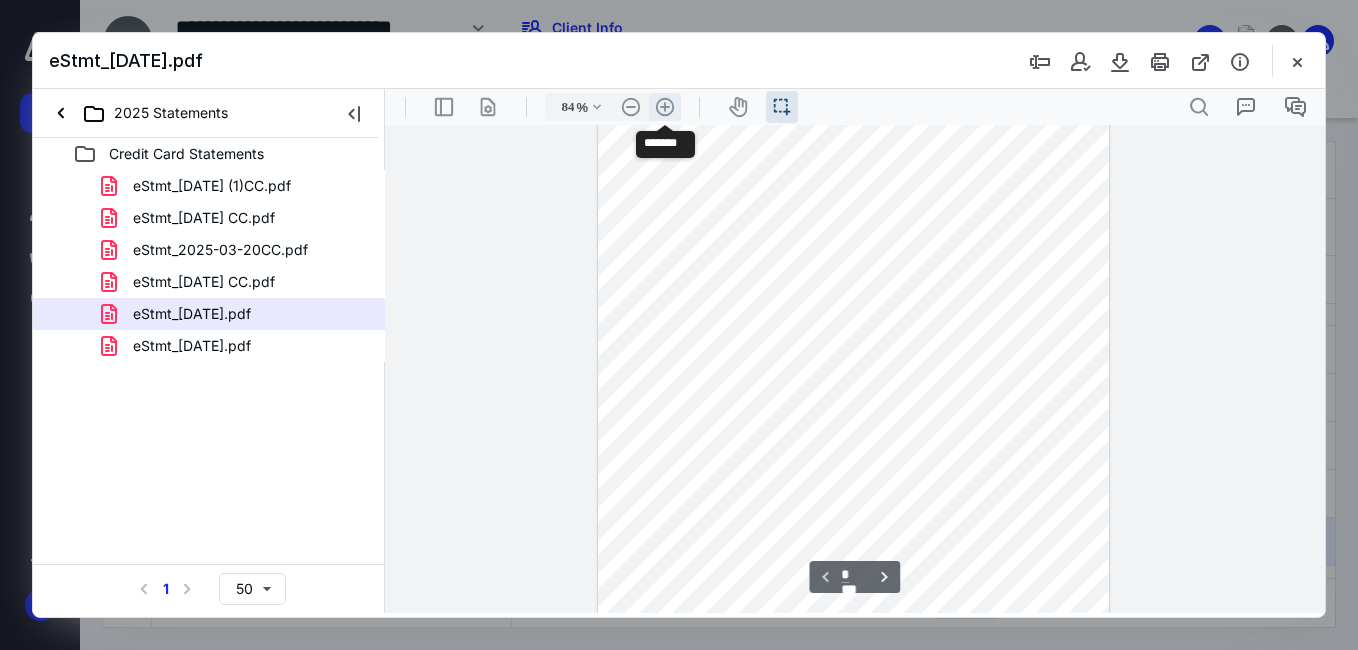 click on ".cls-1{fill:#abb0c4;} icon - header - zoom - in - line" at bounding box center (665, 107) 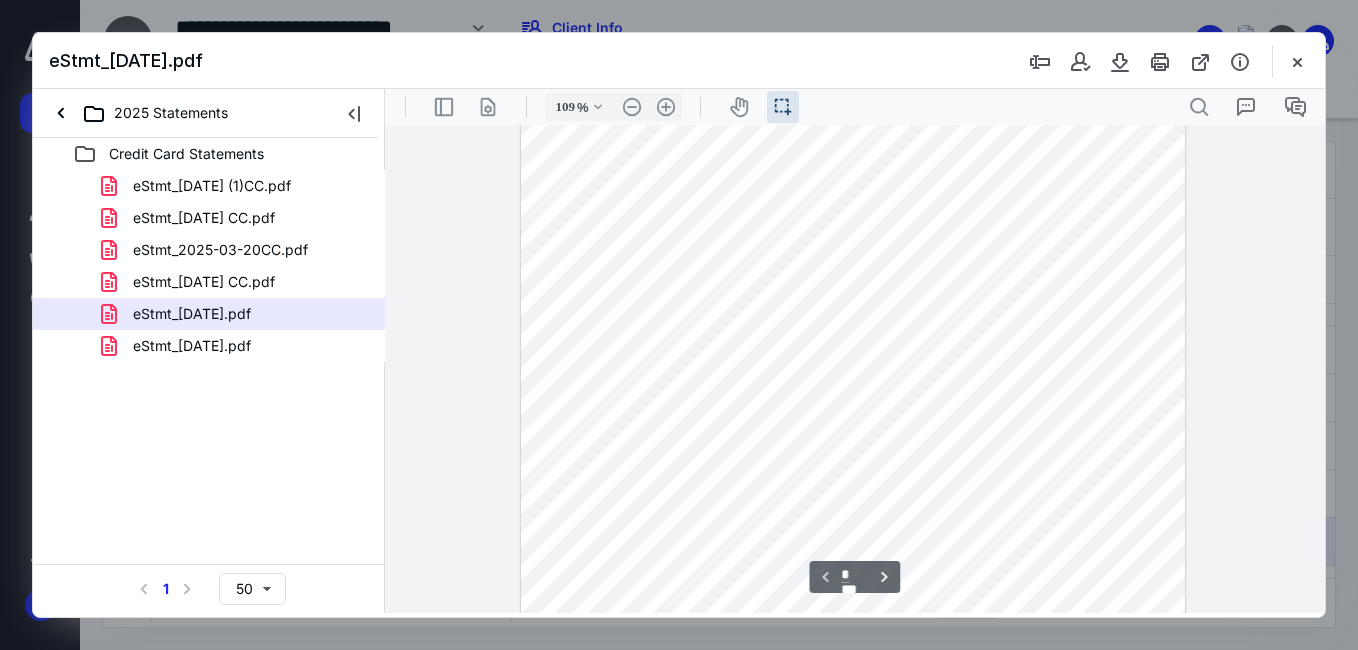 scroll, scrollTop: 0, scrollLeft: 0, axis: both 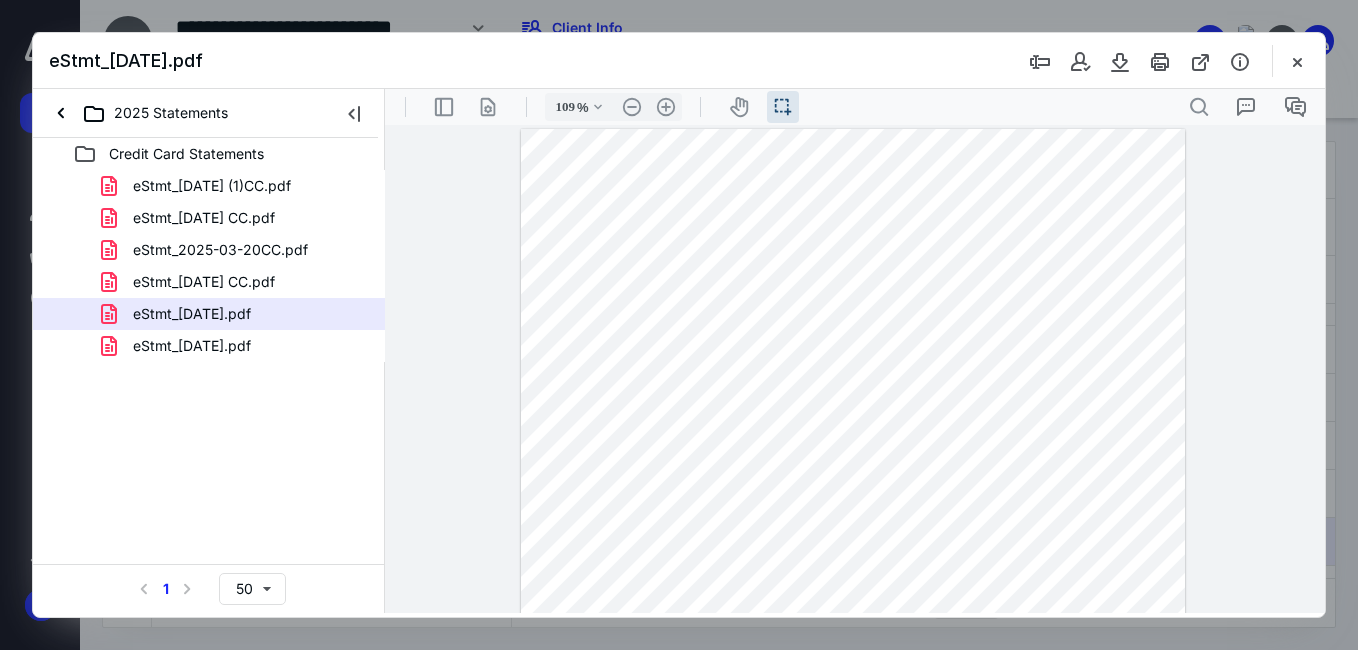 click at bounding box center [853, 558] 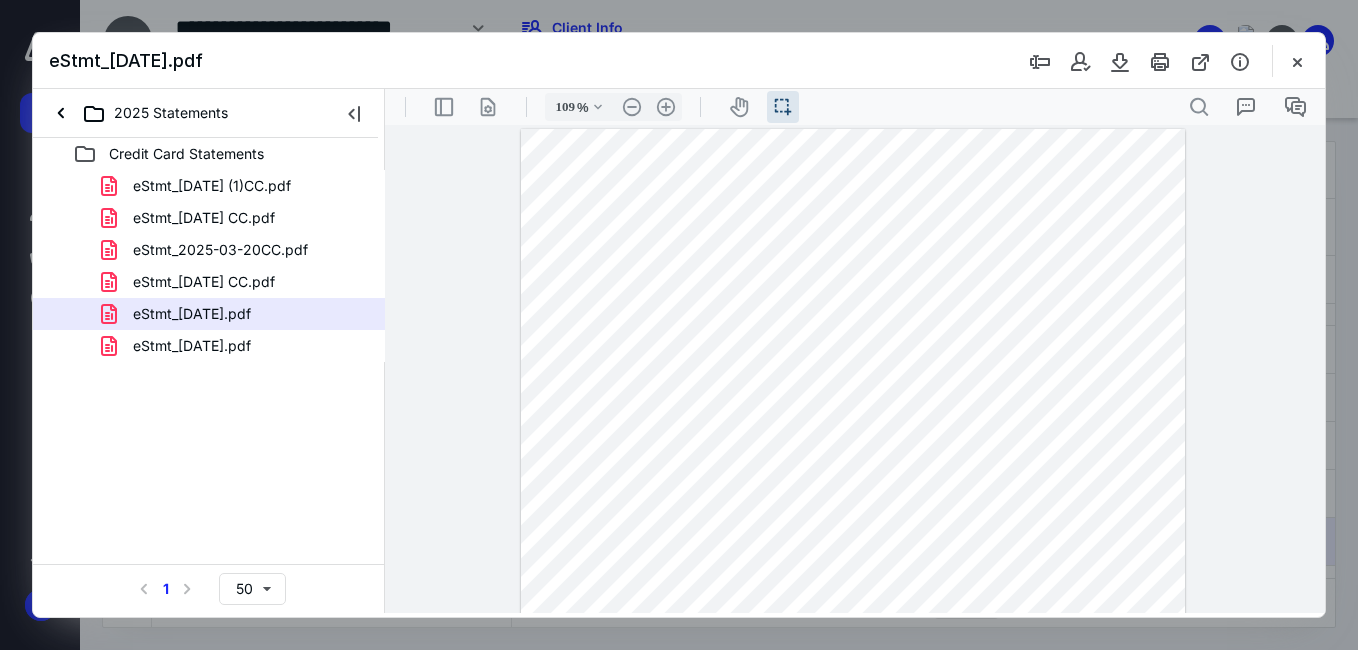 click on "eStmt_[DATE].pdf" at bounding box center [209, 346] 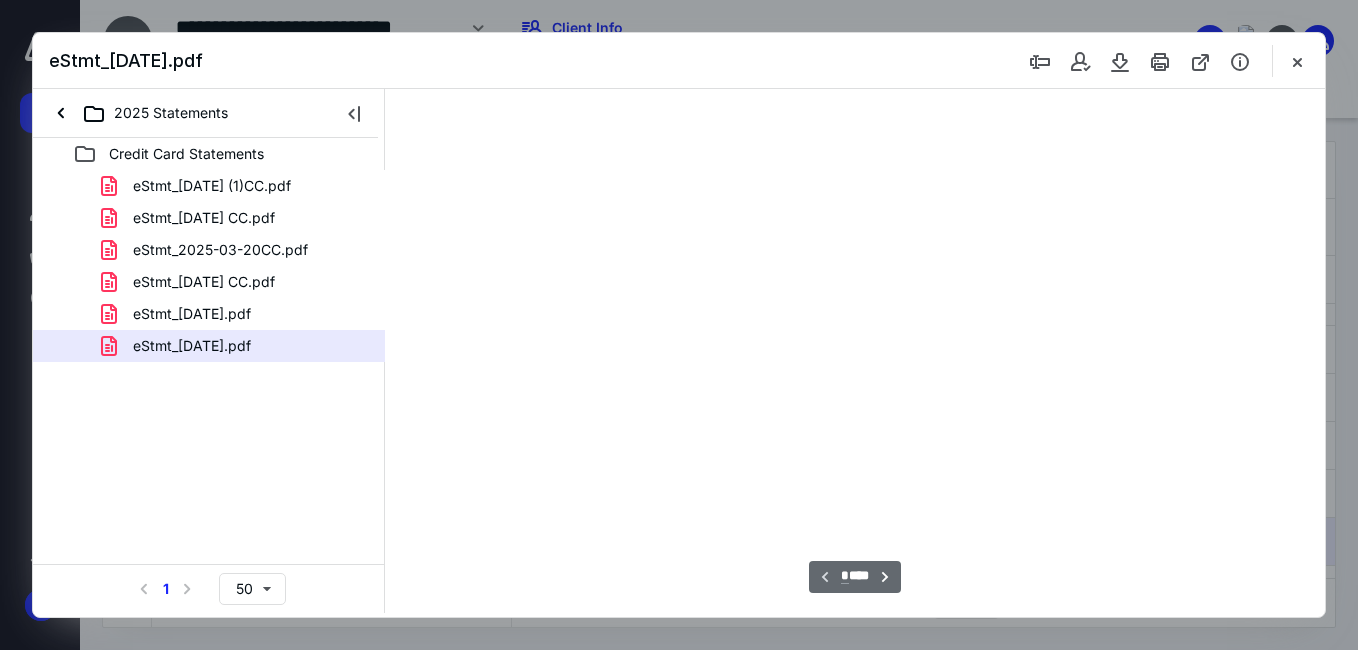 scroll, scrollTop: 38, scrollLeft: 0, axis: vertical 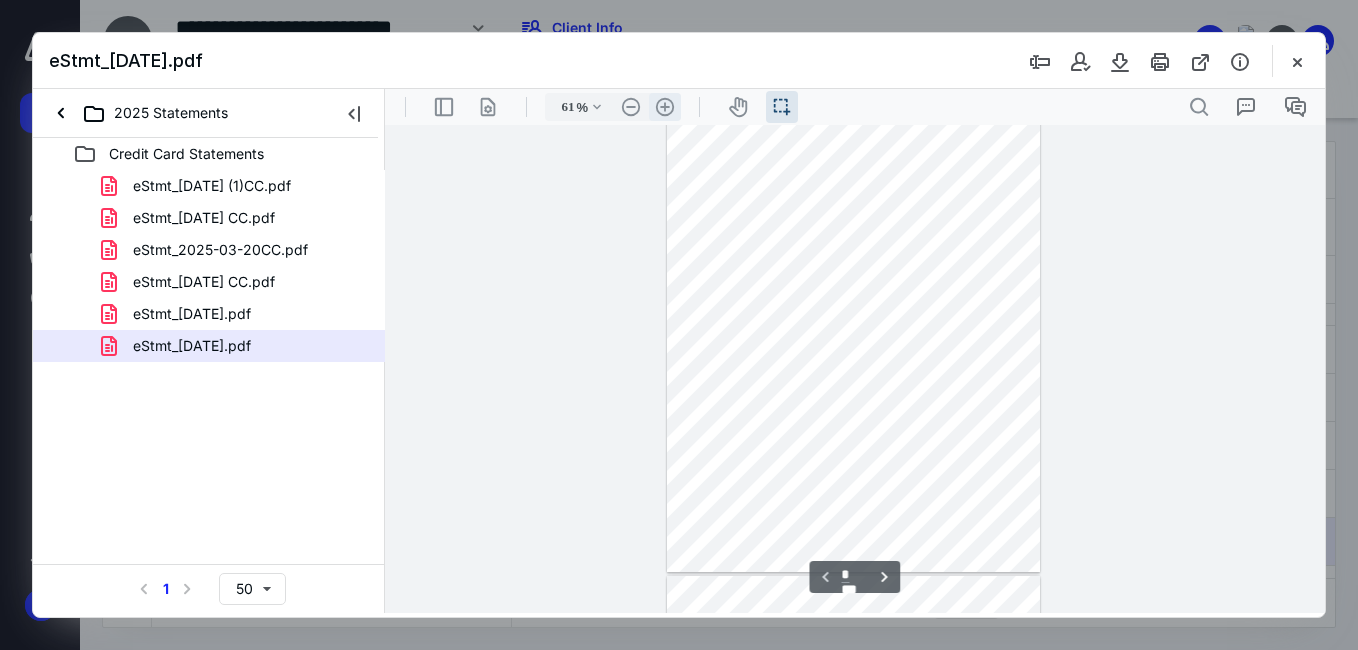 click on ".cls-1{fill:#abb0c4;} icon - header - zoom - in - line" at bounding box center [665, 107] 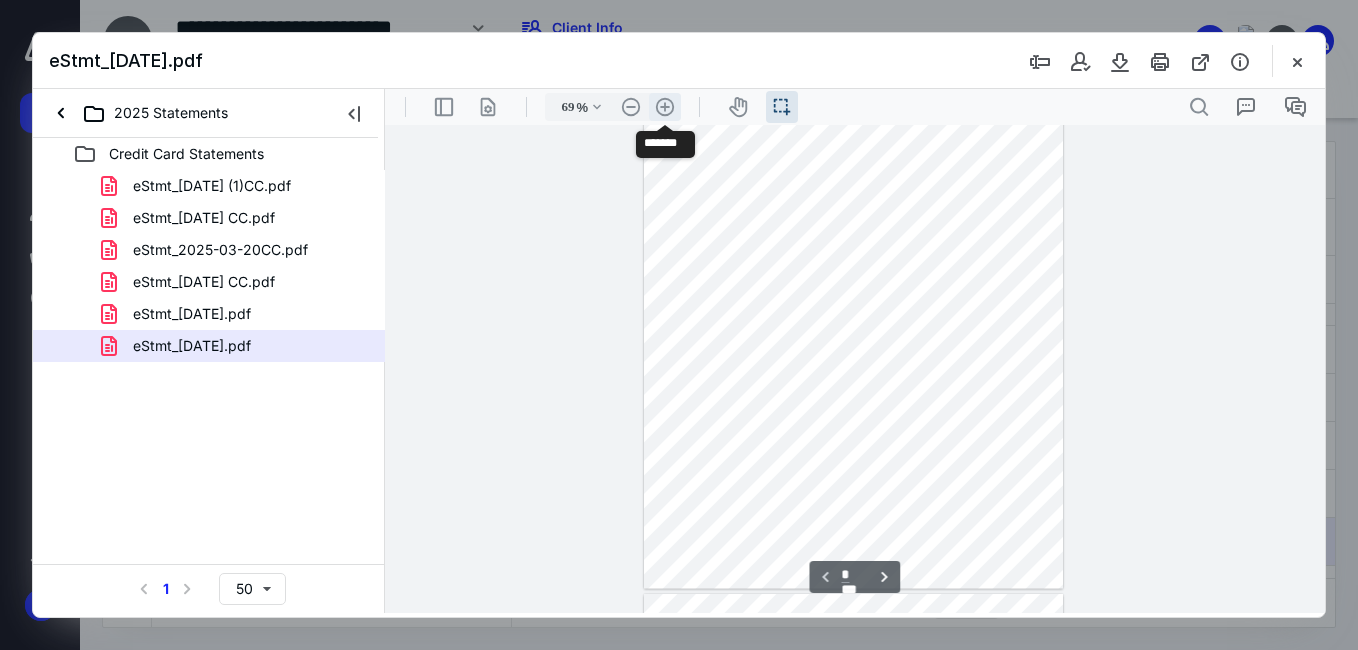 click on ".cls-1{fill:#abb0c4;} icon - header - zoom - in - line" at bounding box center (665, 107) 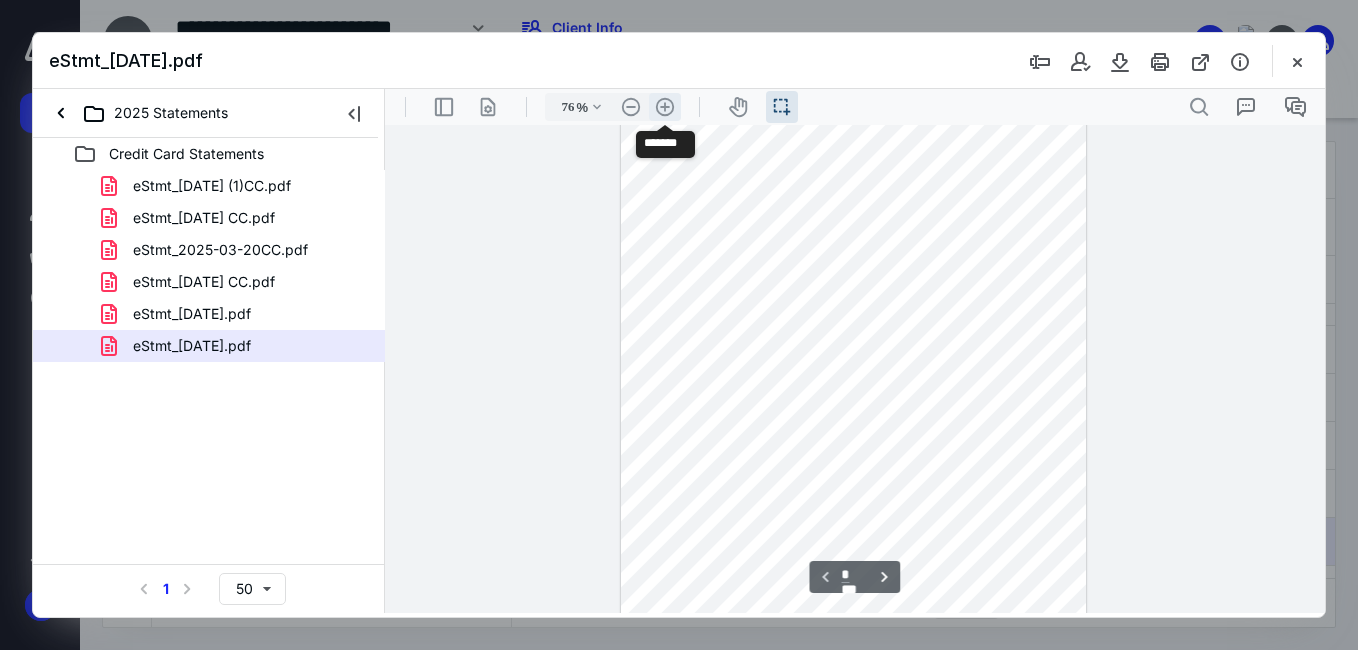 click on ".cls-1{fill:#abb0c4;} icon - header - zoom - in - line" at bounding box center (665, 107) 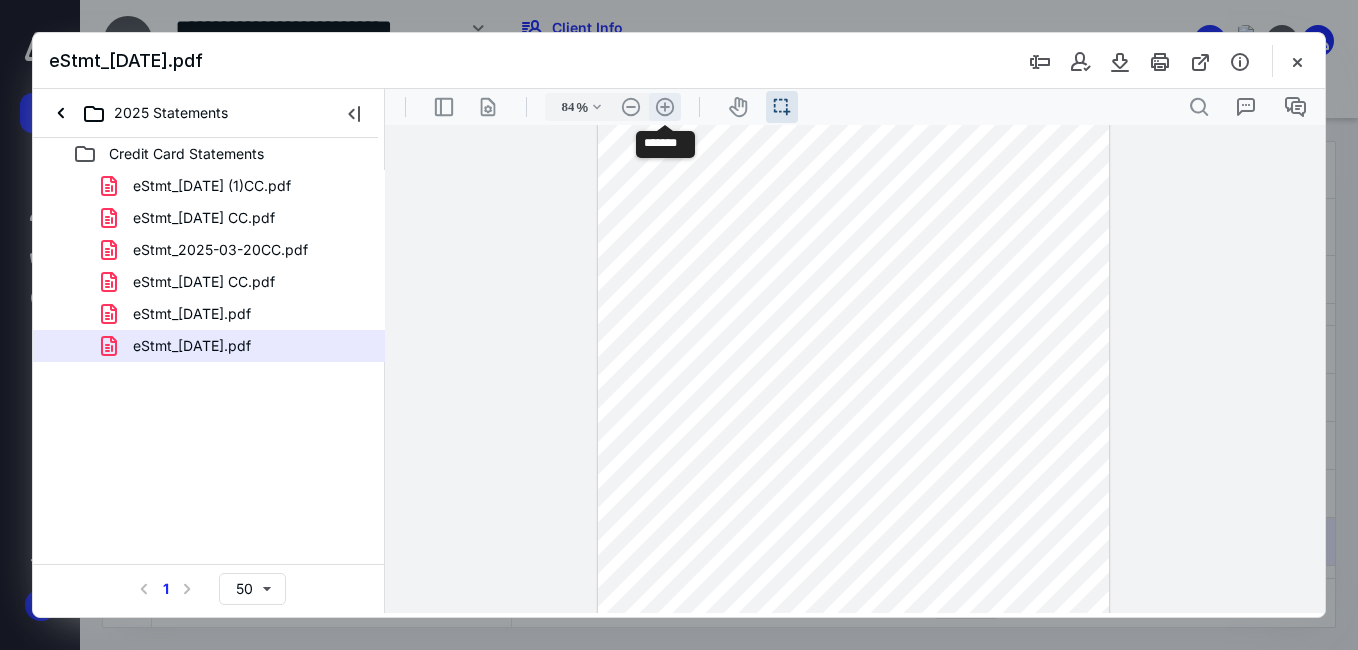 click on ".cls-1{fill:#abb0c4;} icon - header - zoom - in - line" at bounding box center (665, 107) 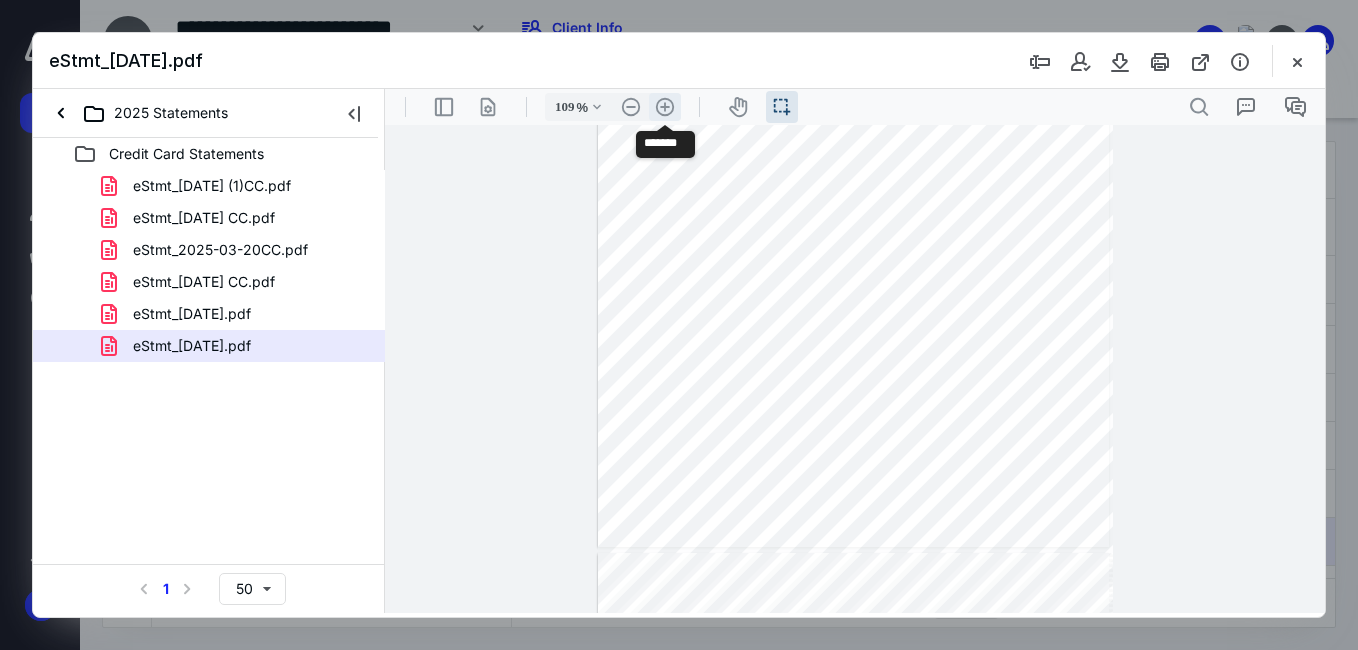 click on ".cls-1{fill:#abb0c4;} icon - header - zoom - in - line" at bounding box center (665, 107) 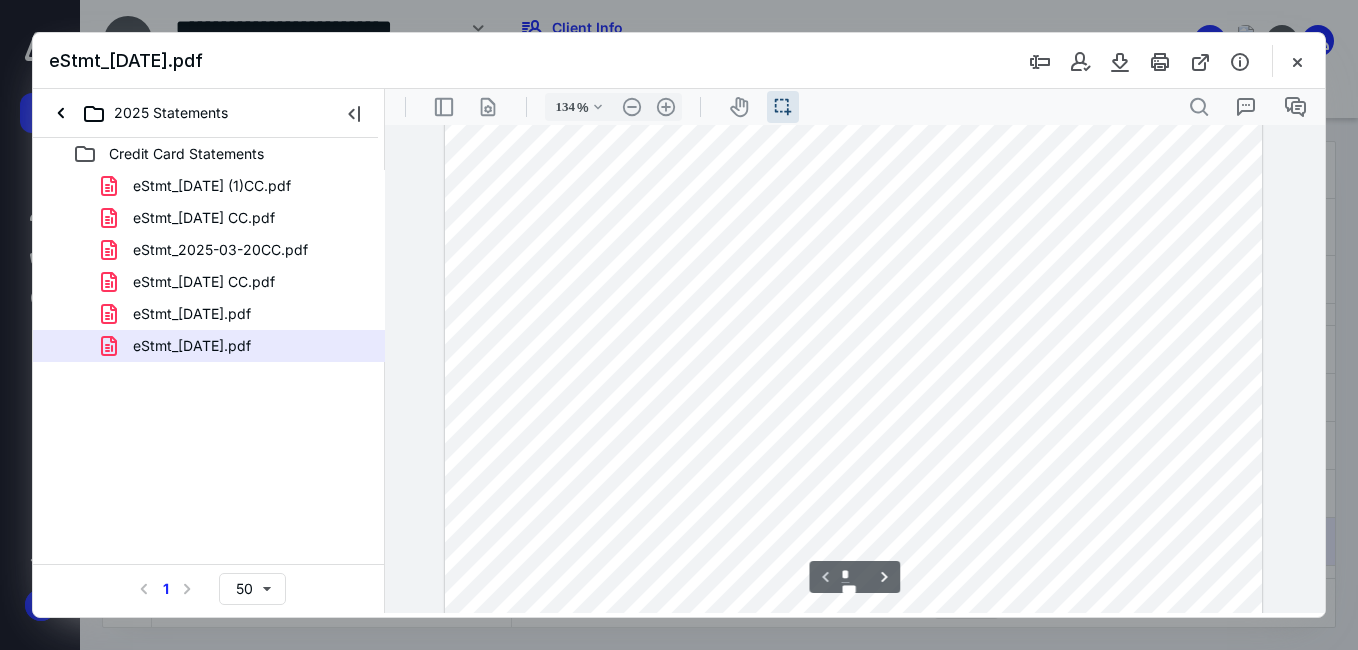 scroll, scrollTop: 0, scrollLeft: 0, axis: both 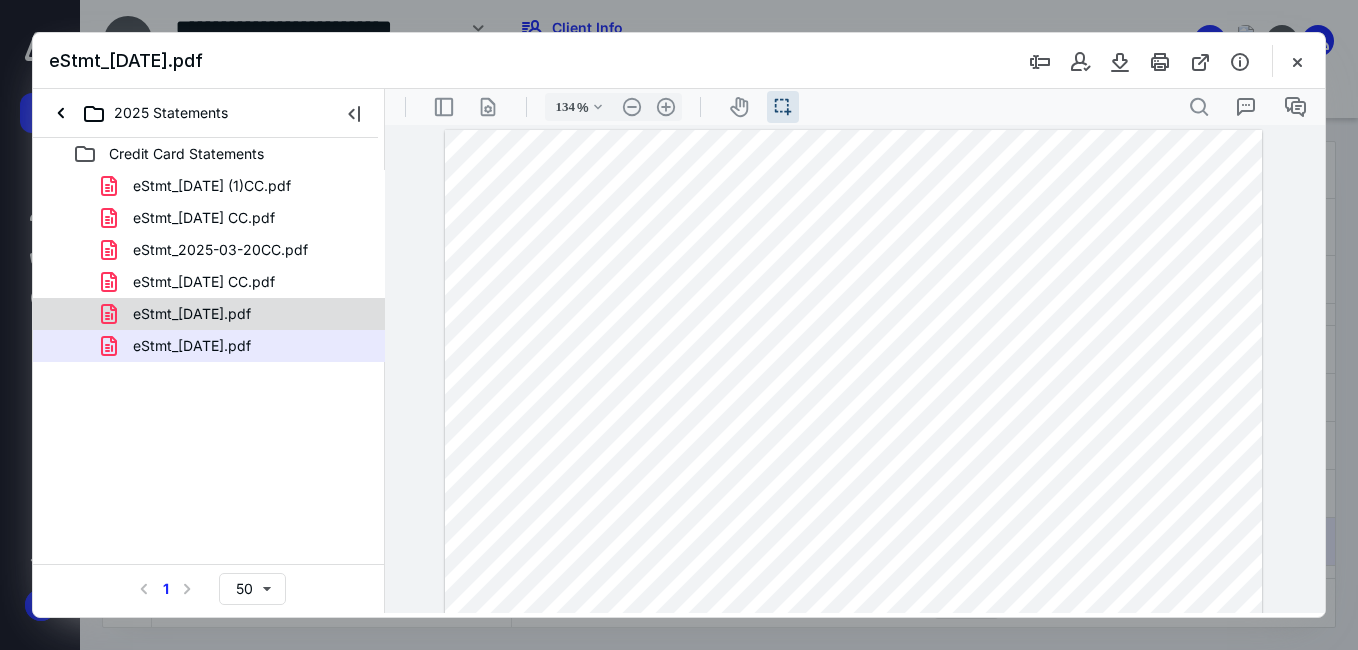click on "eStmt_[DATE].pdf" at bounding box center (192, 314) 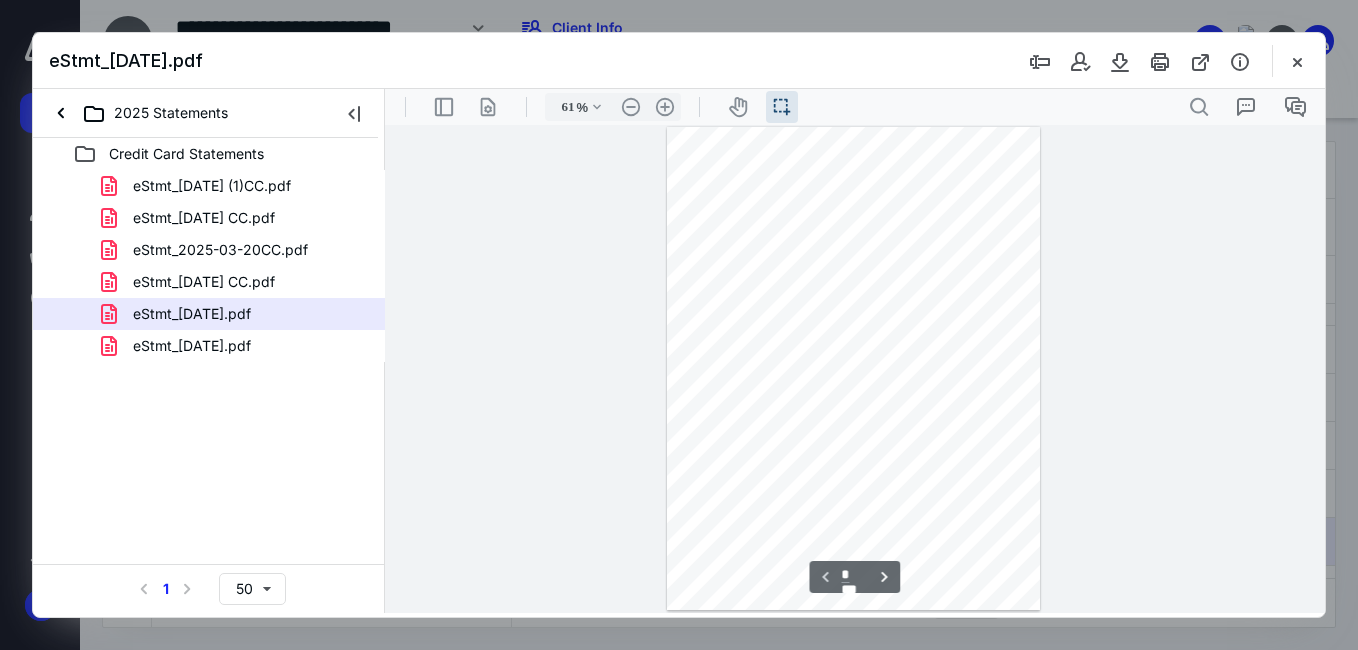 scroll, scrollTop: 38, scrollLeft: 0, axis: vertical 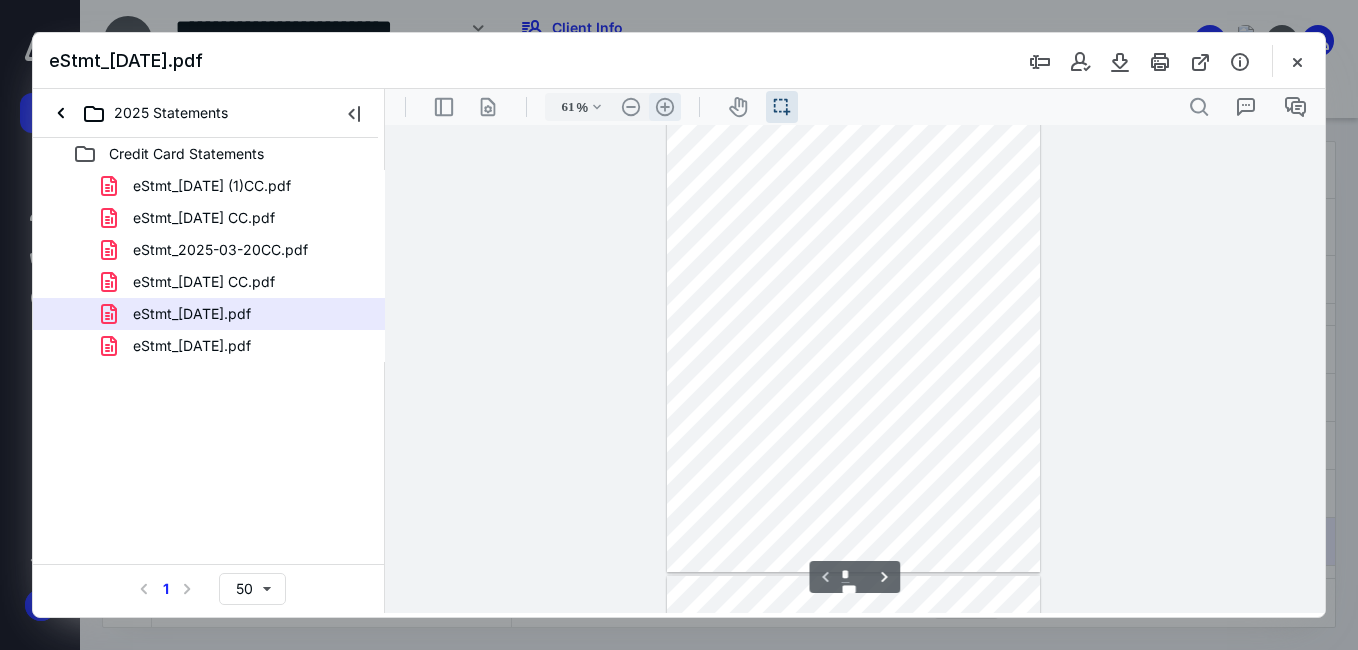 click on ".cls-1{fill:#abb0c4;} icon - header - zoom - in - line" at bounding box center (665, 107) 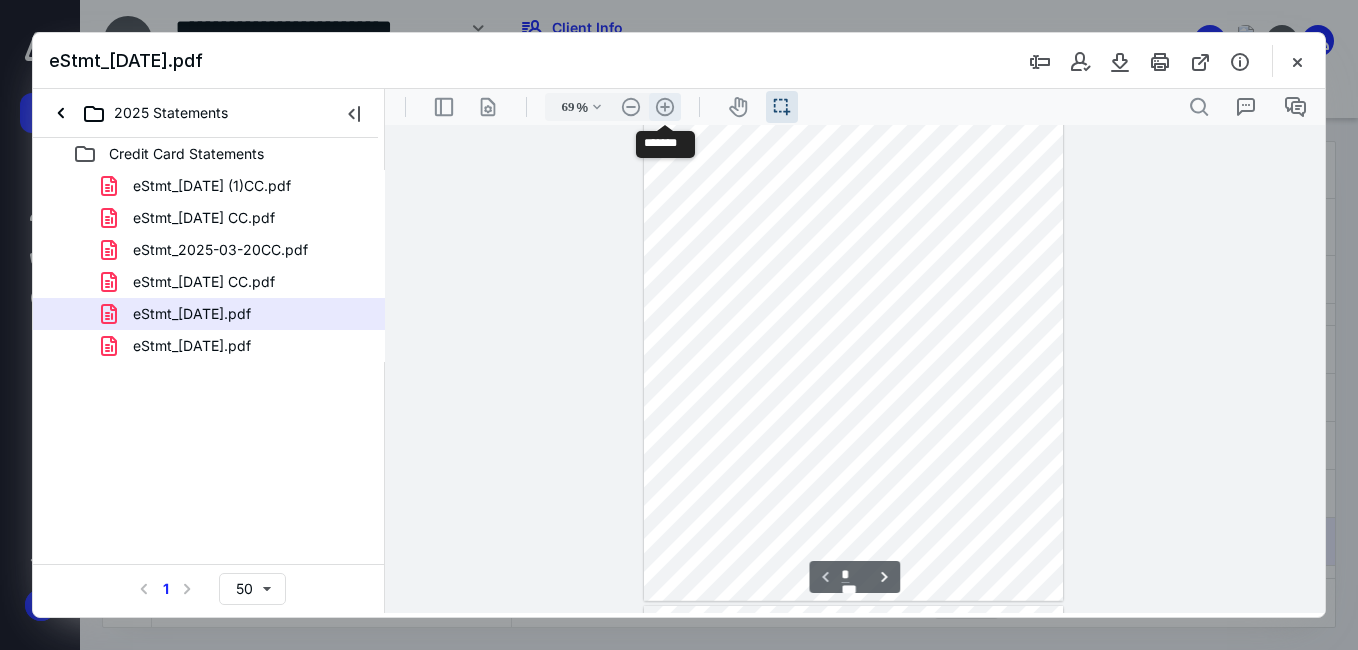 click on ".cls-1{fill:#abb0c4;} icon - header - zoom - in - line" at bounding box center (665, 107) 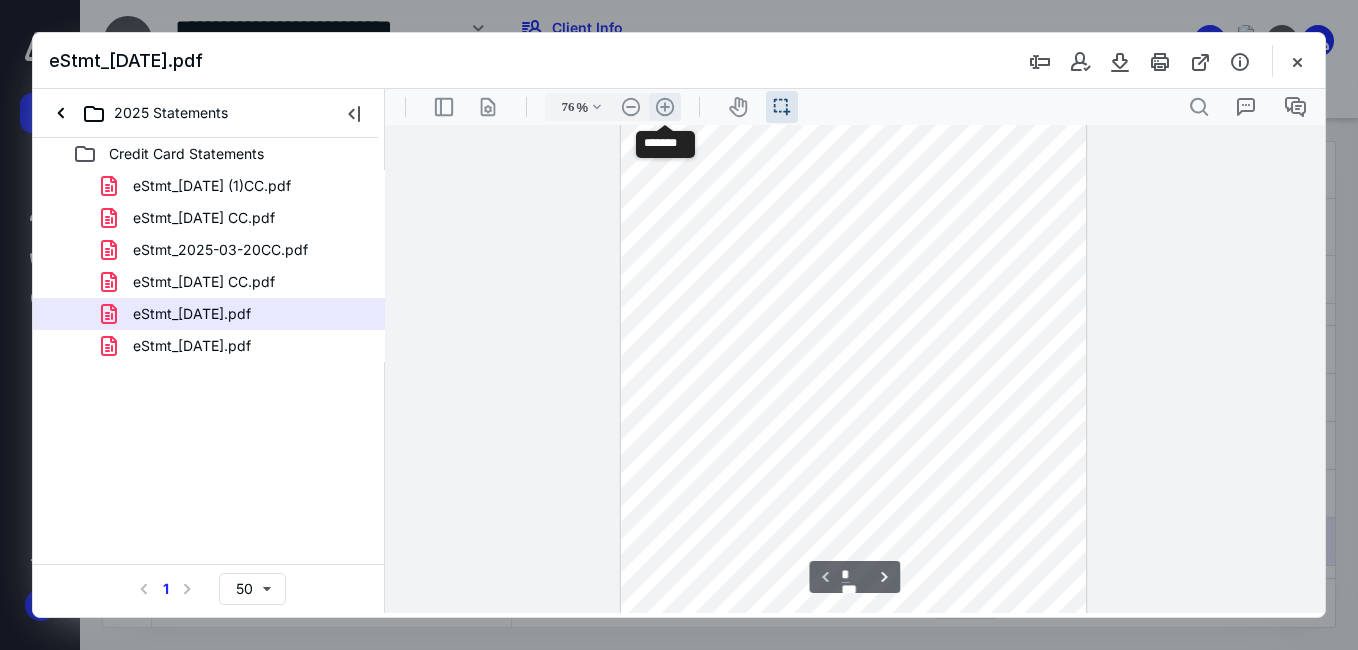 click on ".cls-1{fill:#abb0c4;} icon - header - zoom - in - line" at bounding box center (665, 107) 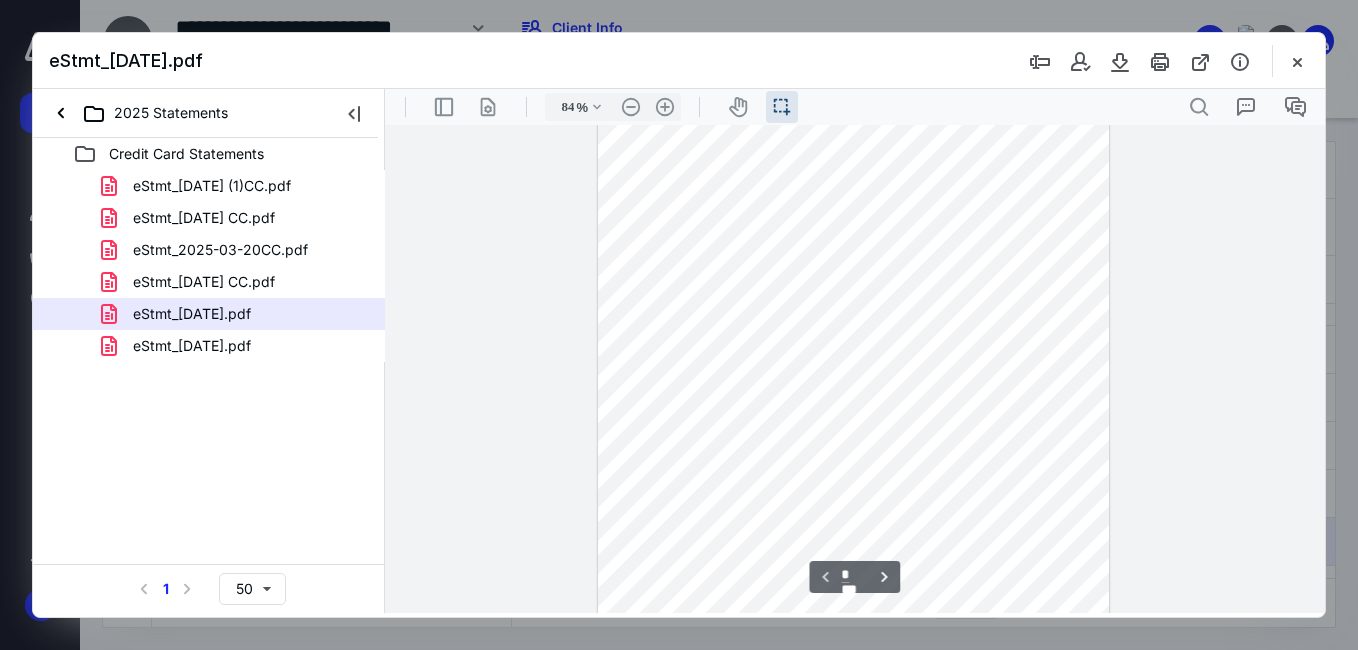 scroll, scrollTop: 0, scrollLeft: 0, axis: both 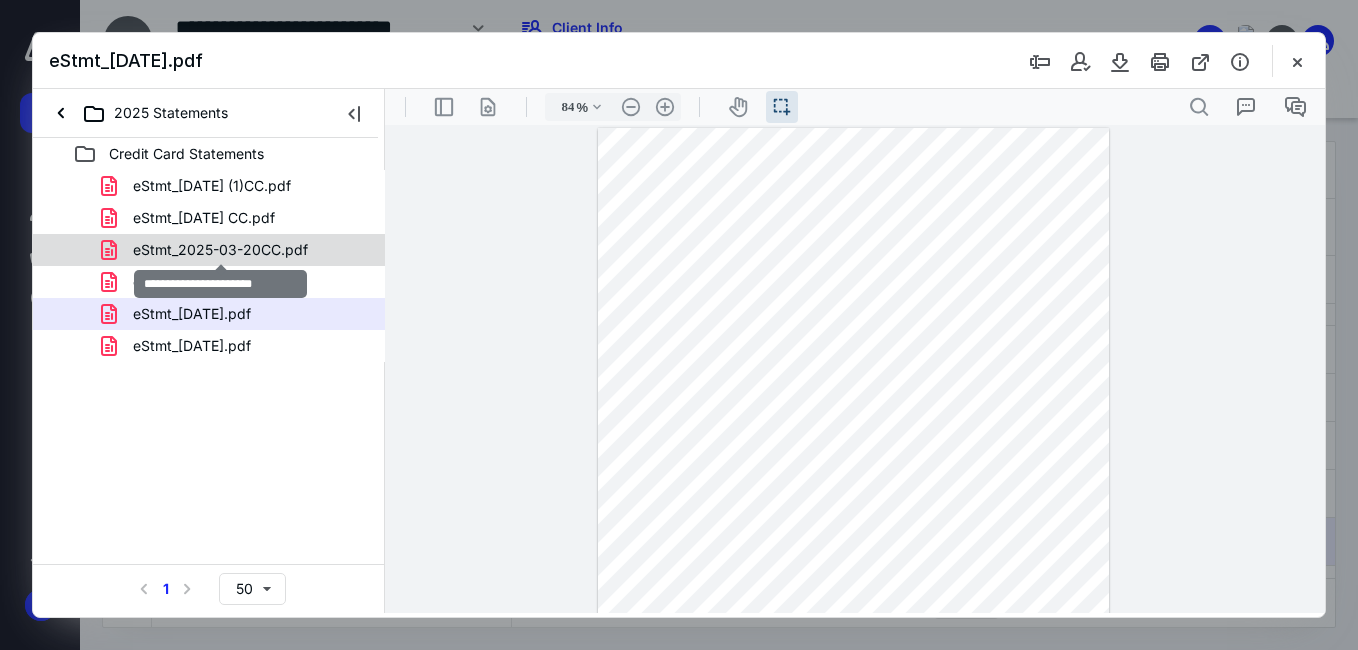 click on "eStmt_2025-03-20CC.pdf" at bounding box center (220, 250) 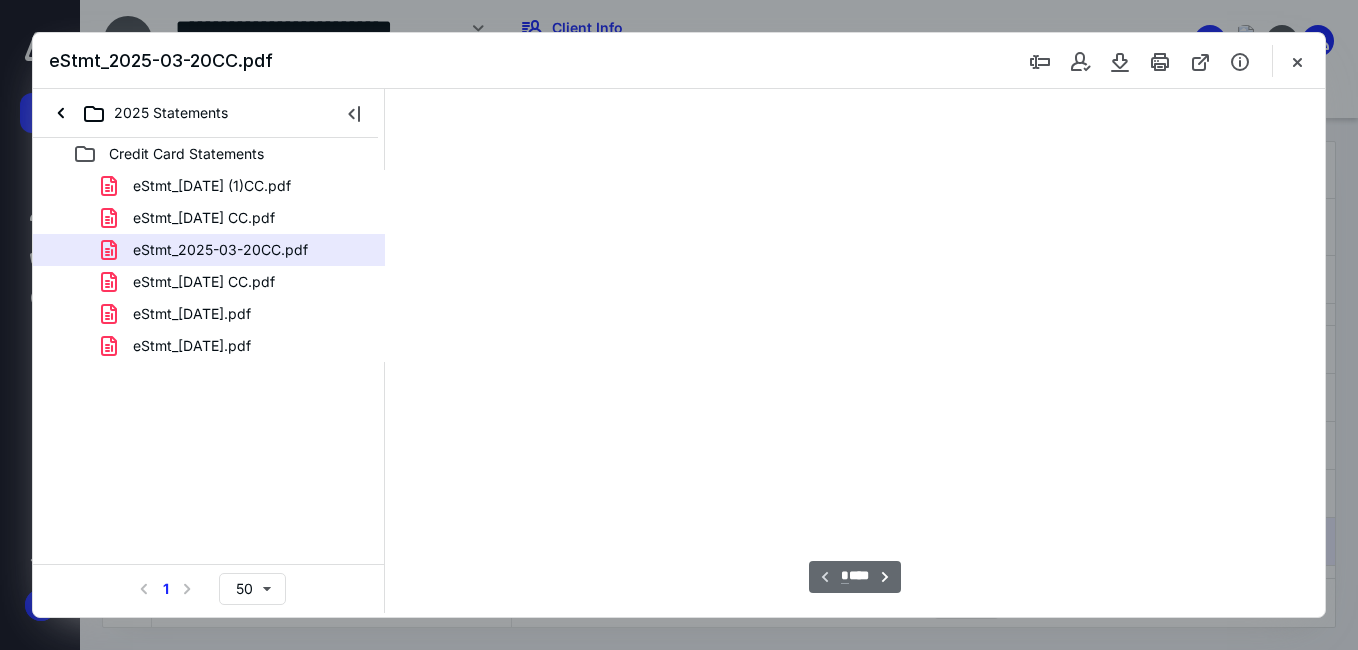 scroll, scrollTop: 38, scrollLeft: 0, axis: vertical 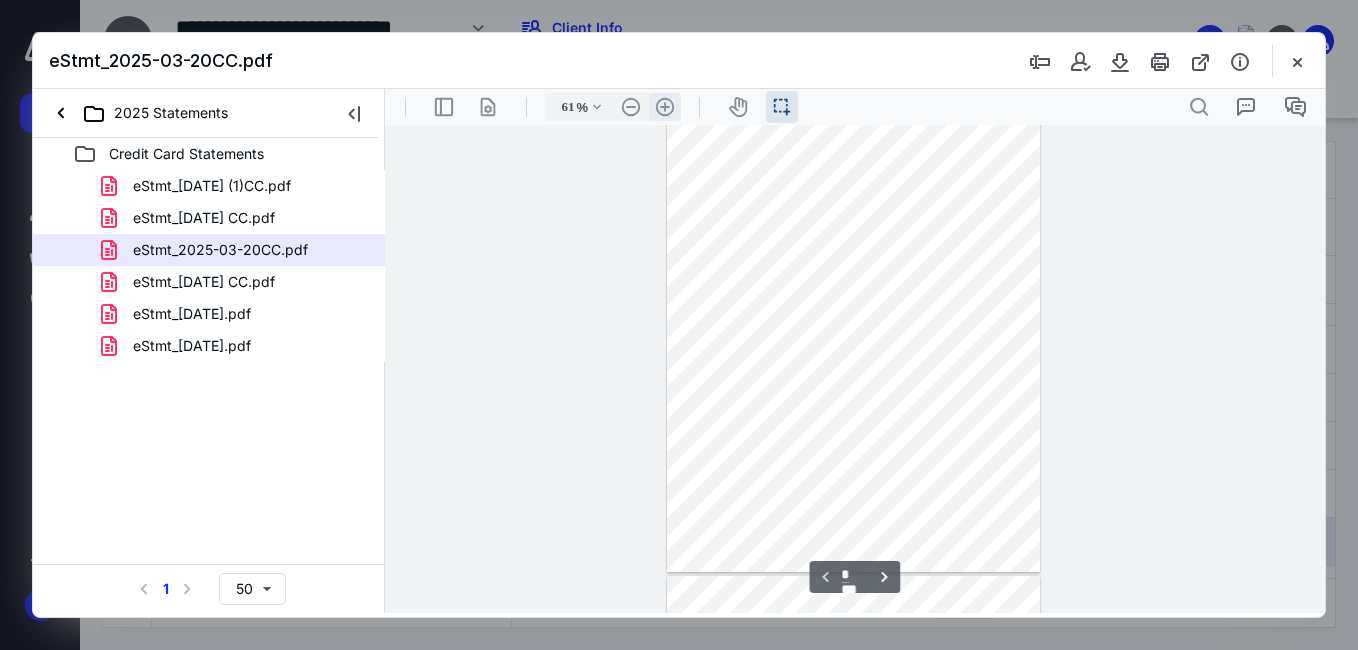 click on ".cls-1{fill:#abb0c4;} icon - header - zoom - in - line" at bounding box center (665, 107) 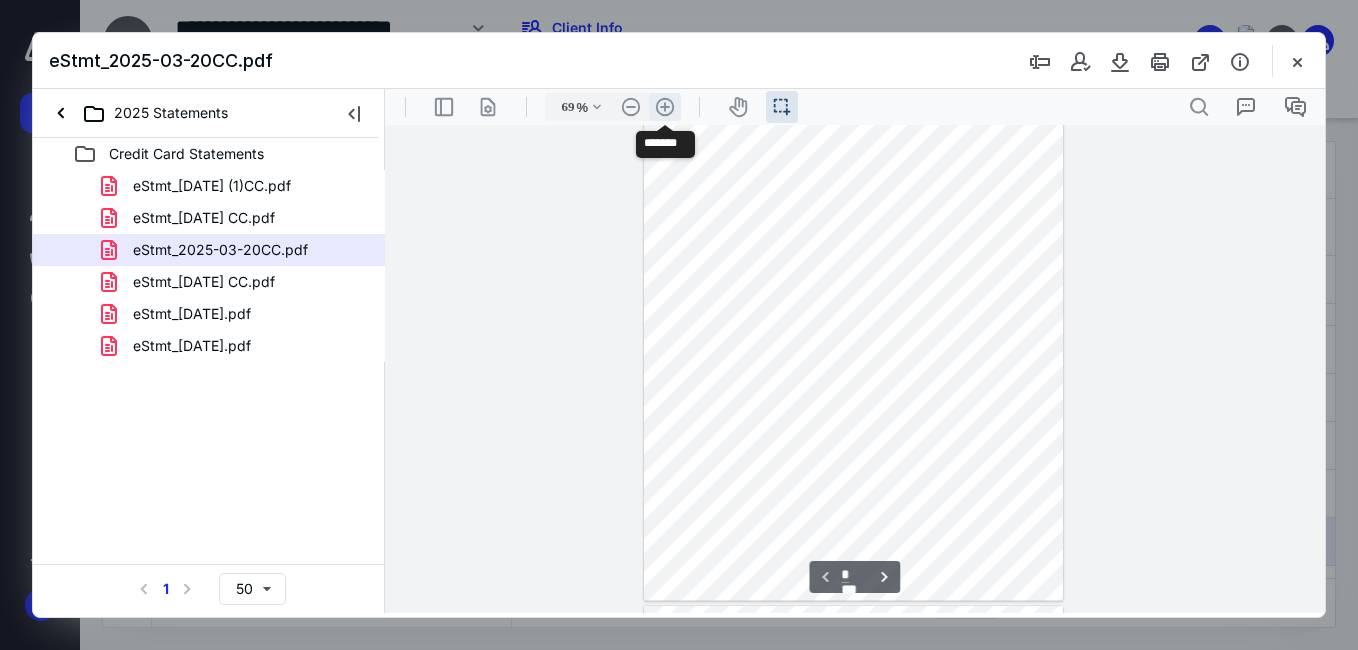 click on ".cls-1{fill:#abb0c4;} icon - header - zoom - in - line" at bounding box center [665, 107] 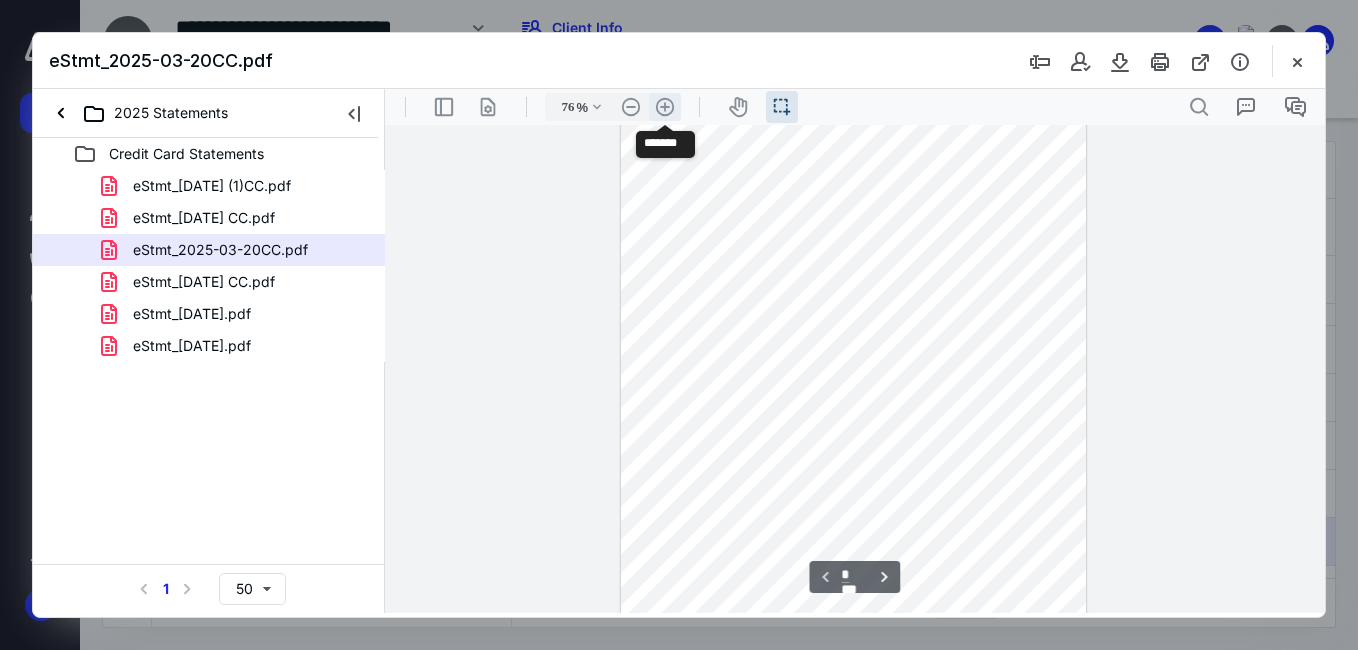 click on ".cls-1{fill:#abb0c4;} icon - header - zoom - in - line" at bounding box center (665, 107) 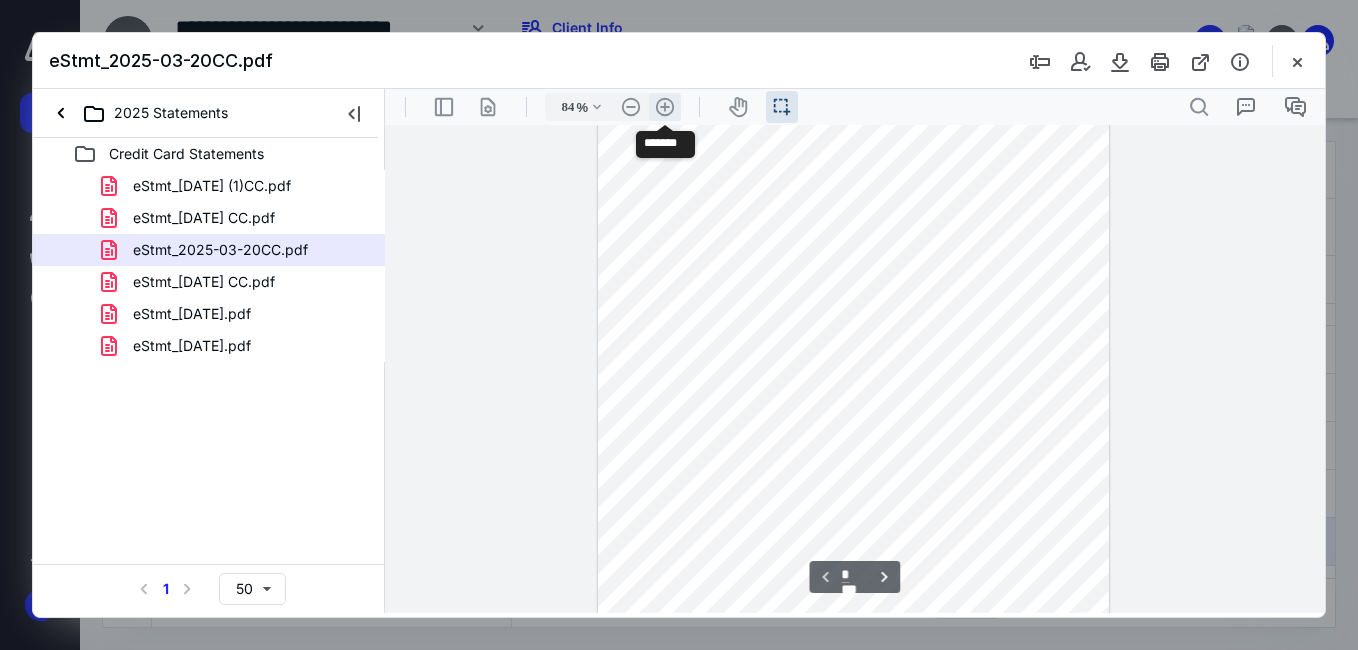 click on ".cls-1{fill:#abb0c4;} icon - header - zoom - in - line" at bounding box center (665, 107) 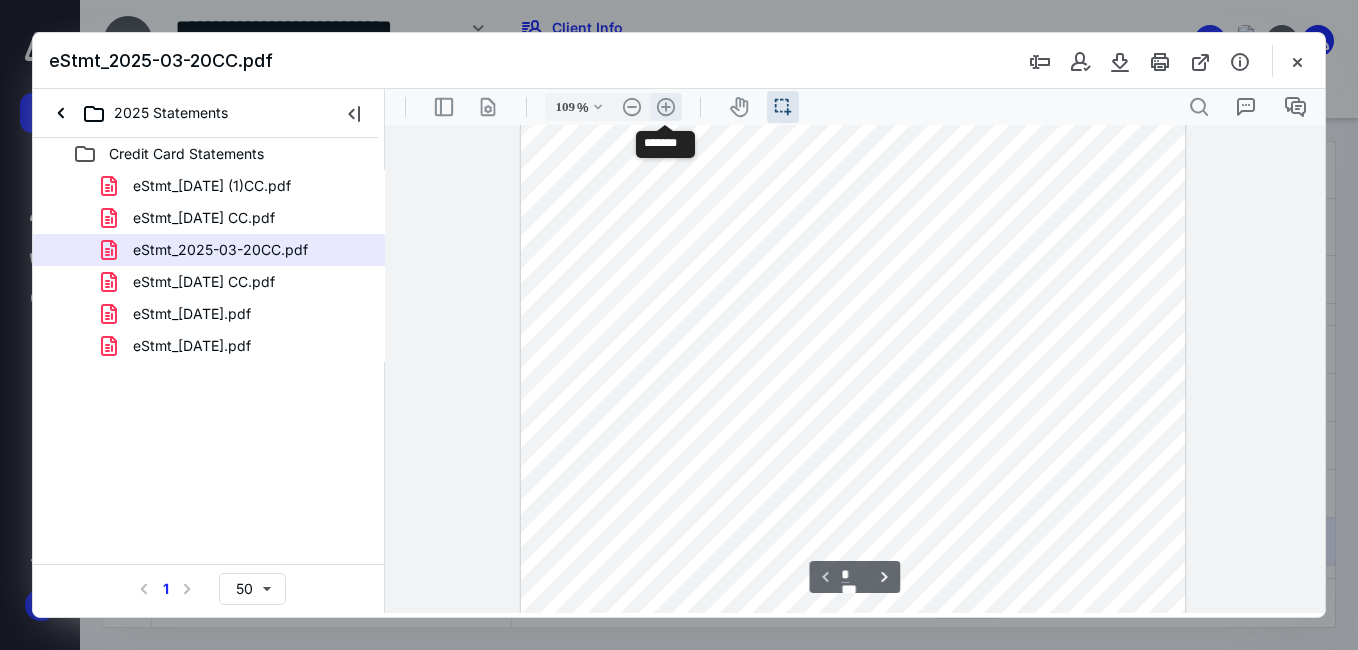 click on ".cls-1{fill:#abb0c4;} icon - header - zoom - in - line" at bounding box center [666, 107] 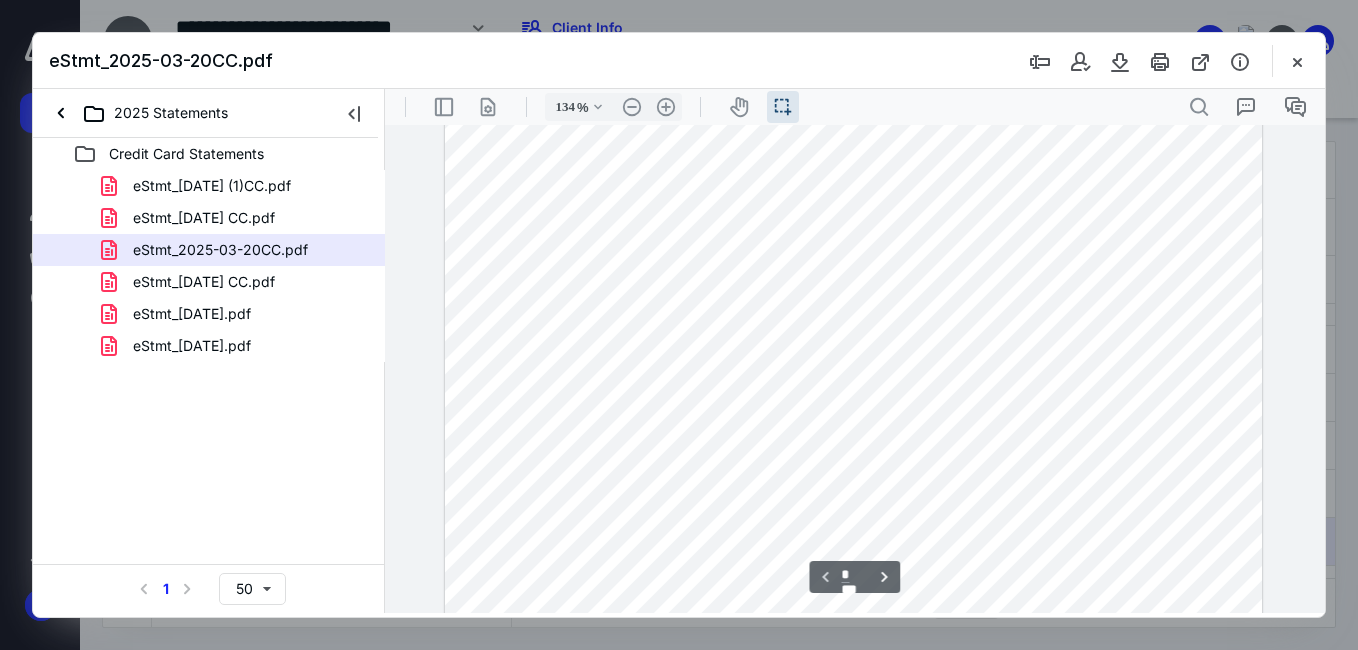 scroll, scrollTop: 0, scrollLeft: 0, axis: both 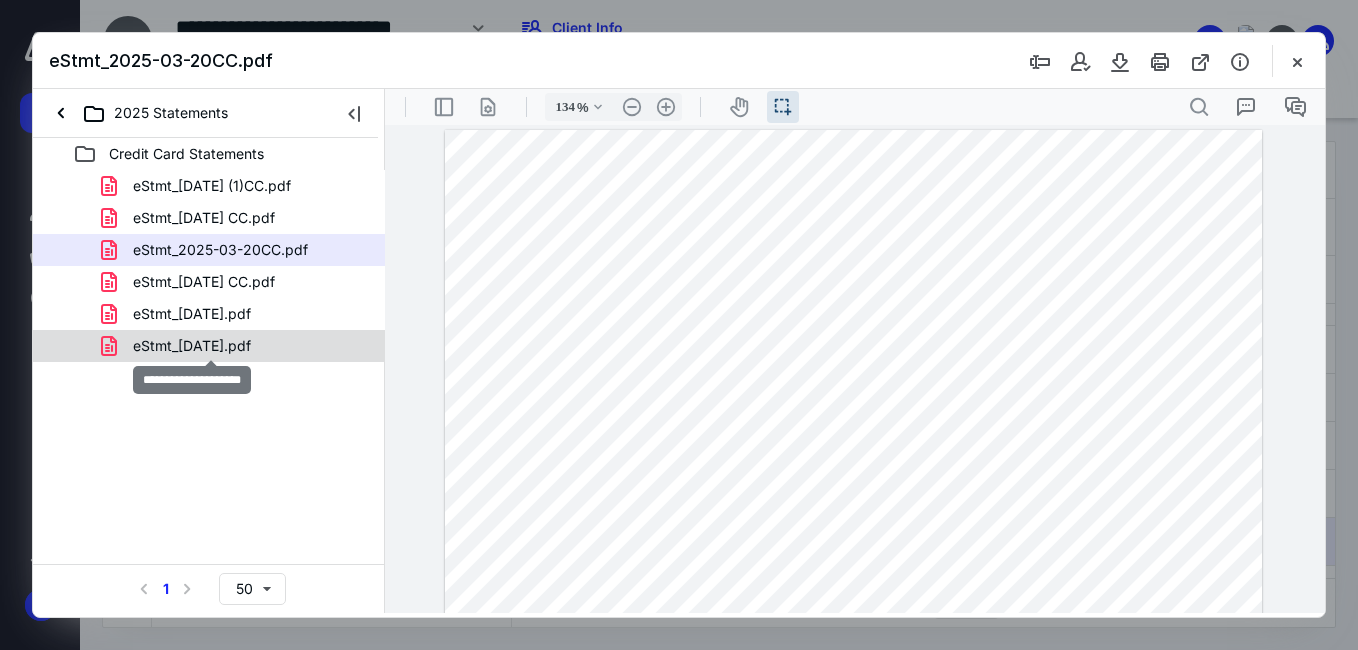 click on "eStmt_[DATE].pdf" at bounding box center (192, 346) 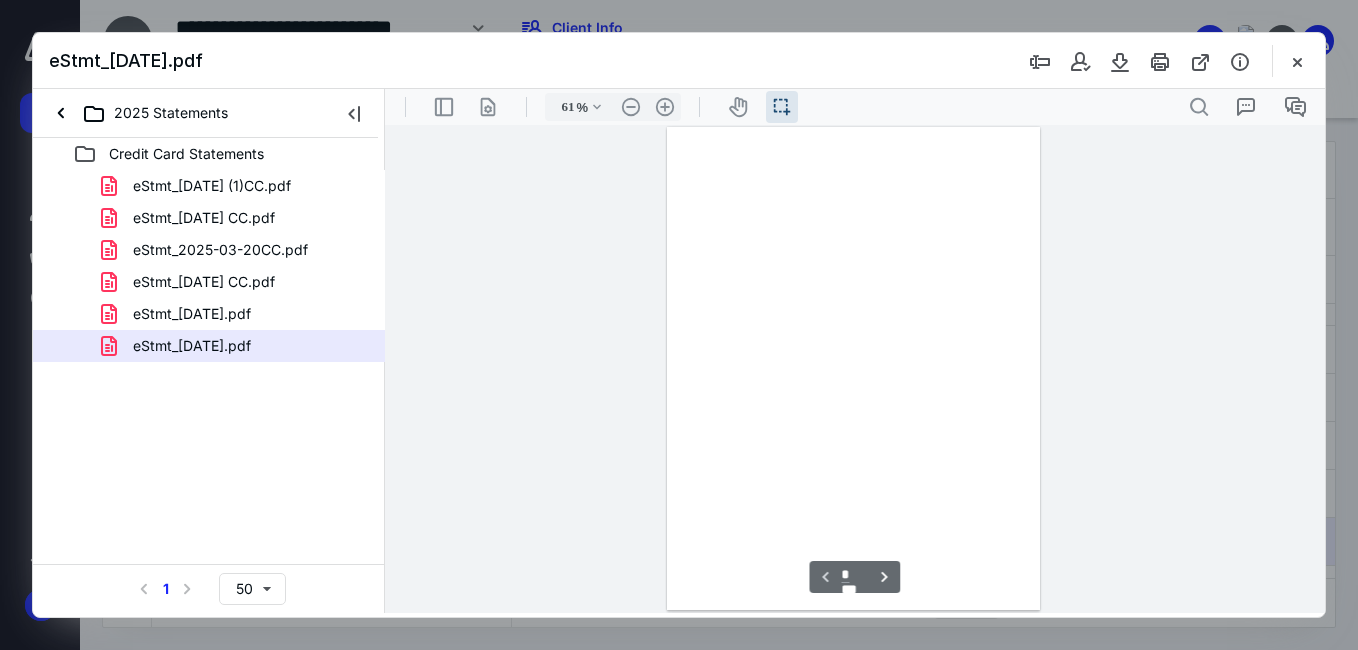 scroll, scrollTop: 38, scrollLeft: 0, axis: vertical 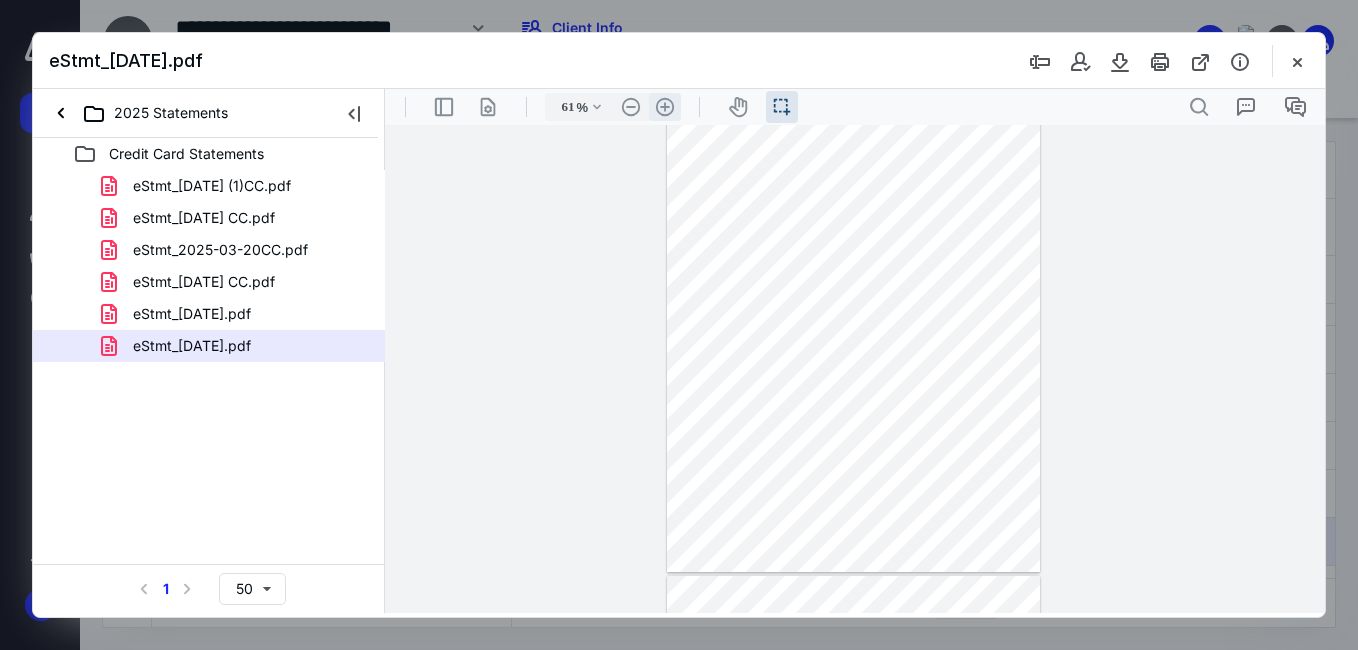click on ".cls-1{fill:#abb0c4;} icon - header - zoom - in - line" at bounding box center [665, 107] 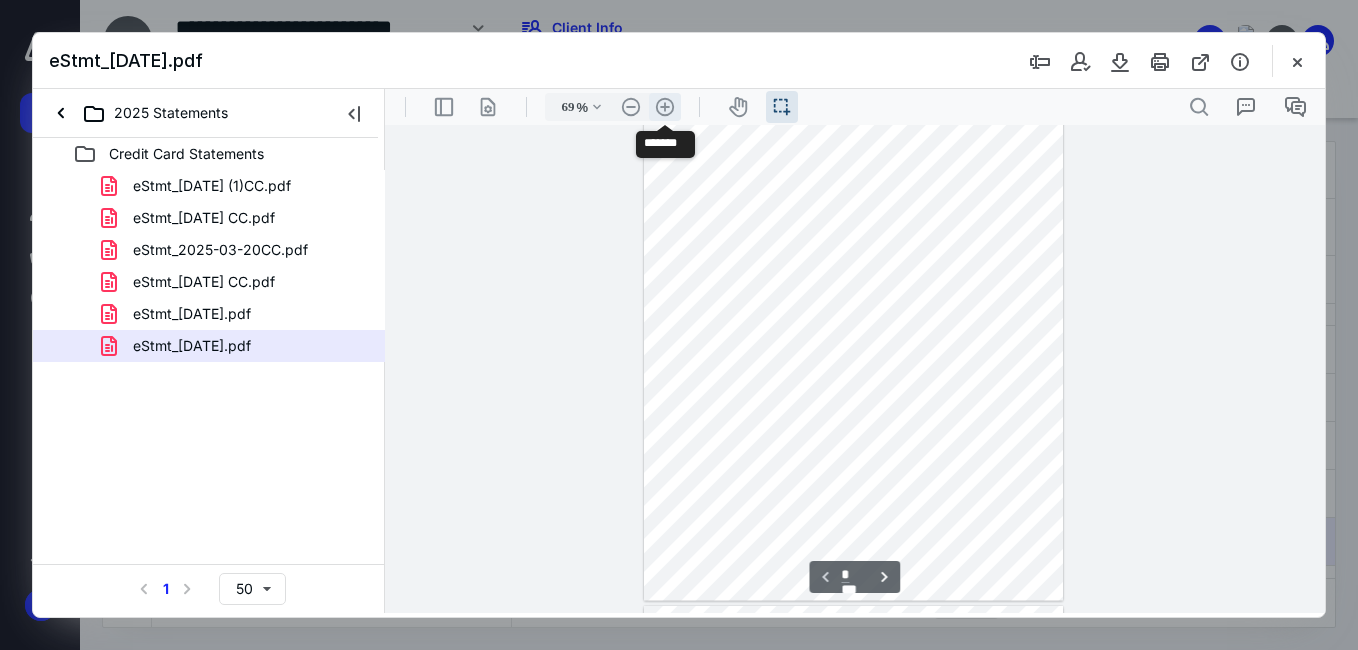 click on ".cls-1{fill:#abb0c4;} icon - header - zoom - in - line" at bounding box center (665, 107) 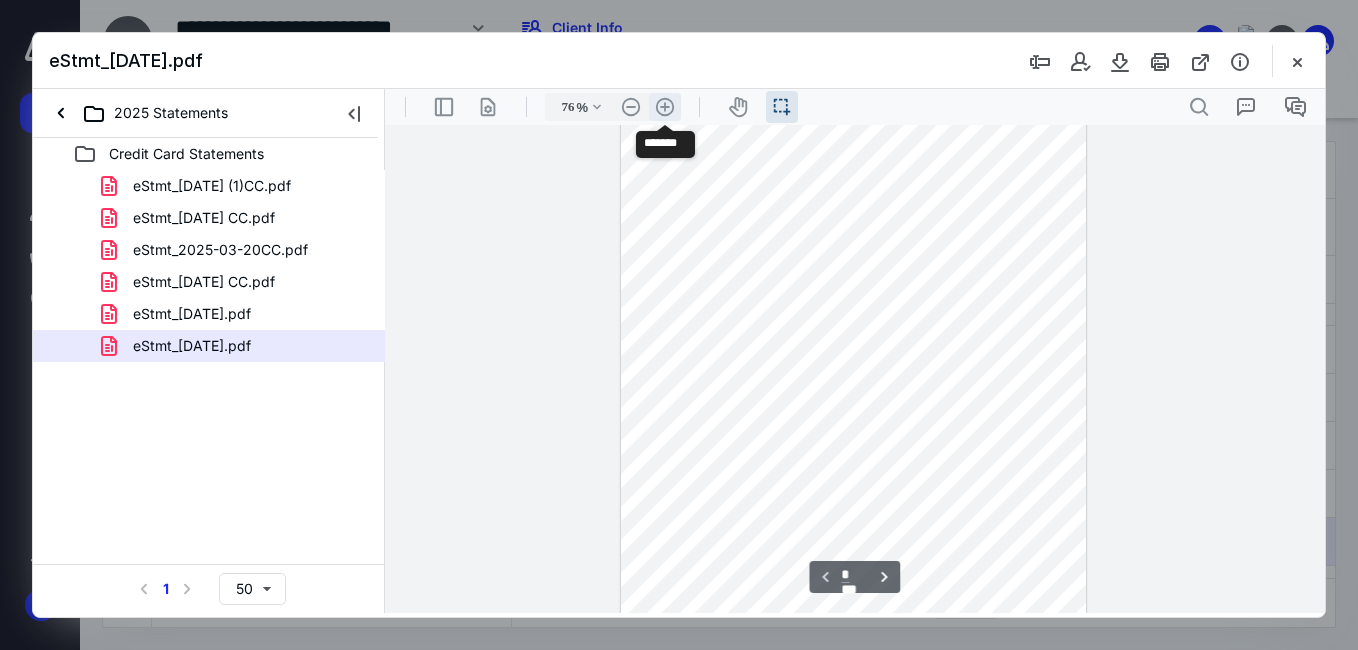 click on ".cls-1{fill:#abb0c4;} icon - header - zoom - in - line" at bounding box center [665, 107] 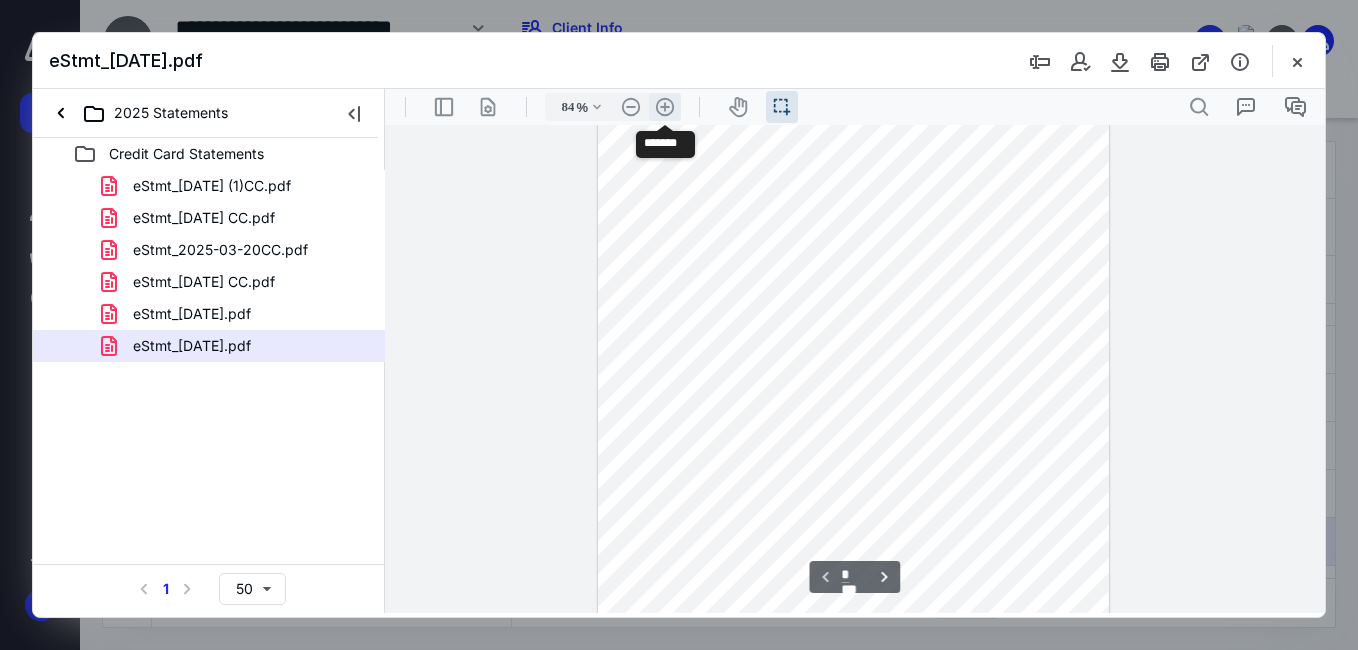 click on ".cls-1{fill:#abb0c4;} icon - header - zoom - in - line" at bounding box center [665, 107] 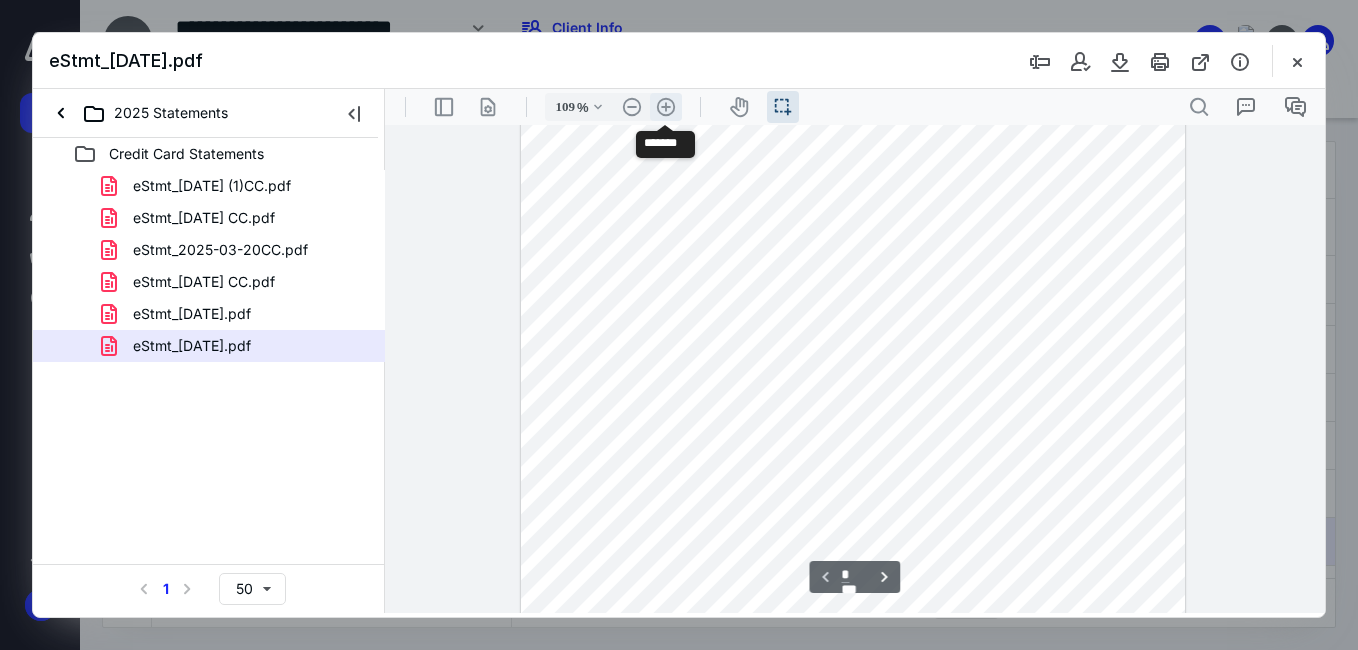 click on ".cls-1{fill:#abb0c4;} icon - header - zoom - in - line" at bounding box center [666, 107] 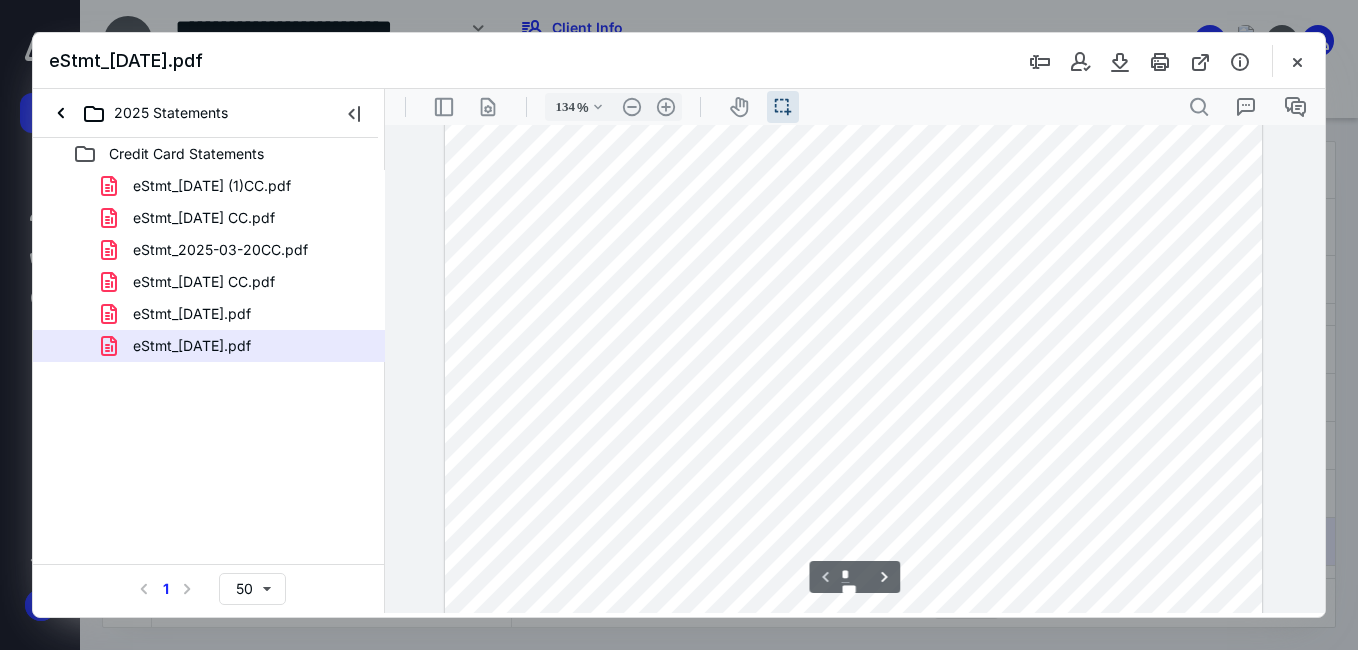 scroll, scrollTop: 0, scrollLeft: 0, axis: both 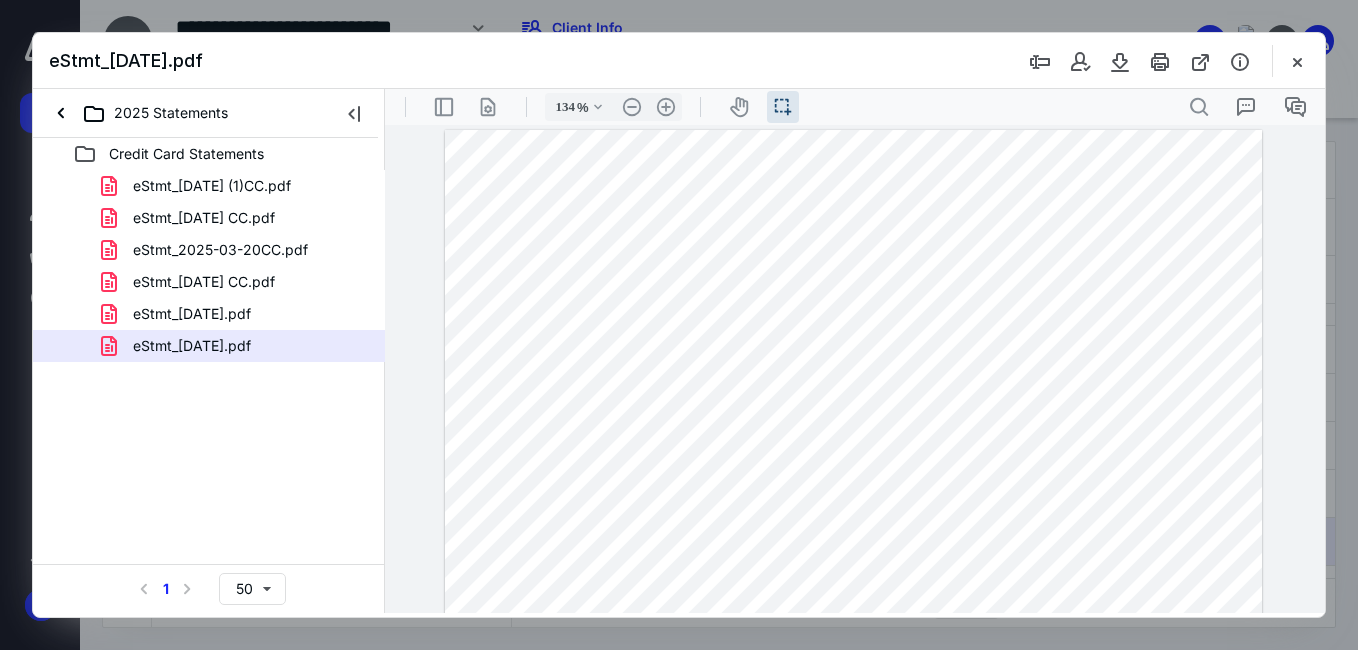 click at bounding box center [853, 658] 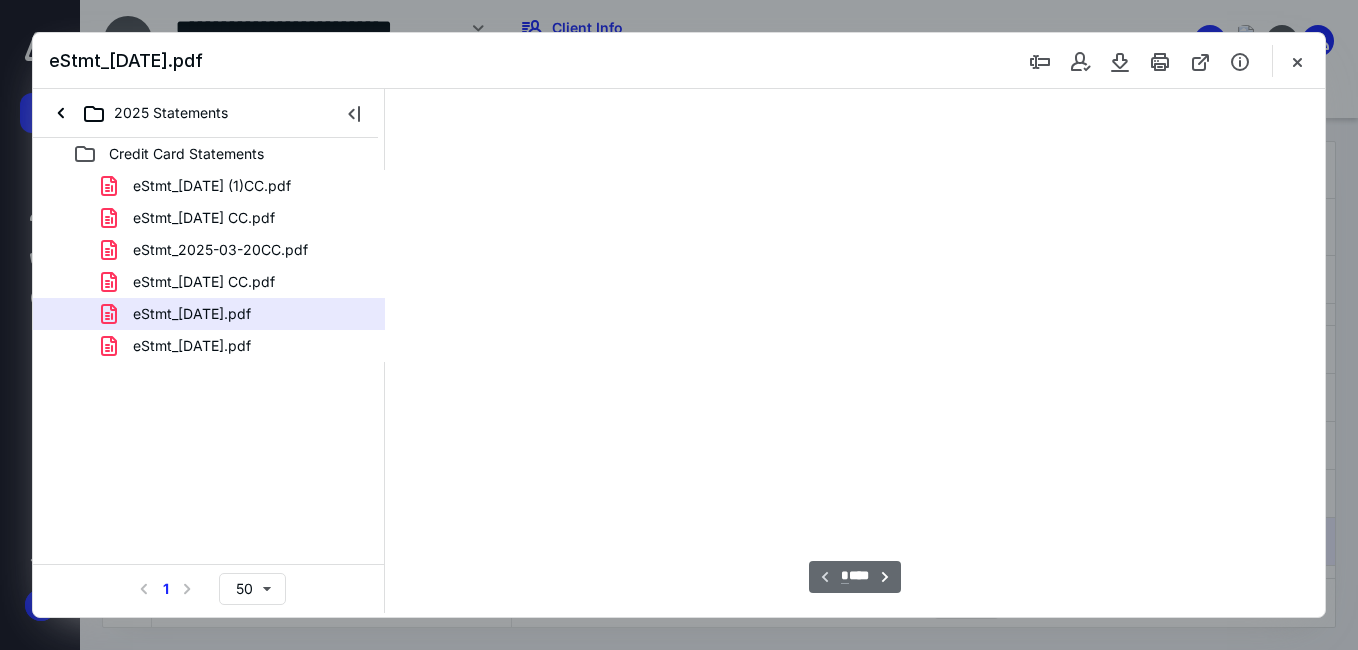 scroll, scrollTop: 38, scrollLeft: 0, axis: vertical 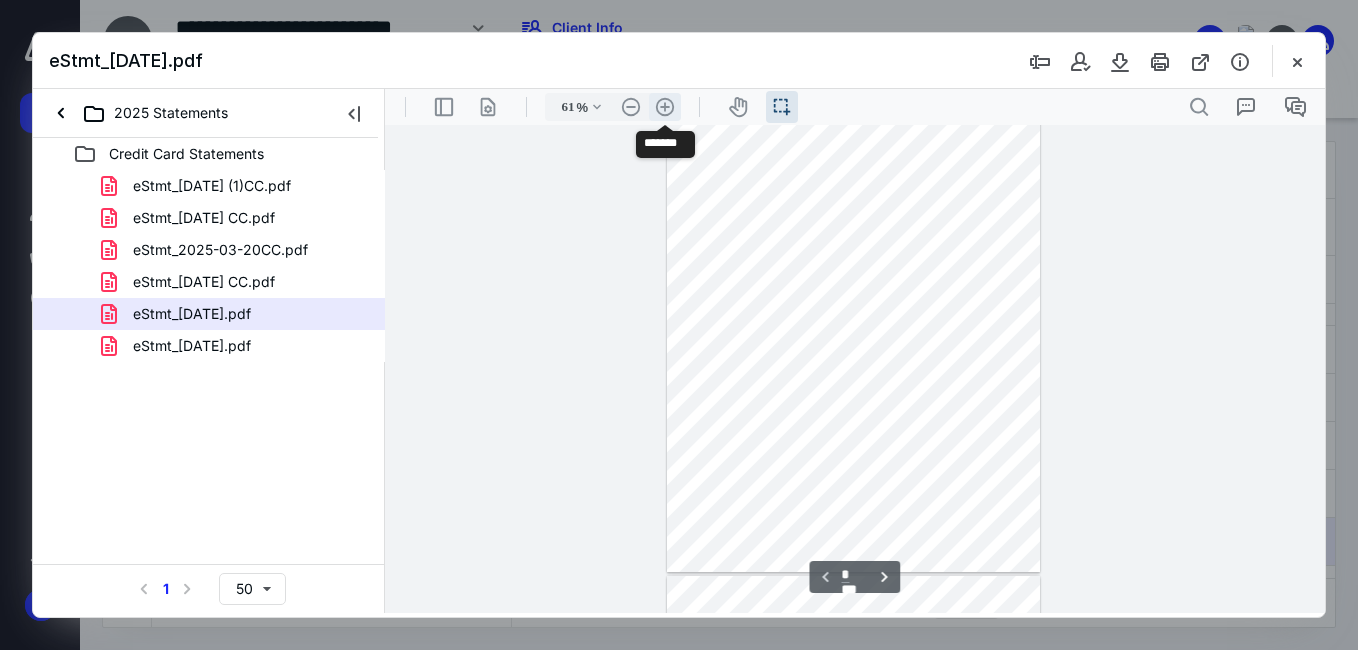 click on ".cls-1{fill:#abb0c4;} icon - header - zoom - in - line" at bounding box center (665, 107) 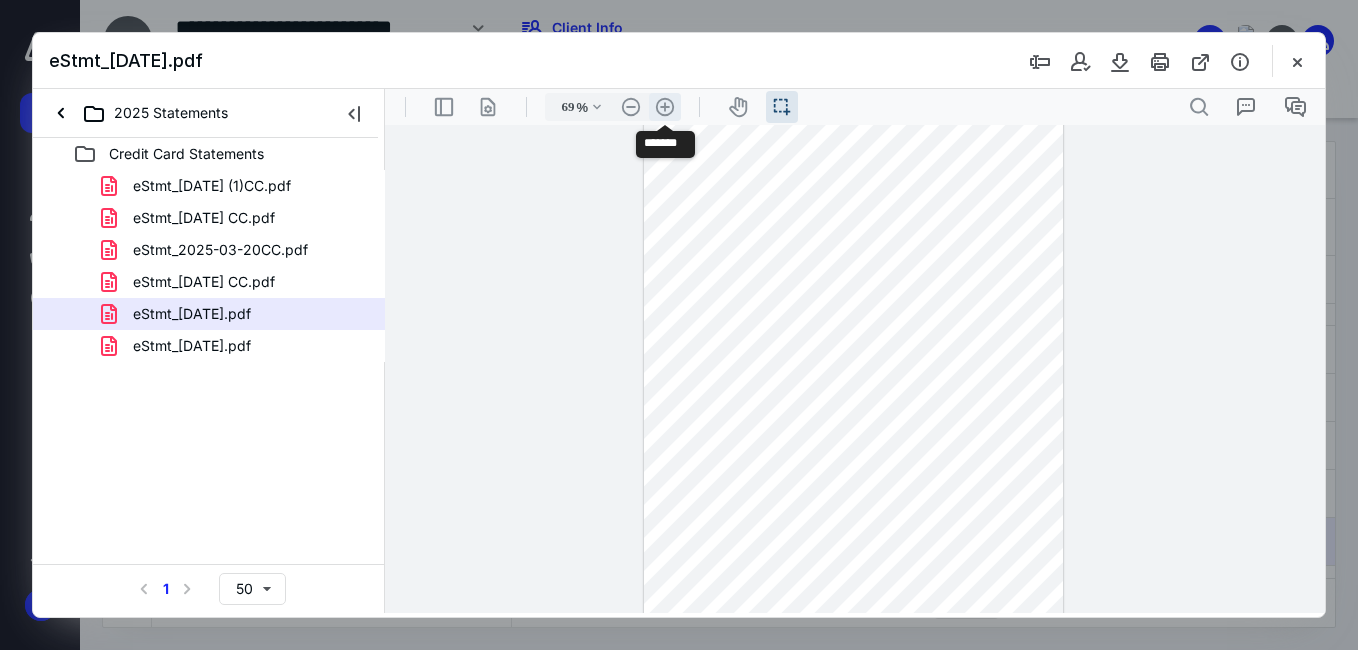 click on ".cls-1{fill:#abb0c4;} icon - header - zoom - in - line" at bounding box center (665, 107) 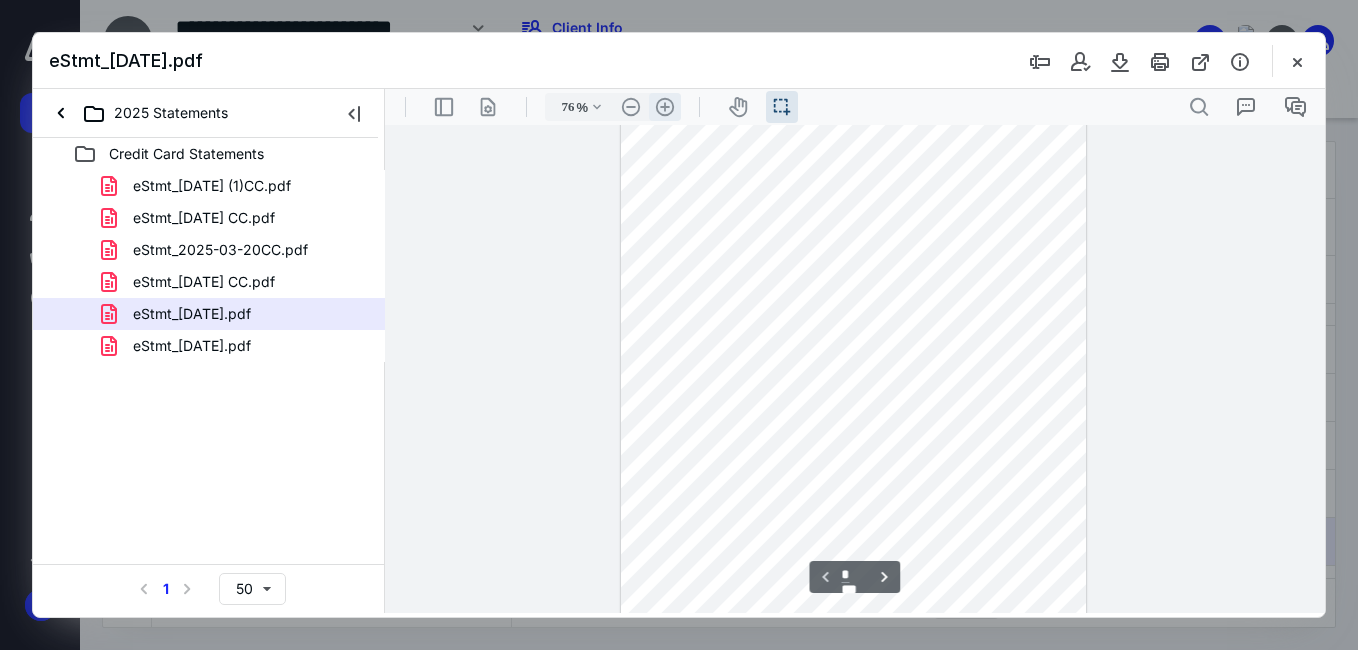 click on ".cls-1{fill:#abb0c4;} icon - header - zoom - in - line" at bounding box center (665, 107) 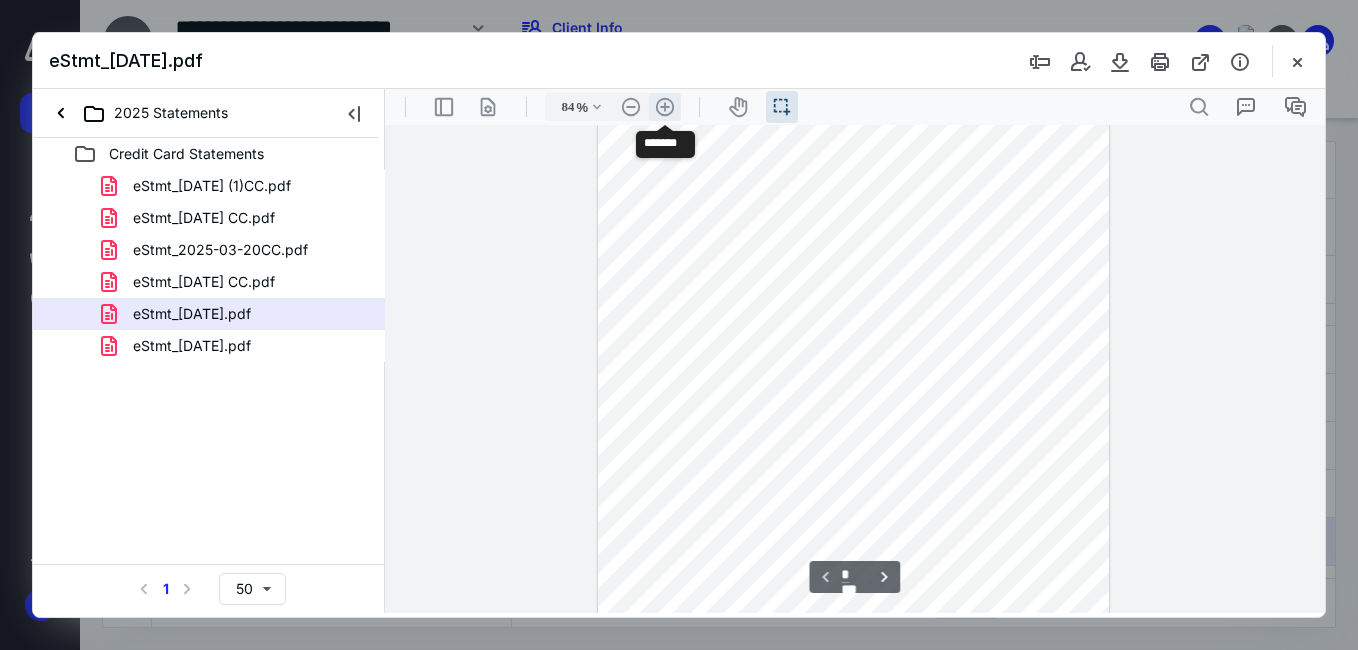 click on ".cls-1{fill:#abb0c4;} icon - header - zoom - in - line" at bounding box center [665, 107] 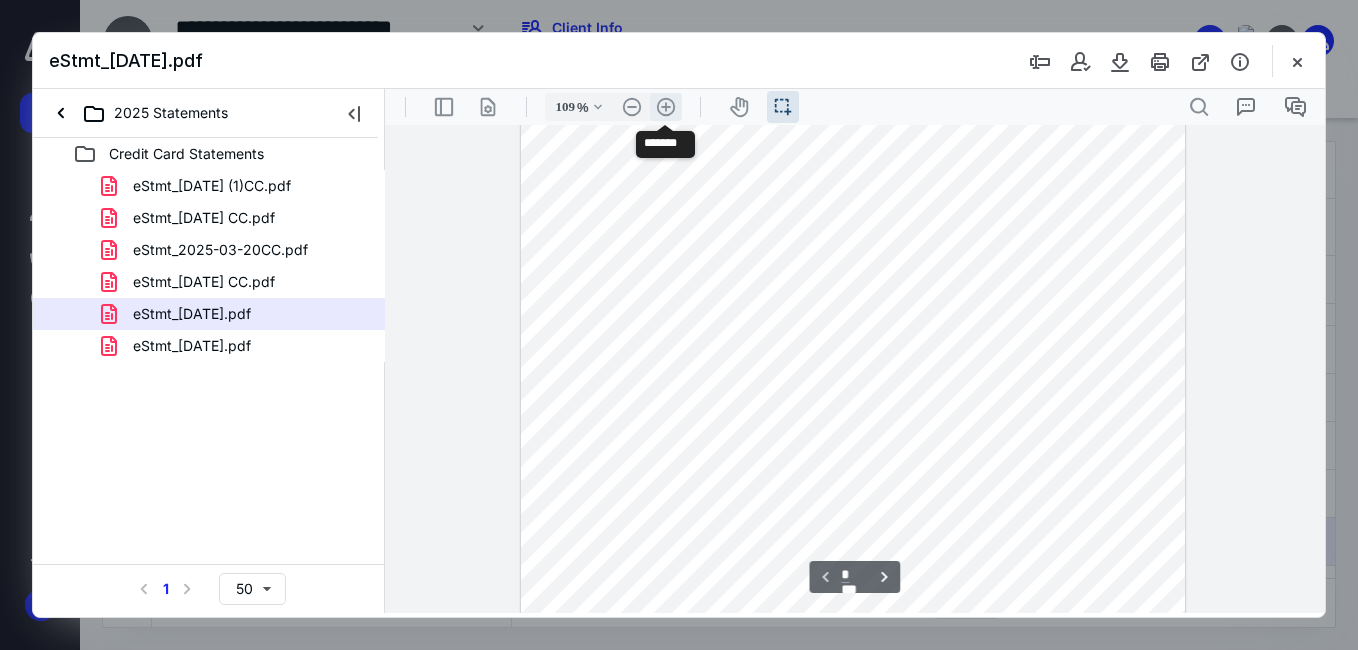 click on ".cls-1{fill:#abb0c4;} icon - header - zoom - in - line" at bounding box center [666, 107] 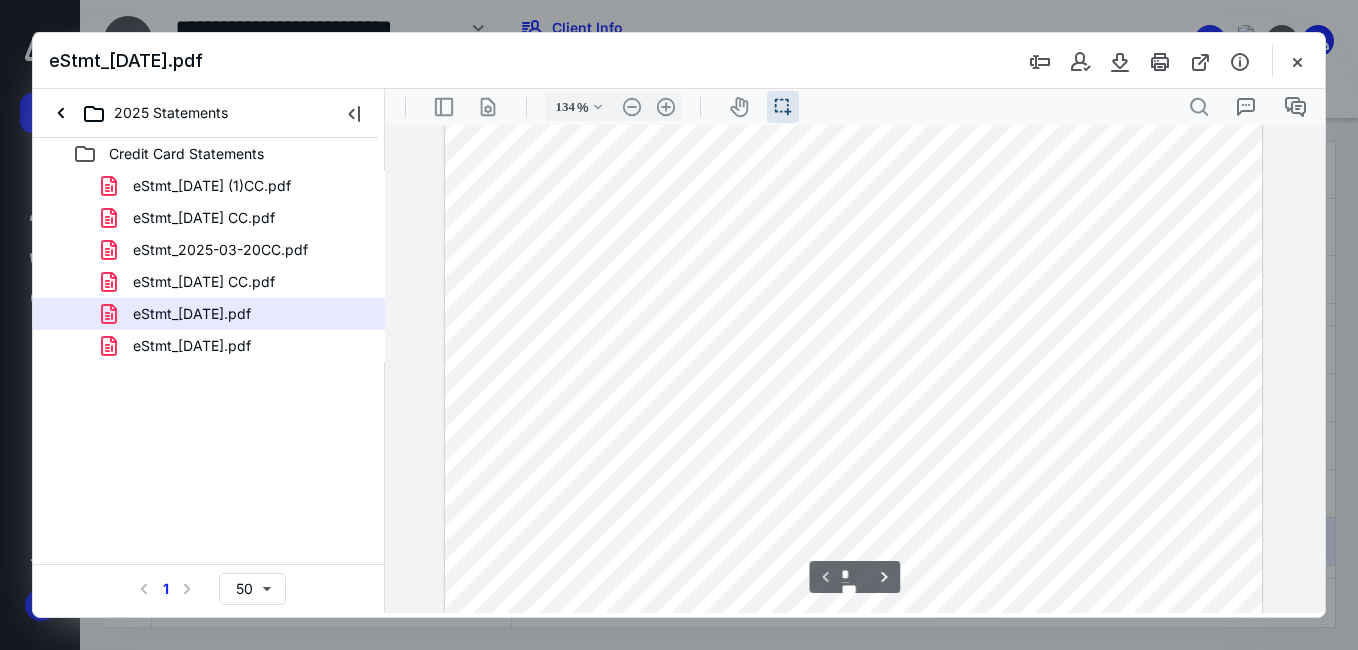 scroll, scrollTop: 0, scrollLeft: 0, axis: both 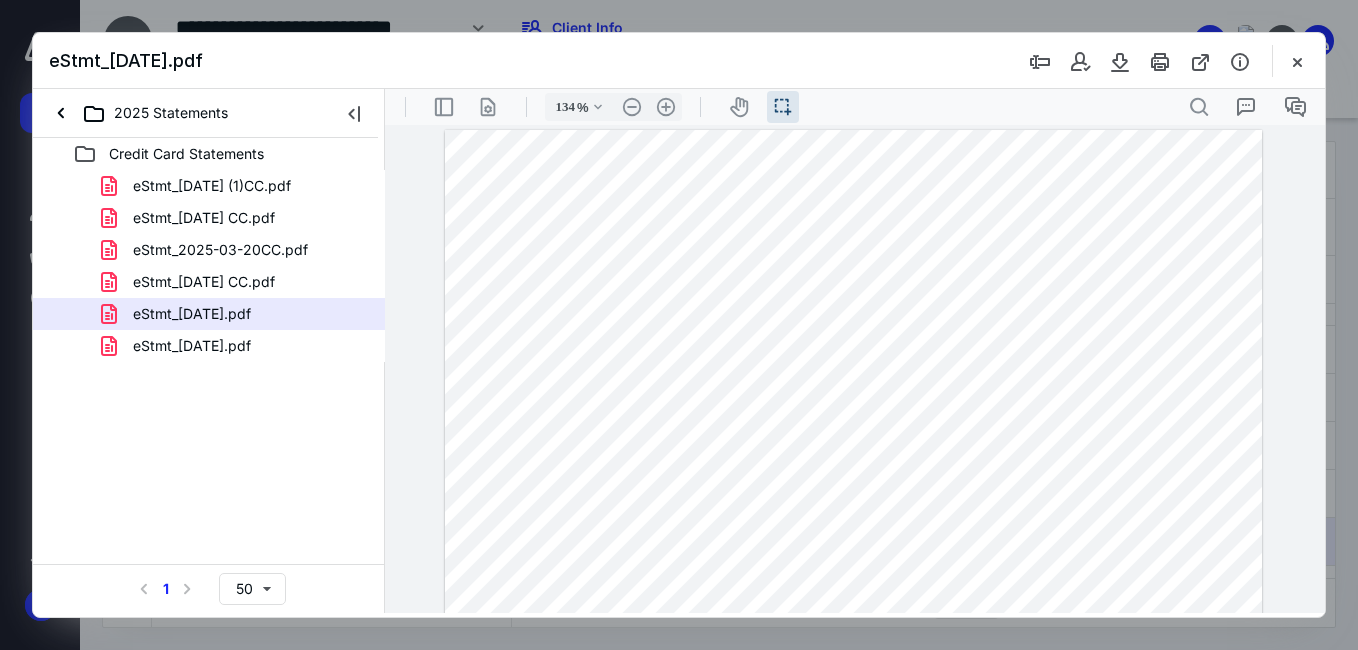 drag, startPoint x: 0, startPoint y: 357, endPoint x: 1, endPoint y: 231, distance: 126.00397 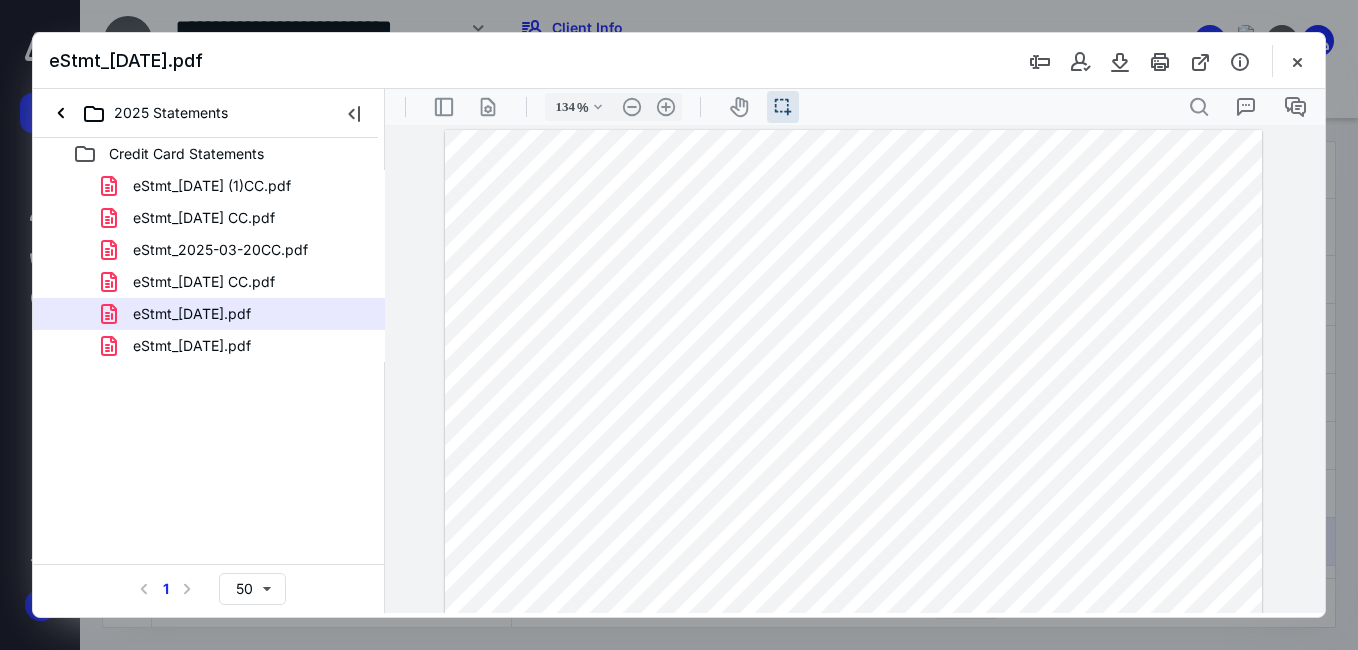 click at bounding box center (853, 658) 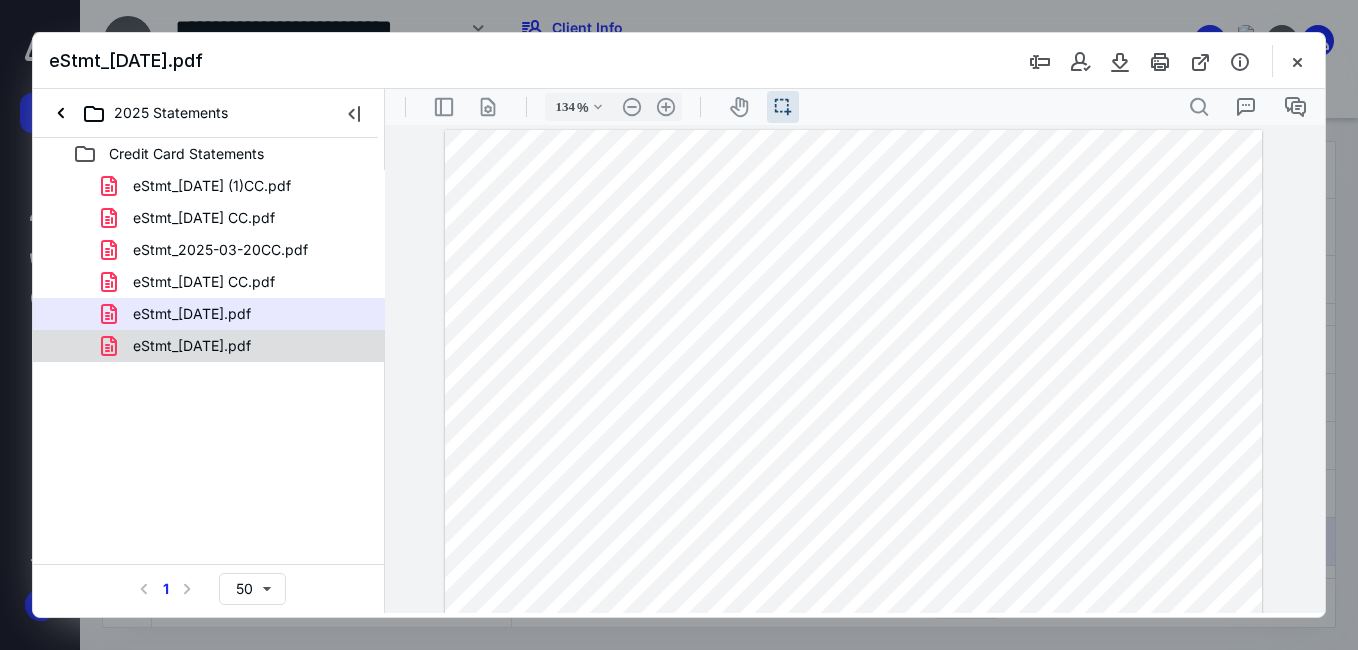 click on "eStmt_[DATE].pdf" at bounding box center (209, 346) 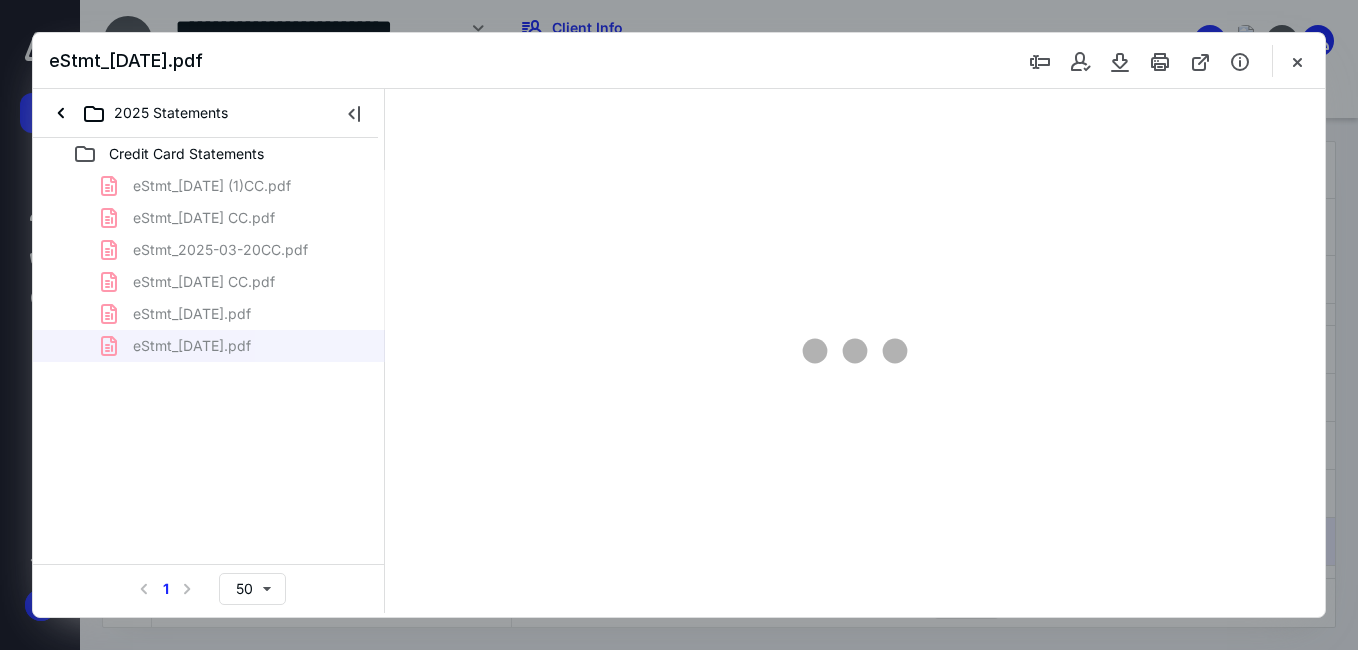 click at bounding box center [855, 351] 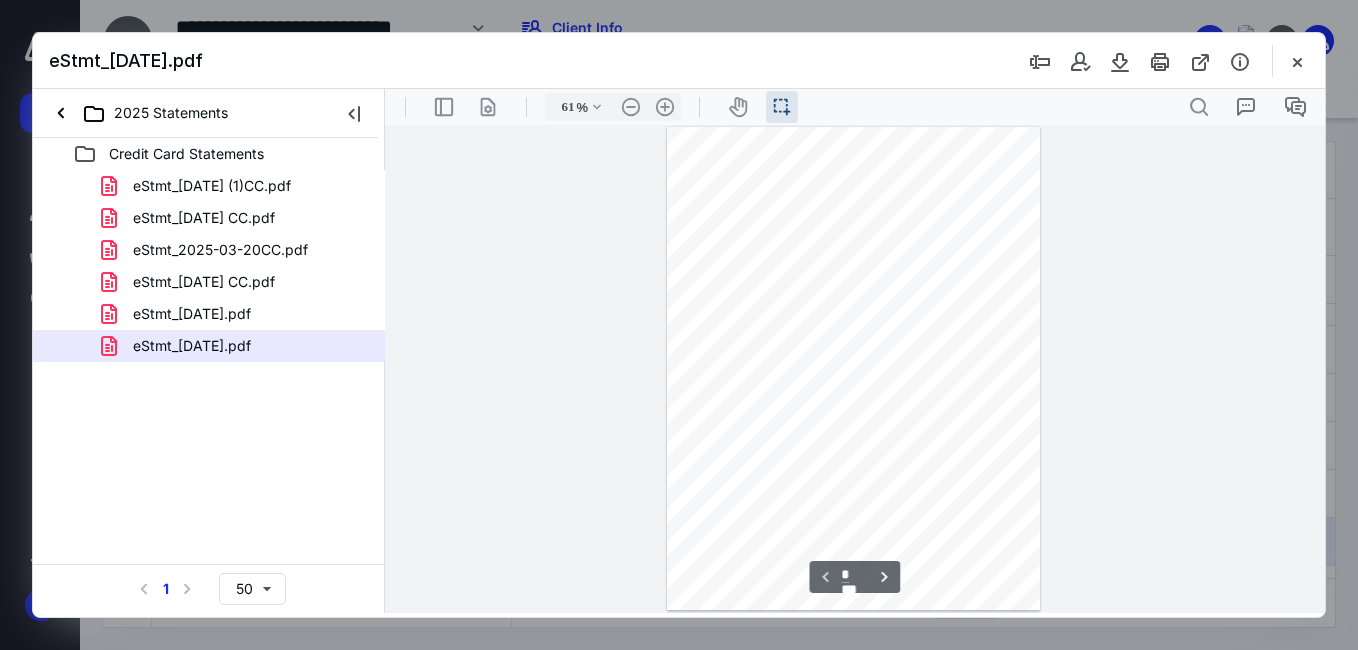 scroll, scrollTop: 38, scrollLeft: 0, axis: vertical 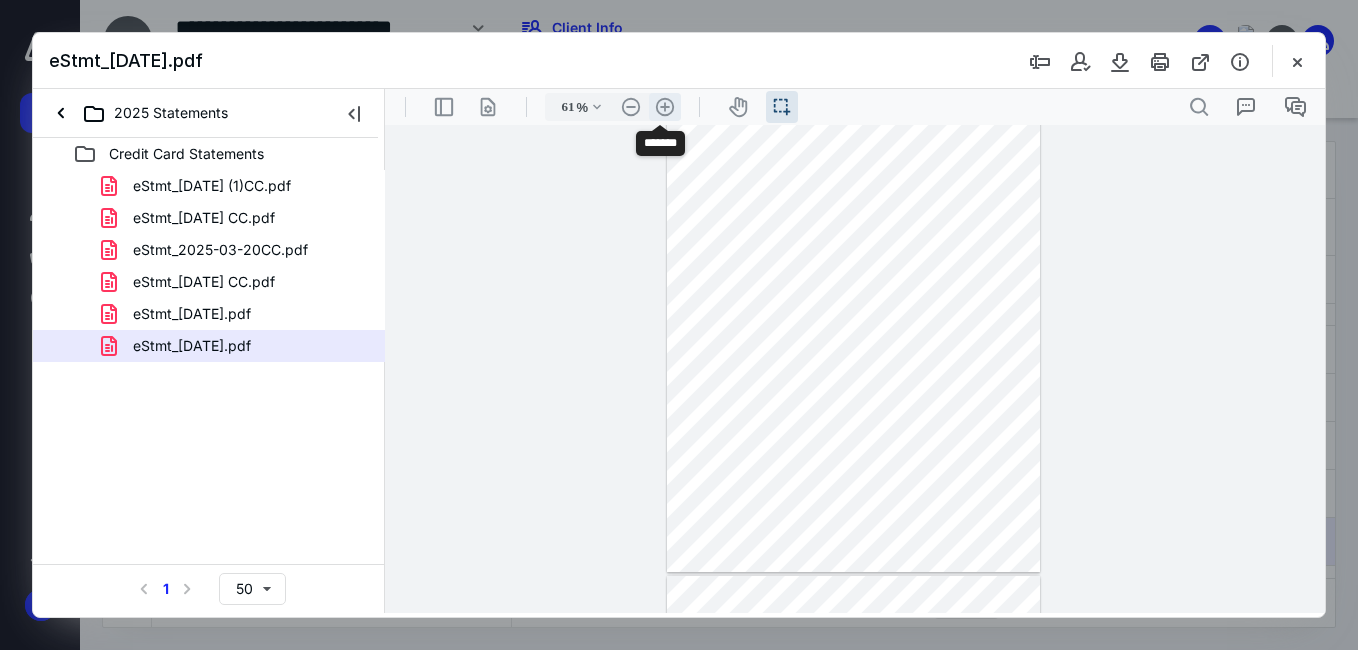 click on ".cls-1{fill:#abb0c4;} icon - header - zoom - in - line" at bounding box center [665, 107] 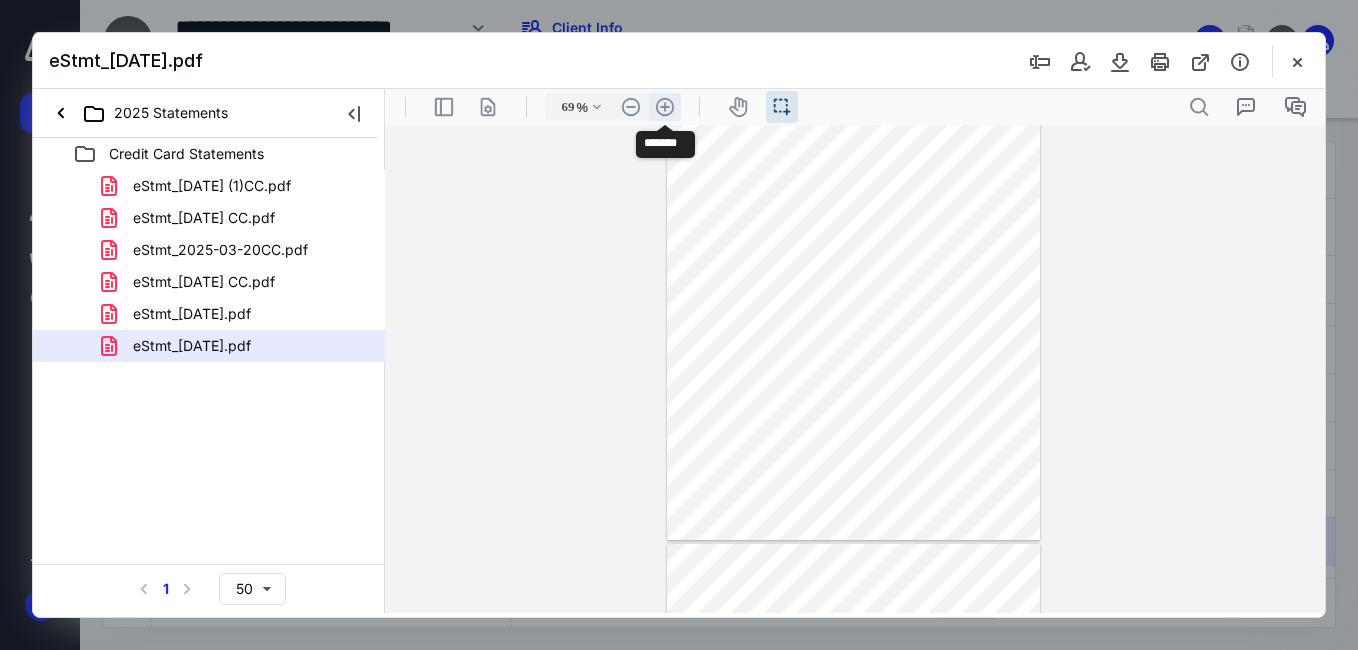 click on ".cls-1{fill:#abb0c4;} icon - header - zoom - in - line" at bounding box center (665, 107) 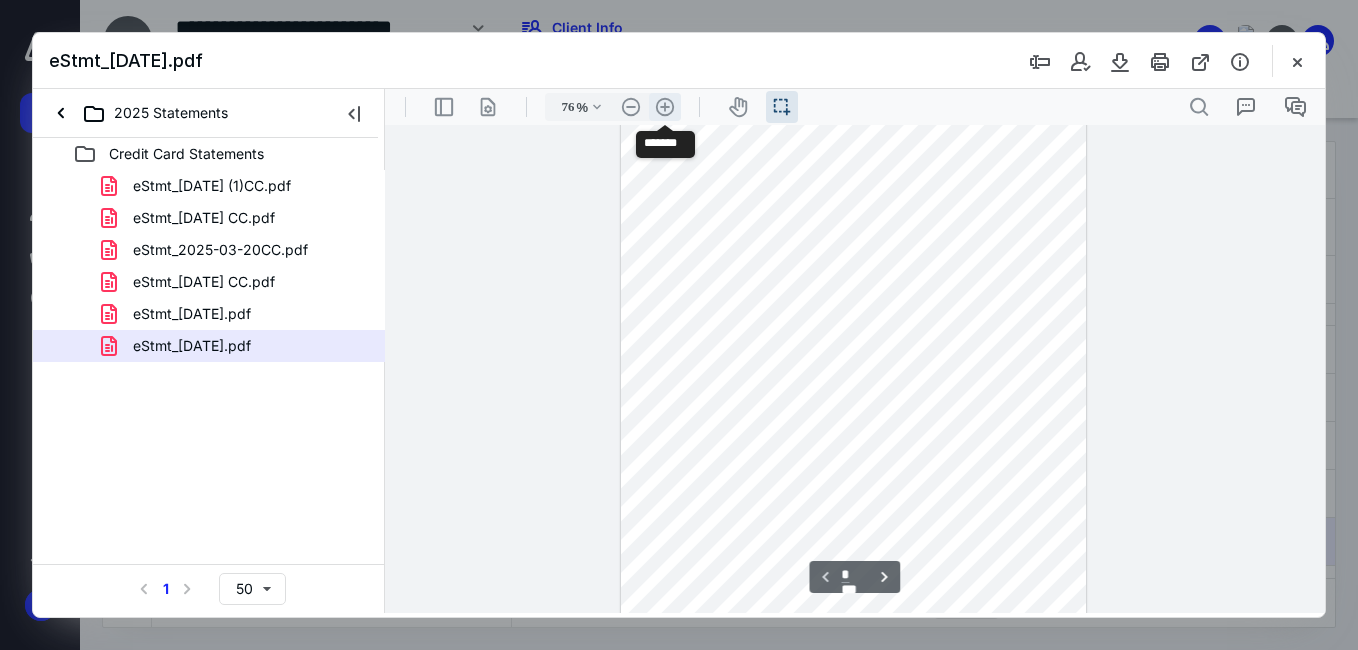 click on ".cls-1{fill:#abb0c4;} icon - header - zoom - in - line" at bounding box center [665, 107] 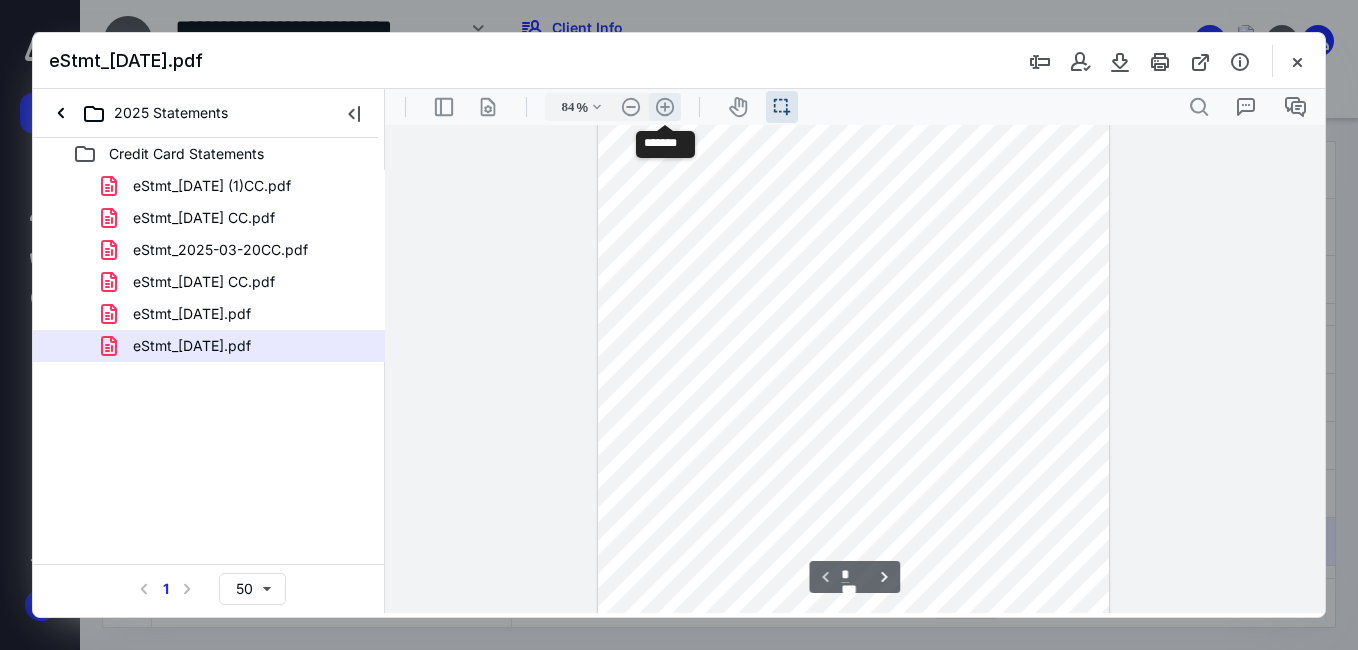 click on ".cls-1{fill:#abb0c4;} icon - header - zoom - in - line" at bounding box center (665, 107) 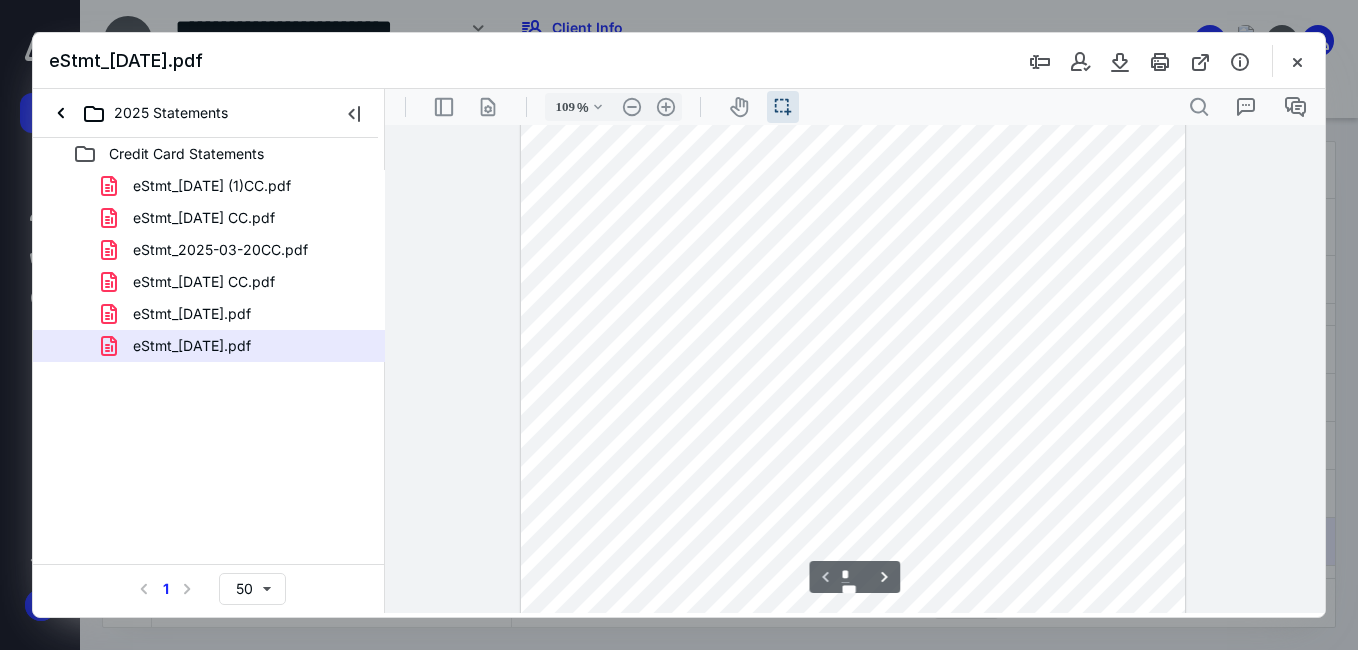 scroll, scrollTop: 0, scrollLeft: 0, axis: both 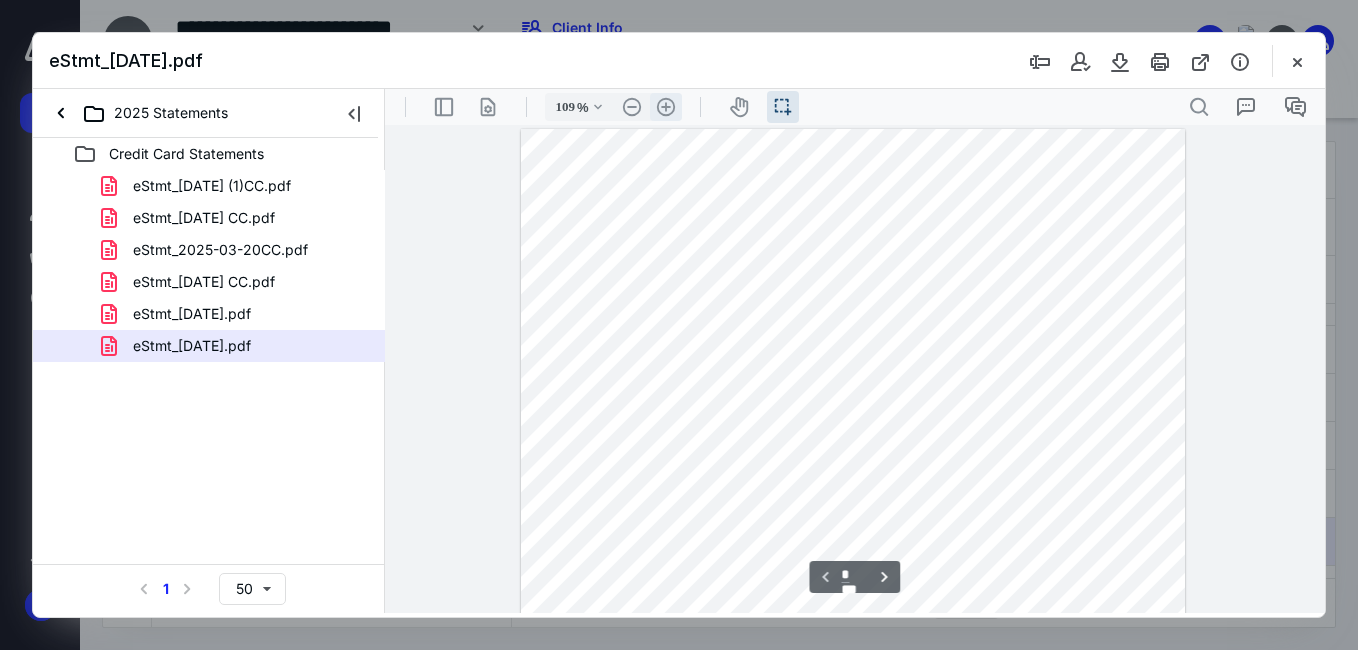 click on ".cls-1{fill:#abb0c4;} icon - header - zoom - in - line" at bounding box center [666, 107] 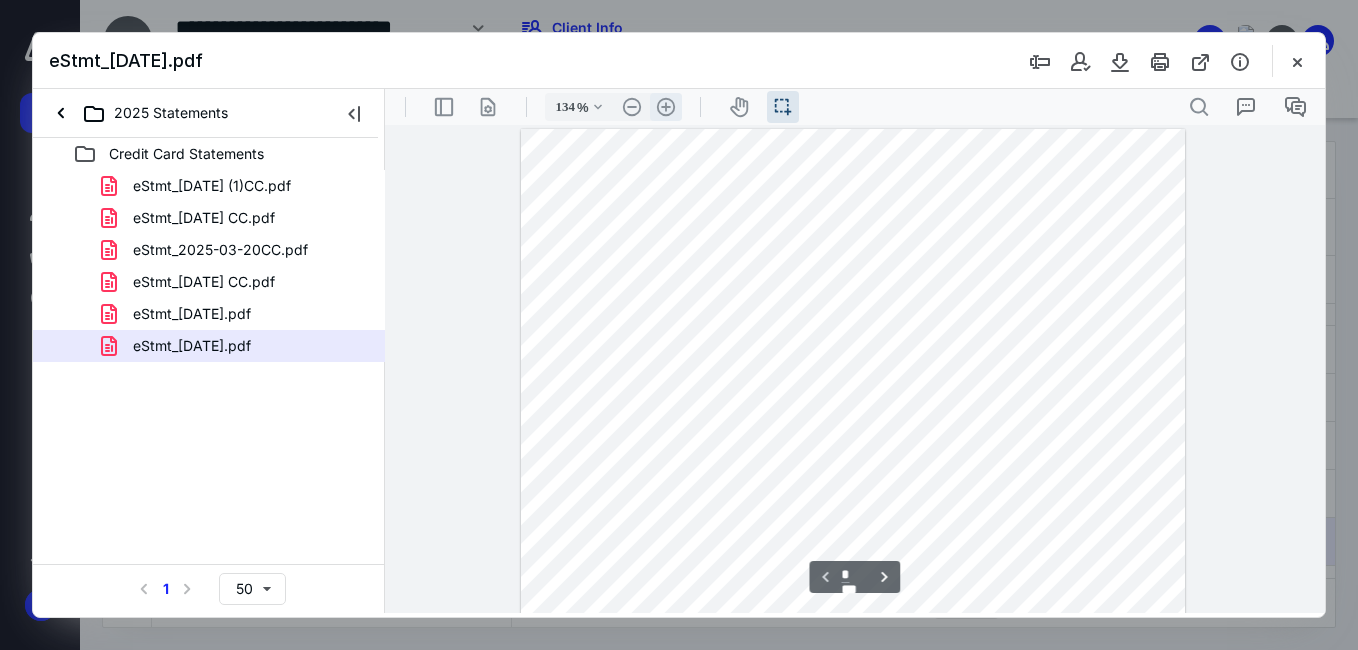 scroll, scrollTop: 52, scrollLeft: 0, axis: vertical 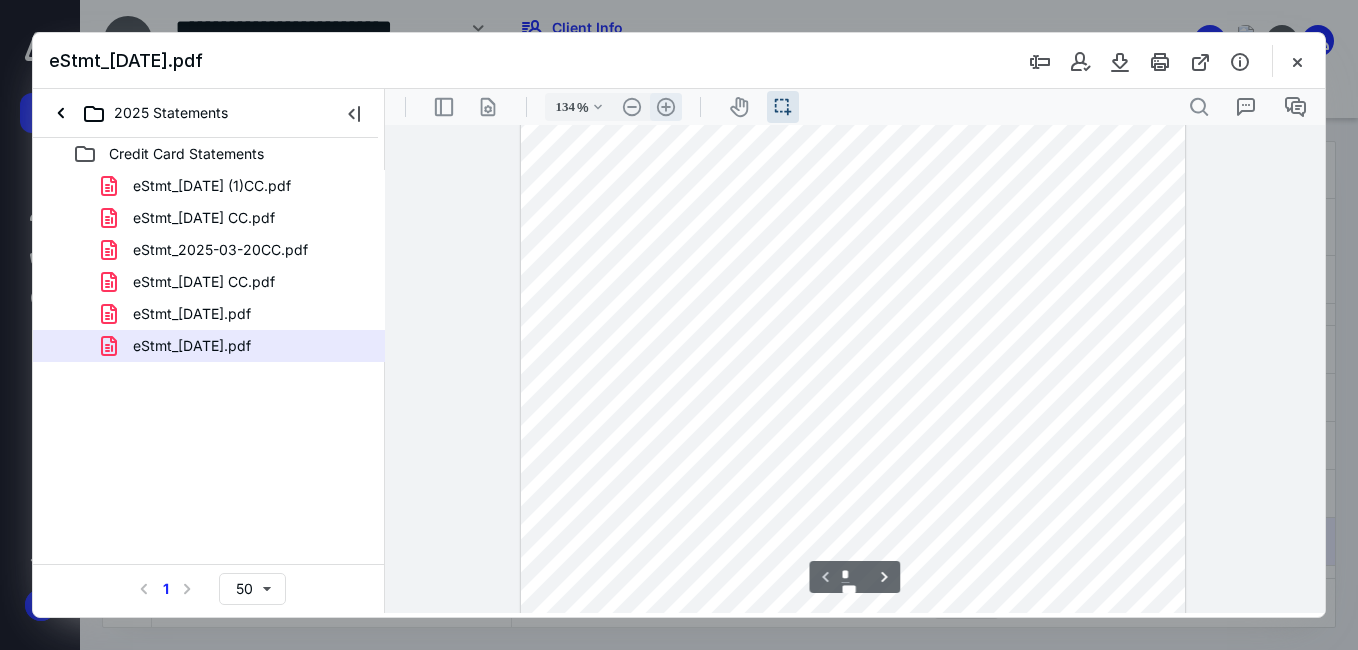 click on ".cls-1{fill:#abb0c4;} icon - header - zoom - in - line" at bounding box center [666, 107] 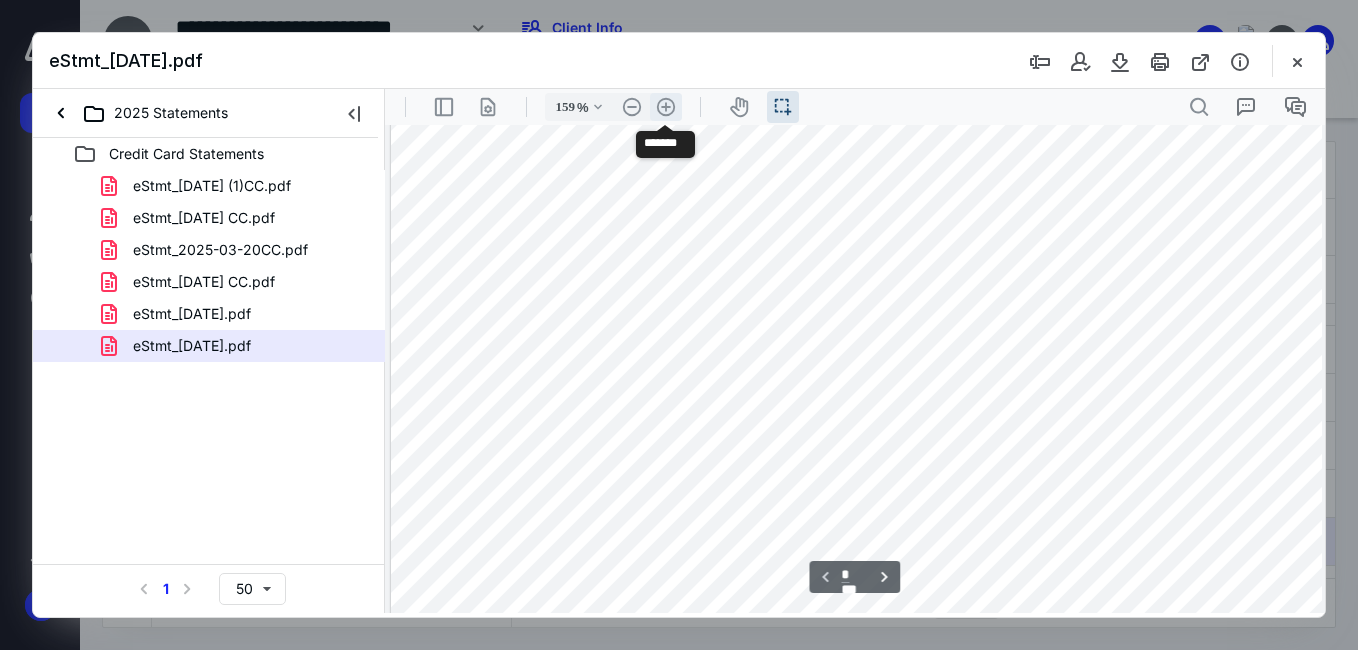 scroll, scrollTop: 104, scrollLeft: 27, axis: both 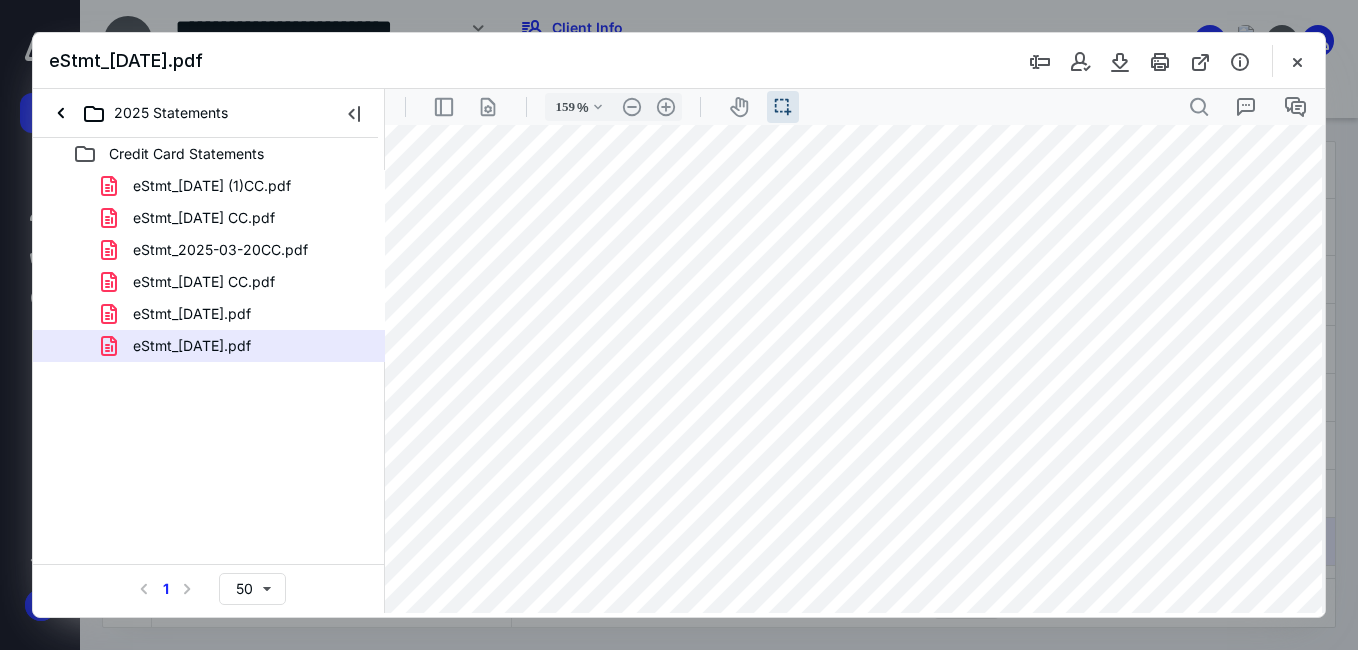 click at bounding box center (849, 654) 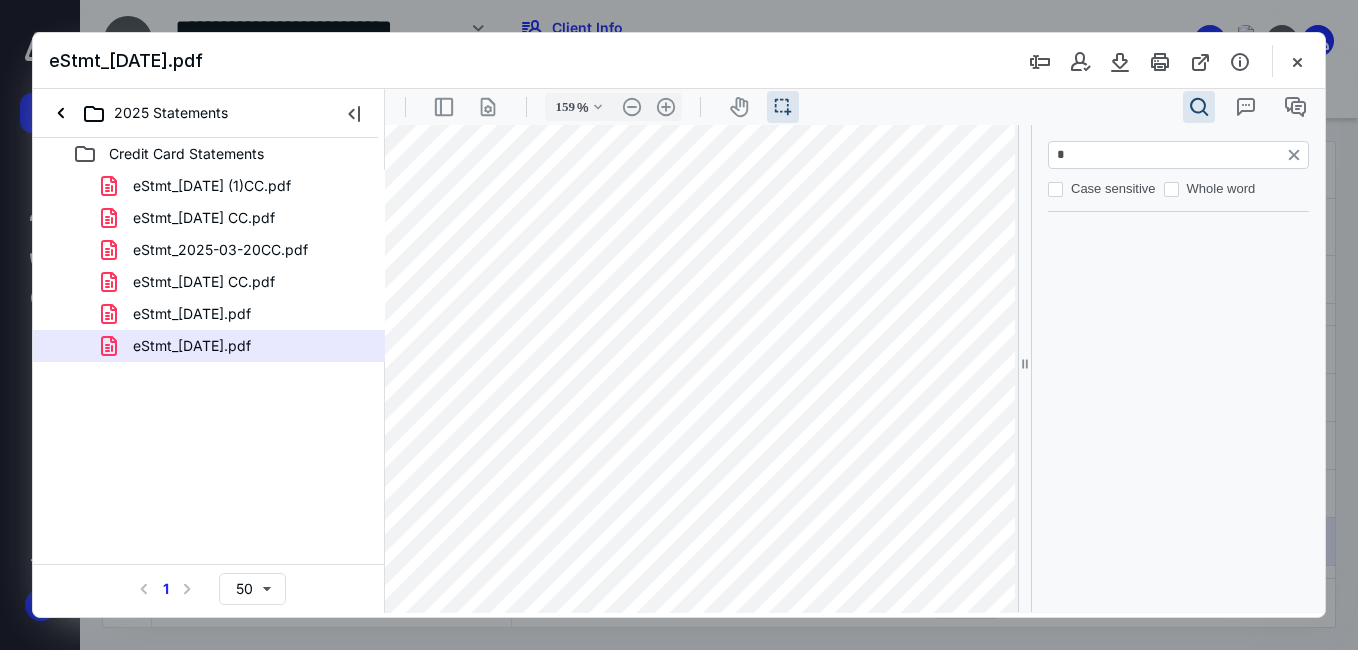 type on "**" 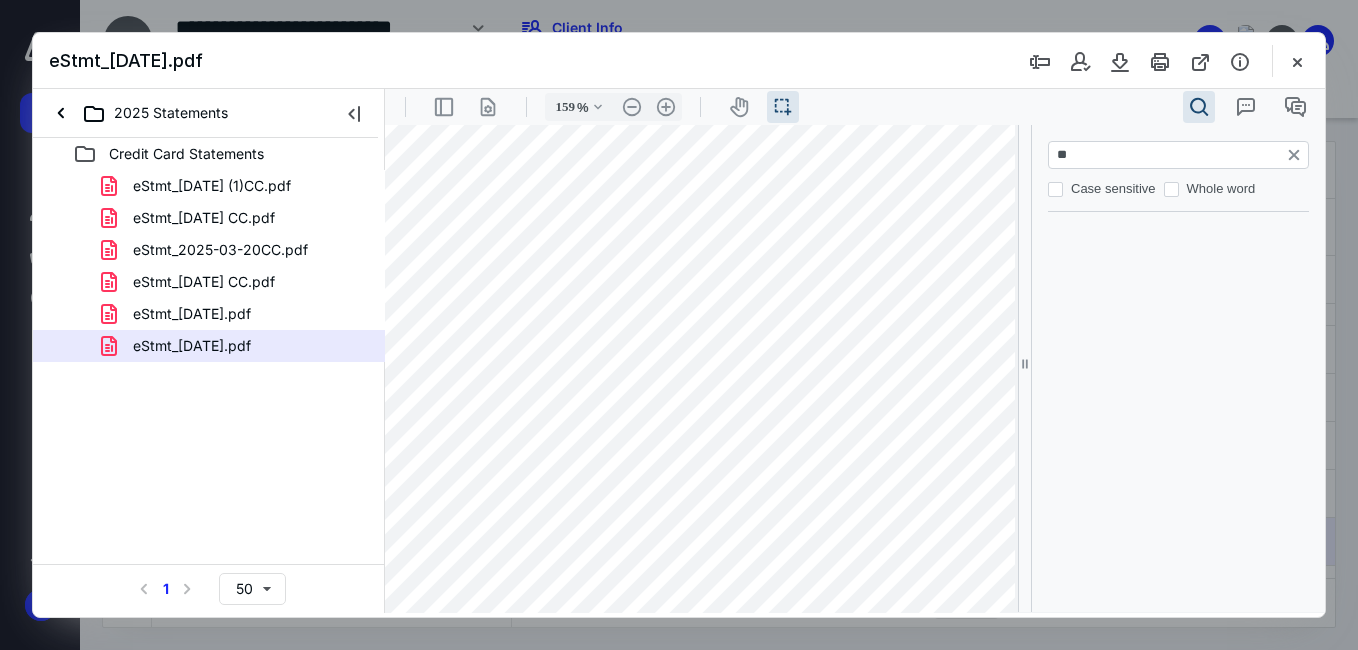 type on "*" 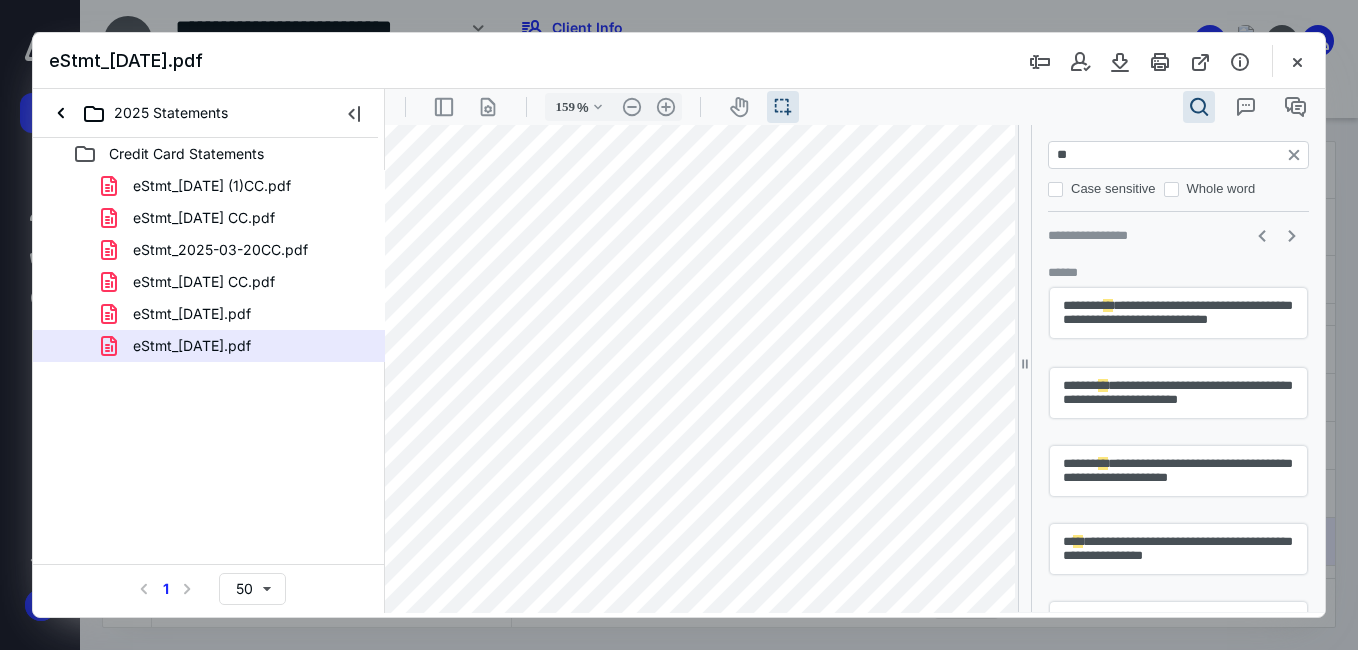 type on "*" 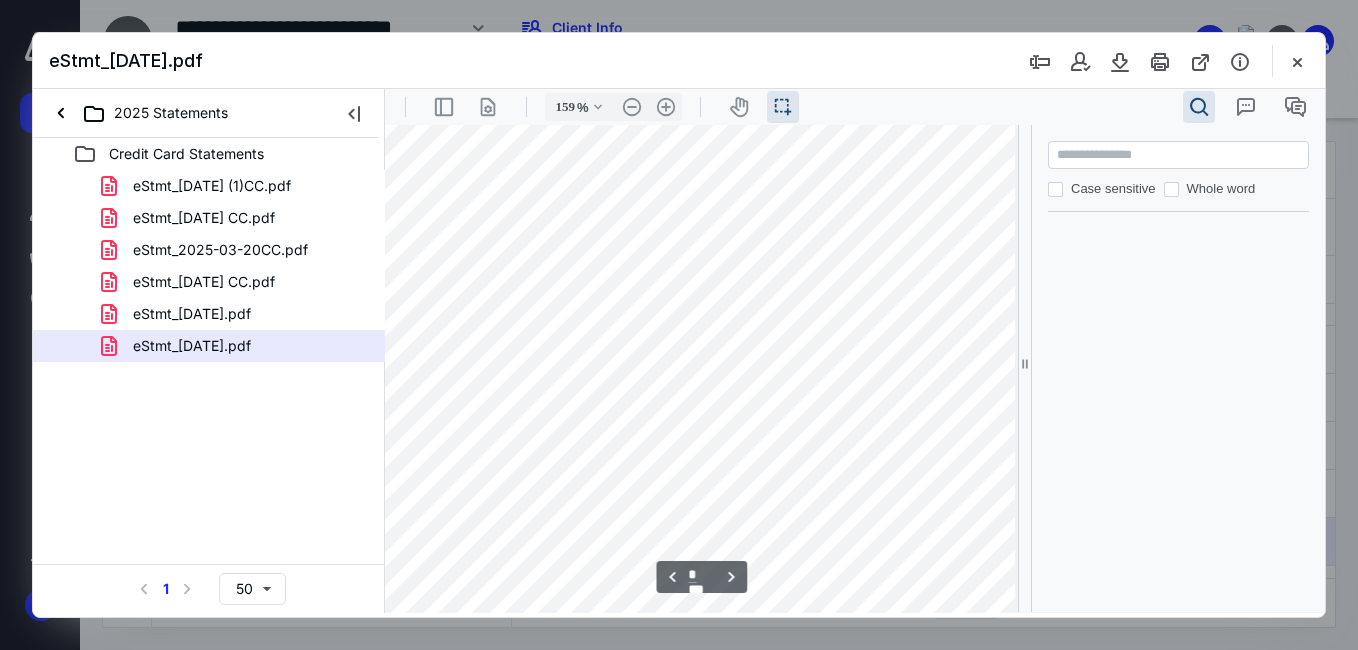 scroll, scrollTop: 2655, scrollLeft: 71, axis: both 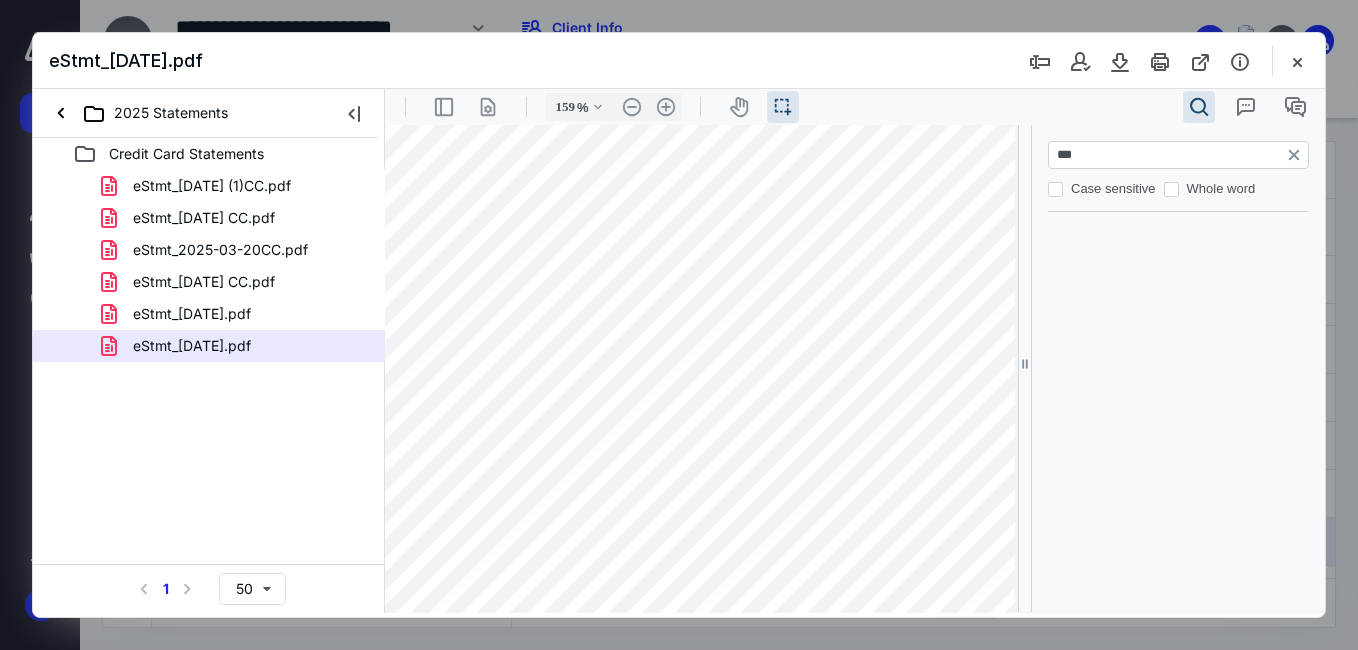 type on "****" 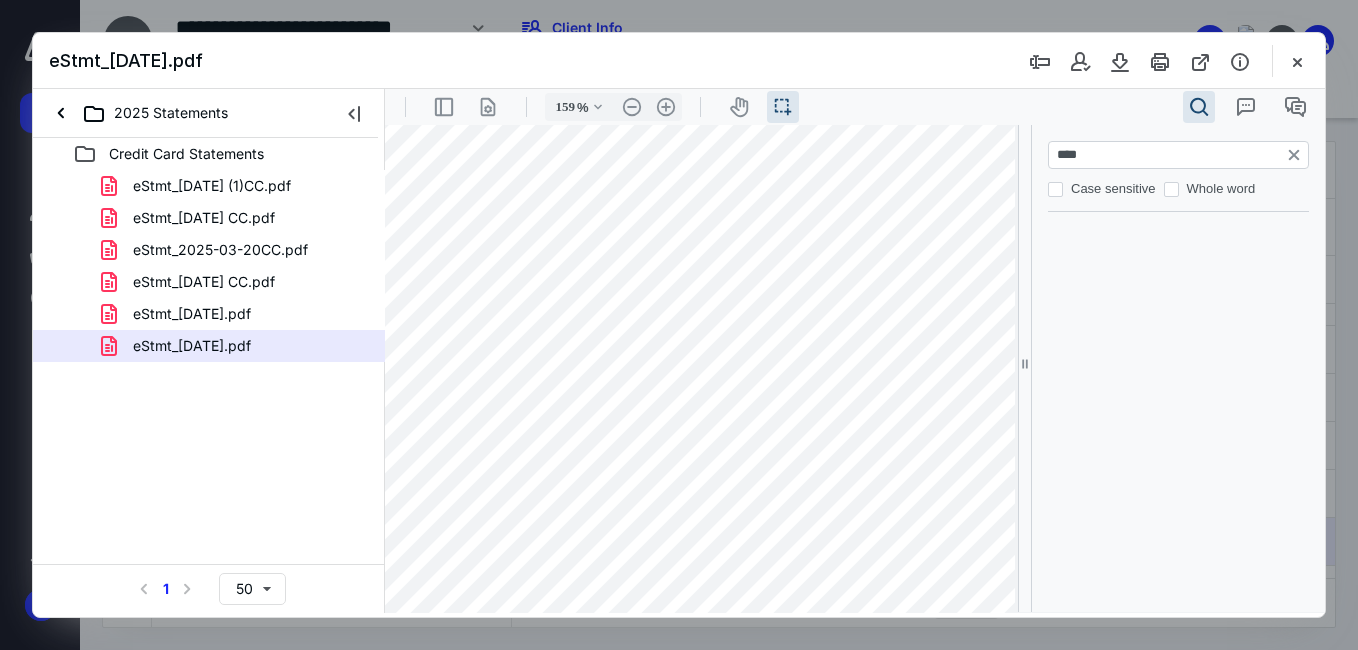 type on "*" 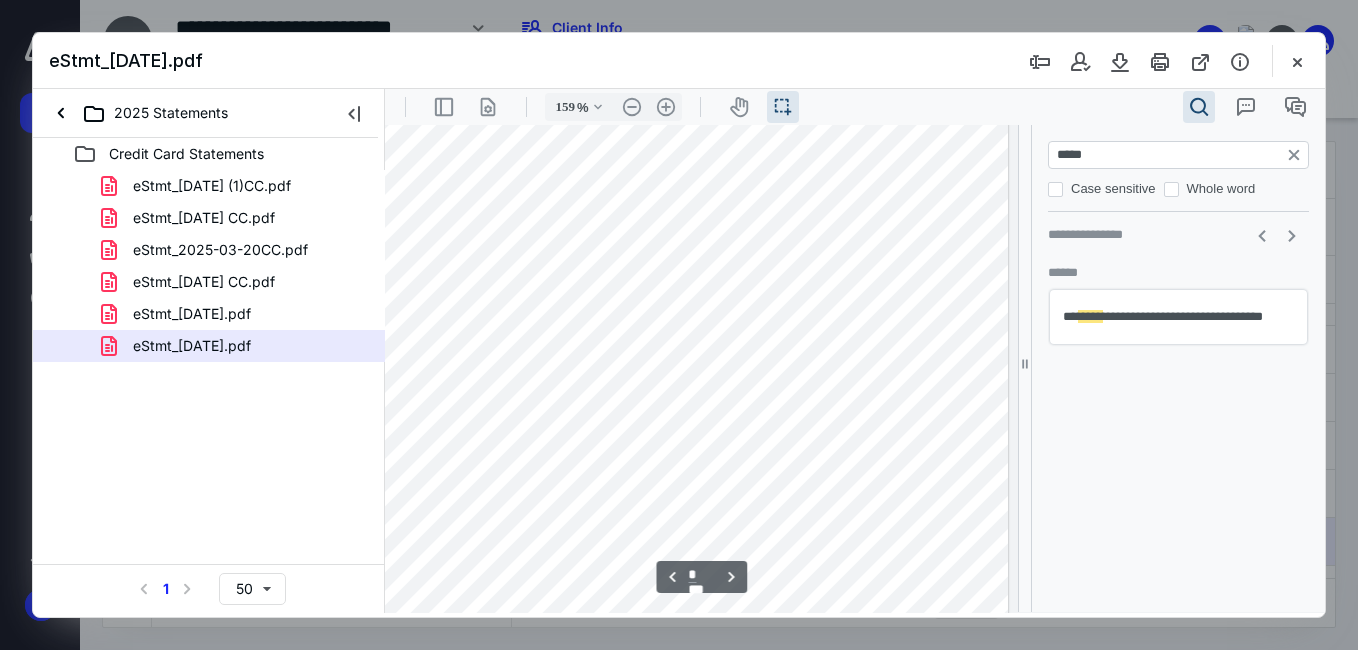 type on "*****" 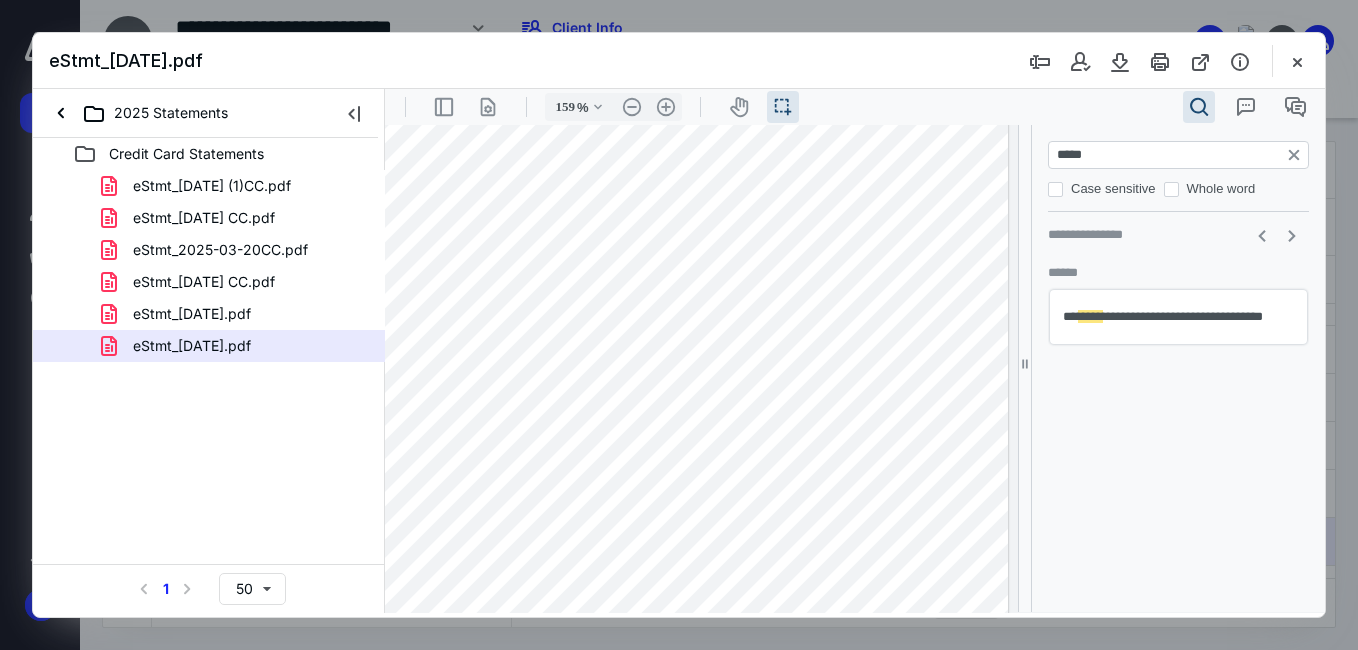 click at bounding box center (523, 358) 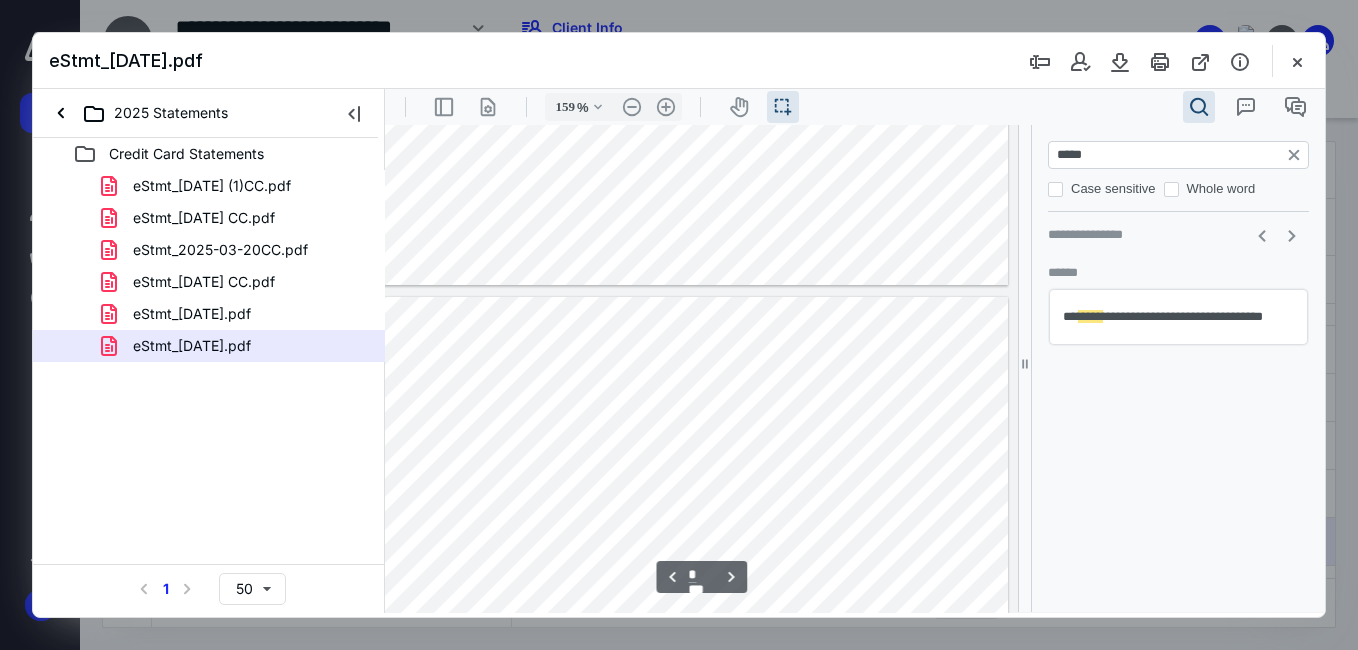 type on "*" 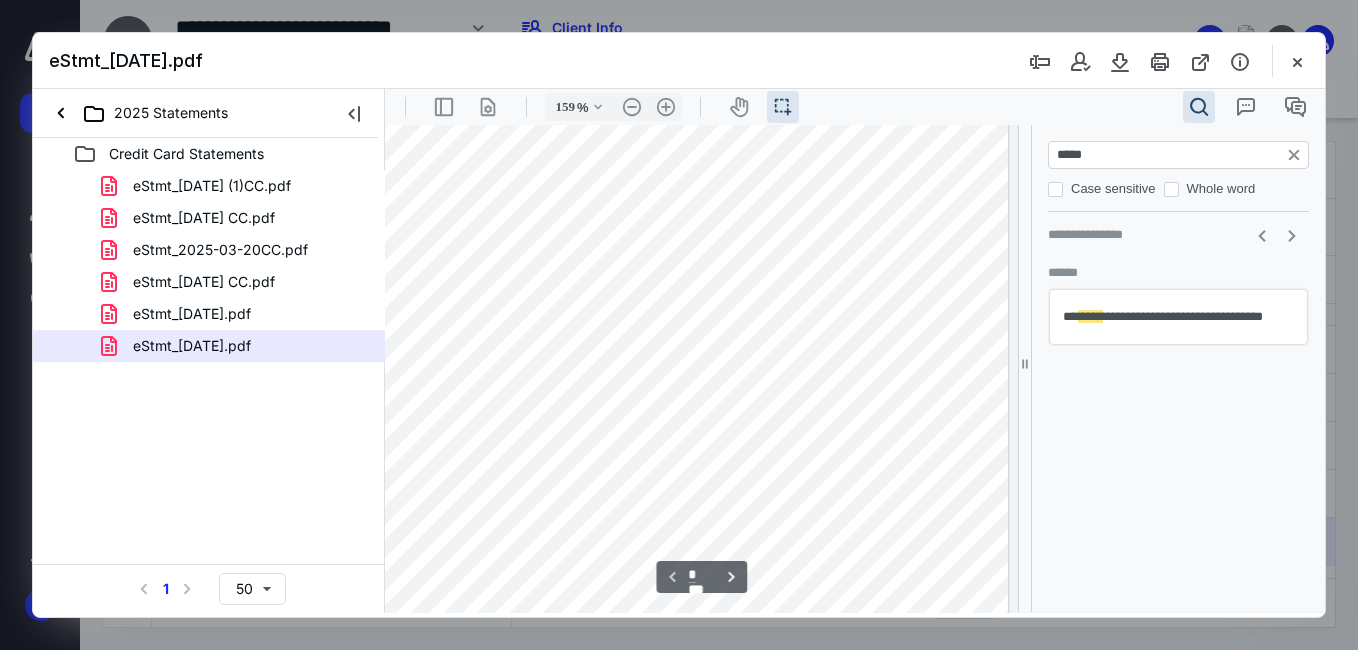 scroll, scrollTop: 0, scrollLeft: 360, axis: horizontal 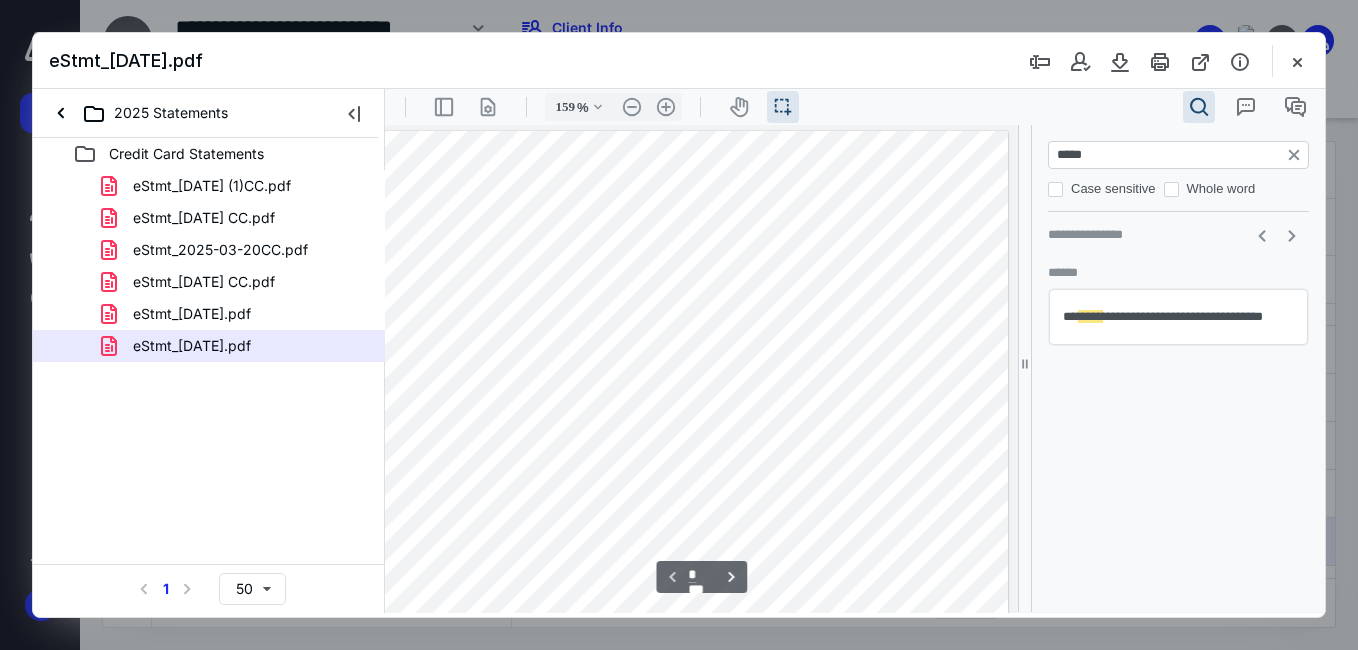 click at bounding box center [523, 758] 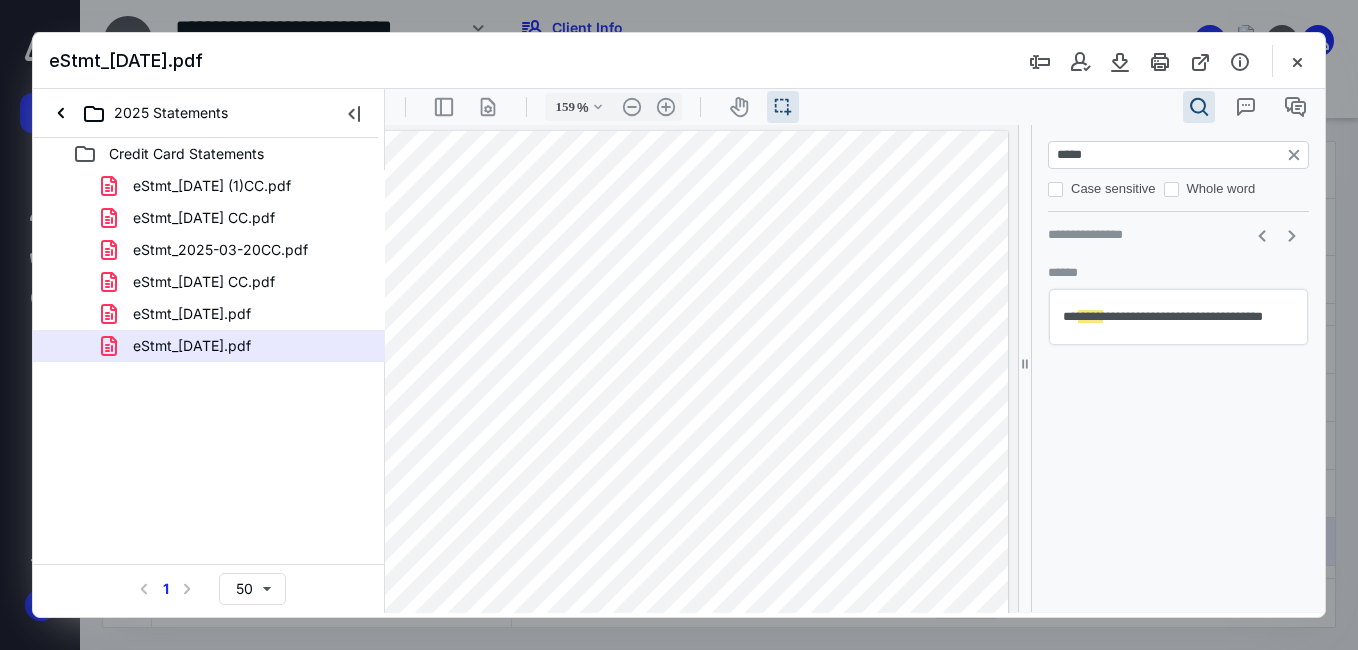click at bounding box center (523, 758) 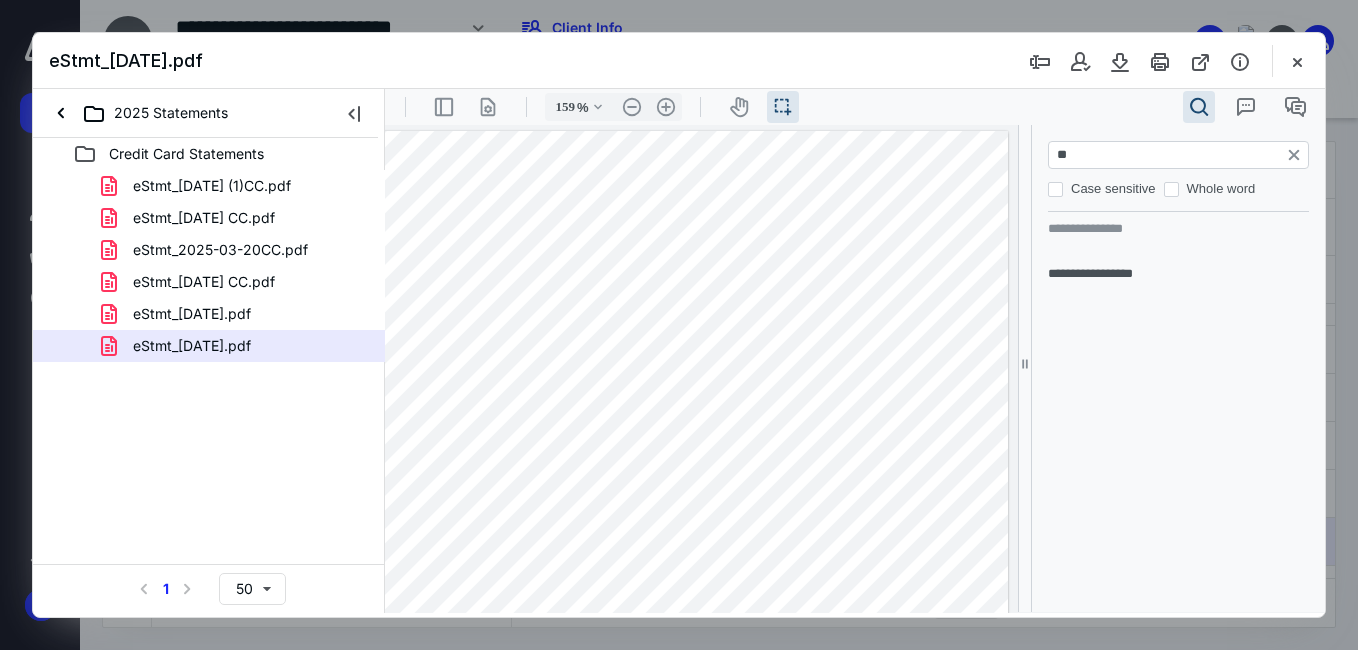 type on "*" 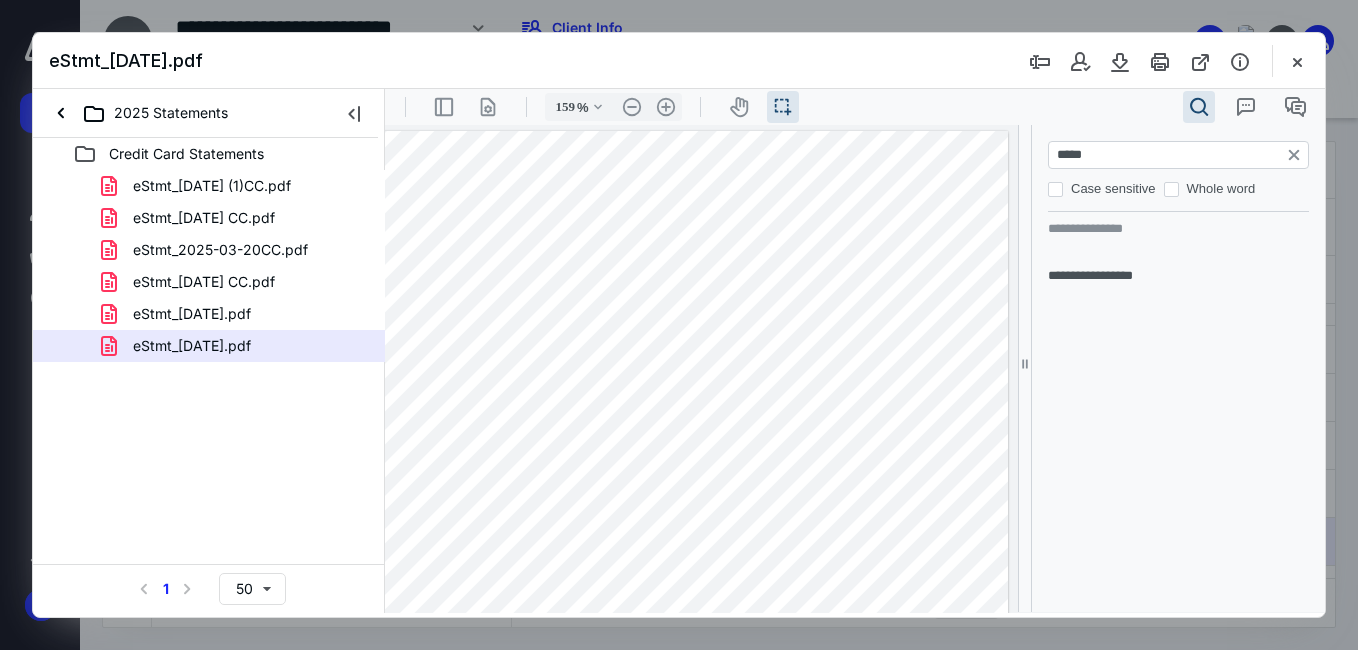 click at bounding box center [523, 758] 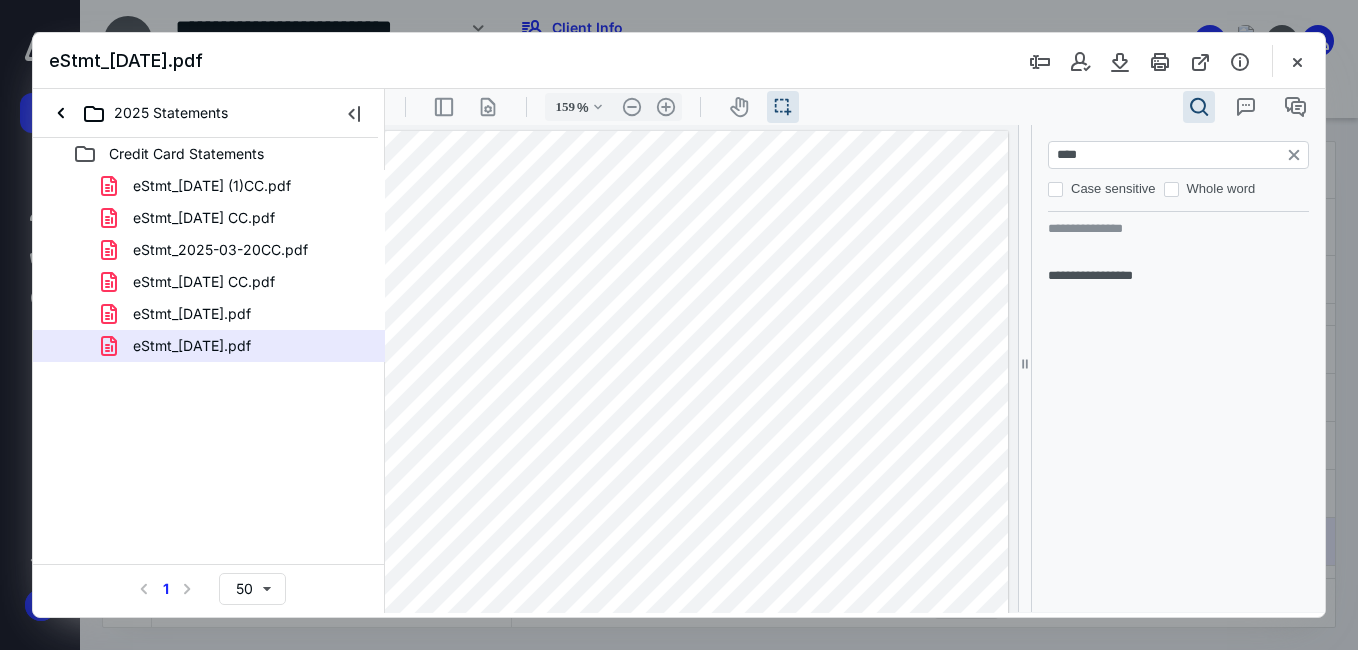type on "*****" 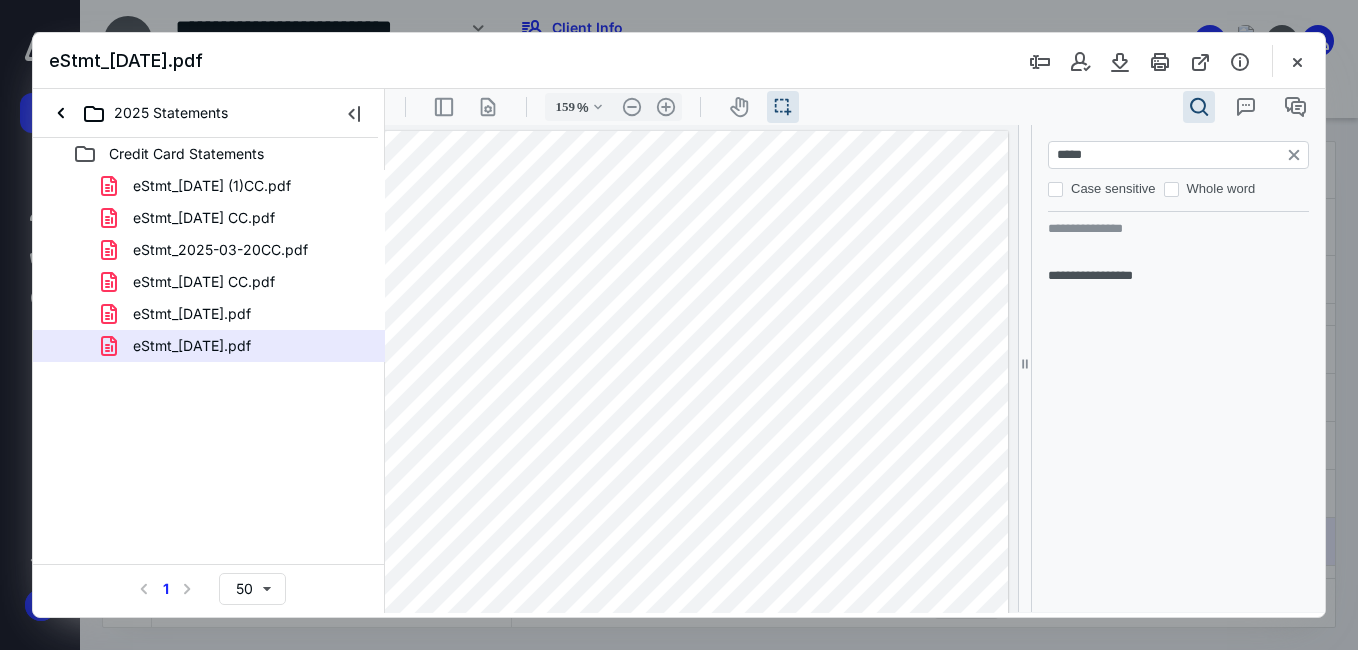 type on "*" 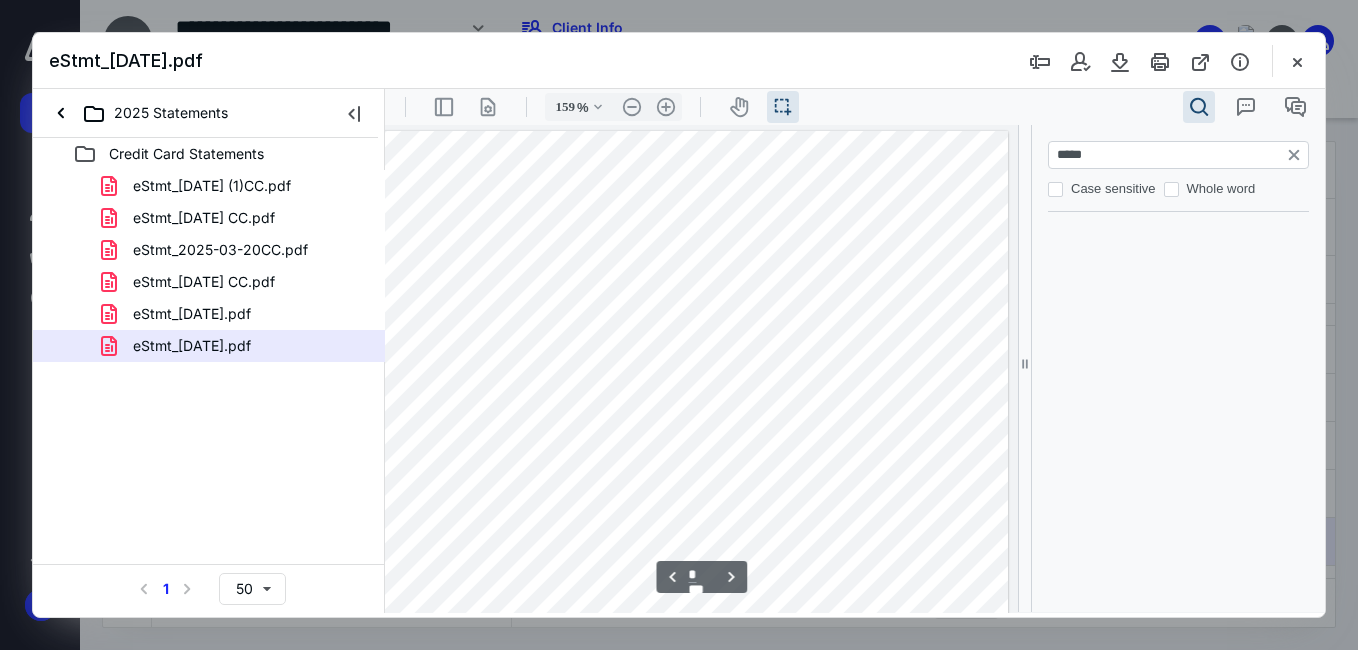 scroll, scrollTop: 2998, scrollLeft: 360, axis: both 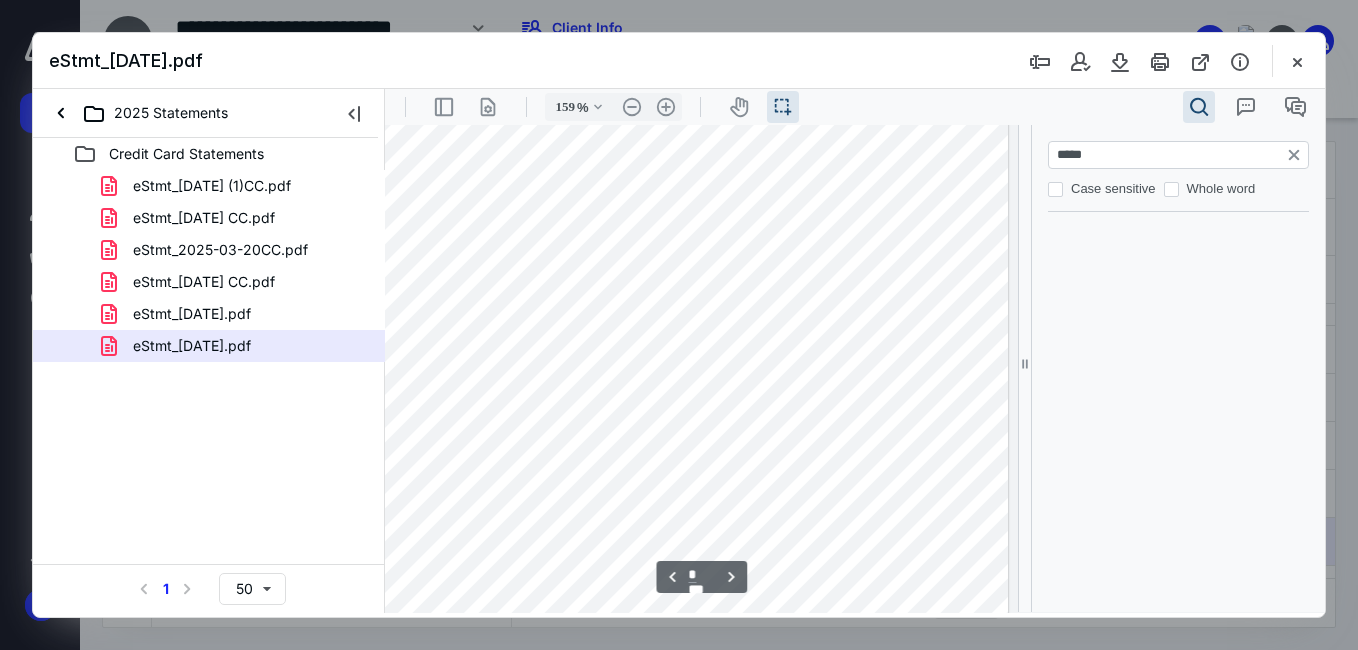 type on "*****" 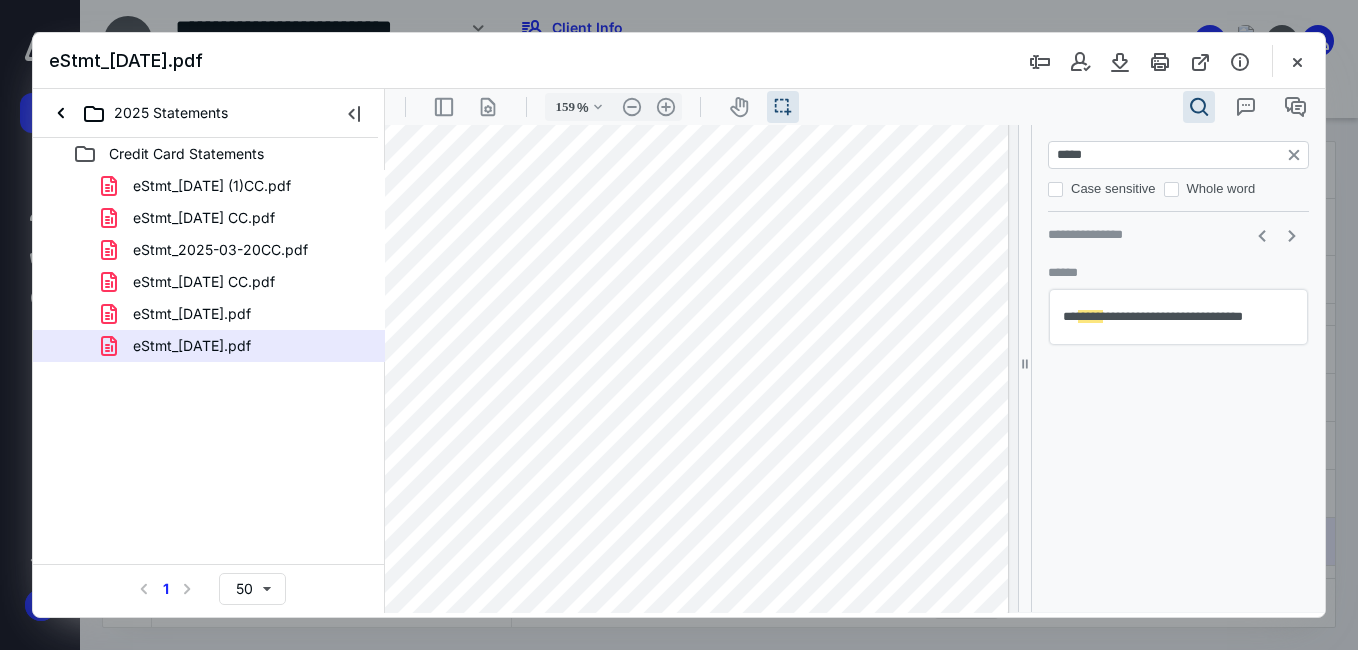 drag, startPoint x: 1062, startPoint y: 702, endPoint x: 493, endPoint y: 612, distance: 576.0738 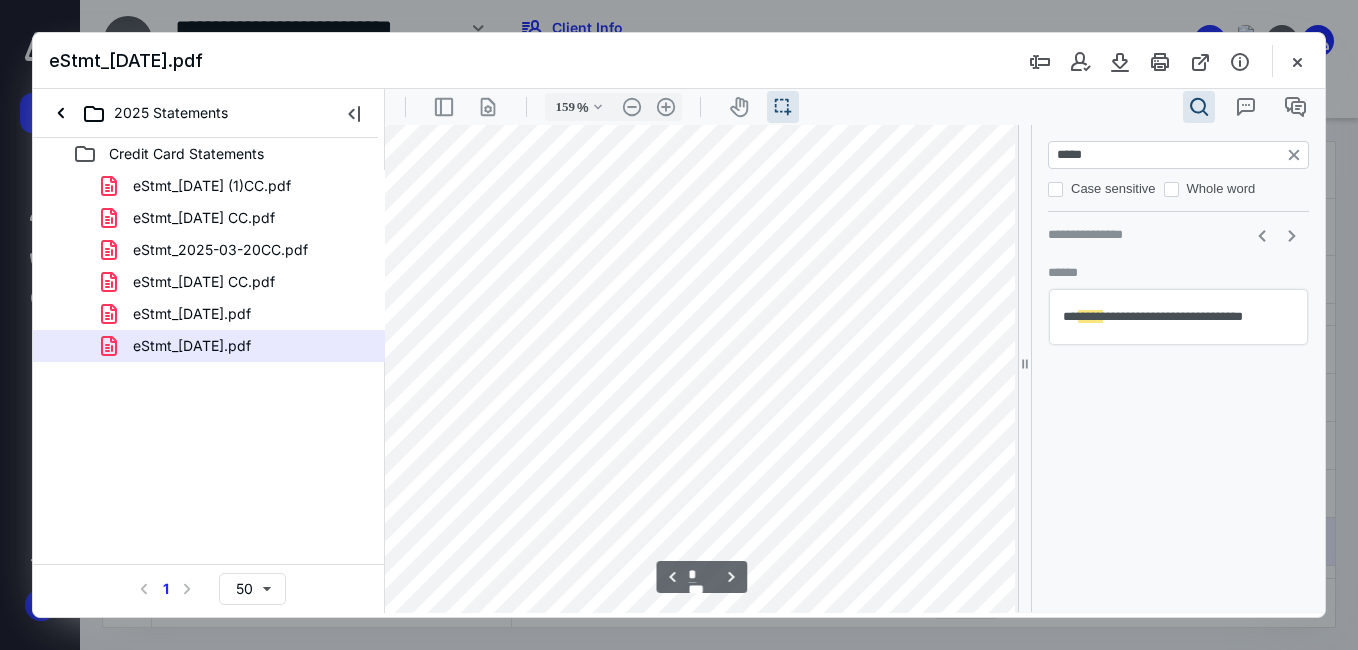 scroll, scrollTop: 2998, scrollLeft: 68, axis: both 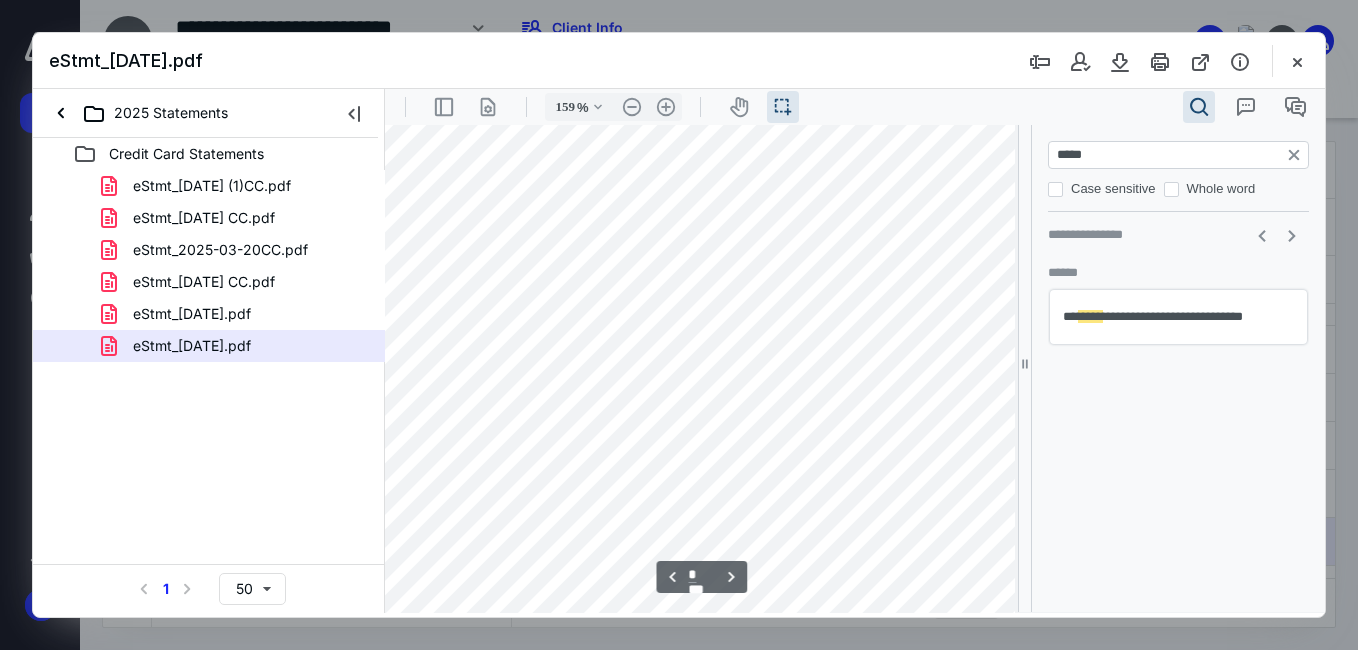 drag, startPoint x: 657, startPoint y: 611, endPoint x: 841, endPoint y: 717, distance: 212.34877 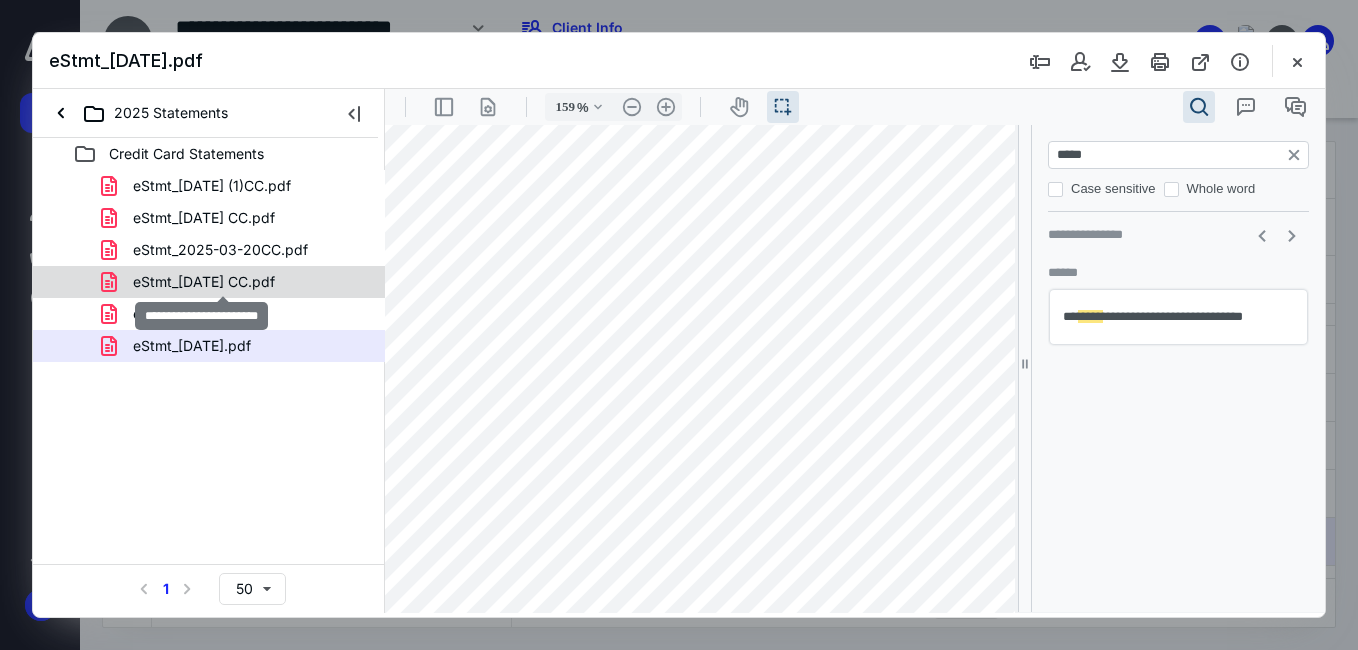 click on "eStmt_[DATE] CC.pdf" at bounding box center (204, 282) 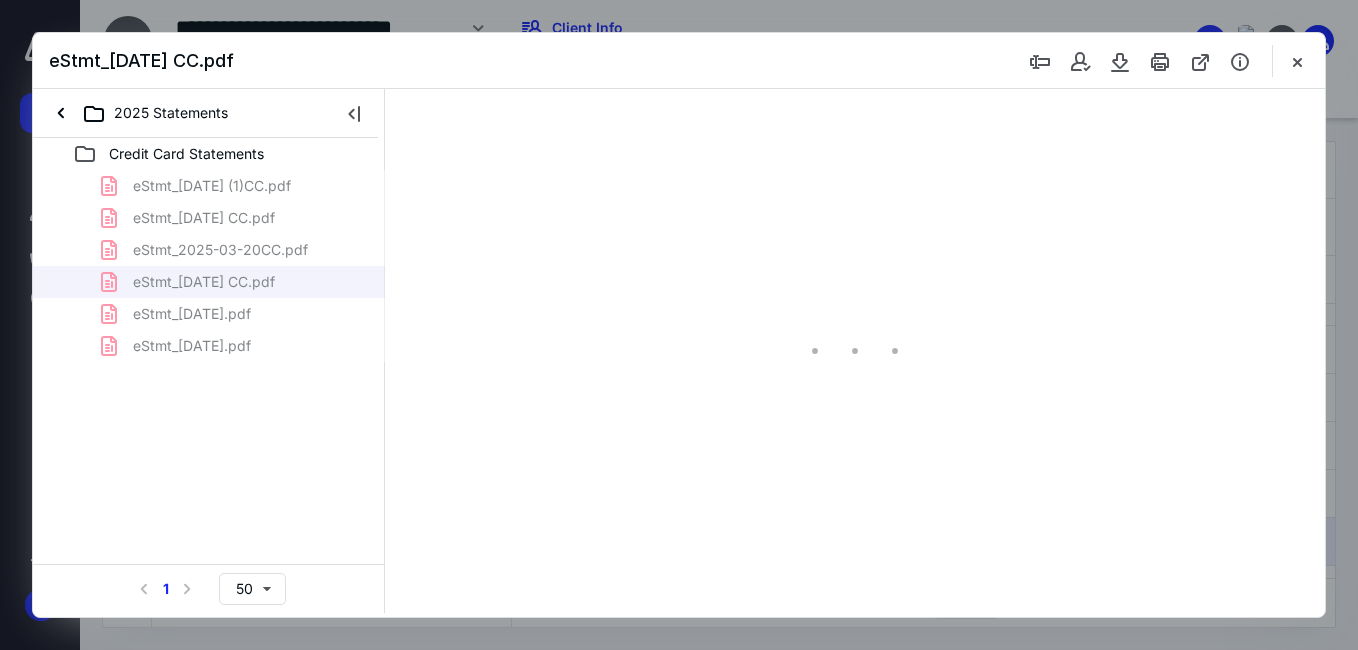 type on "61" 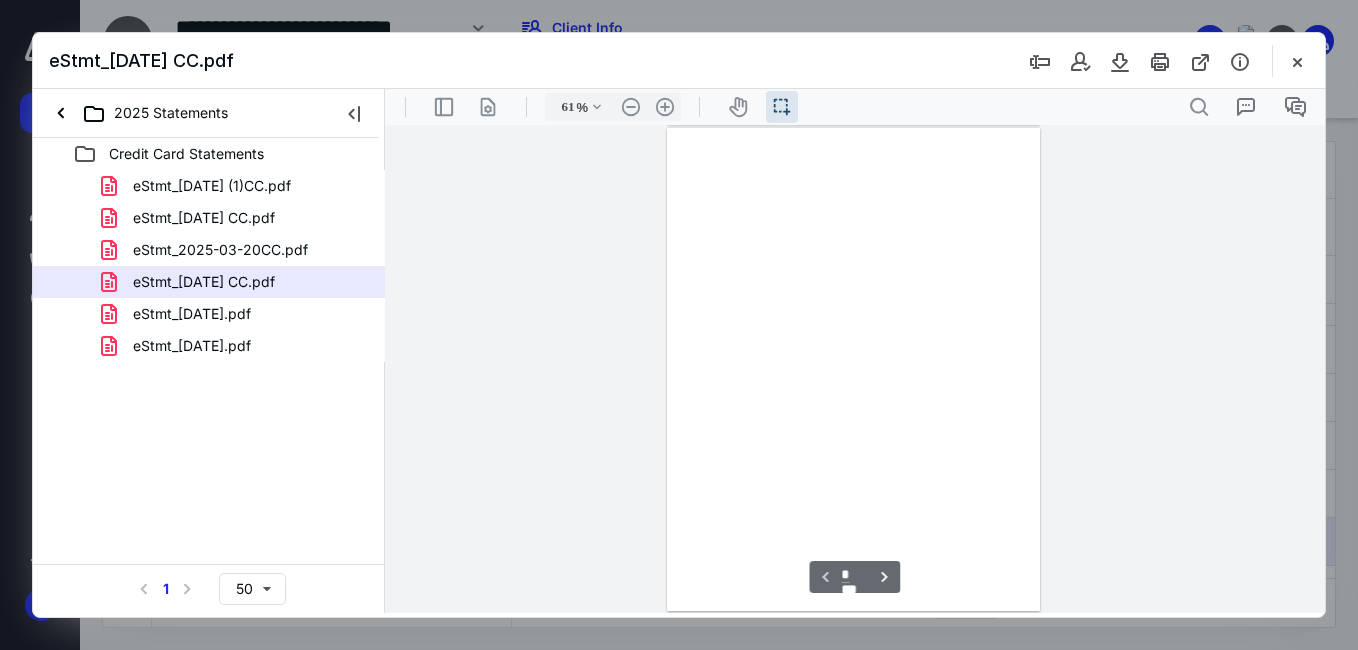 scroll, scrollTop: 38, scrollLeft: 0, axis: vertical 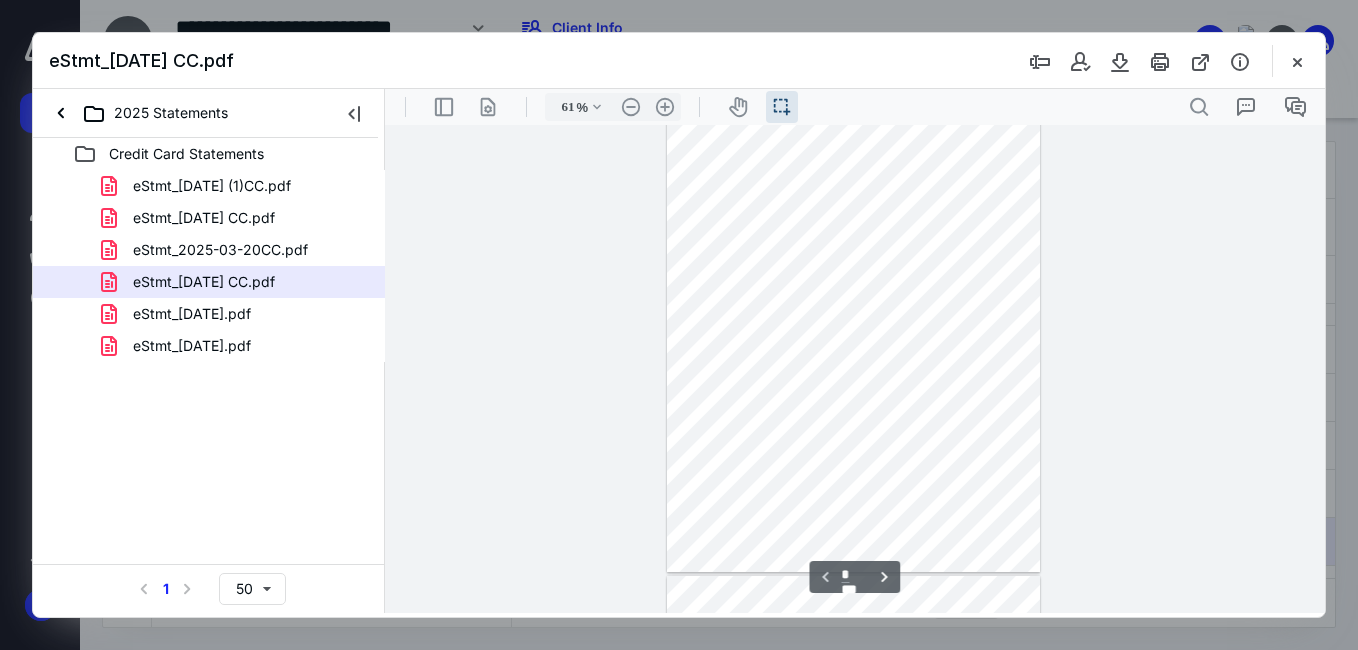 click on "**********" at bounding box center (855, 369) 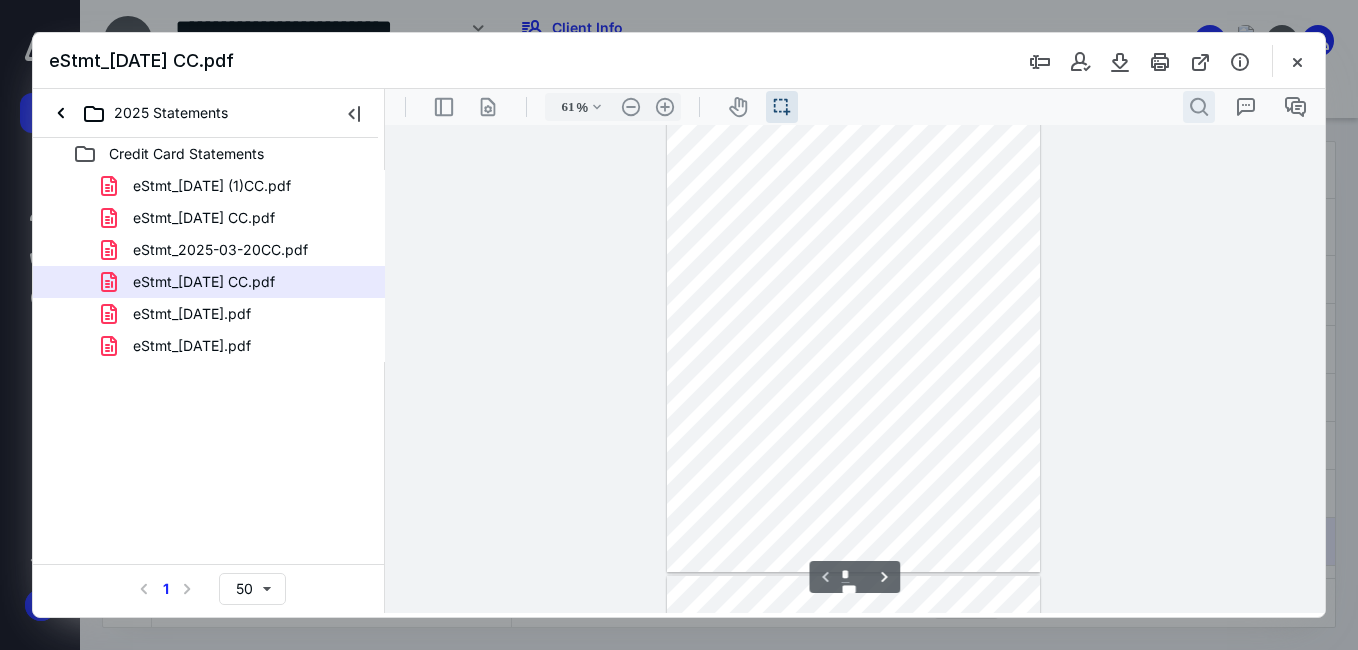 click on ".cls-1{fill:#abb0c4;} icon - header - search" at bounding box center [1199, 107] 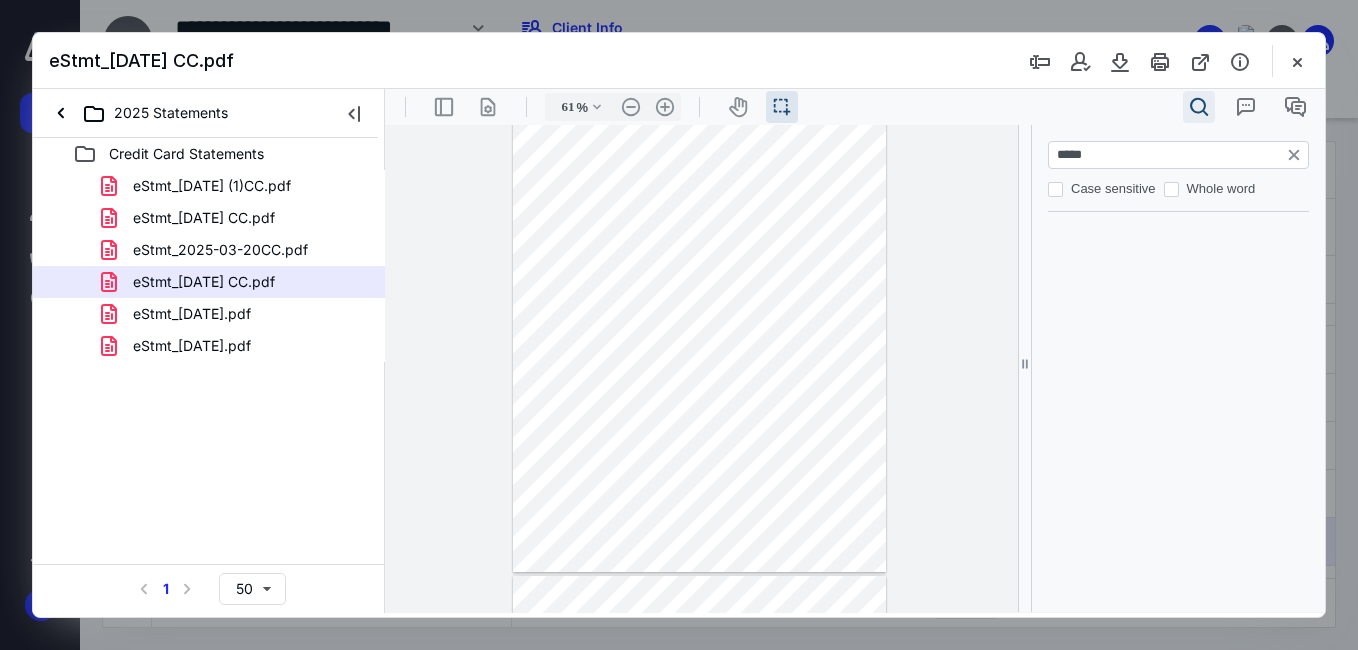 type on "*****" 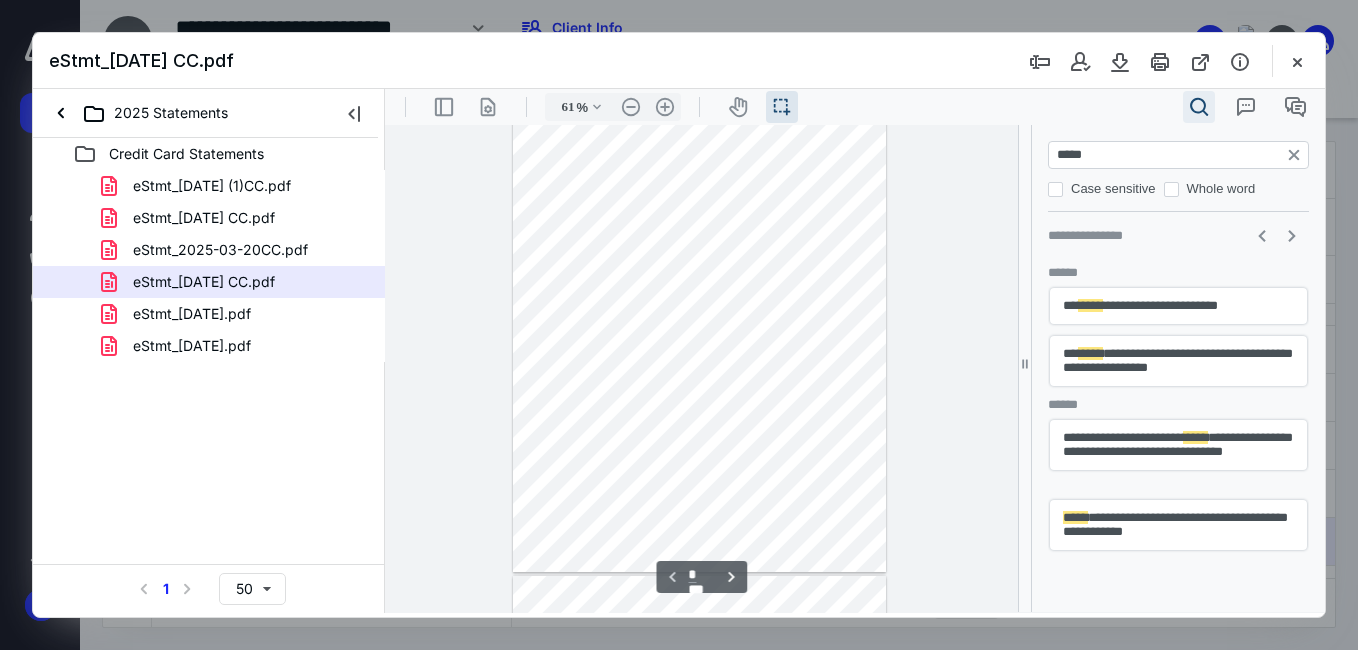 scroll, scrollTop: 35, scrollLeft: 0, axis: vertical 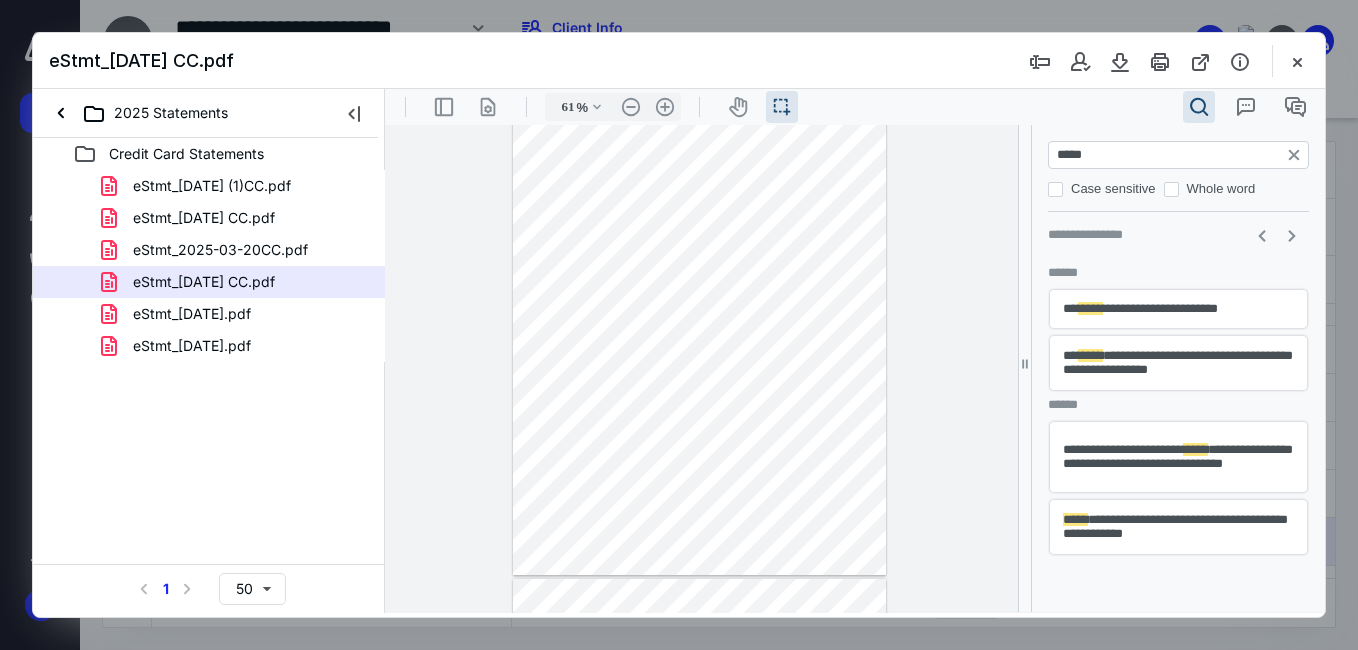 click on "**********" at bounding box center [1178, 309] 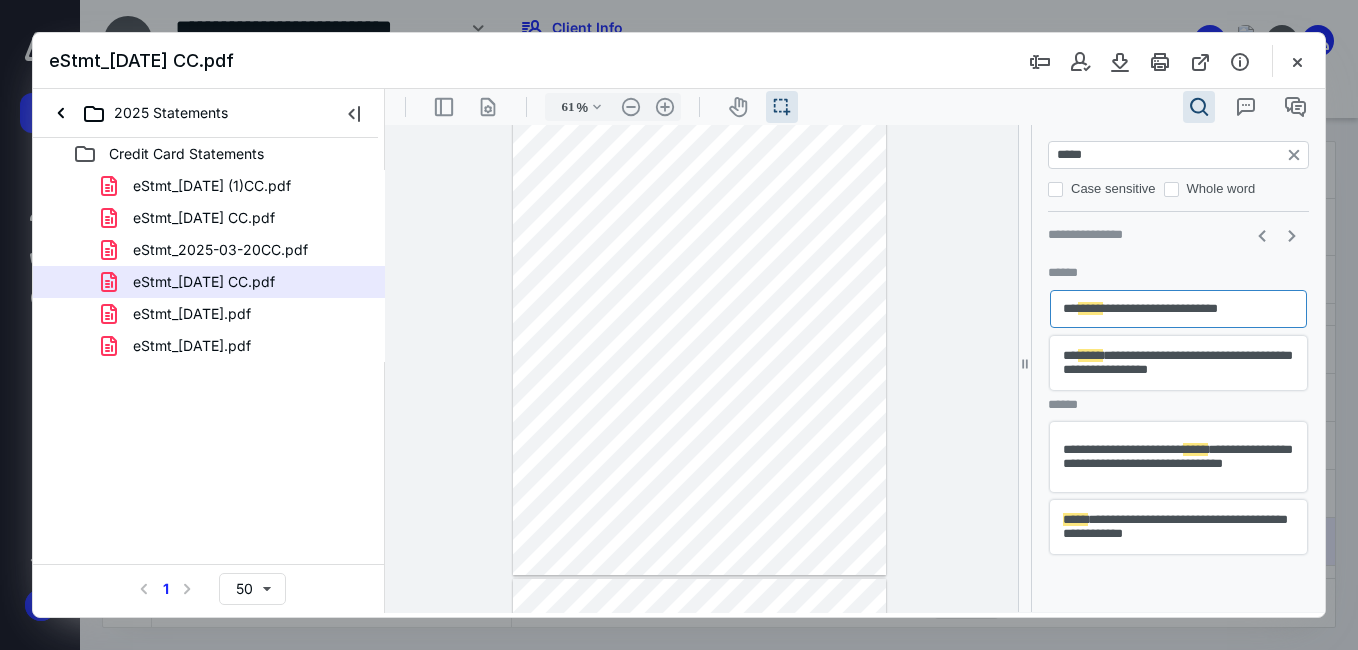 click on "**********" at bounding box center [1178, 363] 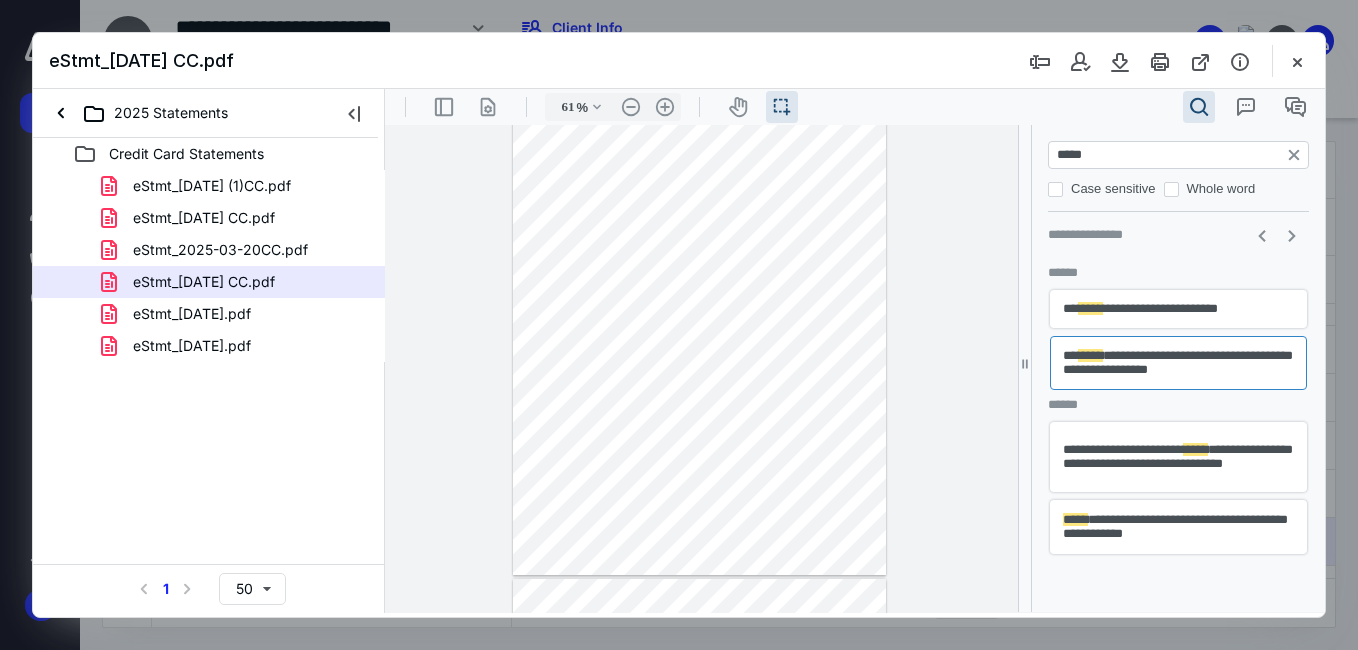 click on "**********" at bounding box center [1178, 457] 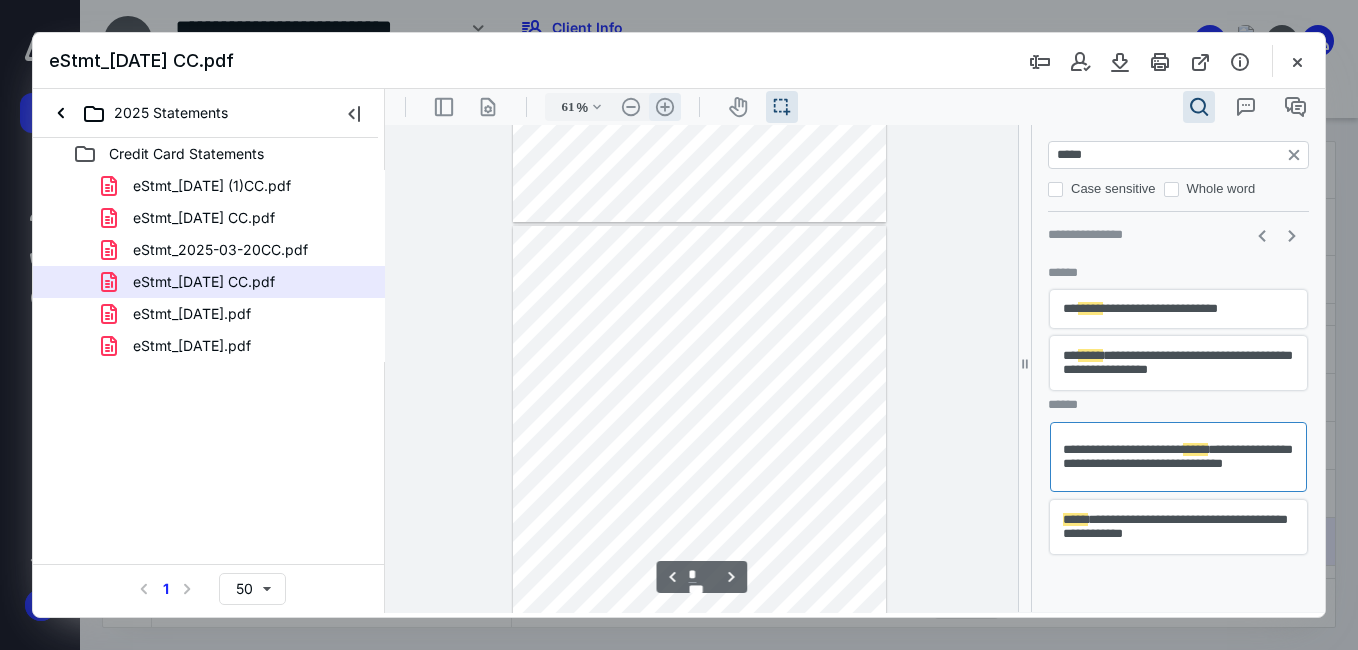click on ".cls-1{fill:#abb0c4;} icon - header - zoom - in - line" at bounding box center [665, 107] 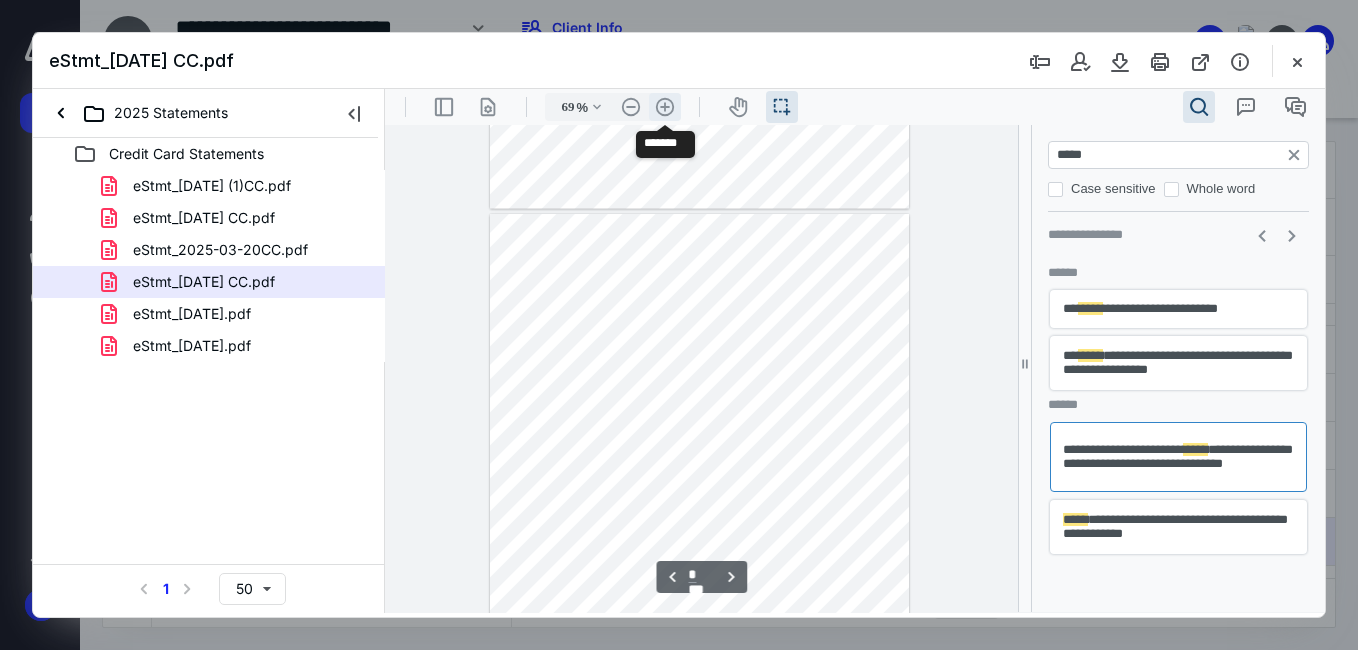 click on ".cls-1{fill:#abb0c4;} icon - header - zoom - in - line" at bounding box center [665, 107] 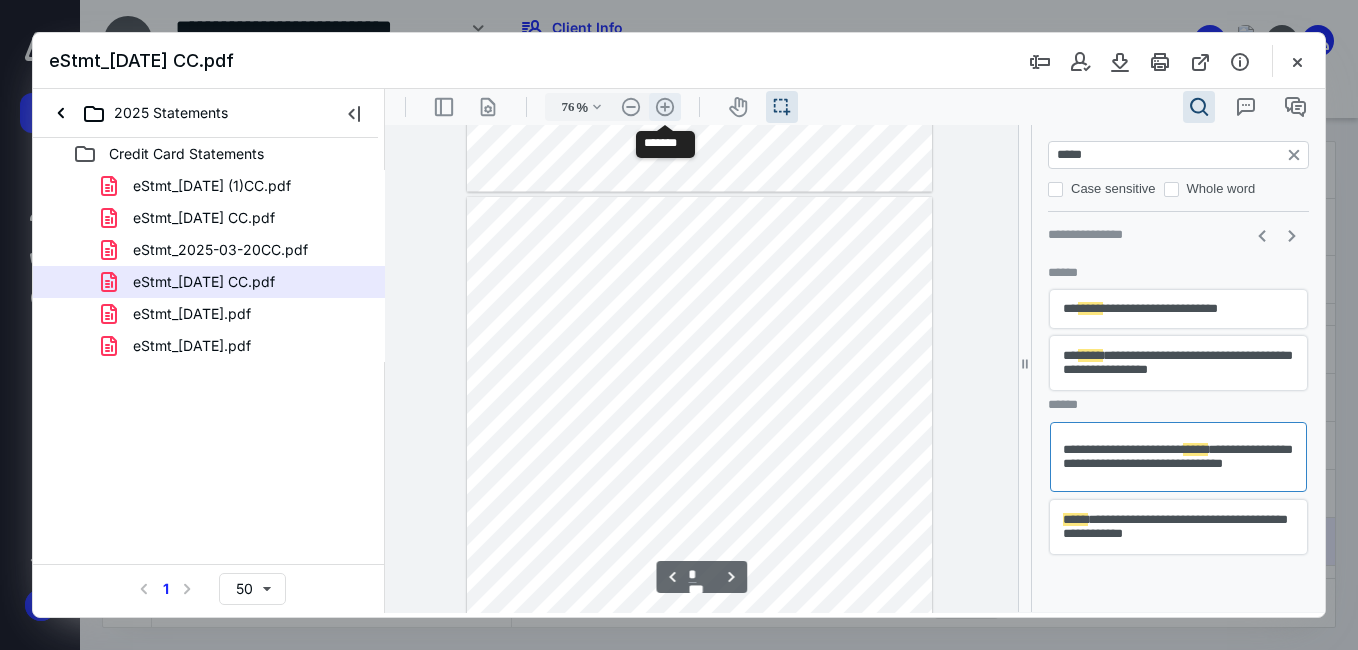 click on ".cls-1{fill:#abb0c4;} icon - header - zoom - in - line" at bounding box center [665, 107] 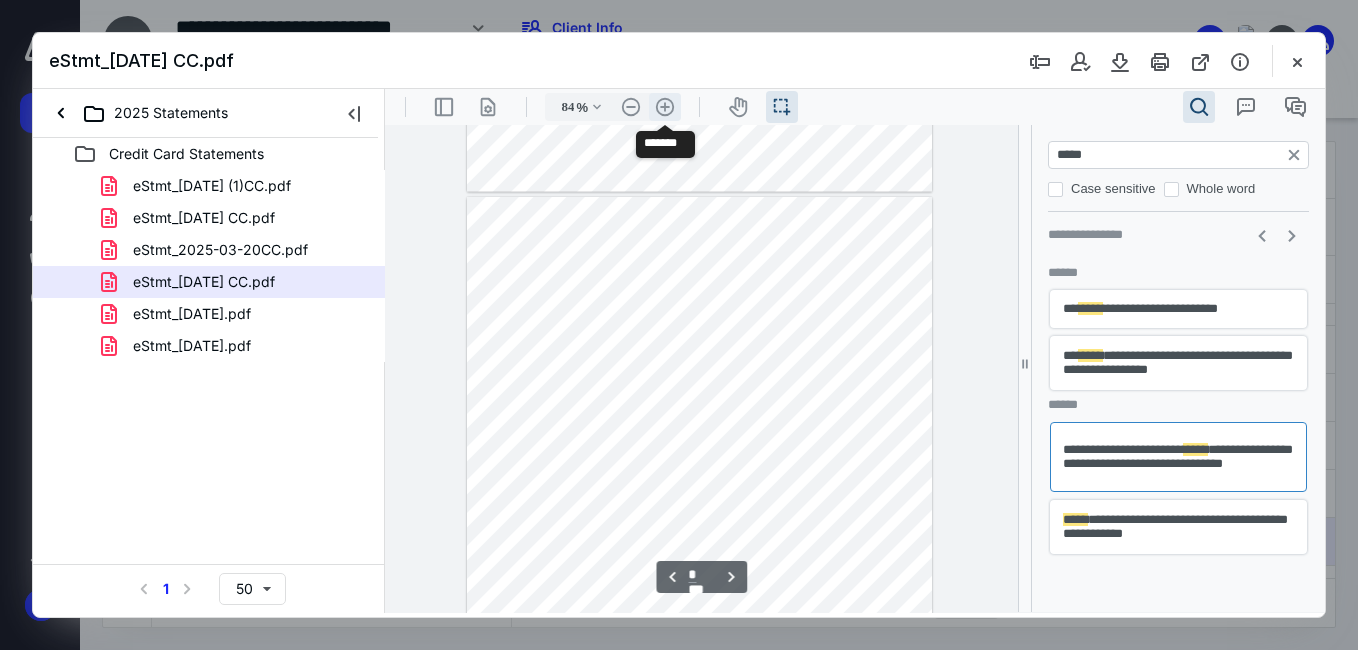 scroll, scrollTop: 1280, scrollLeft: 0, axis: vertical 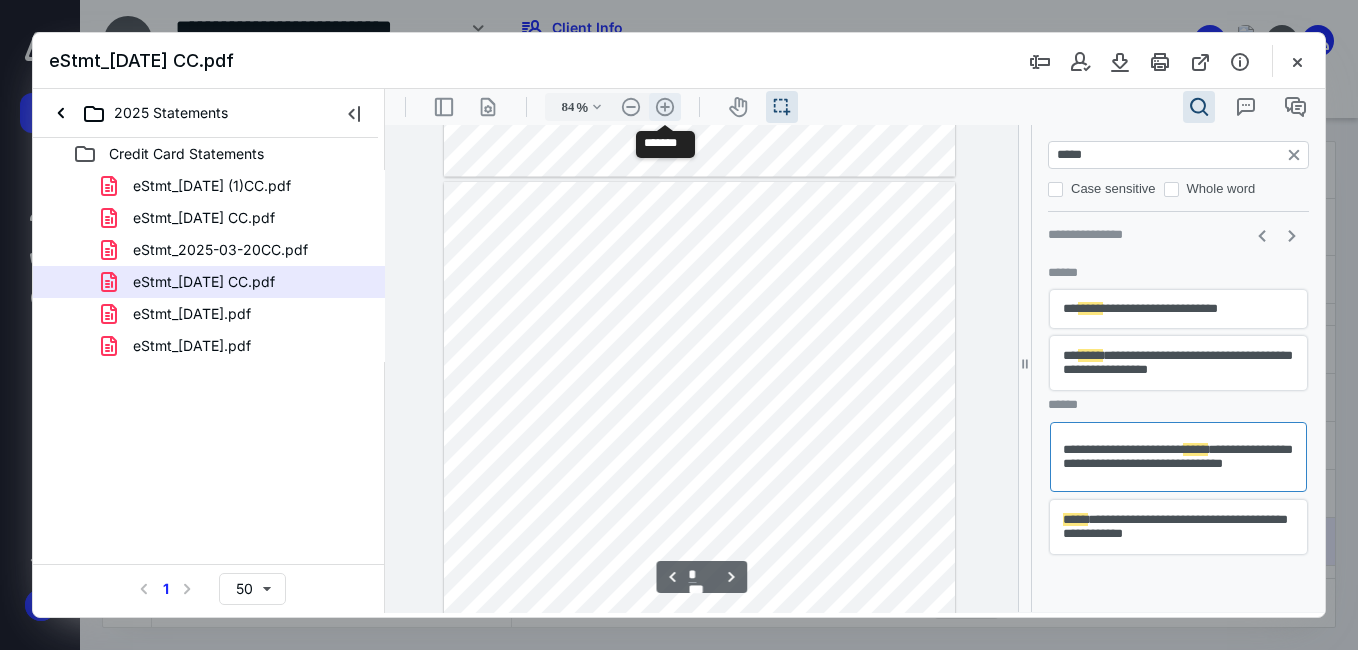 click on ".cls-1{fill:#abb0c4;} icon - header - zoom - in - line" at bounding box center [665, 107] 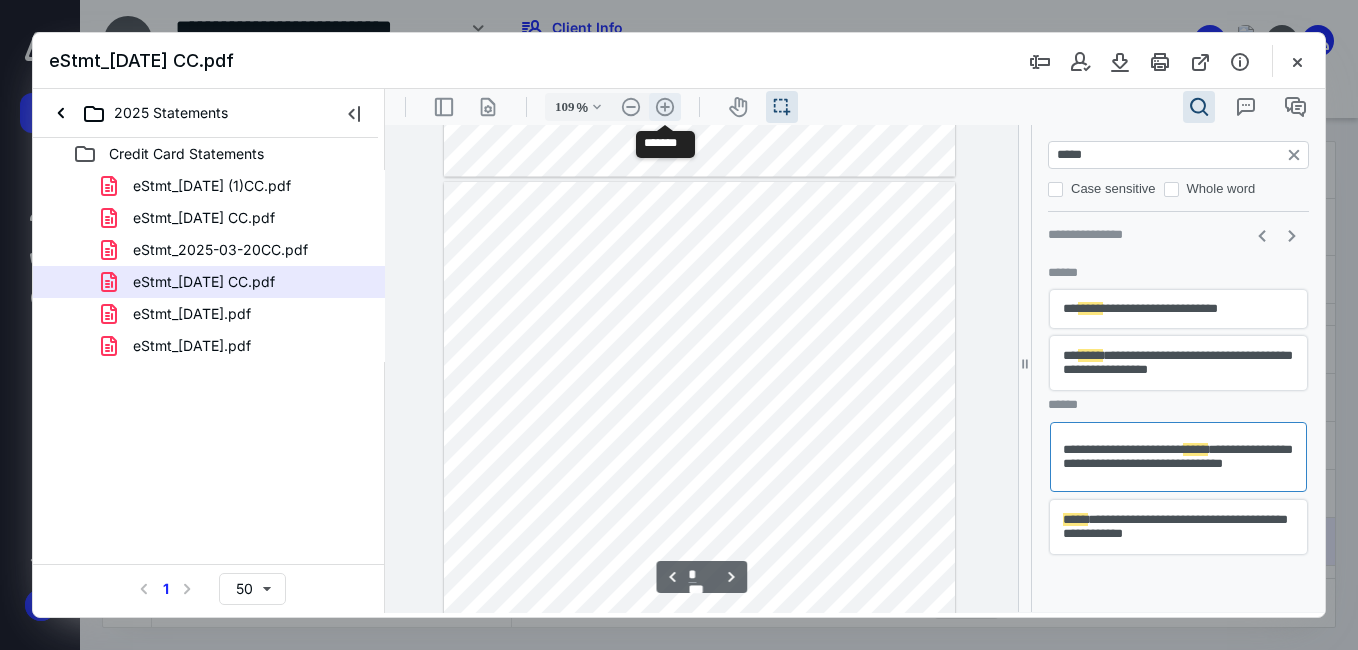 scroll, scrollTop: 1731, scrollLeft: 50, axis: both 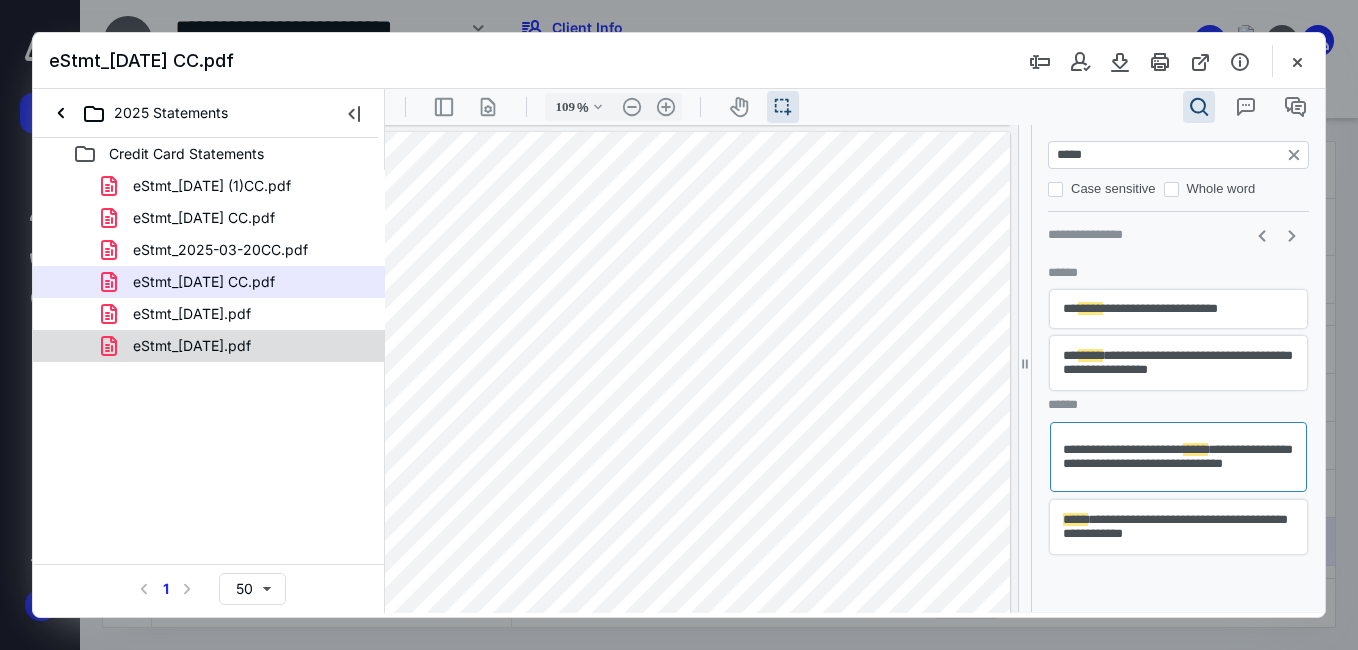 click on "eStmt_[DATE].pdf" at bounding box center (192, 346) 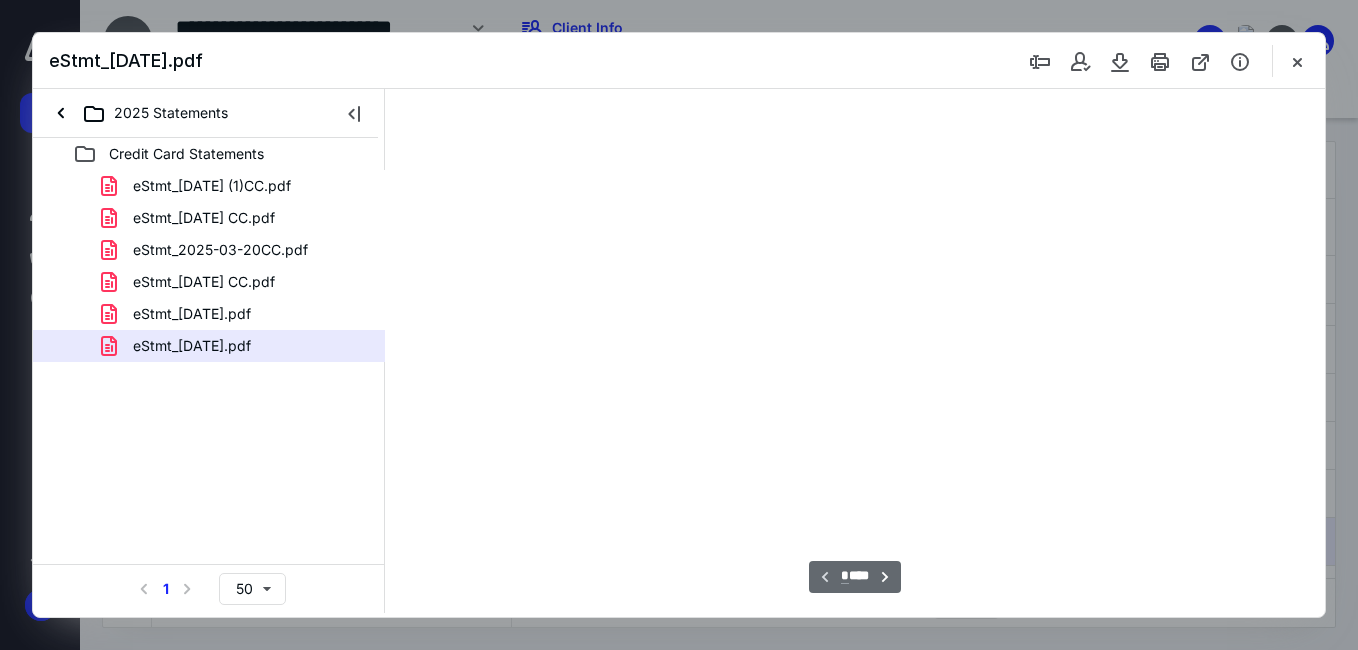 type on "61" 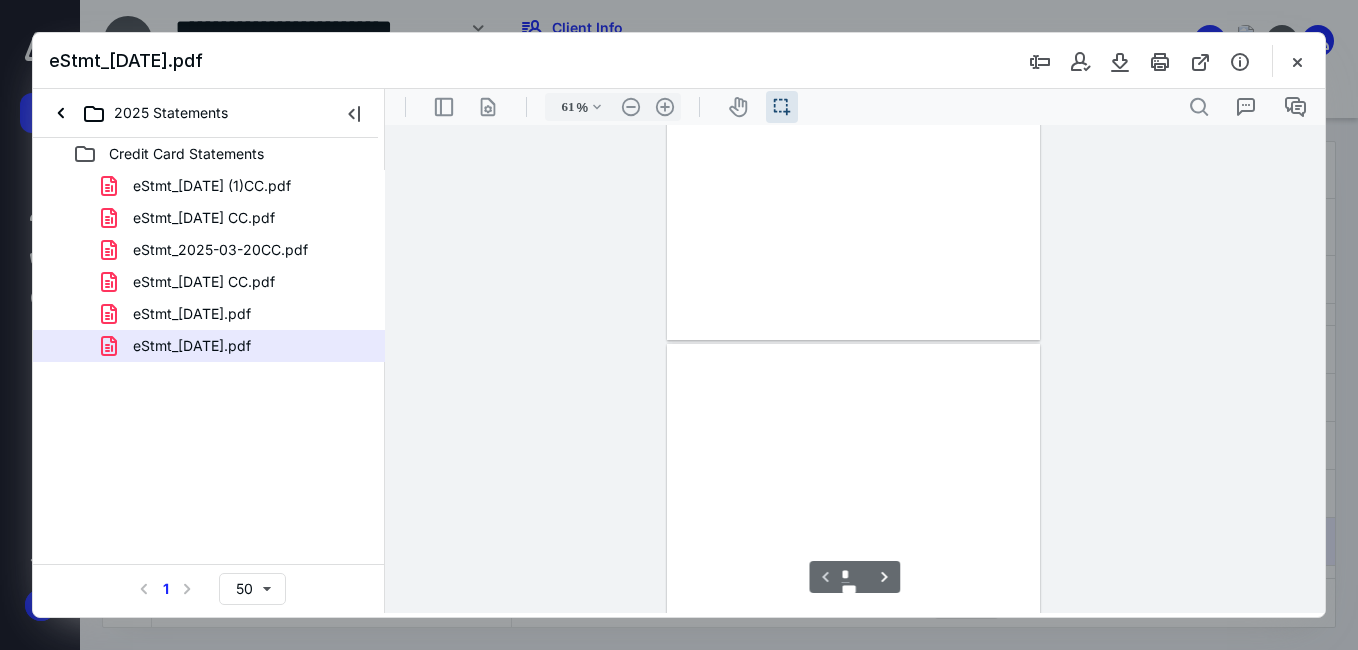 scroll, scrollTop: 38, scrollLeft: 0, axis: vertical 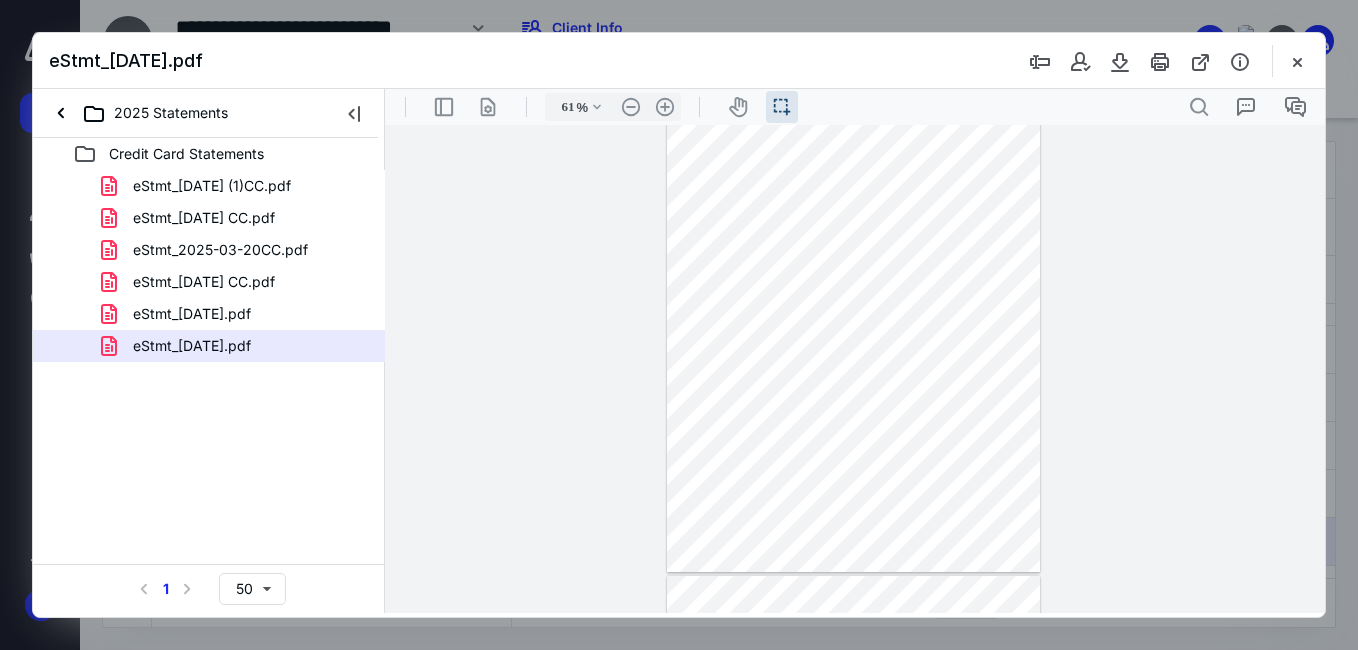 click at bounding box center (853, 330) 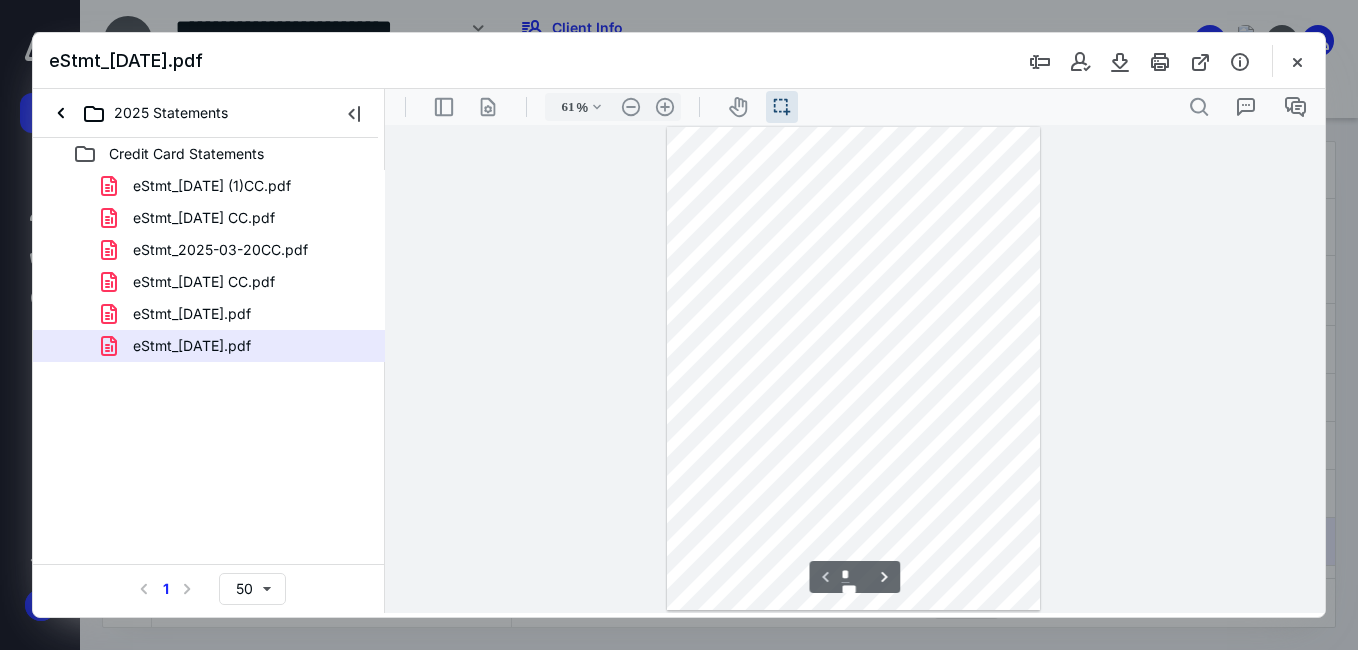 scroll, scrollTop: 0, scrollLeft: 0, axis: both 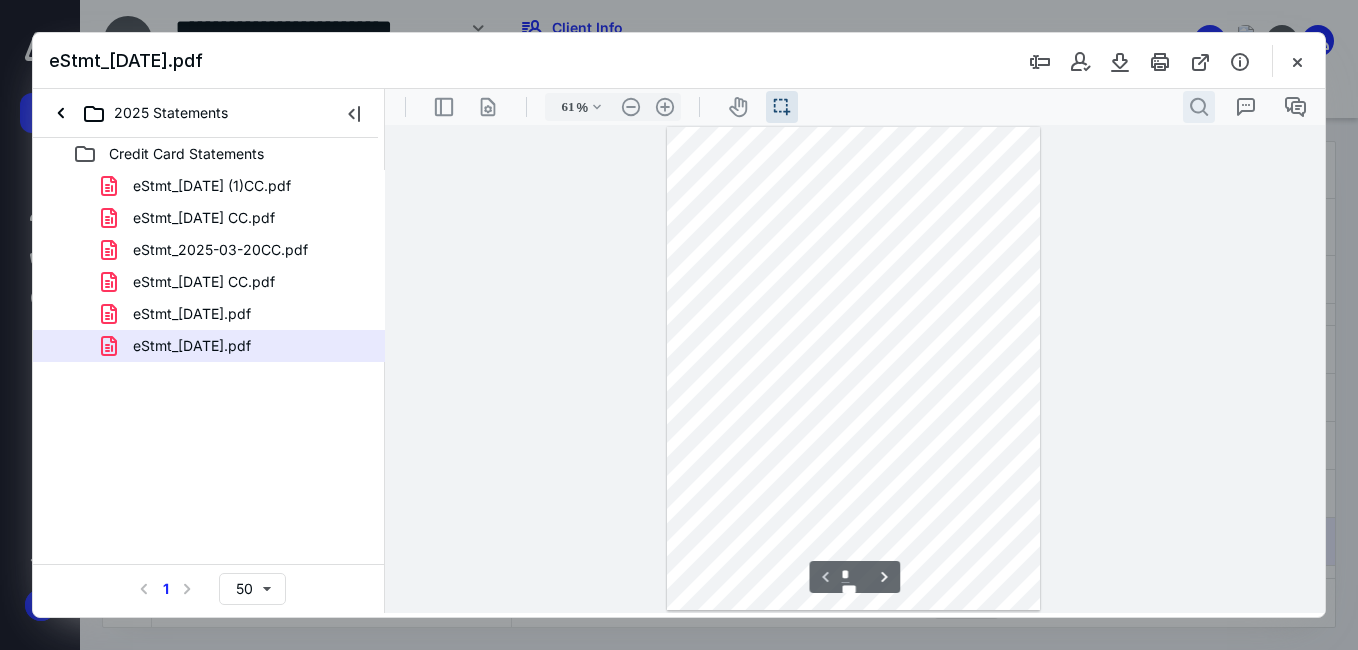 click on ".cls-1{fill:#abb0c4;} icon - header - search" at bounding box center [1199, 107] 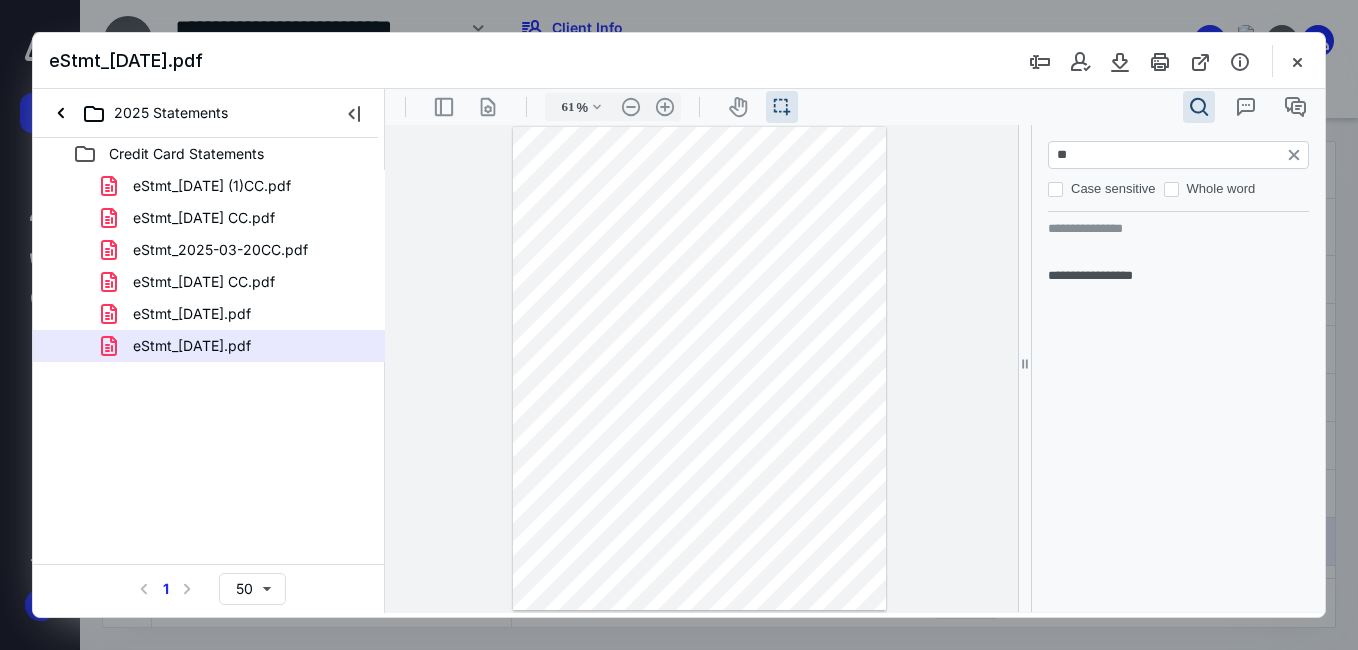 type on "*" 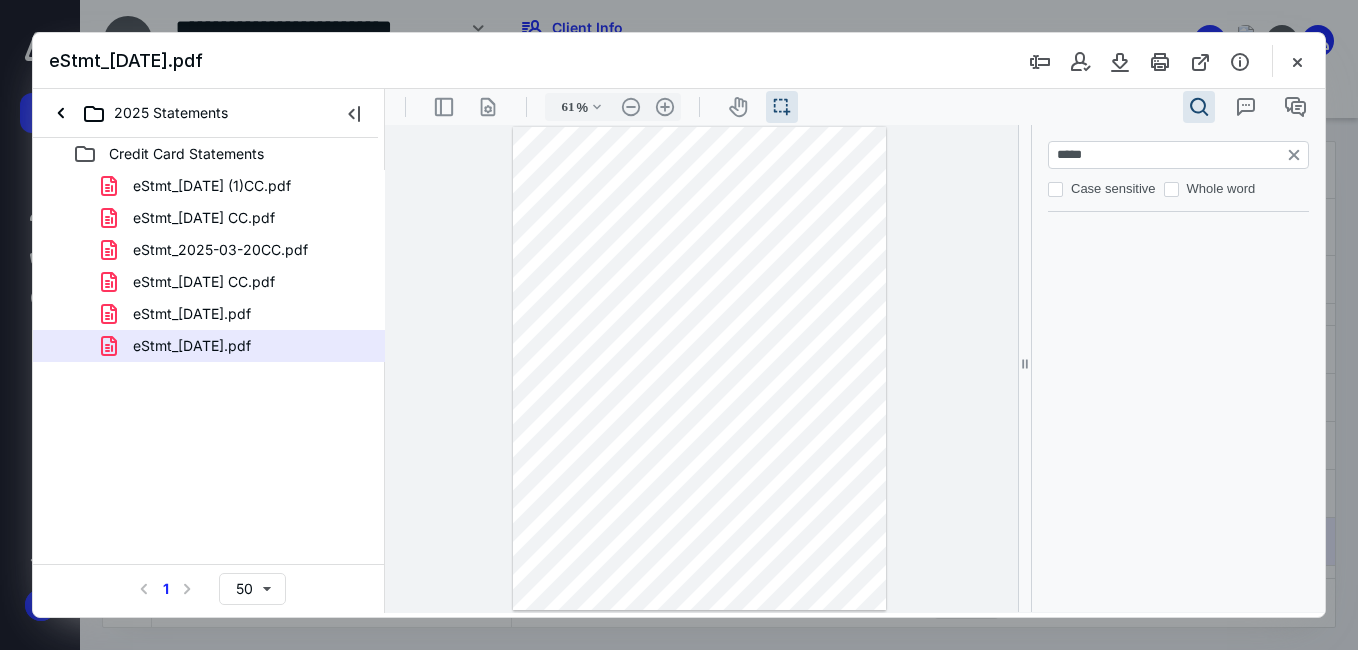 type on "*****" 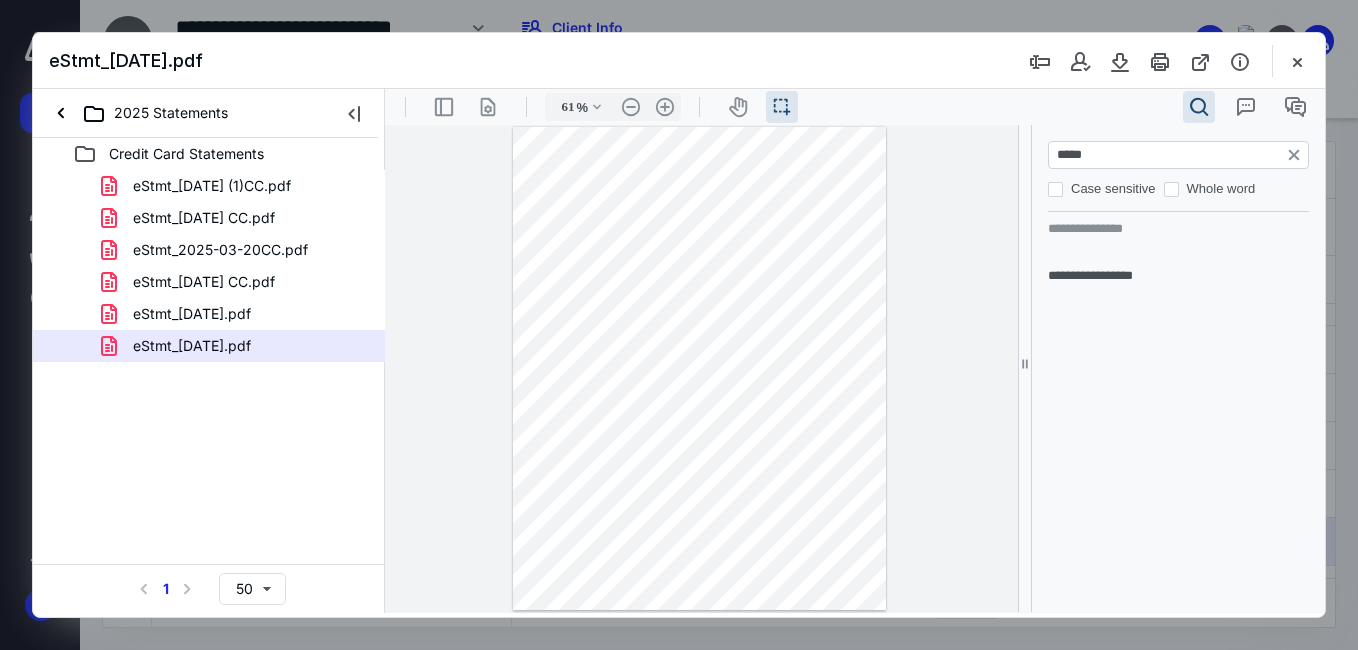 click on "**********" at bounding box center (1178, 155) 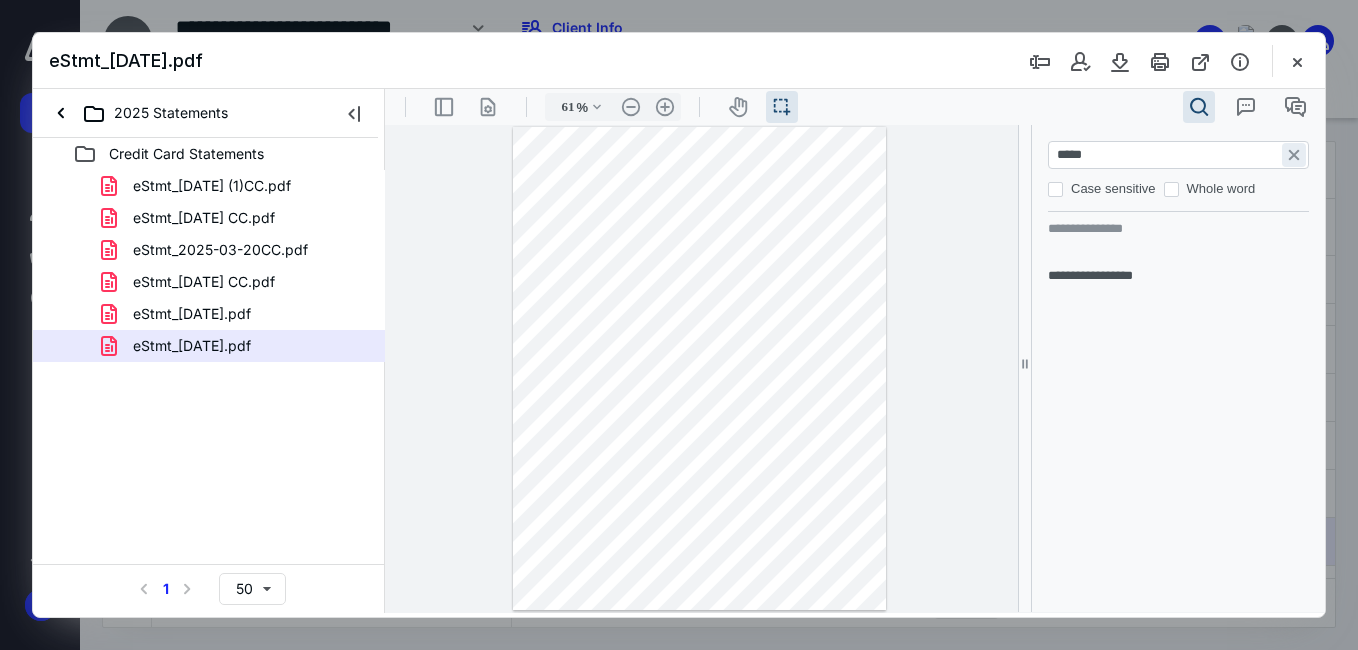 click on "**********" at bounding box center [1294, 155] 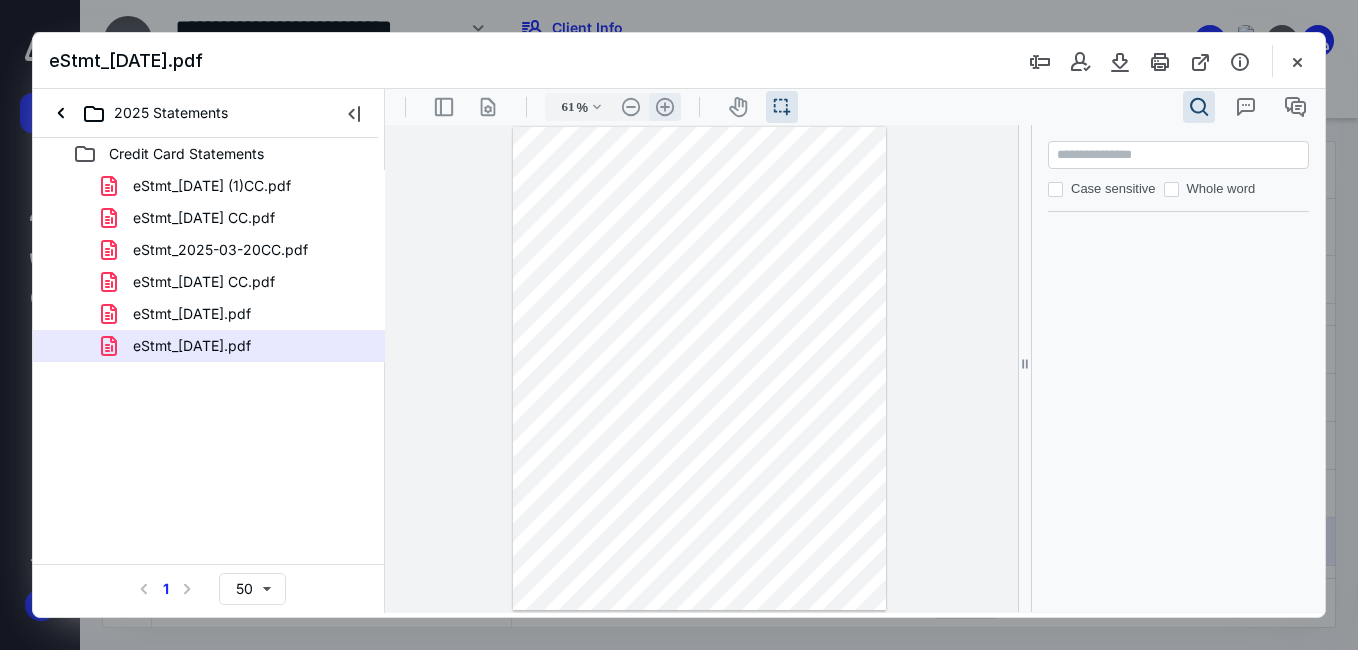 click on ".cls-1{fill:#abb0c4;} icon - header - zoom - in - line" at bounding box center (665, 107) 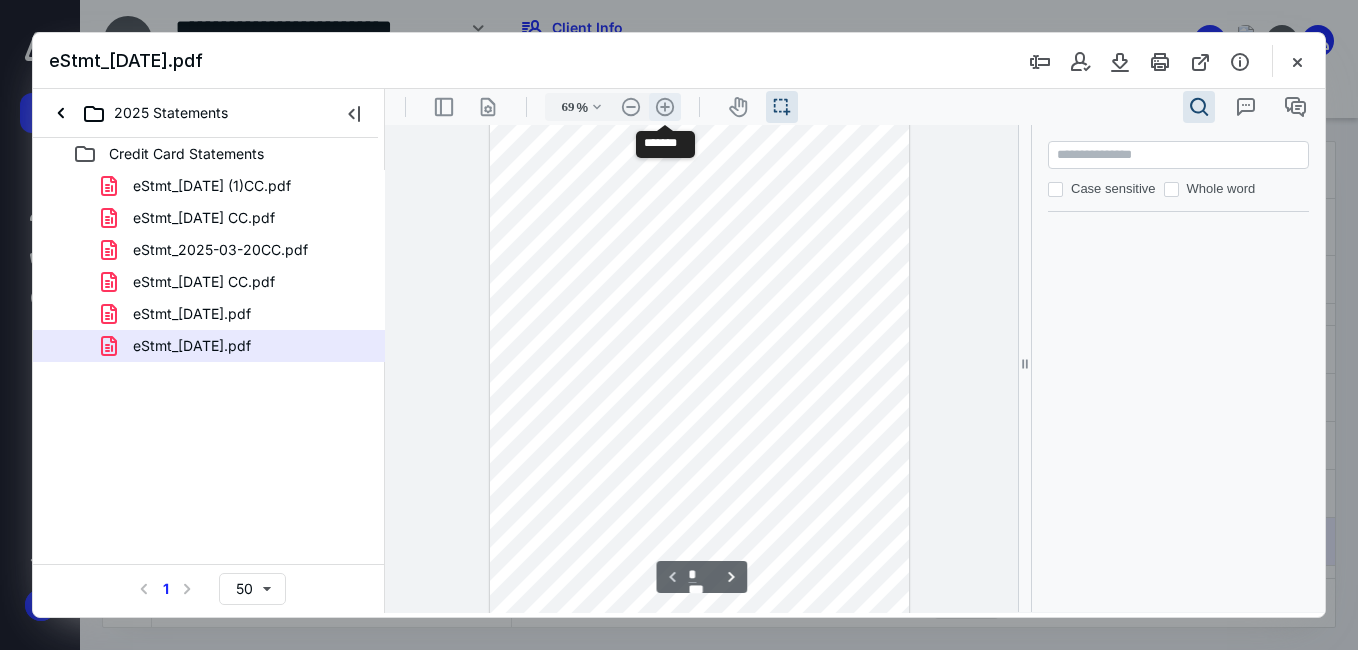 click on ".cls-1{fill:#abb0c4;} icon - header - zoom - in - line" at bounding box center [665, 107] 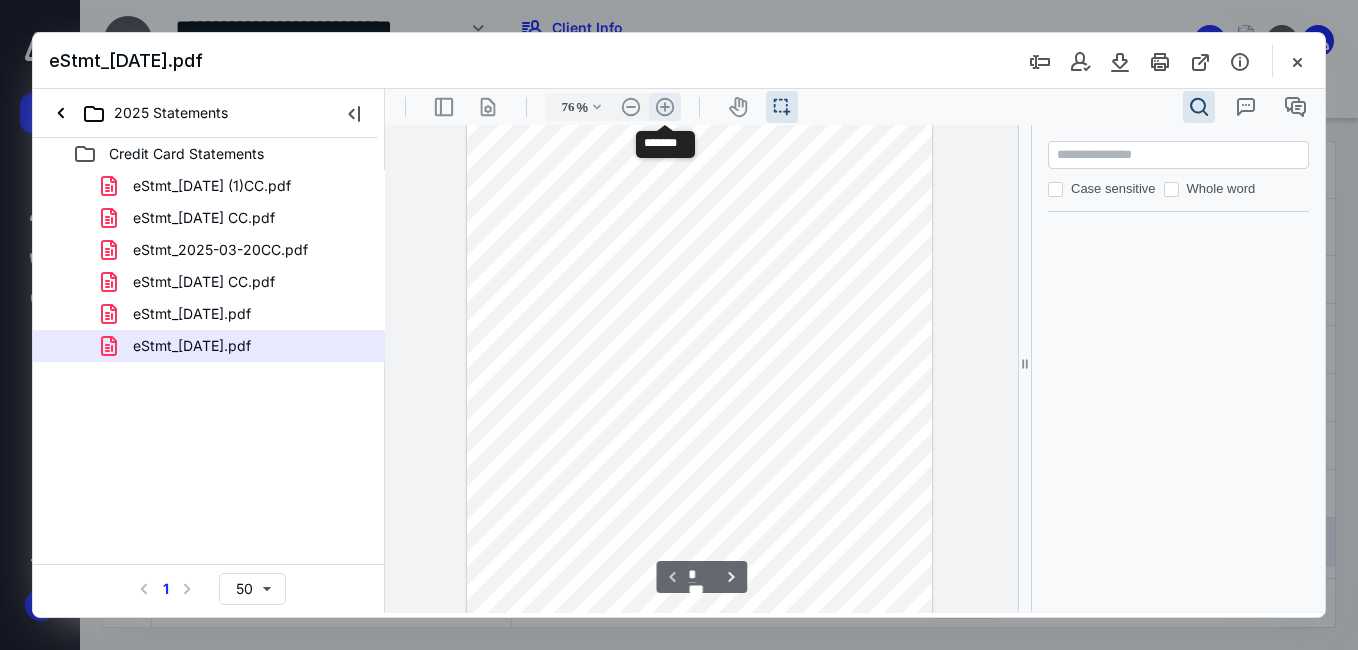 click on ".cls-1{fill:#abb0c4;} icon - header - zoom - in - line" at bounding box center (665, 107) 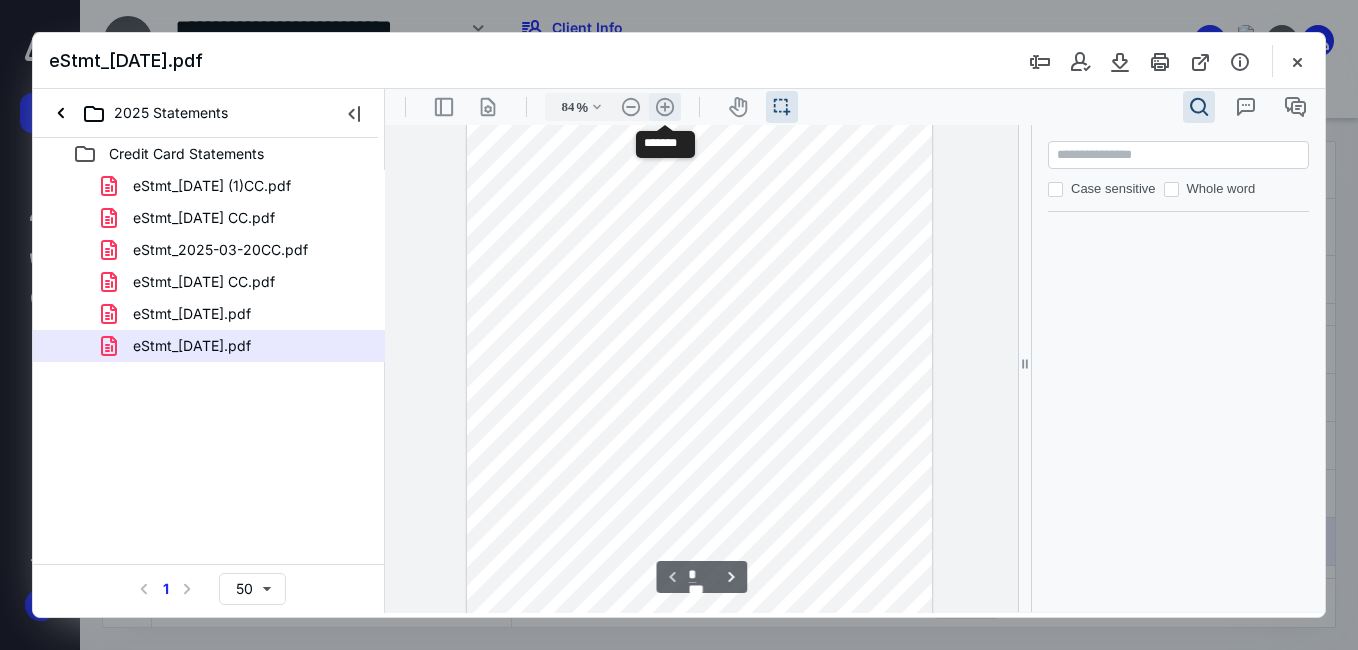 scroll, scrollTop: 84, scrollLeft: 0, axis: vertical 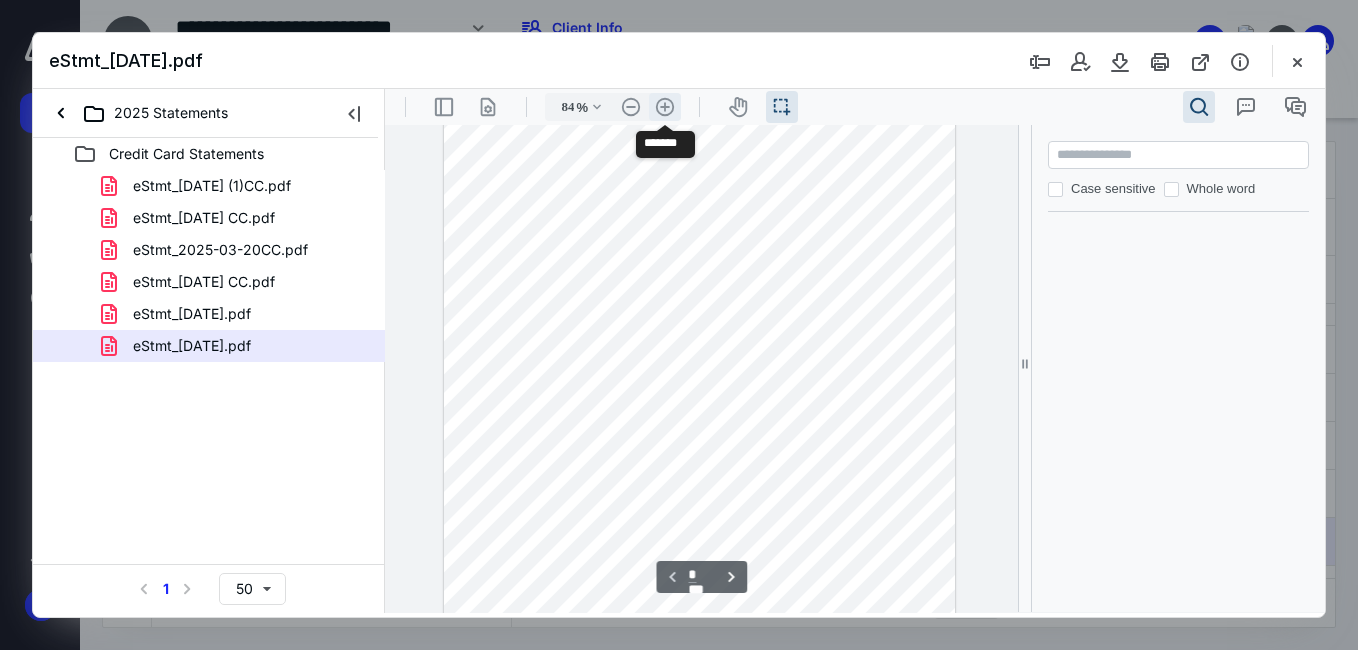 click on ".cls-1{fill:#abb0c4;} icon - header - zoom - in - line" at bounding box center (665, 107) 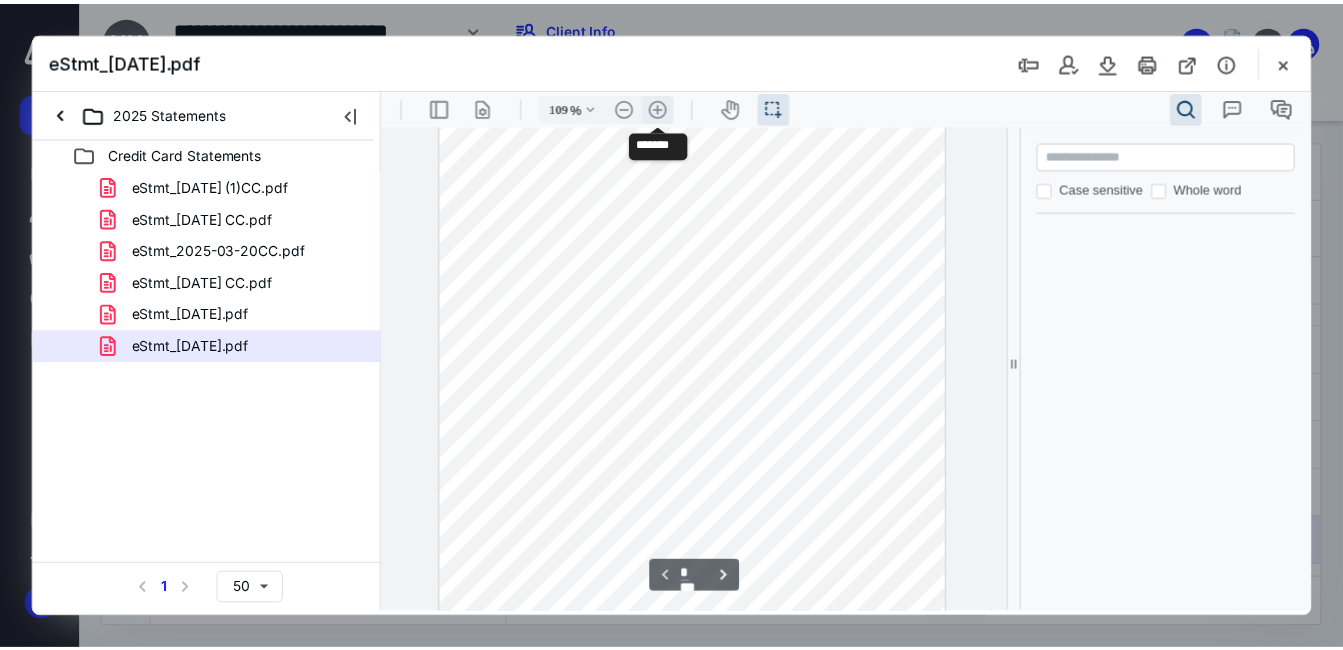 scroll, scrollTop: 177, scrollLeft: 50, axis: both 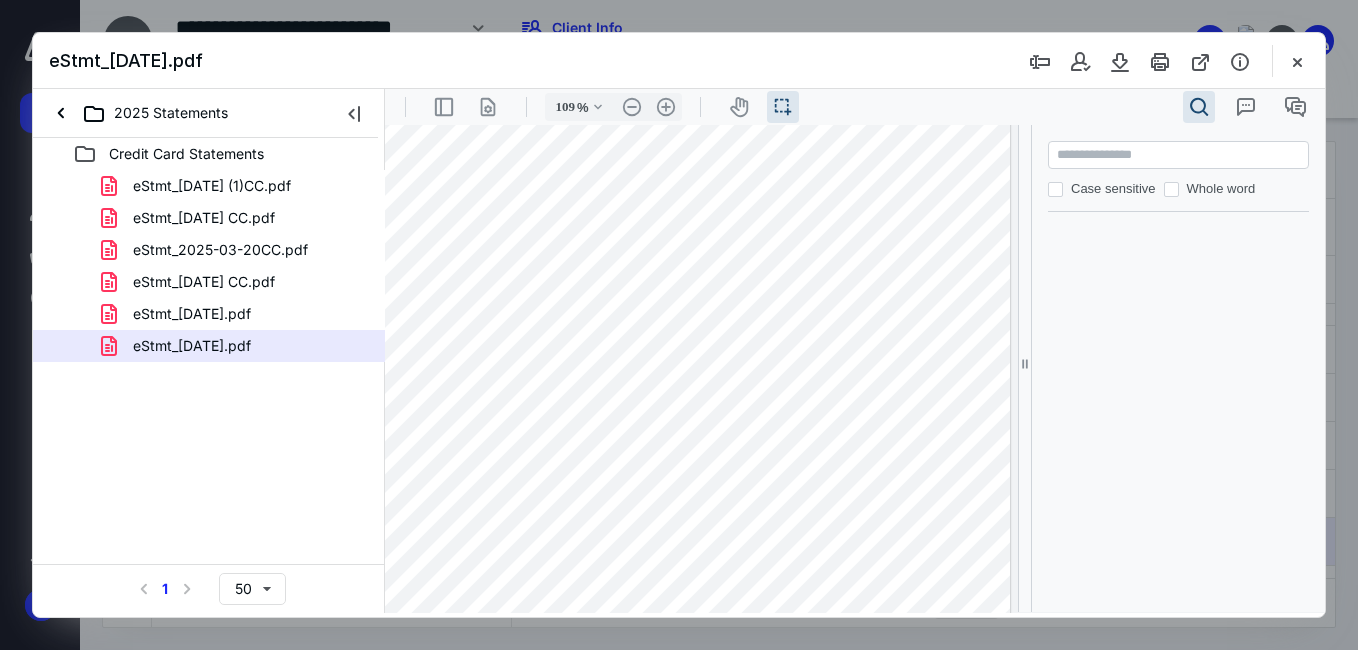 click at bounding box center (1297, 61) 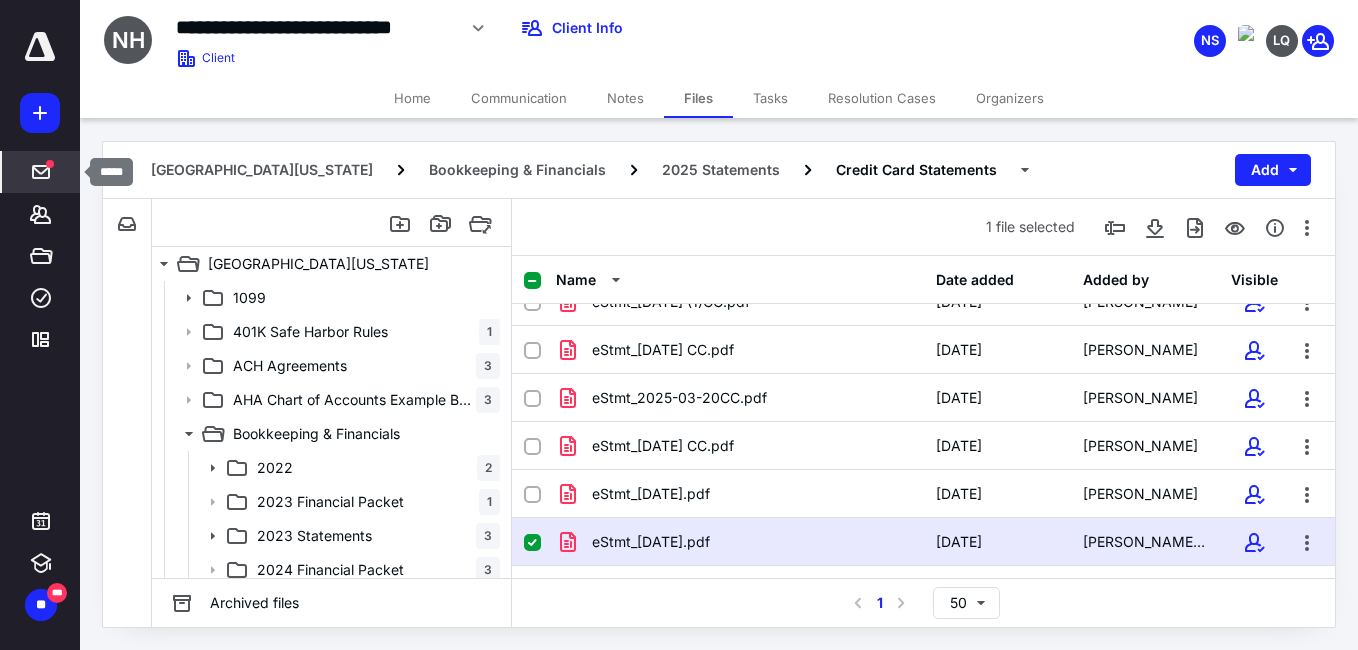 click on "*****" at bounding box center [41, 172] 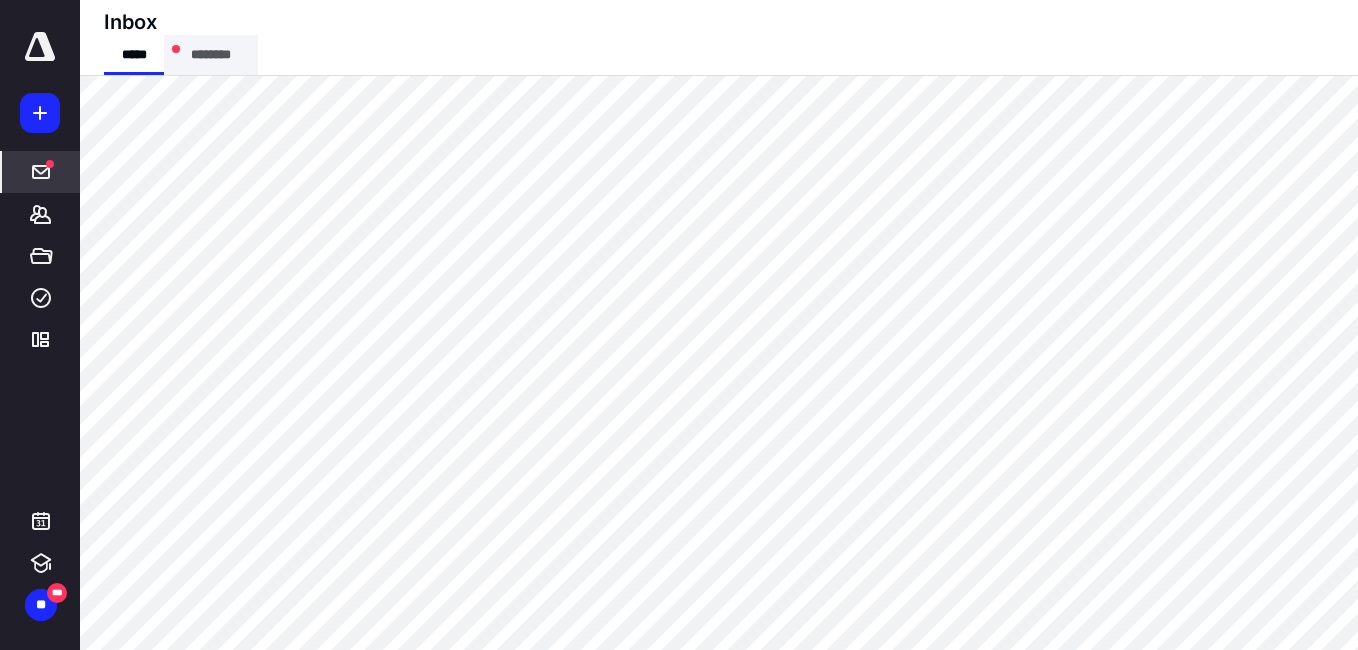 click on "********" at bounding box center (211, 55) 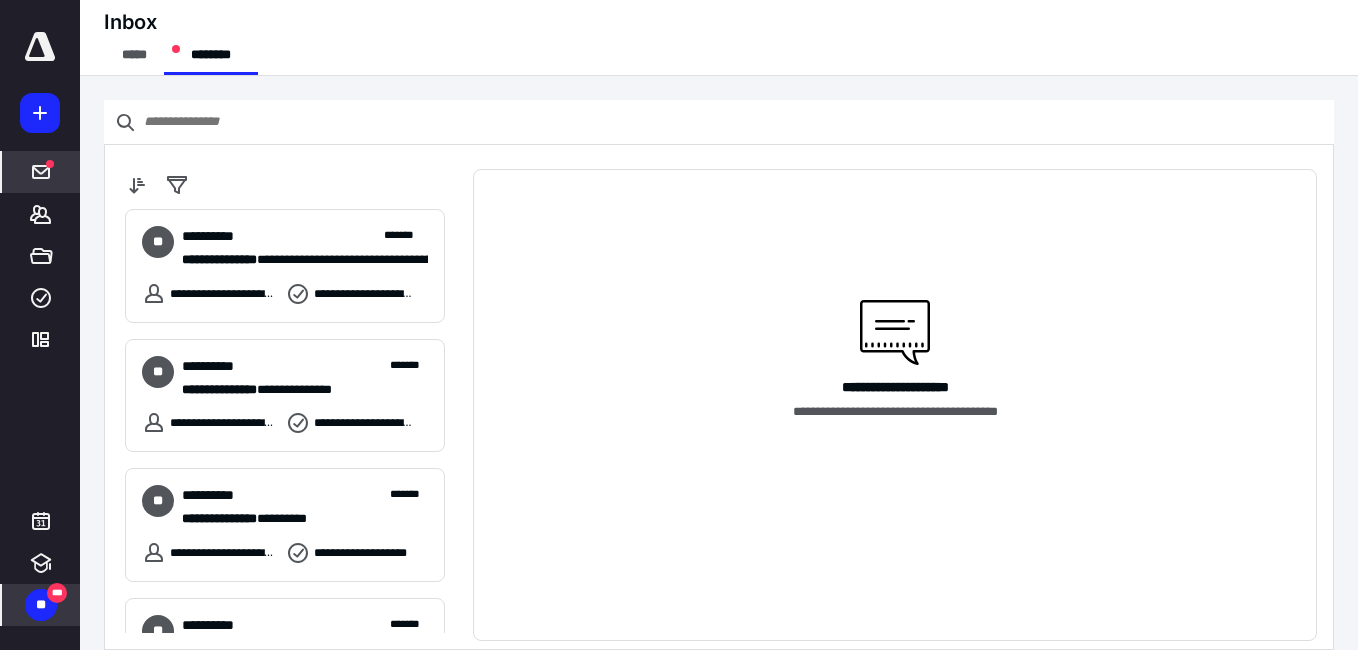 click on "**" at bounding box center (41, 605) 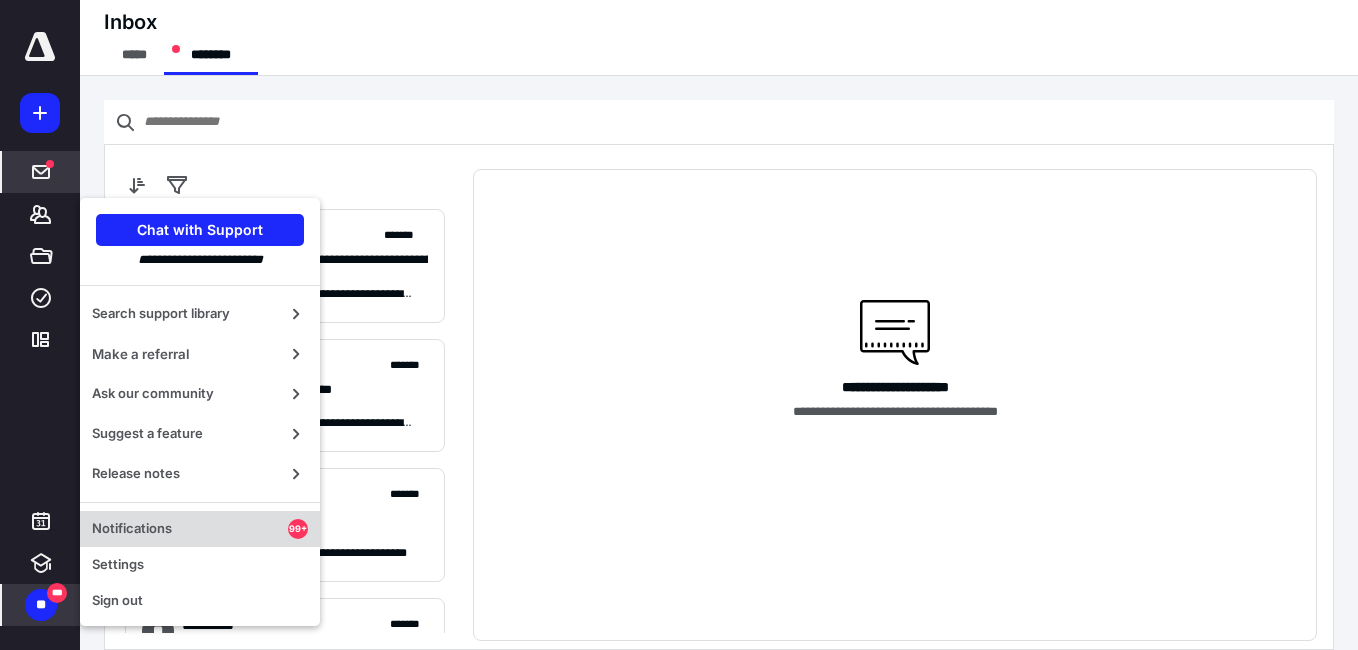 click on "Notifications" at bounding box center [190, 529] 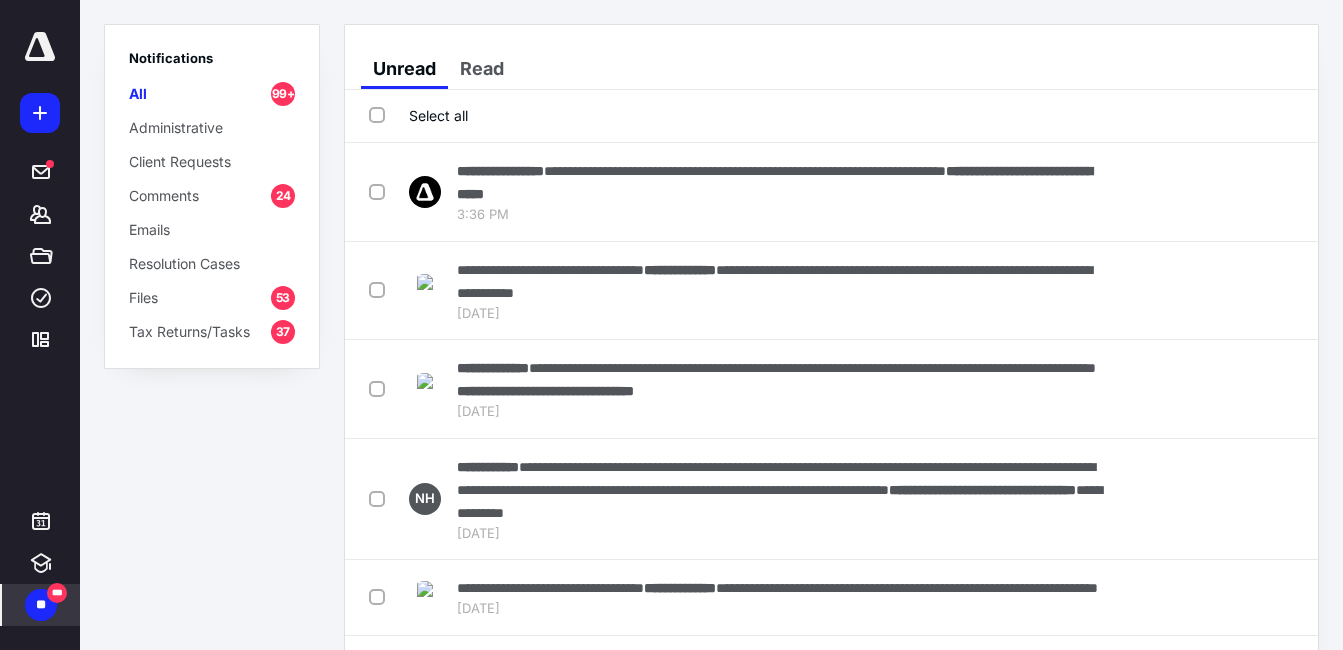 click on "Notifications All 99+ Administrative Client Requests Comments 24 Emails Resolution Cases Files 53 Tax Returns/Tasks 37" at bounding box center (212, 325) 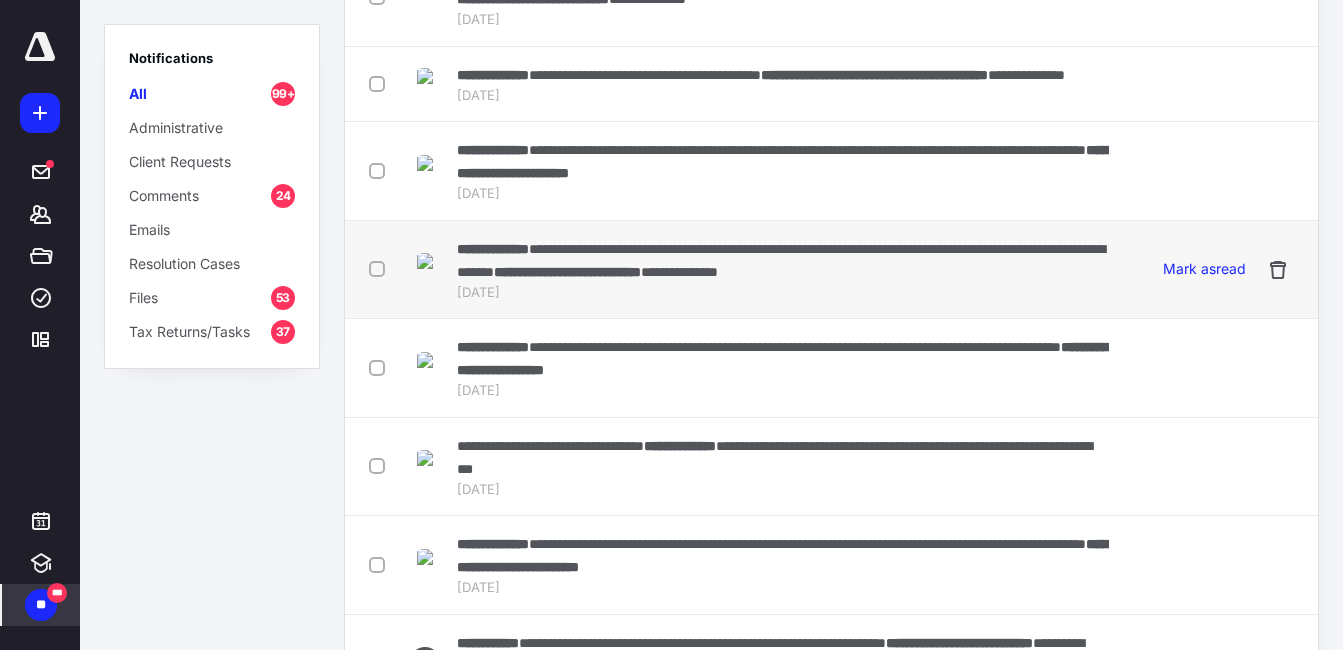 scroll, scrollTop: 4334, scrollLeft: 0, axis: vertical 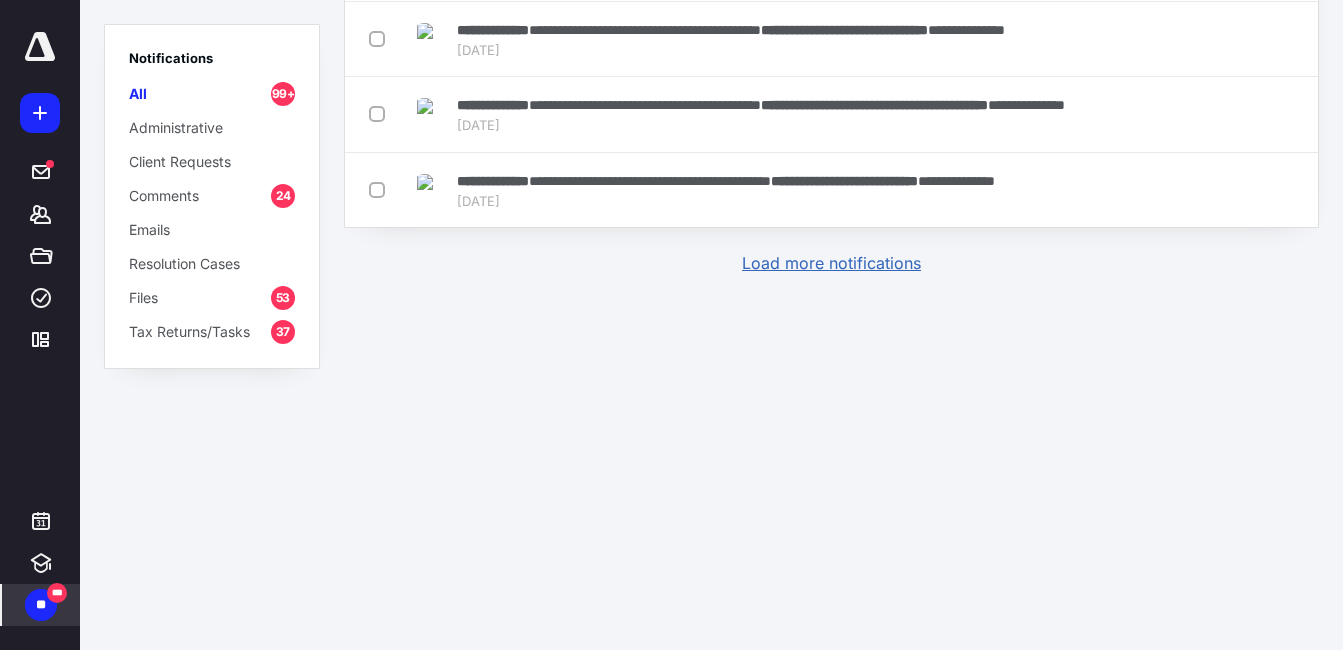 click on "Load more notifications" at bounding box center [831, 263] 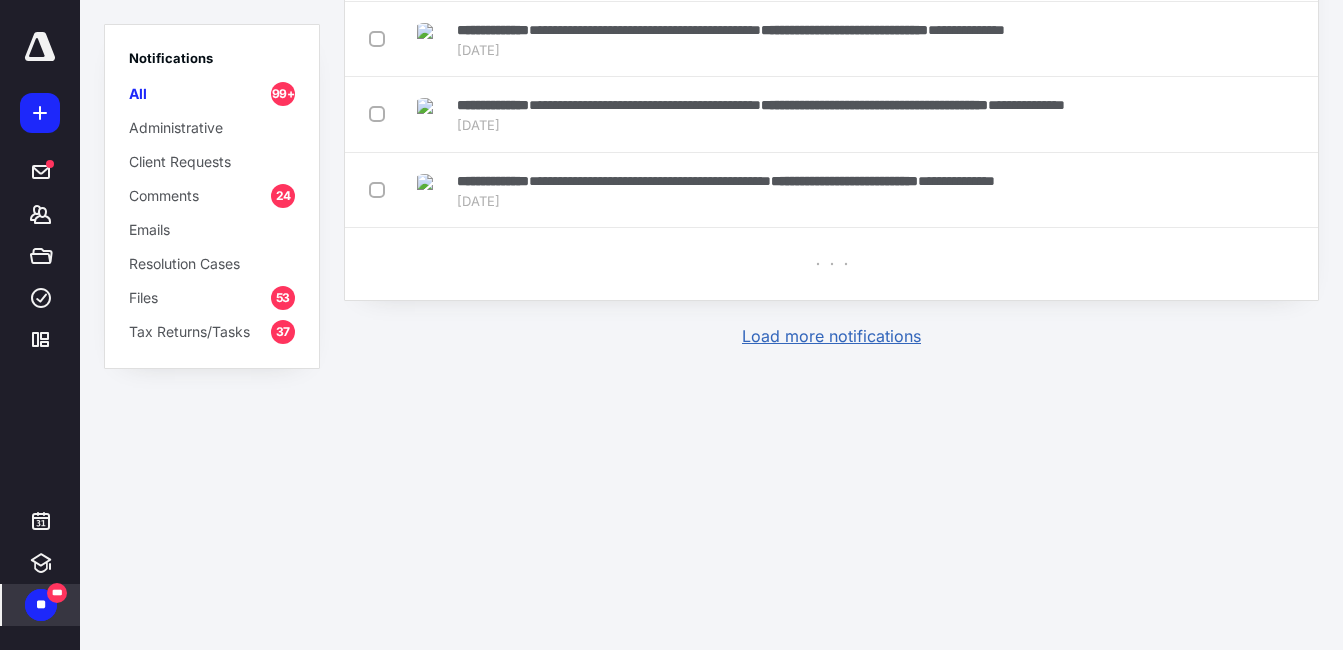 scroll, scrollTop: 4334, scrollLeft: 0, axis: vertical 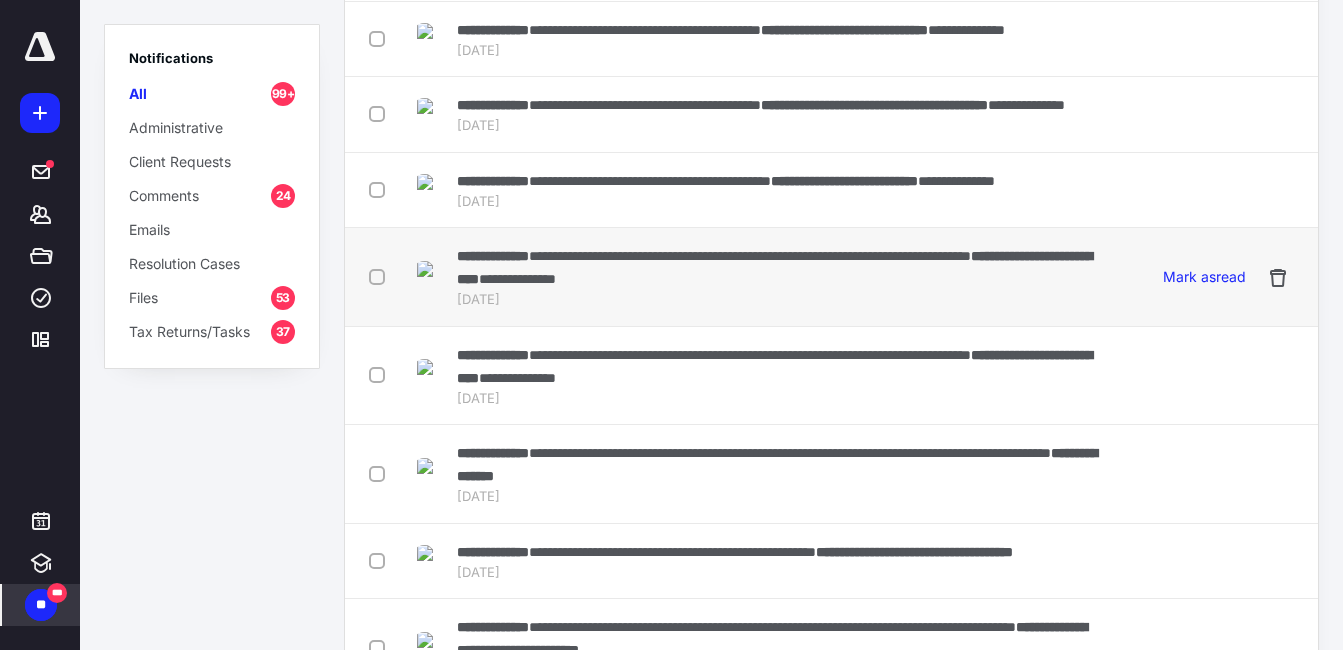 click on "**********" at bounding box center [517, 279] 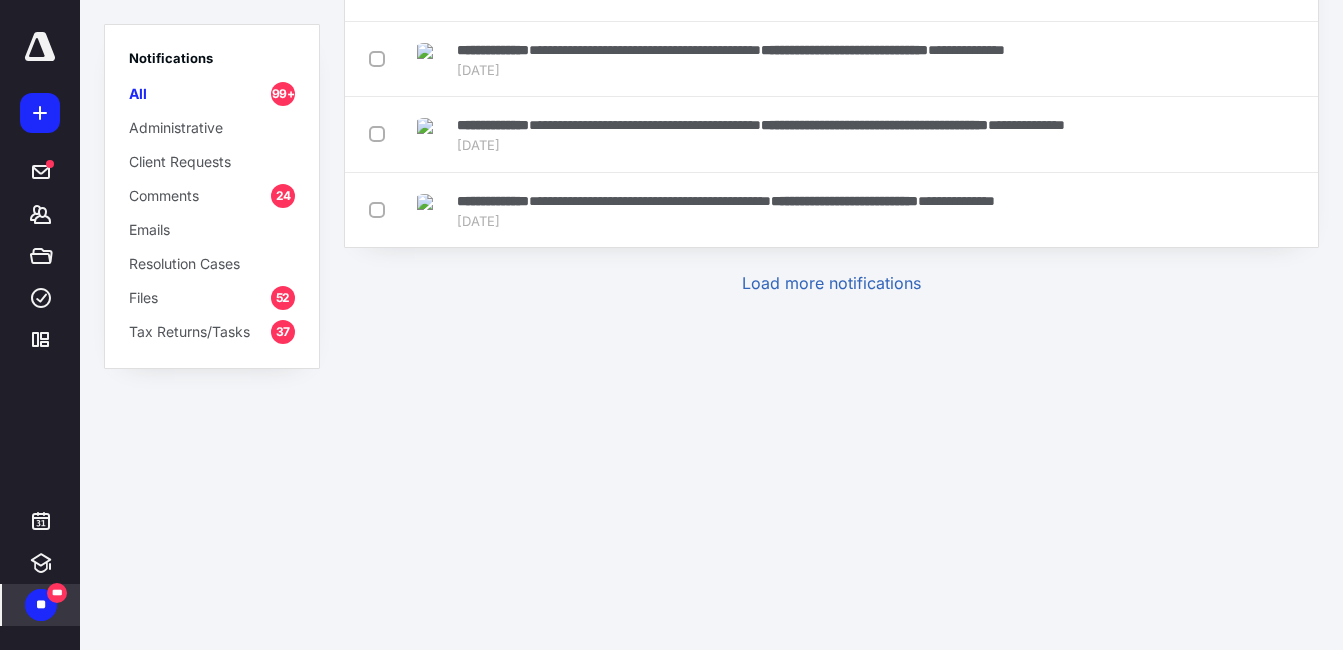 scroll, scrollTop: 0, scrollLeft: 0, axis: both 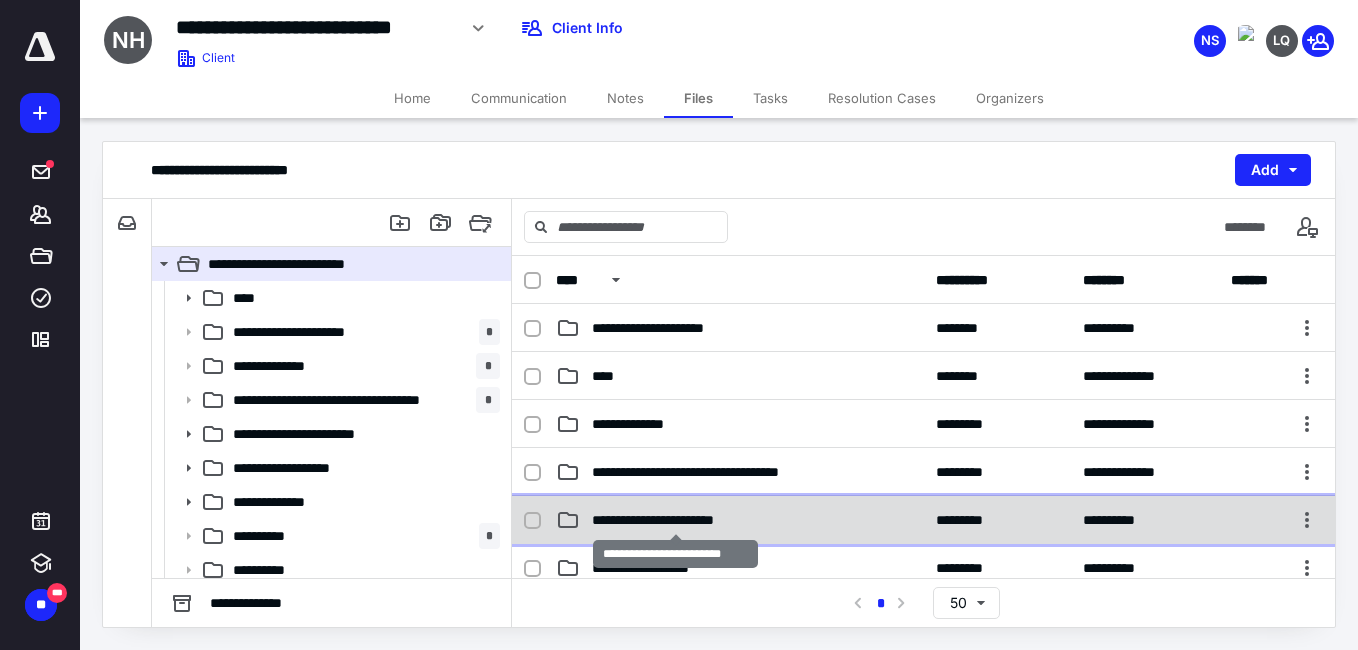 click on "**********" at bounding box center (675, 520) 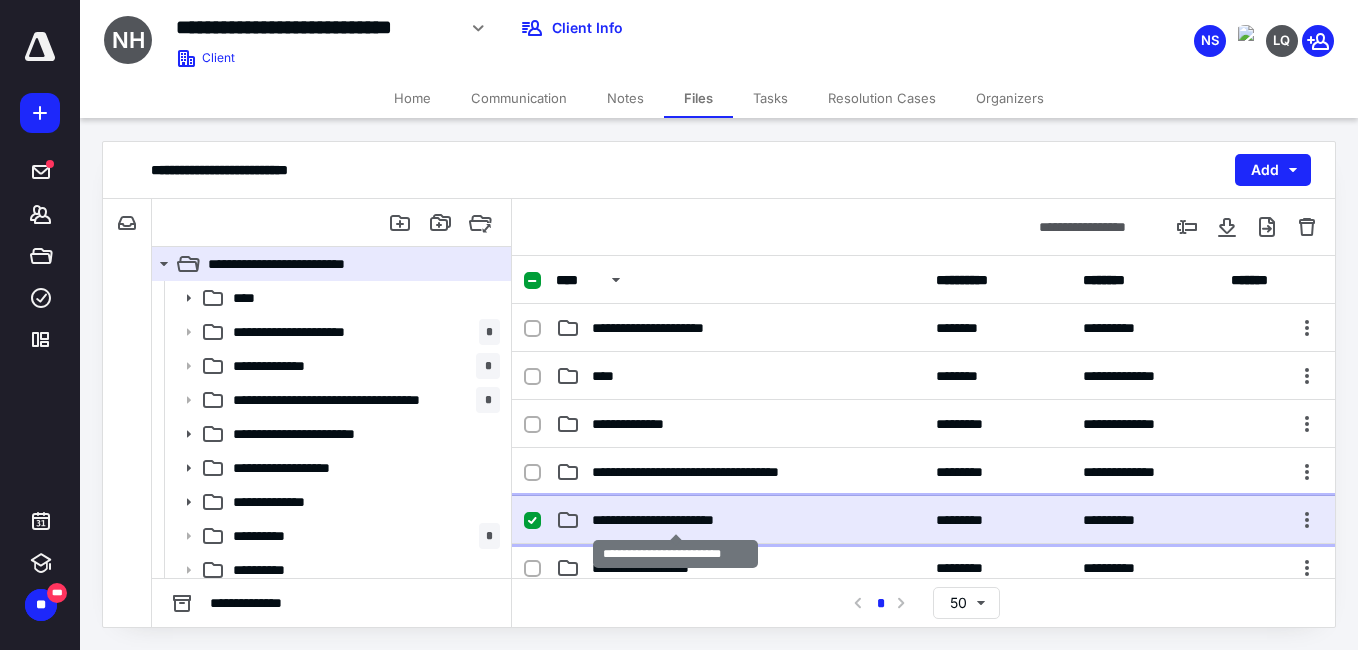 click on "**********" at bounding box center (675, 520) 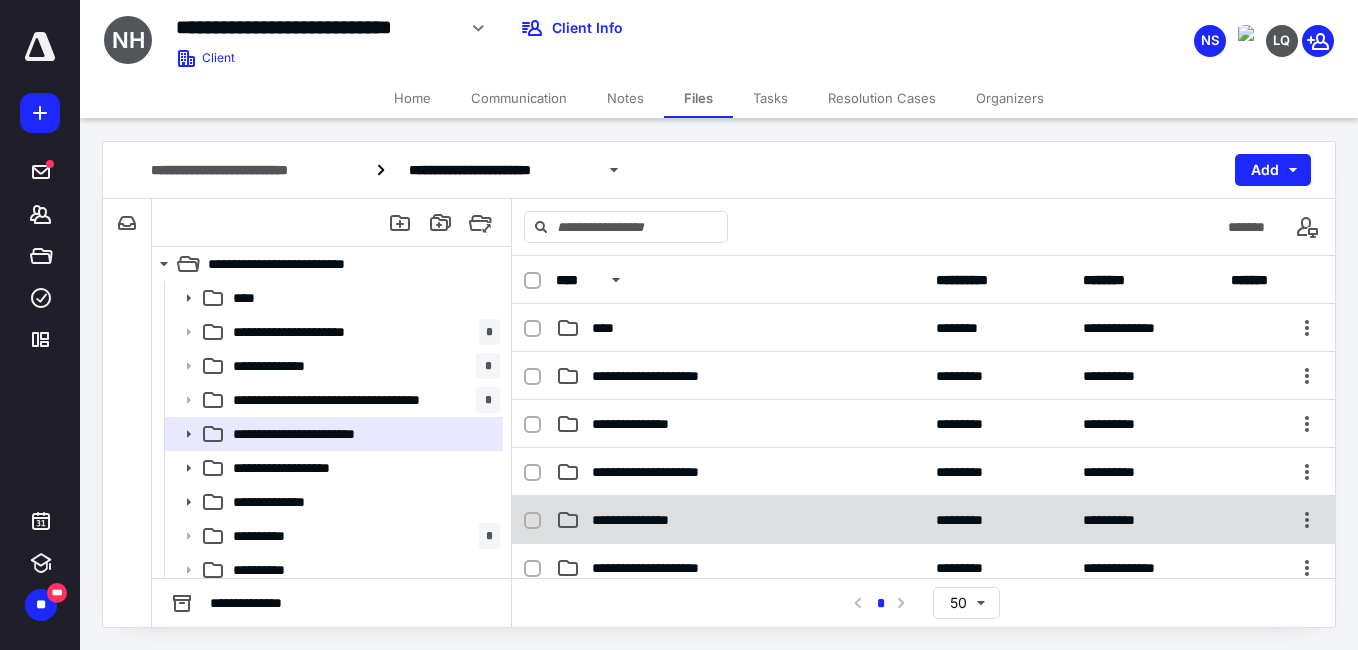 scroll, scrollTop: 300, scrollLeft: 0, axis: vertical 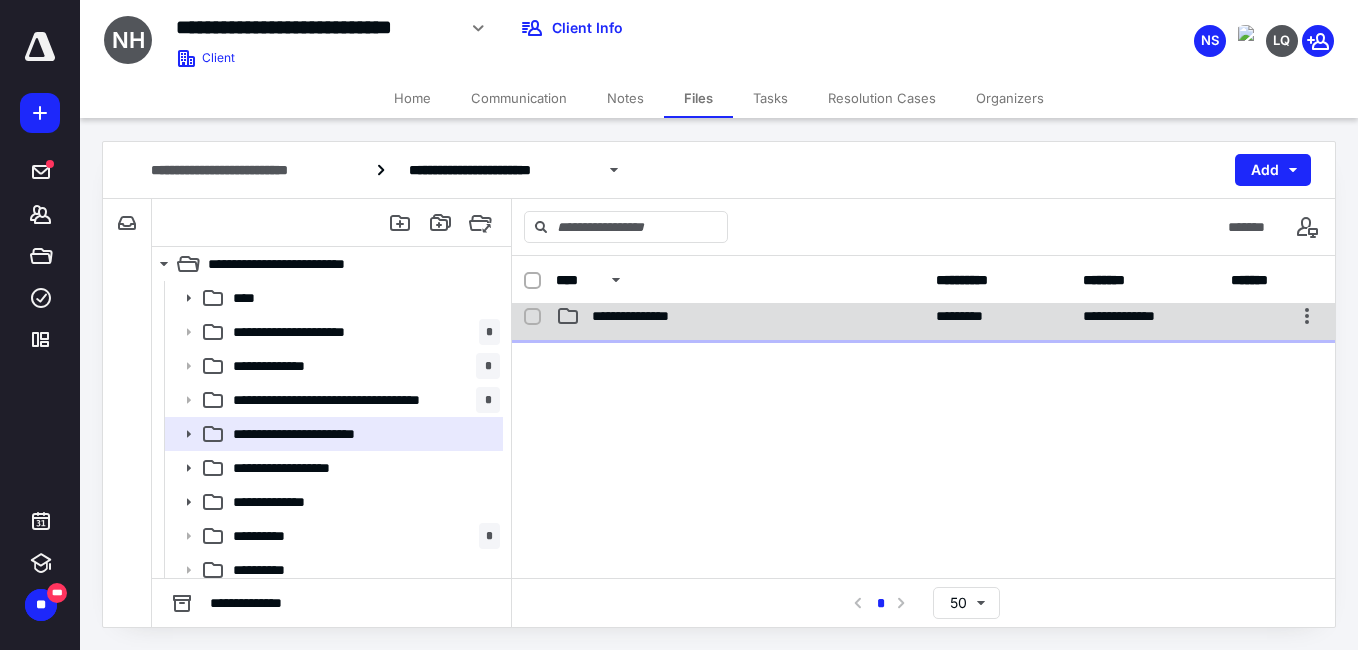 click on "**********" at bounding box center [649, 316] 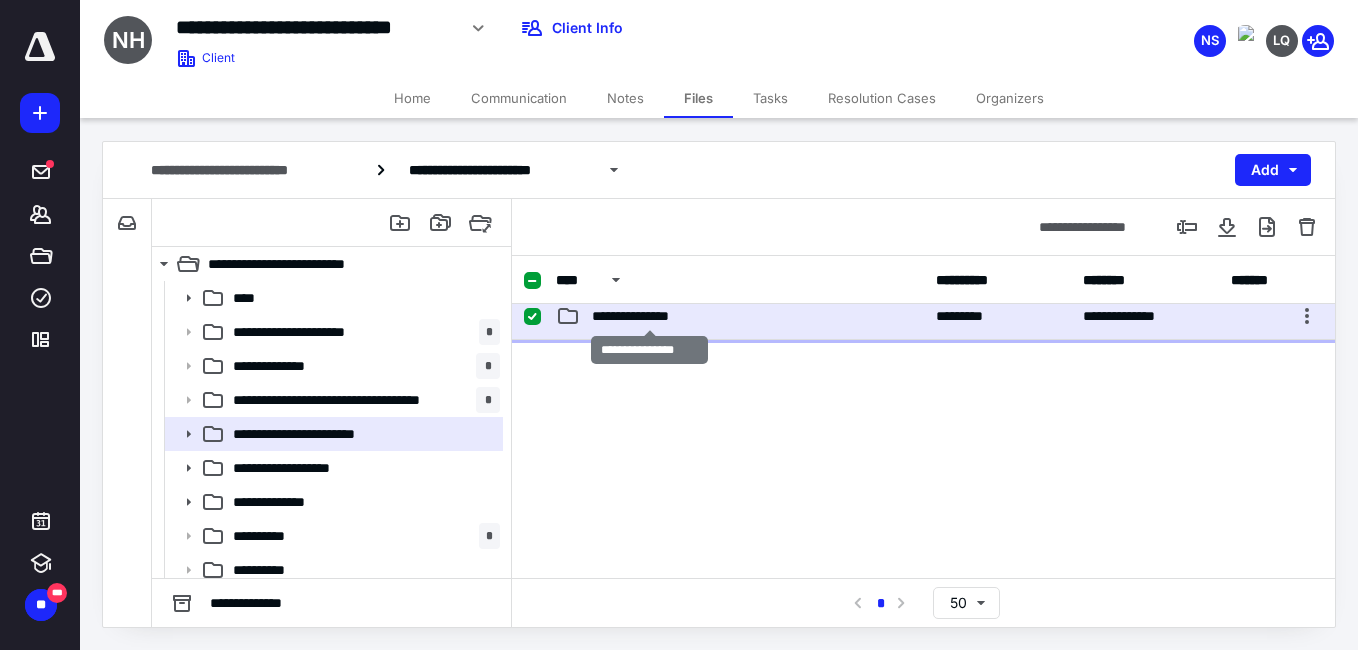 click on "**********" at bounding box center (649, 316) 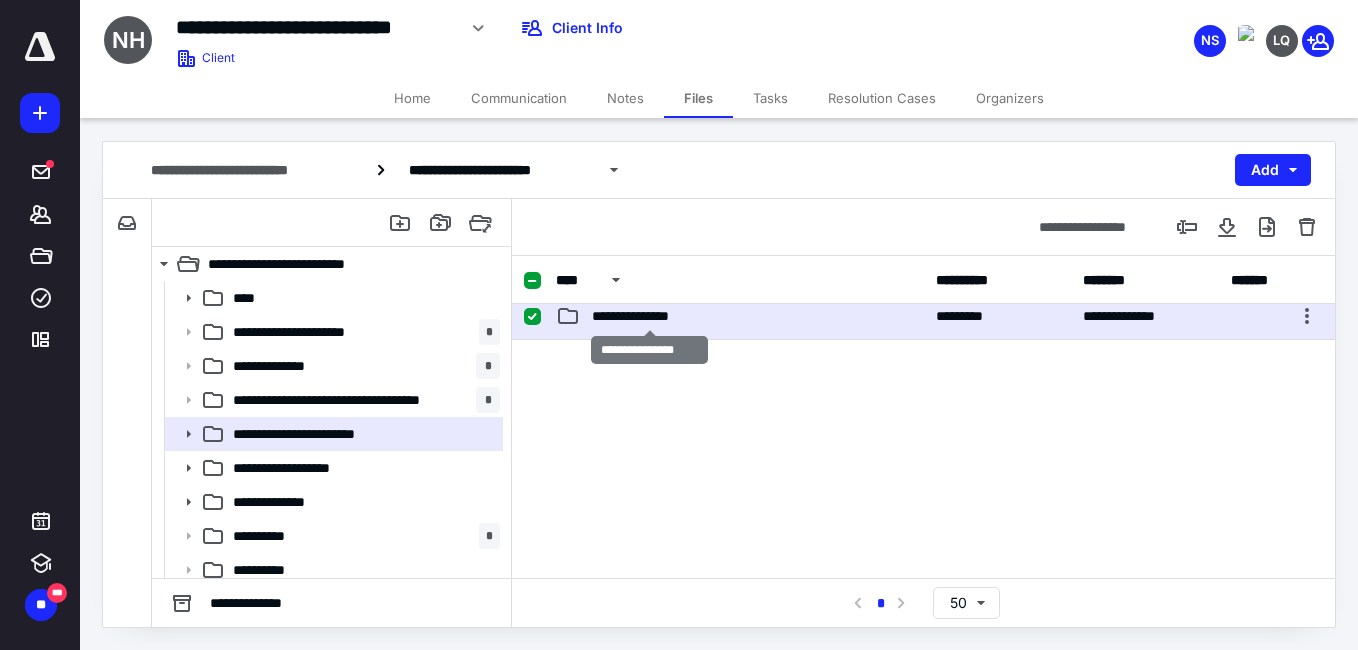 scroll, scrollTop: 0, scrollLeft: 0, axis: both 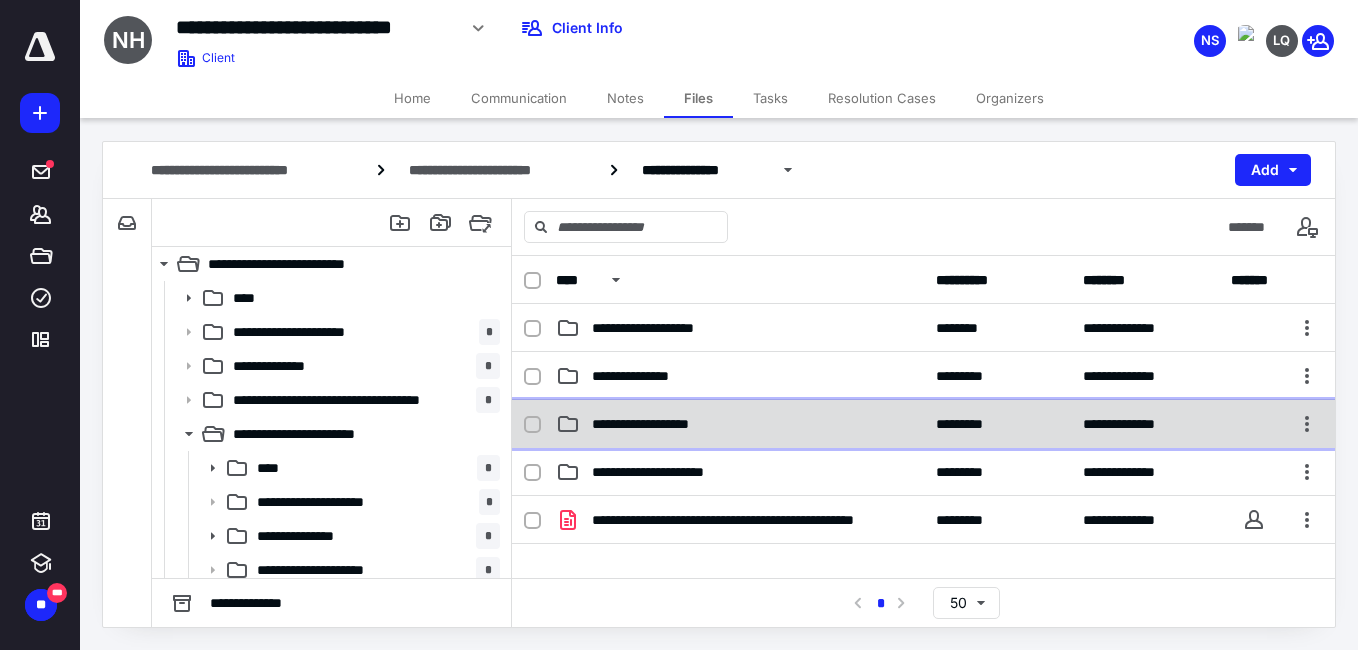 click on "**********" at bounding box center [664, 424] 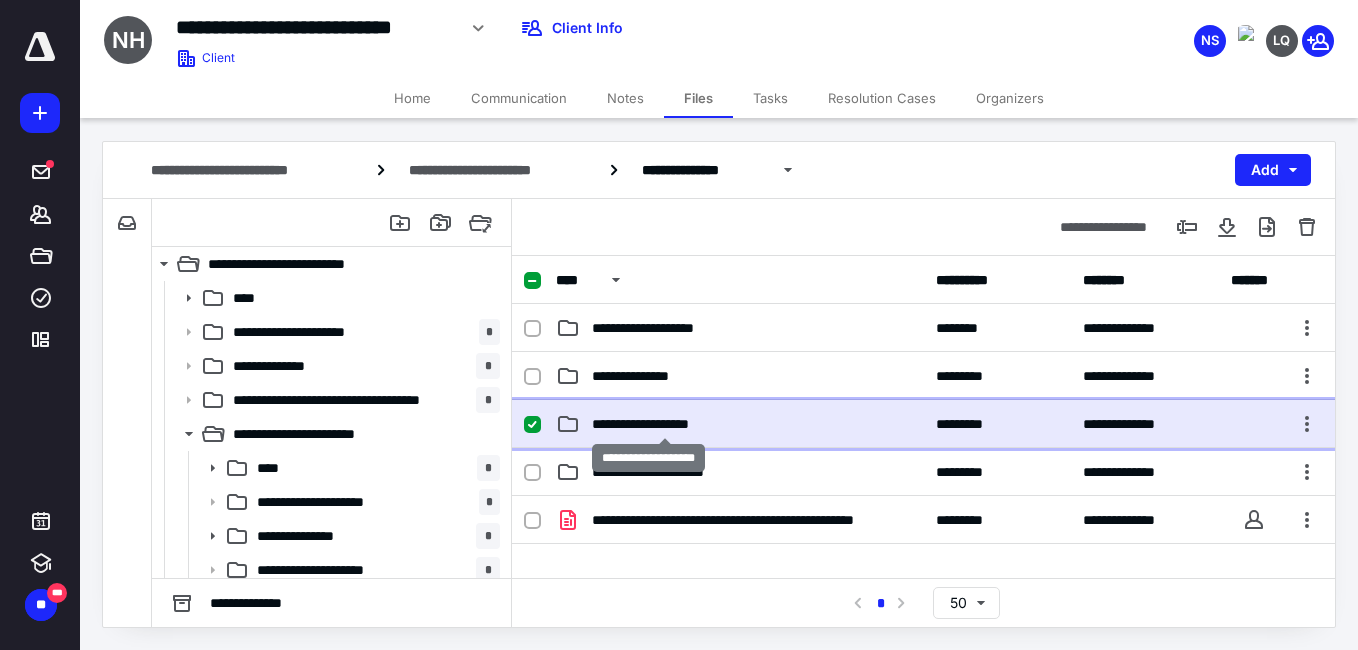click on "**********" at bounding box center (664, 424) 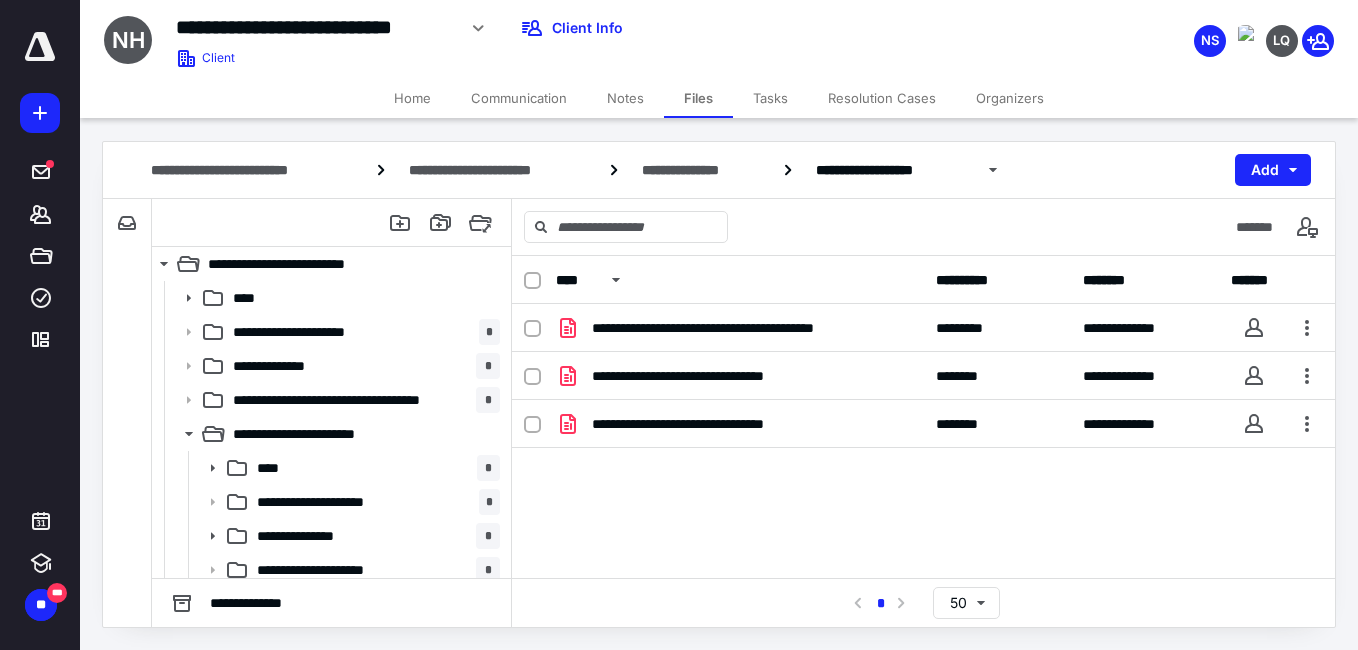 click 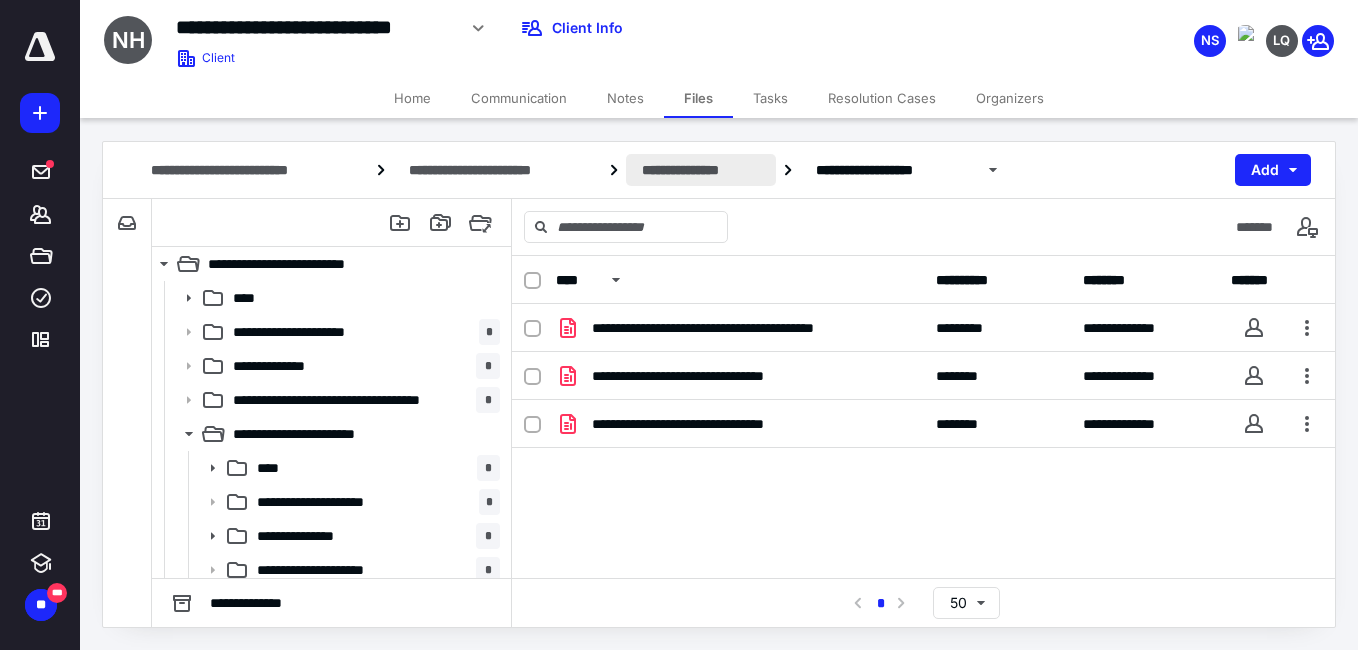 click on "**********" at bounding box center [701, 170] 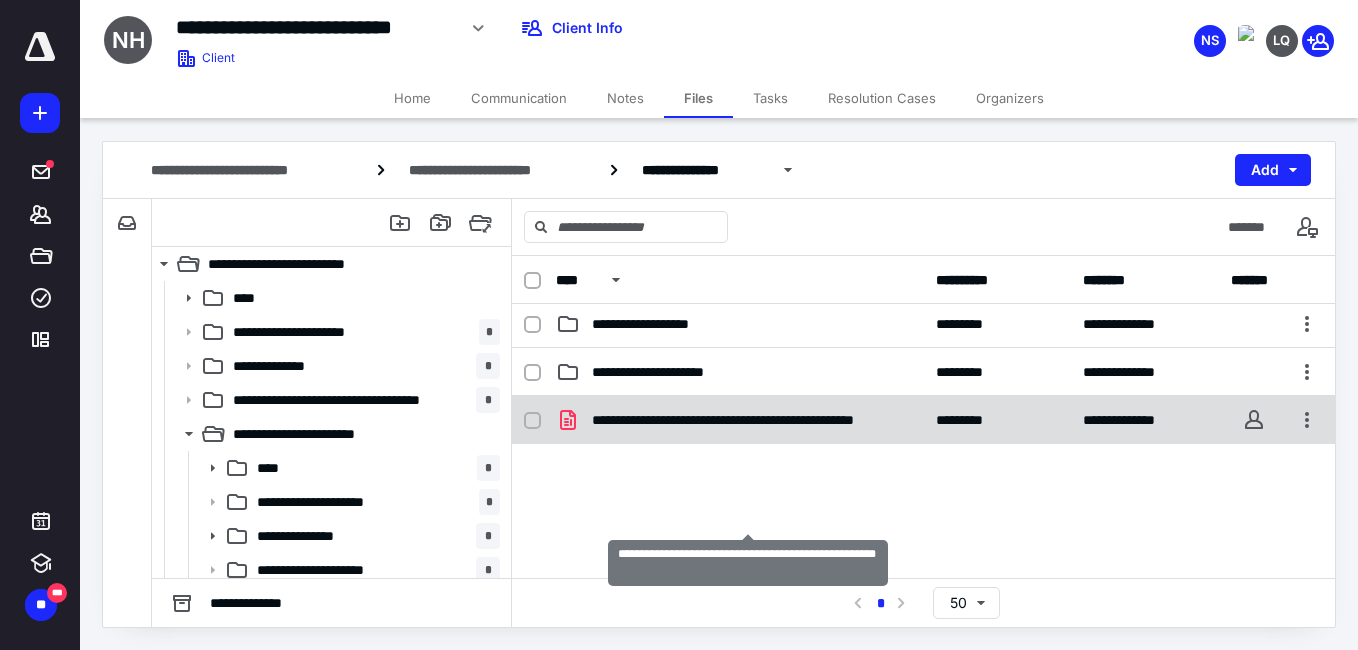 scroll, scrollTop: 0, scrollLeft: 0, axis: both 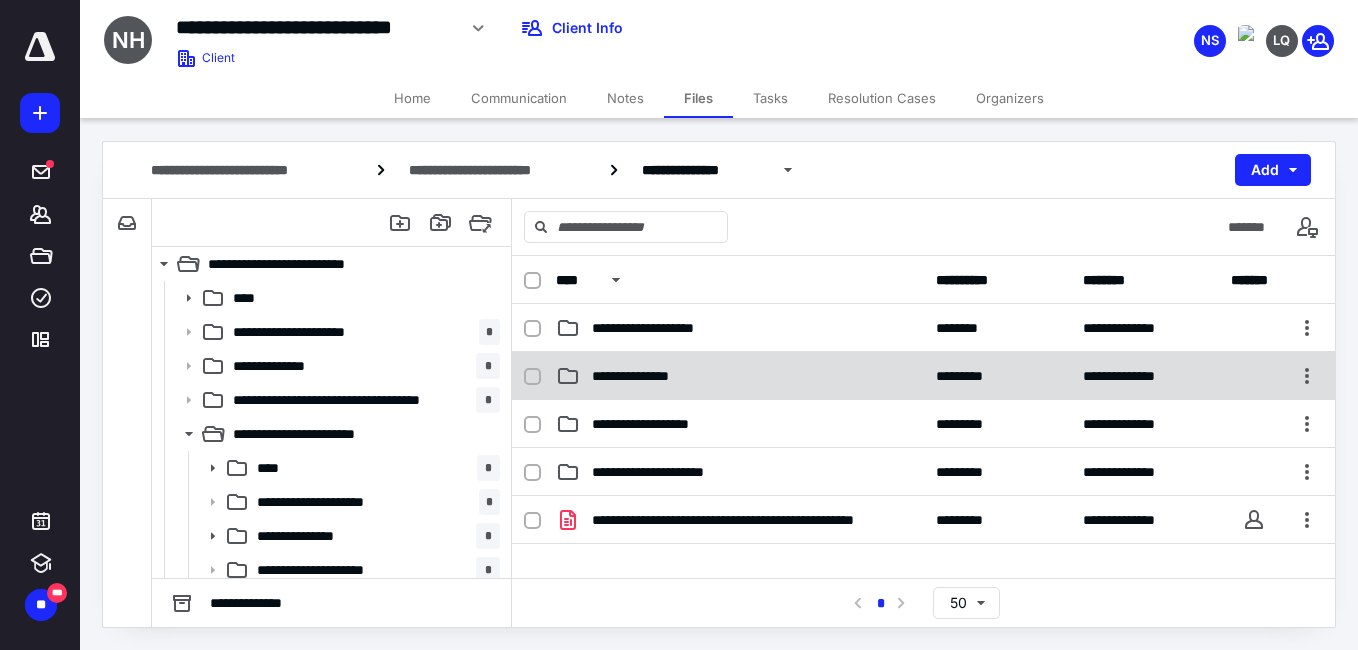 click on "**********" at bounding box center (648, 376) 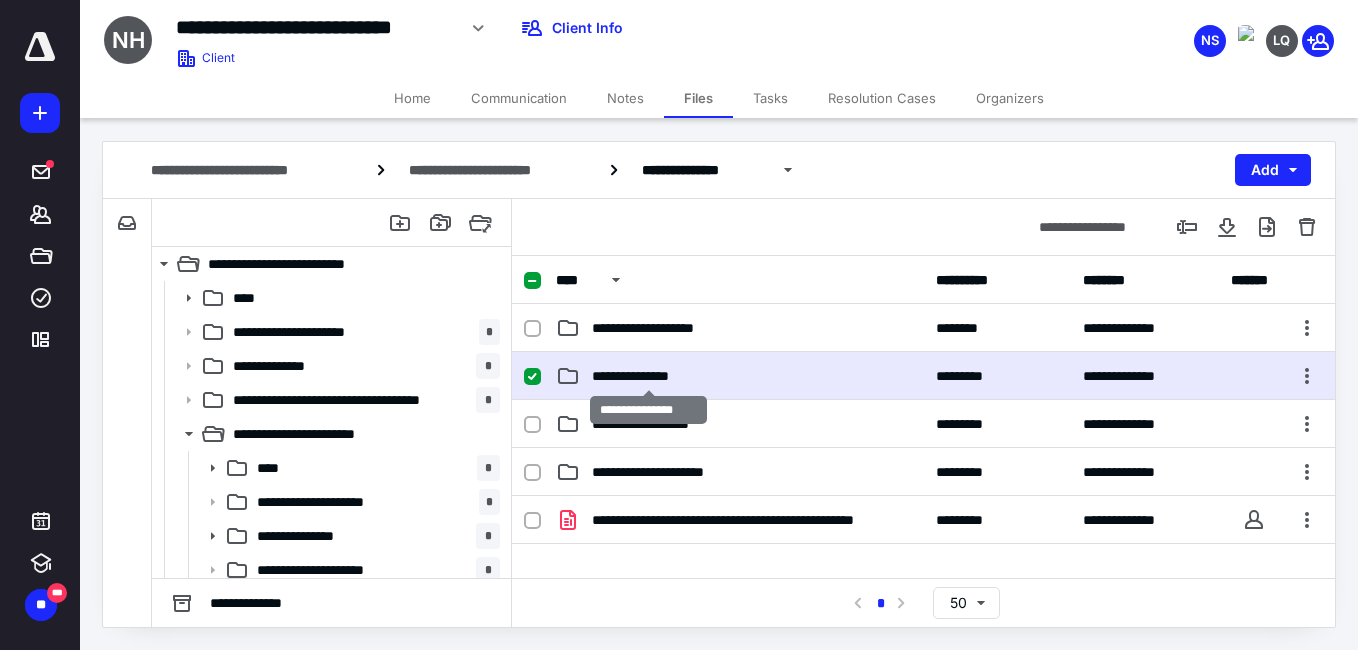 click on "**********" at bounding box center (648, 376) 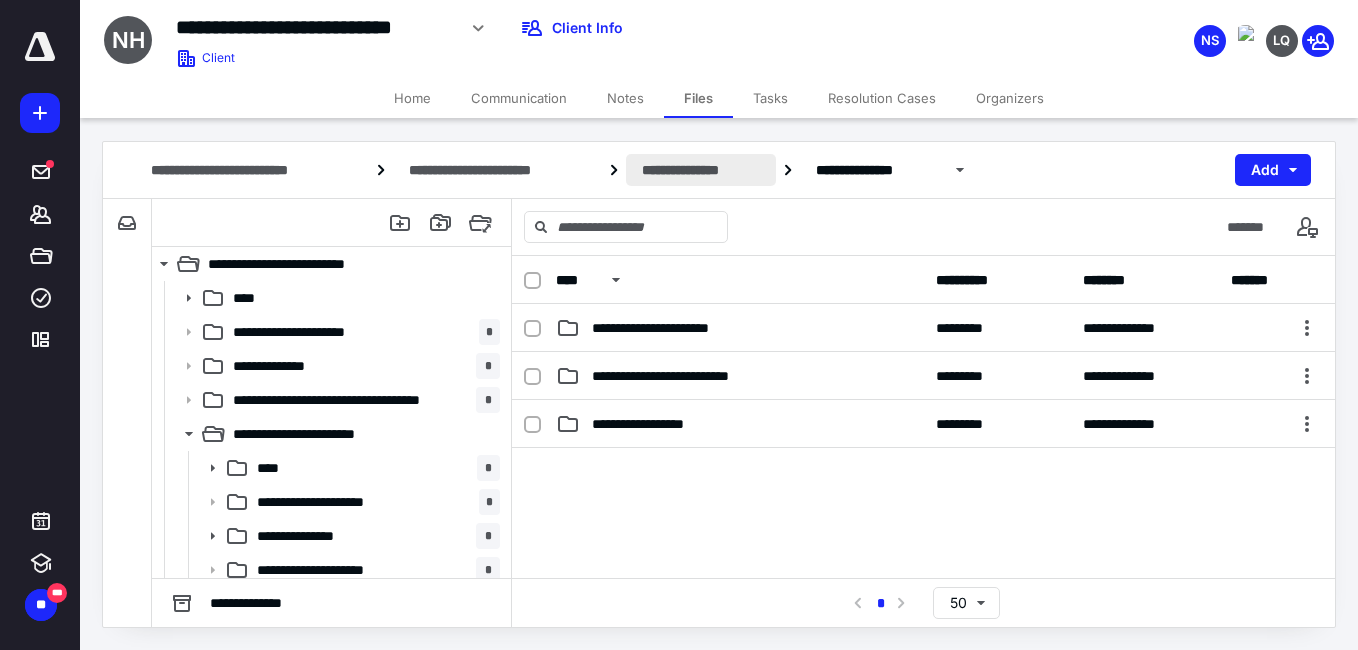 click on "**********" at bounding box center [701, 170] 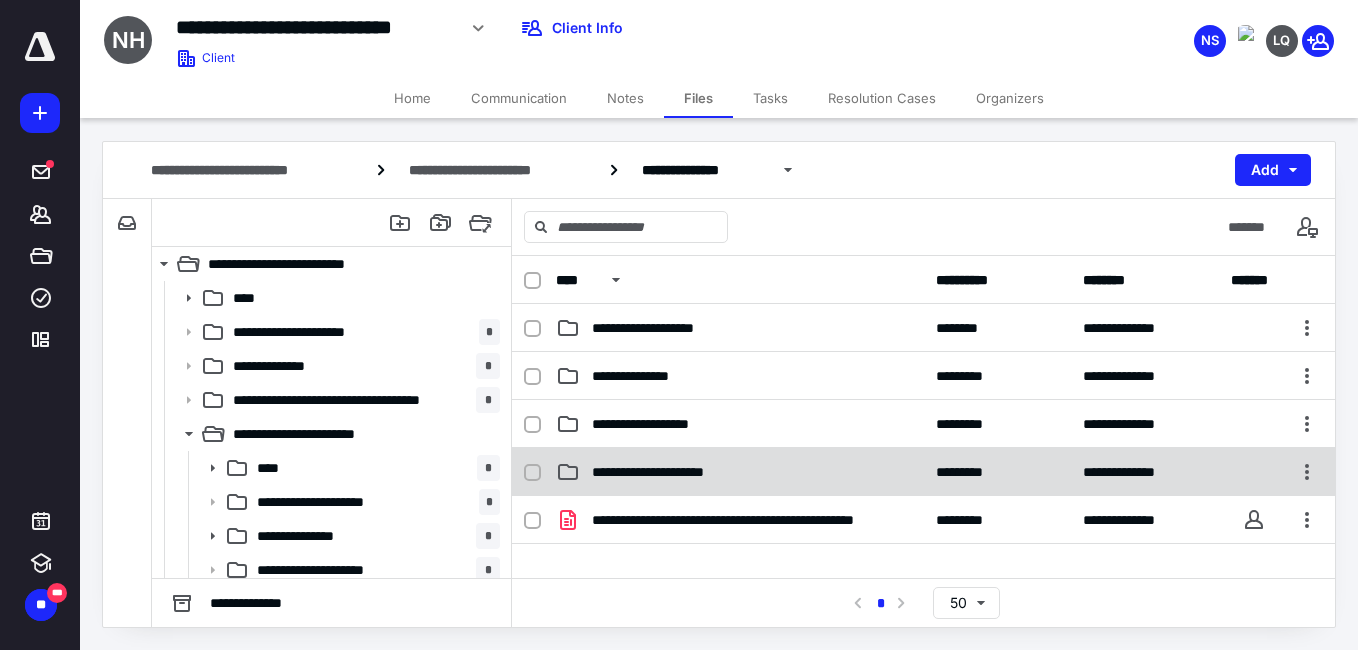 click on "**********" at bounding box center (923, 472) 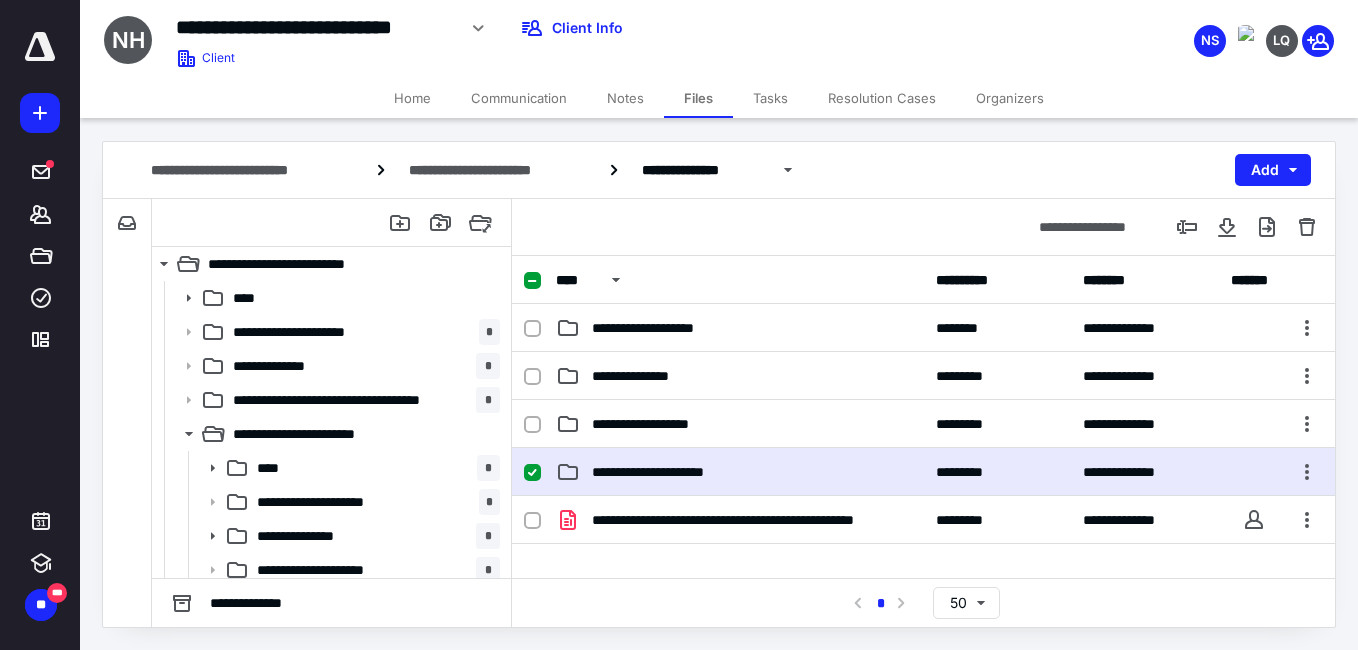 click on "**********" at bounding box center (923, 472) 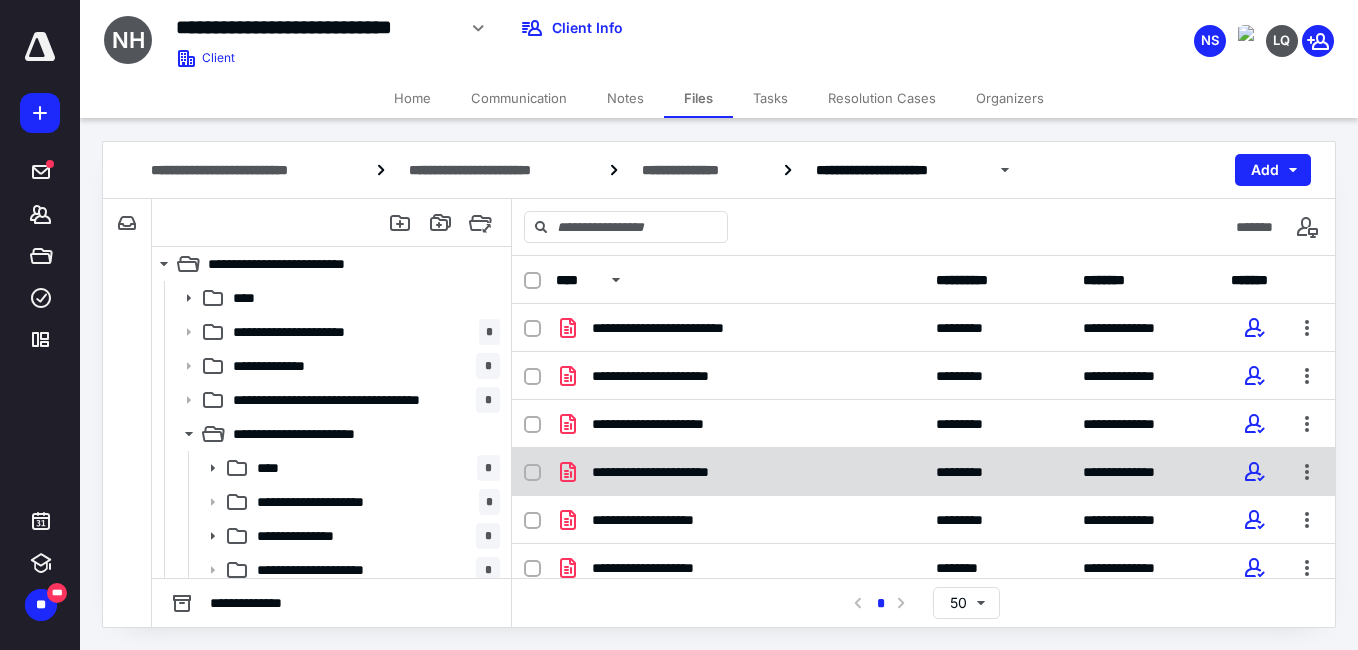 scroll, scrollTop: 26, scrollLeft: 0, axis: vertical 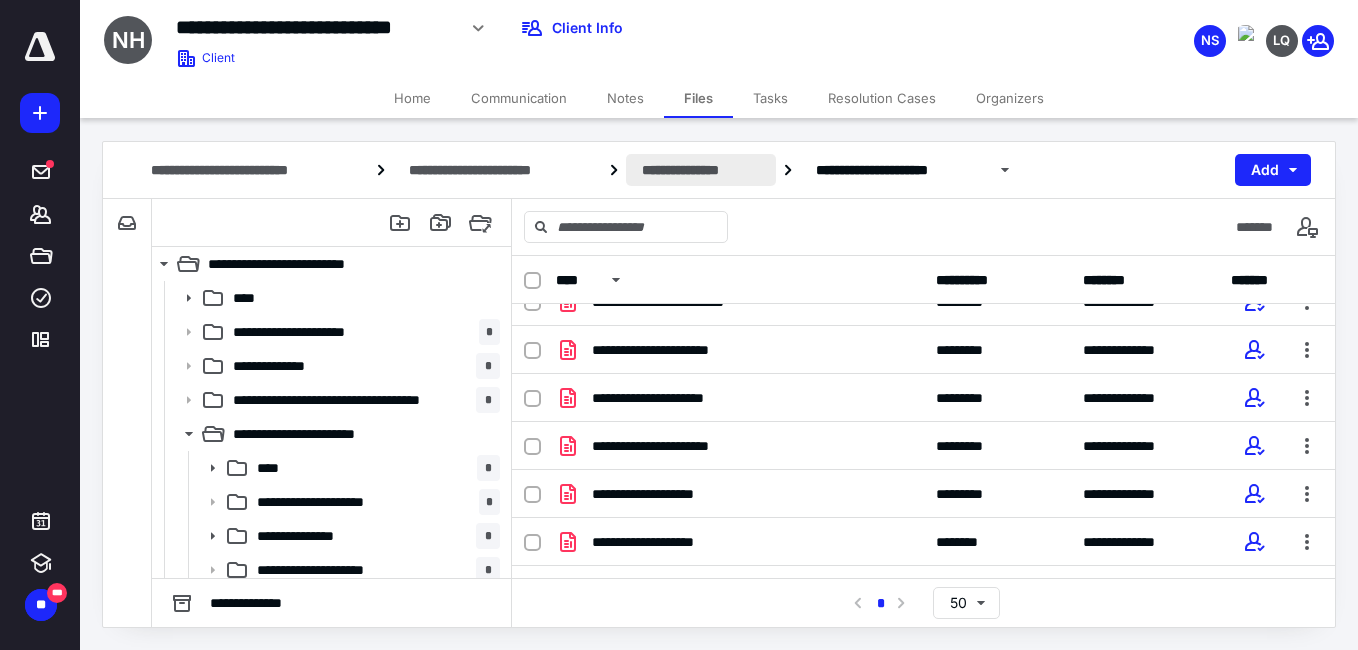 click on "**********" at bounding box center (701, 170) 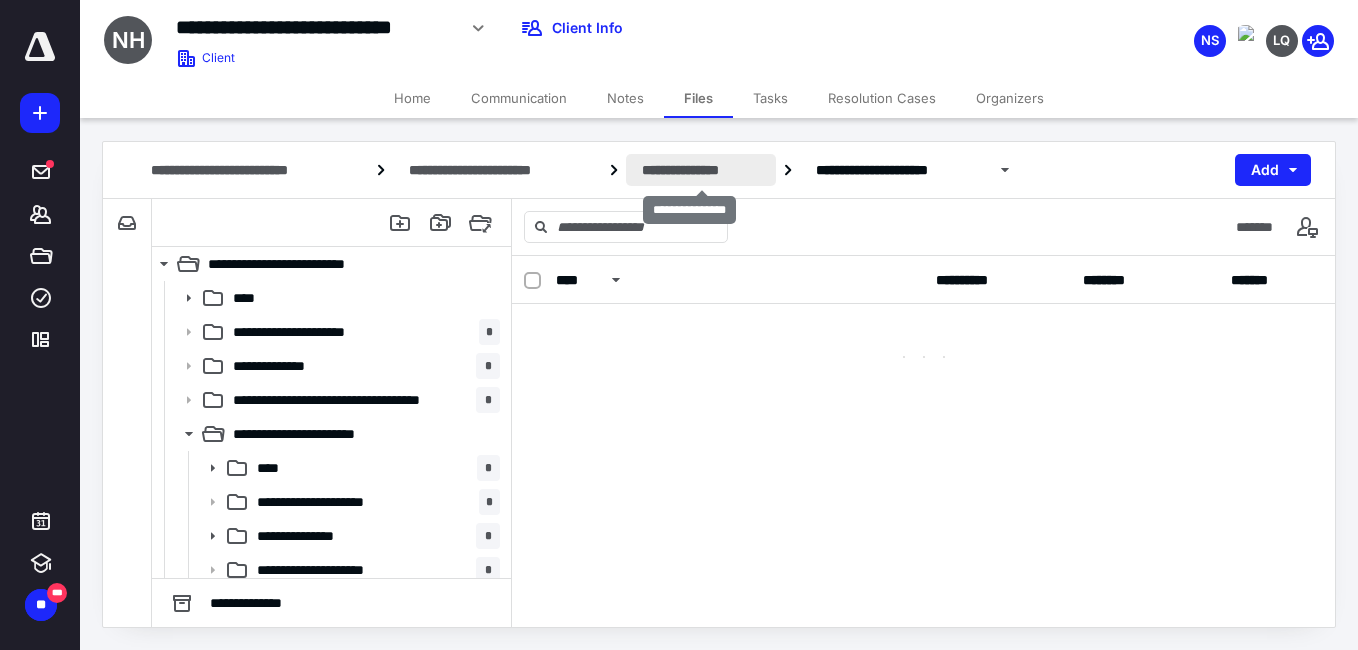scroll, scrollTop: 0, scrollLeft: 0, axis: both 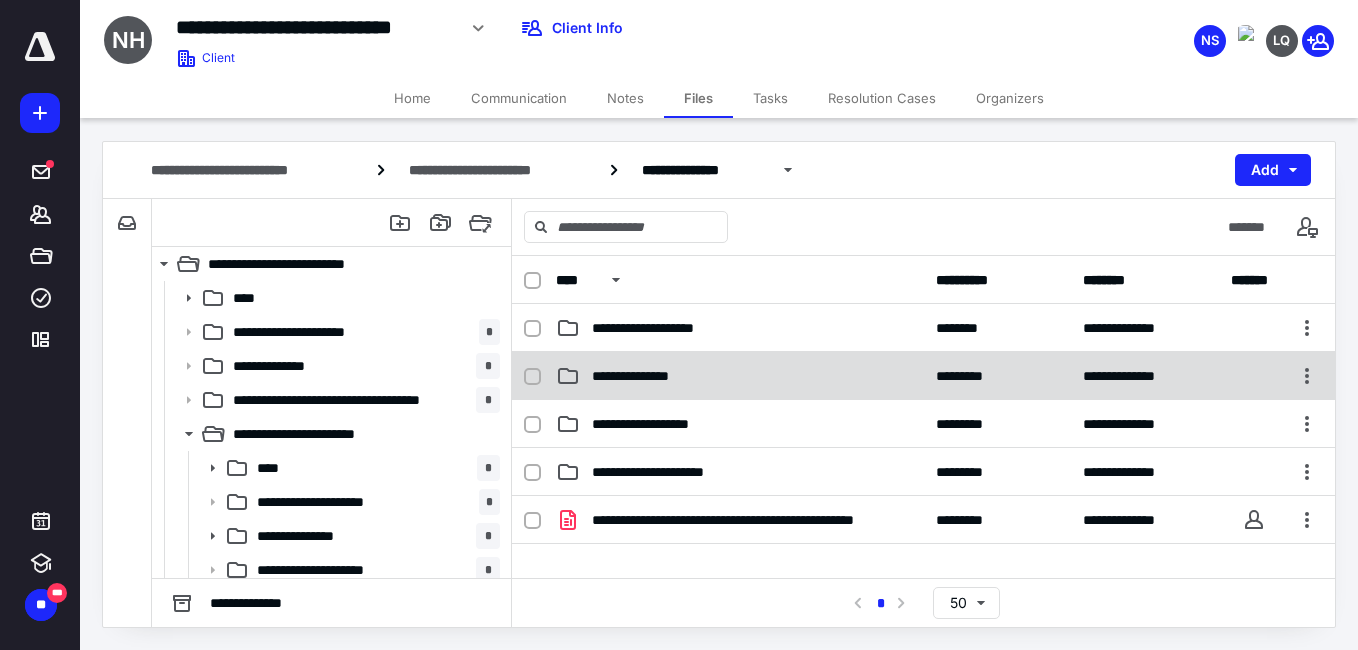 click on "**********" at bounding box center [648, 376] 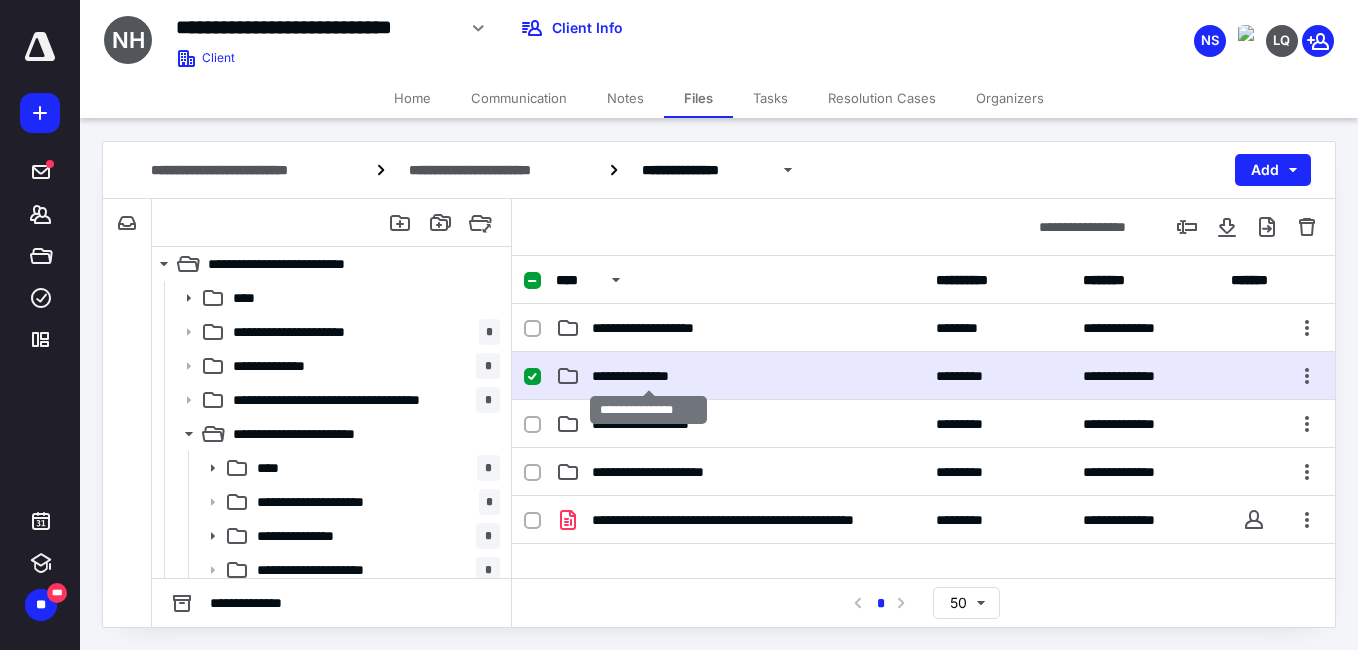 click on "**********" at bounding box center (648, 376) 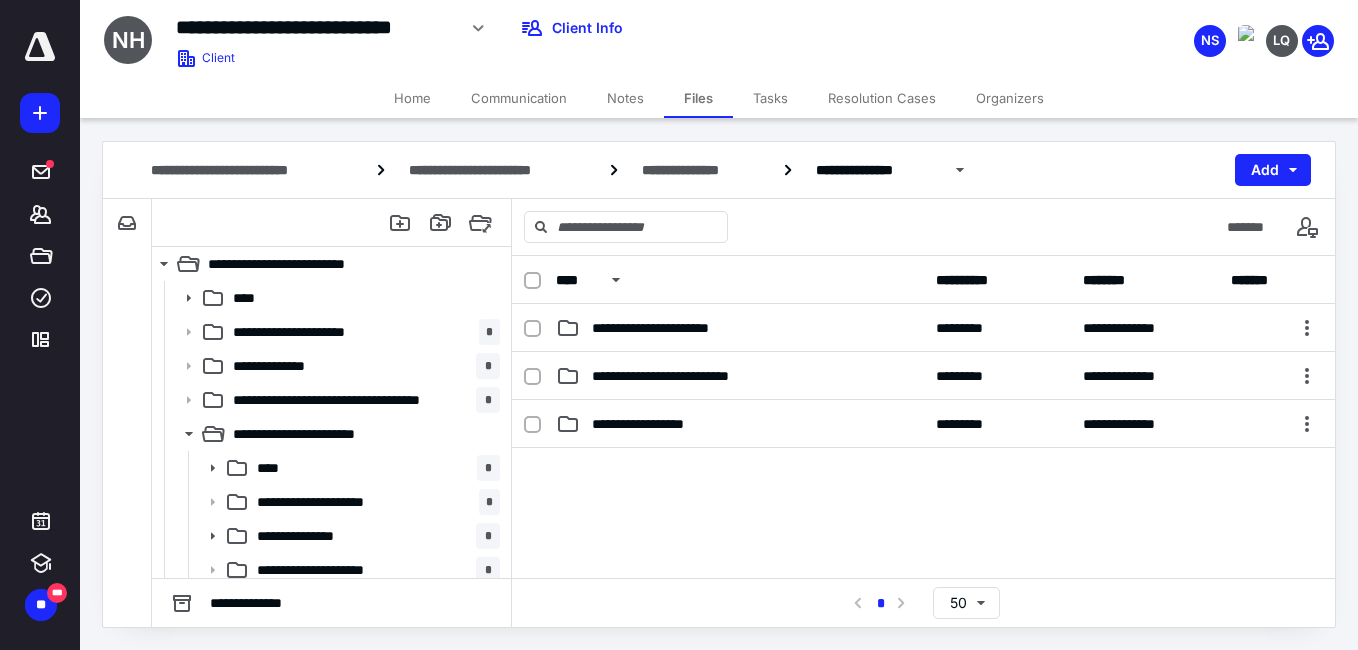 click at bounding box center [923, 598] 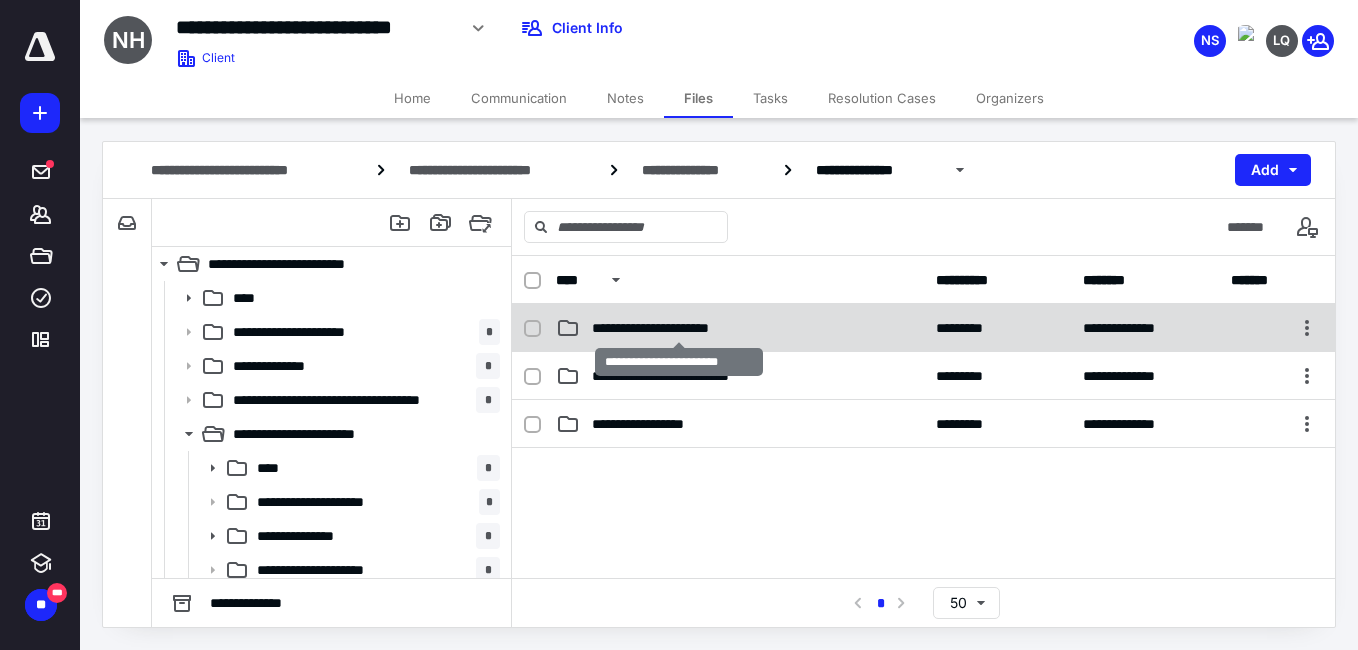 click on "**********" at bounding box center (679, 328) 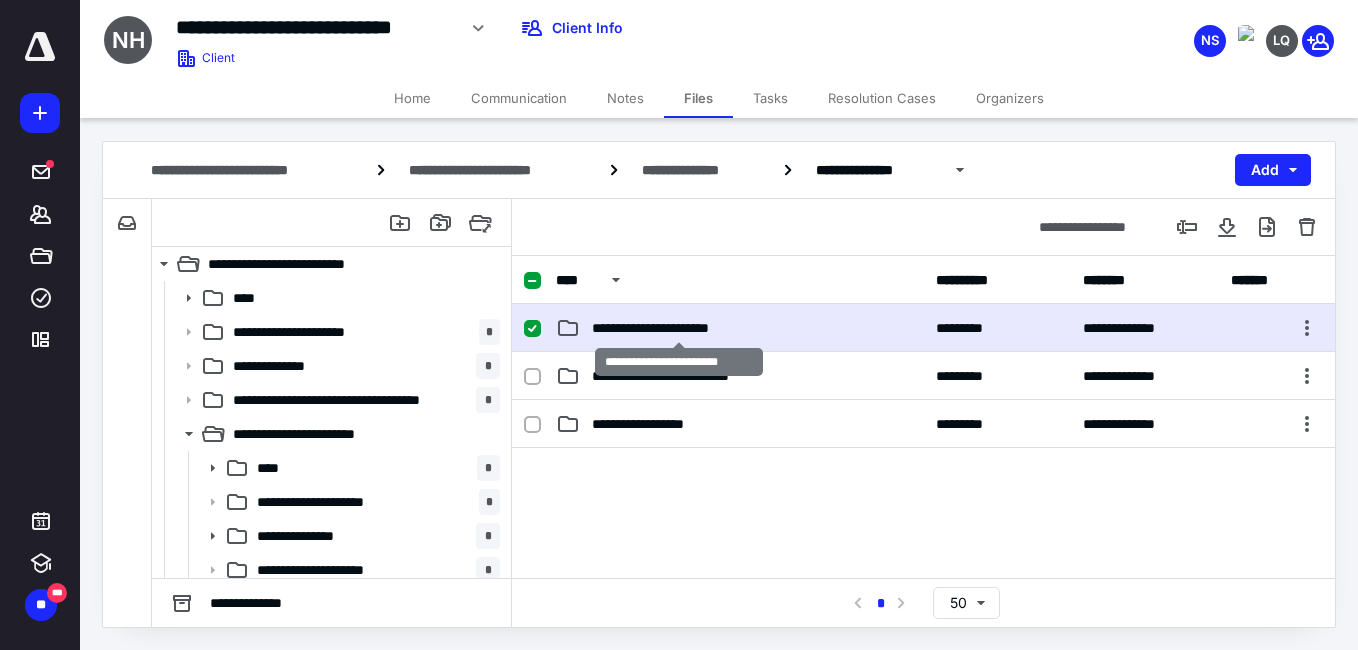 click on "**********" at bounding box center [679, 328] 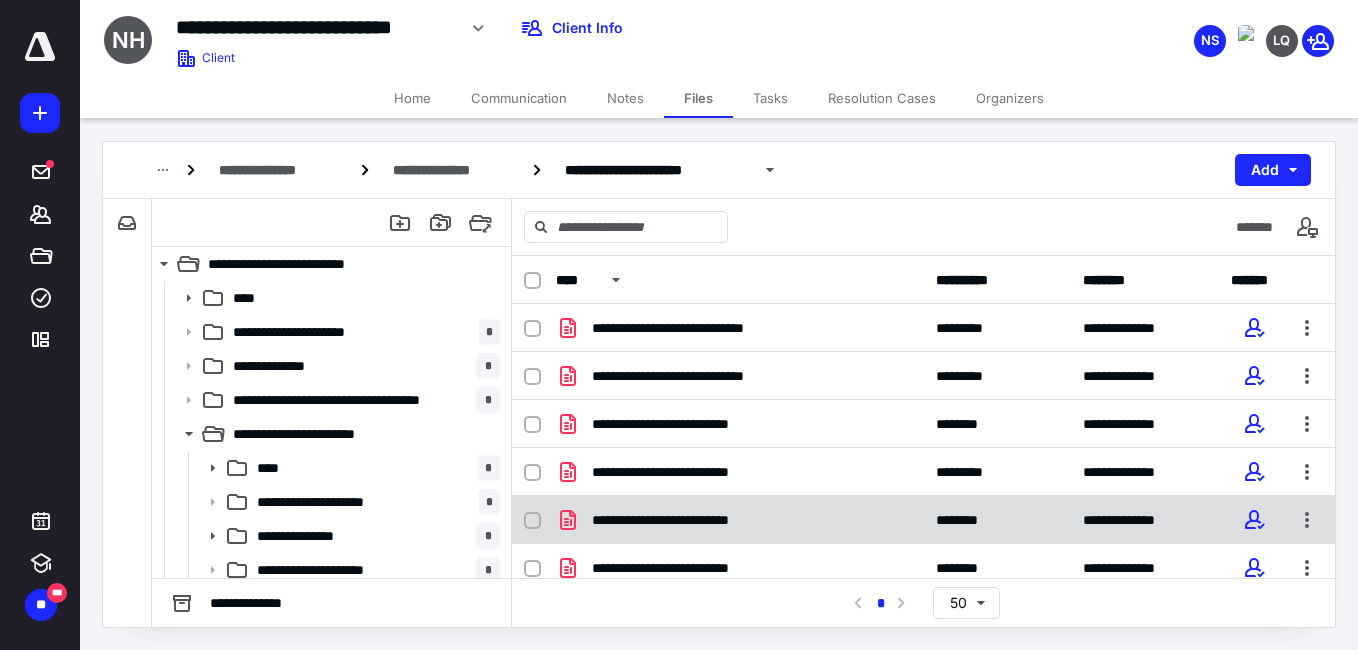 scroll, scrollTop: 26, scrollLeft: 0, axis: vertical 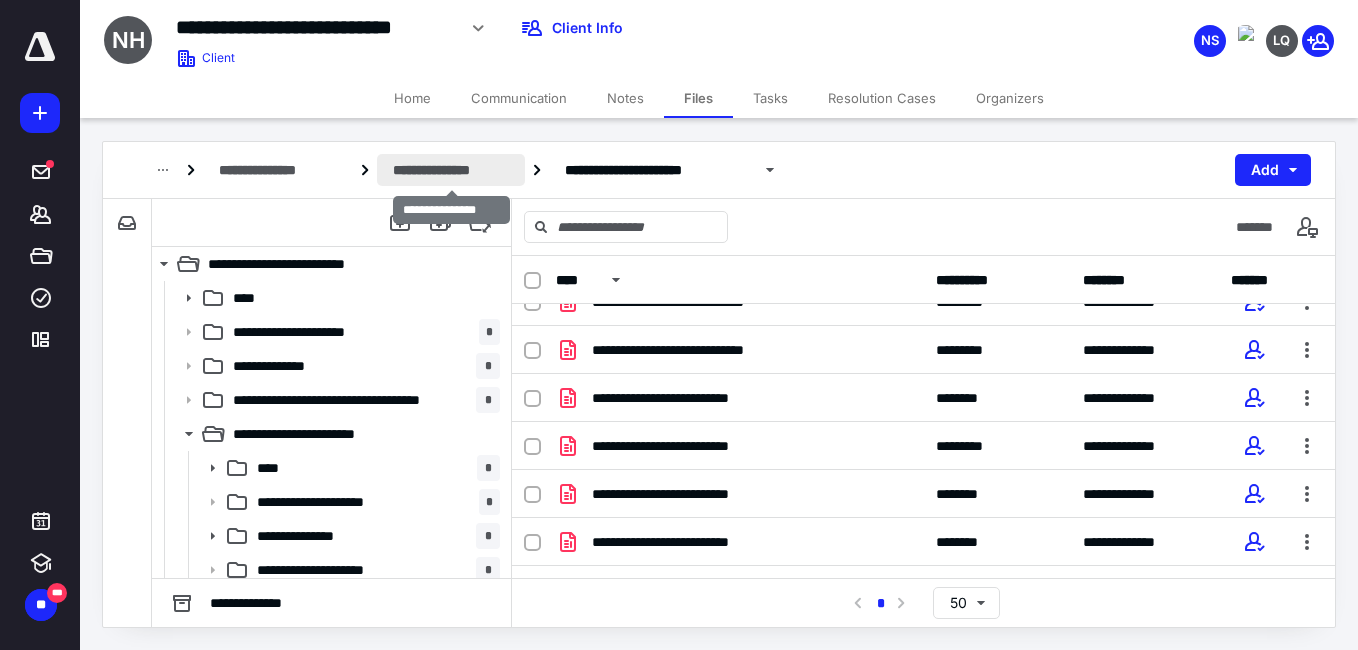 click on "**********" at bounding box center (451, 170) 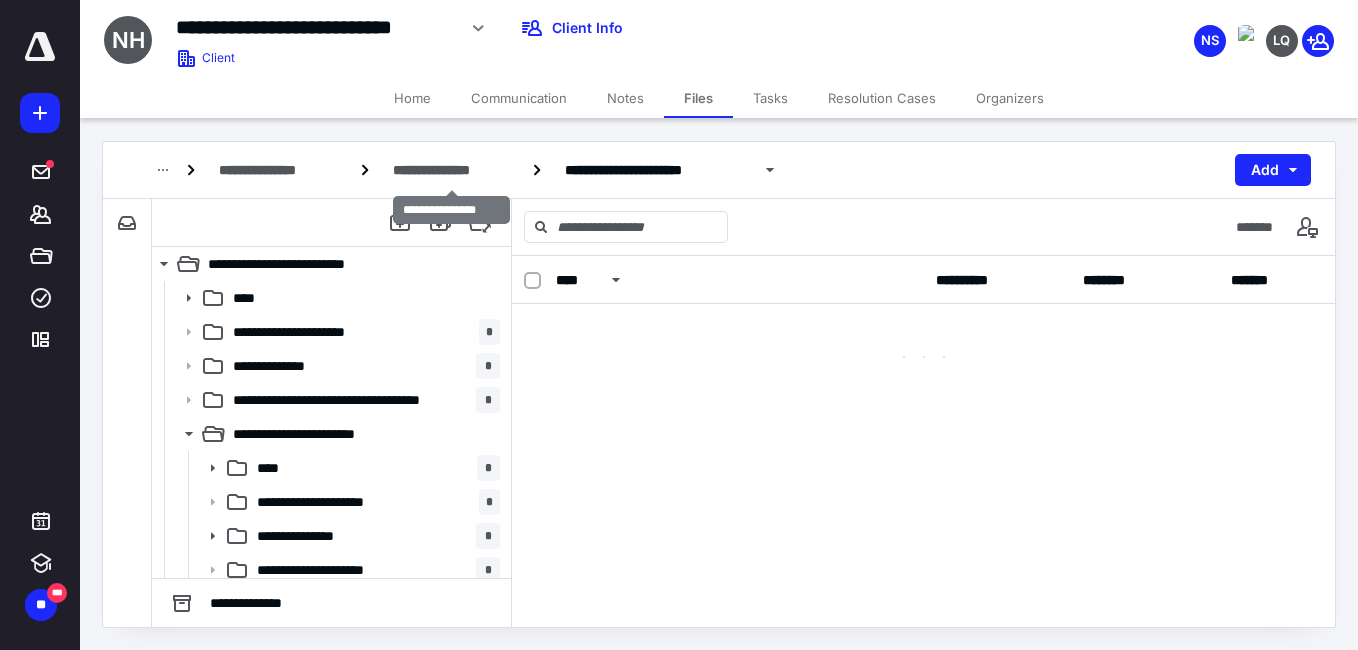 scroll, scrollTop: 0, scrollLeft: 0, axis: both 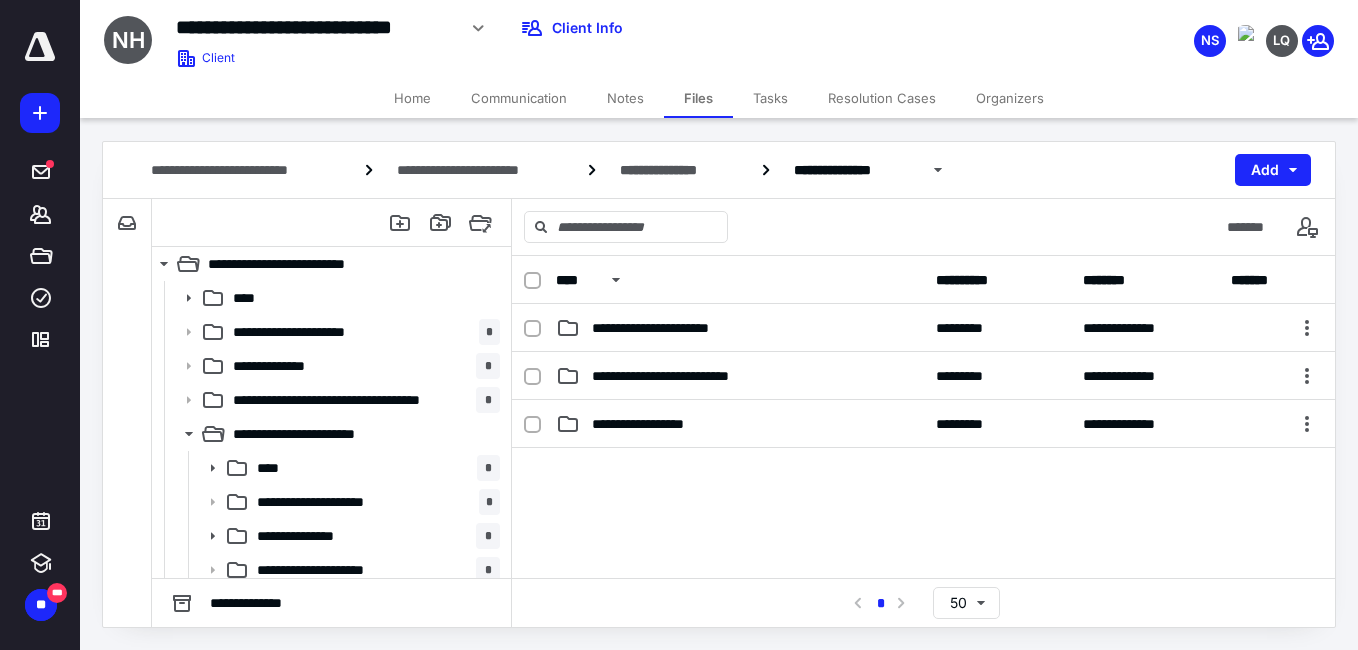 click at bounding box center [923, 598] 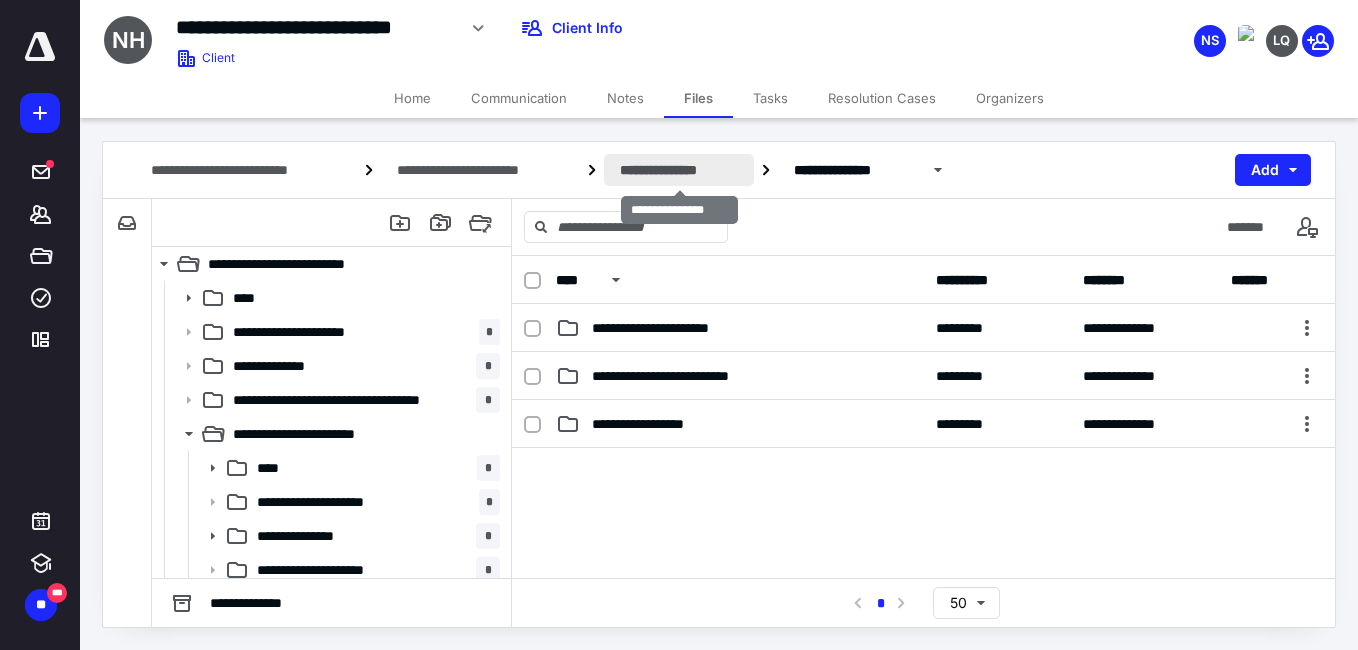 click on "**********" at bounding box center (679, 170) 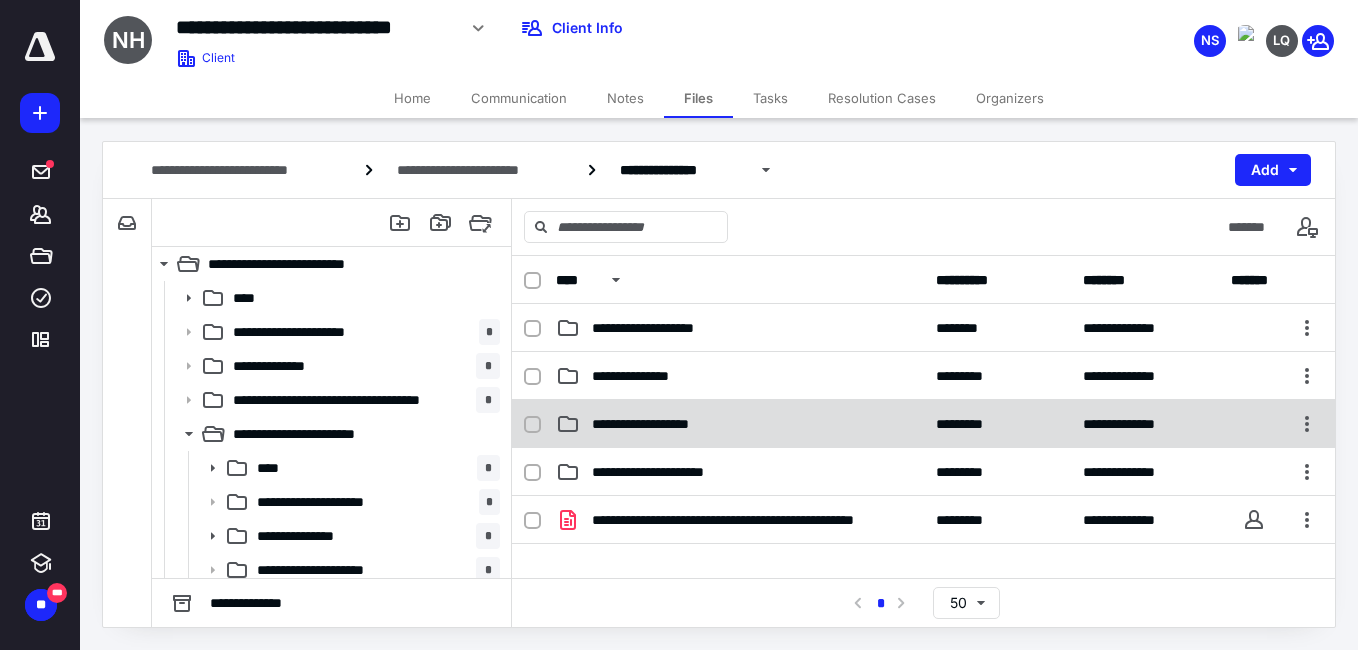 click on "**********" at bounding box center [923, 424] 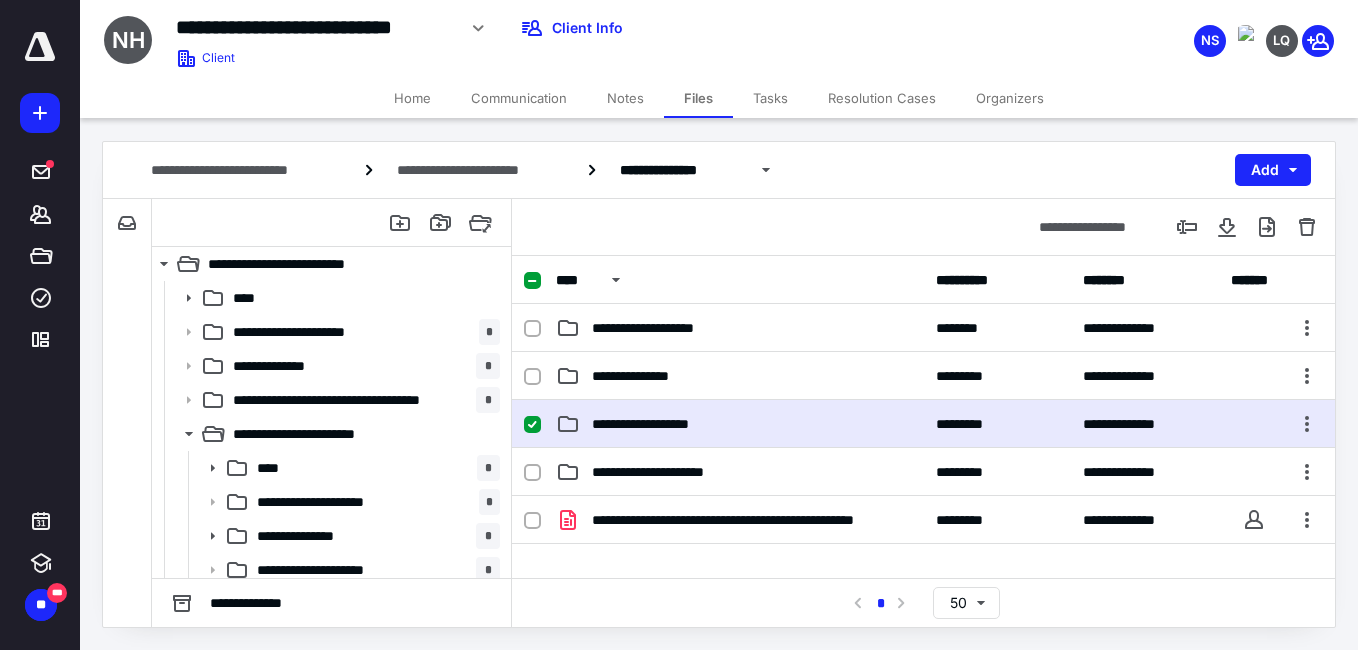 click on "**********" at bounding box center [923, 424] 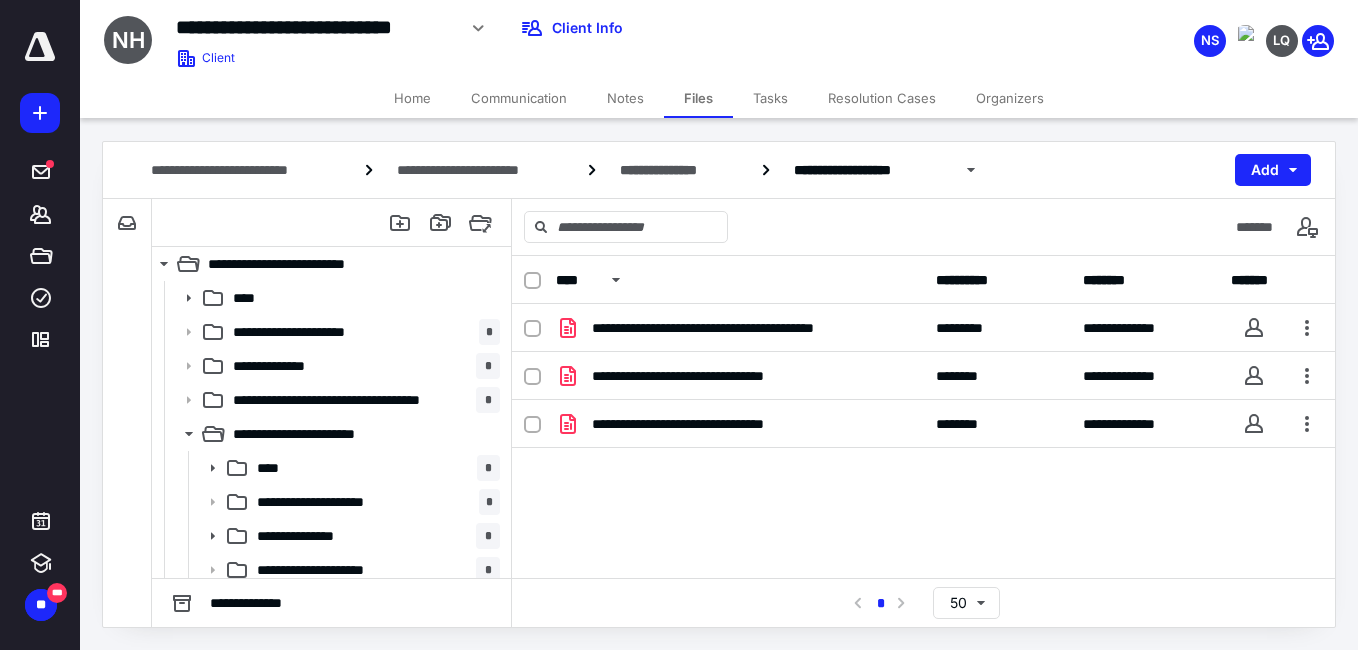 click on "**********" at bounding box center [923, 424] 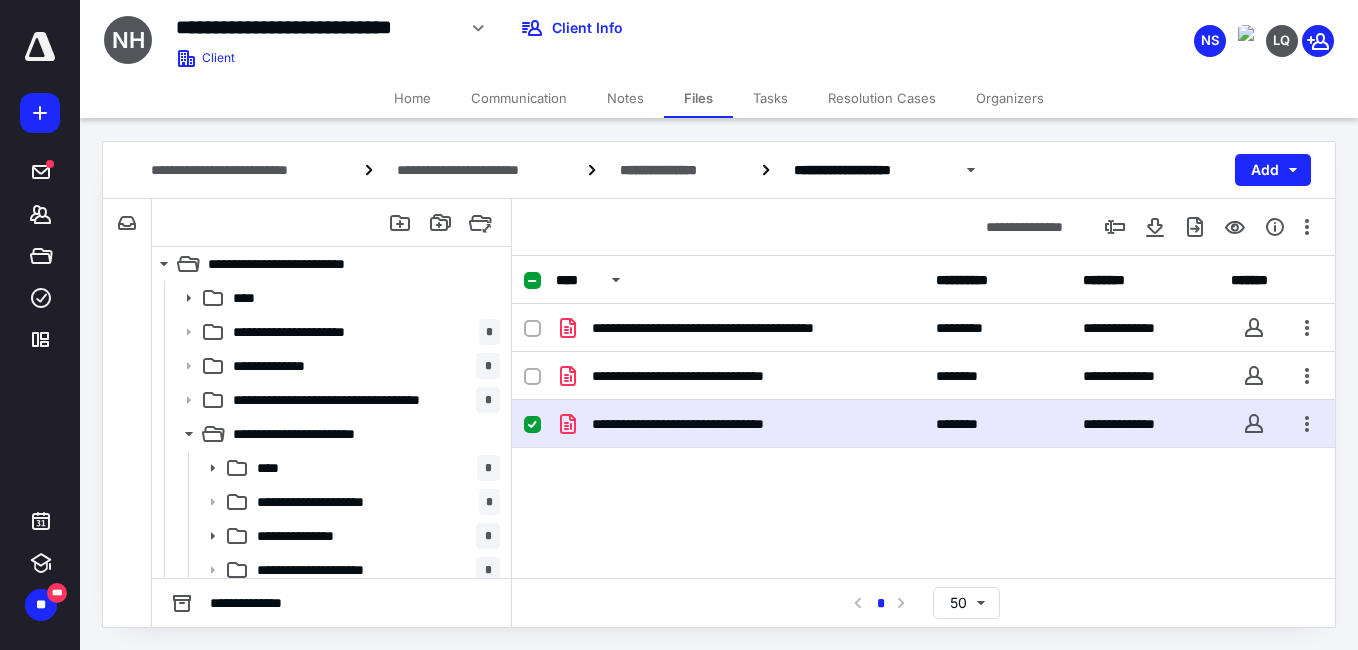 click on "**********" at bounding box center (923, 424) 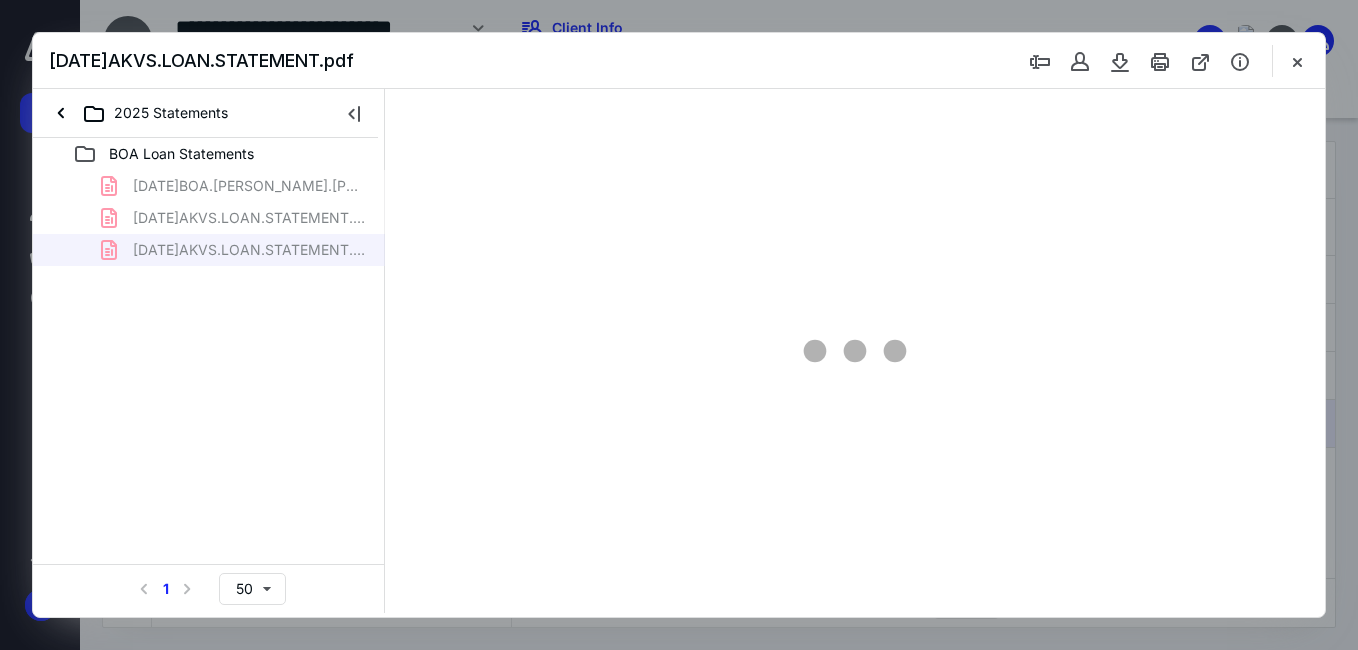 scroll, scrollTop: 0, scrollLeft: 0, axis: both 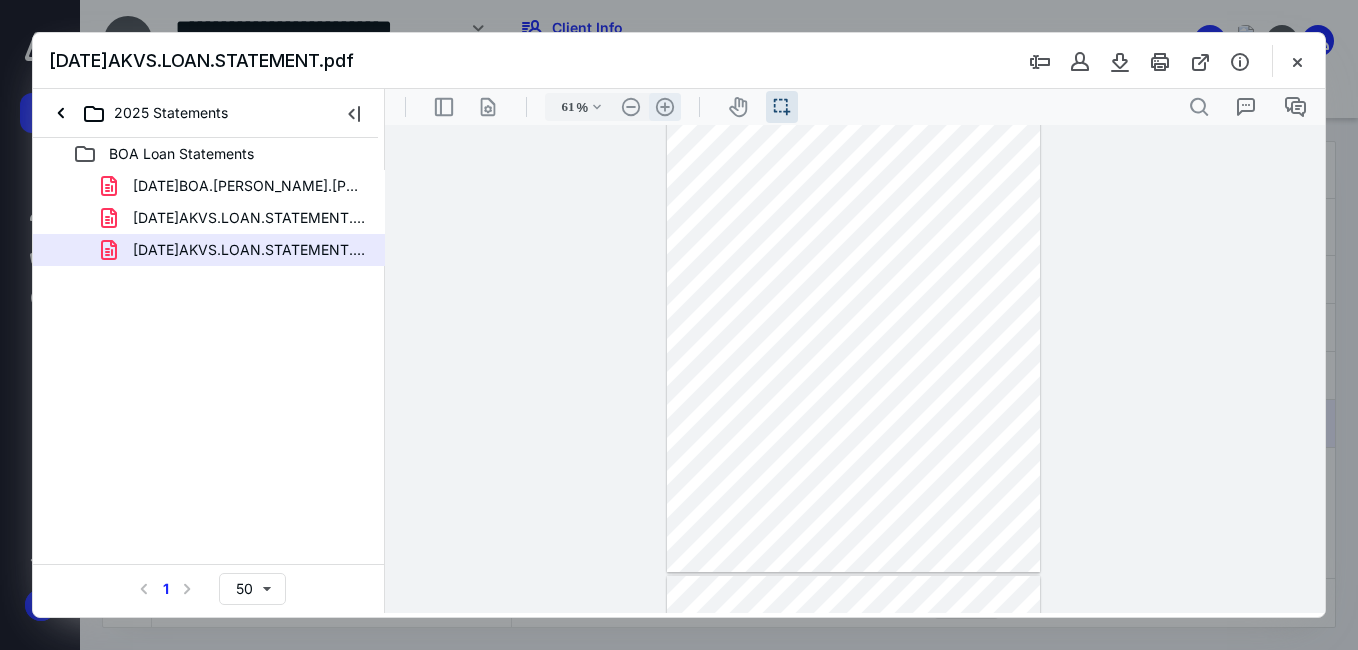 click on ".cls-1{fill:#abb0c4;} icon - header - zoom - in - line" at bounding box center (665, 107) 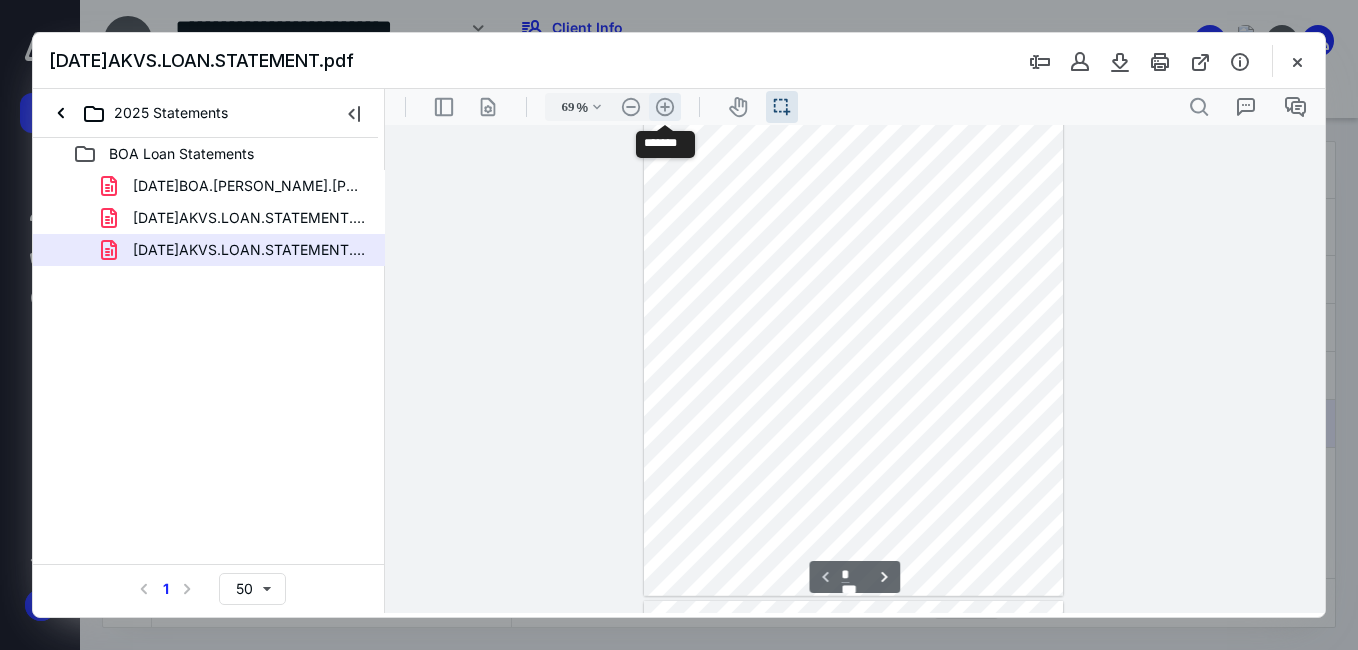 click on ".cls-1{fill:#abb0c4;} icon - header - zoom - in - line" at bounding box center (665, 107) 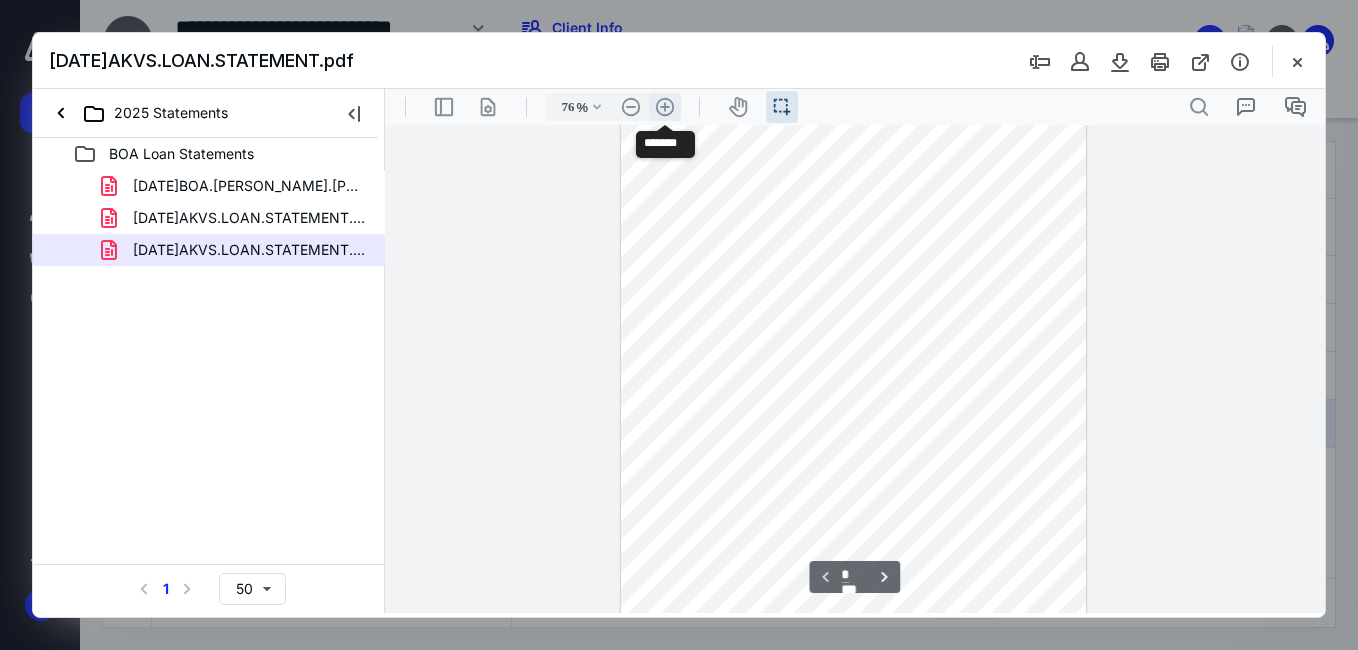 click on ".cls-1{fill:#abb0c4;} icon - header - zoom - in - line" at bounding box center [665, 107] 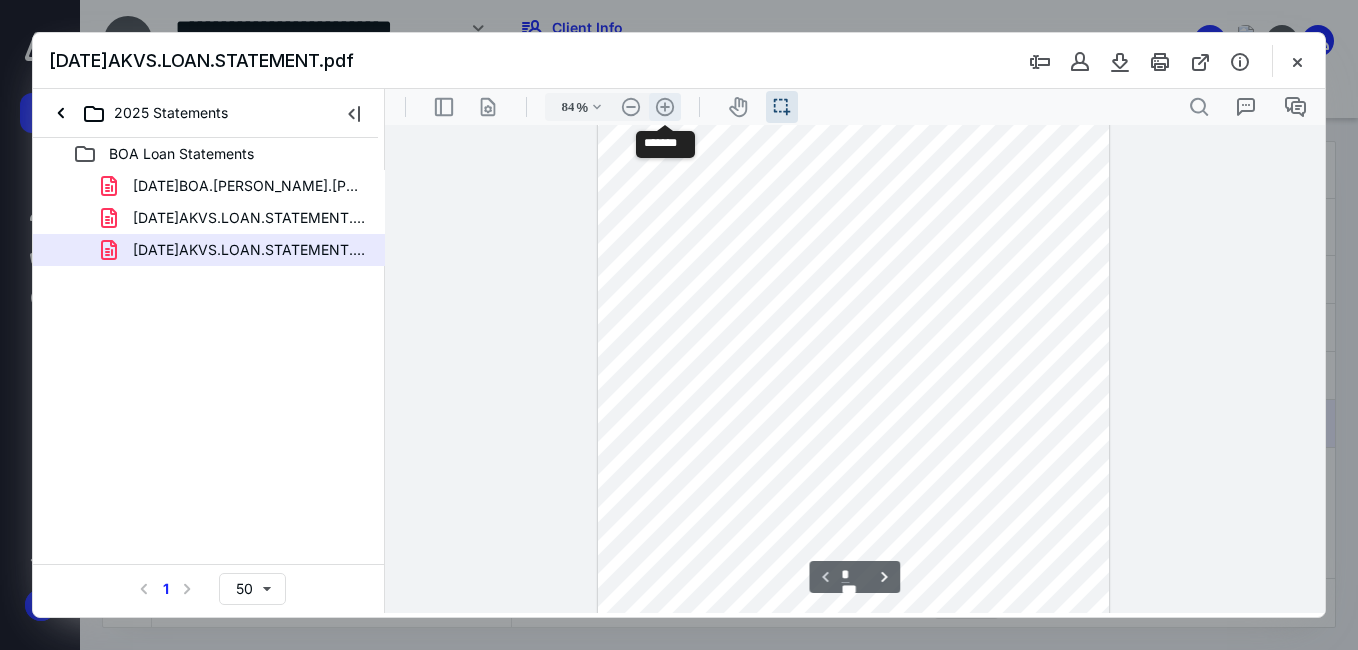 click on ".cls-1{fill:#abb0c4;} icon - header - zoom - in - line" at bounding box center (665, 107) 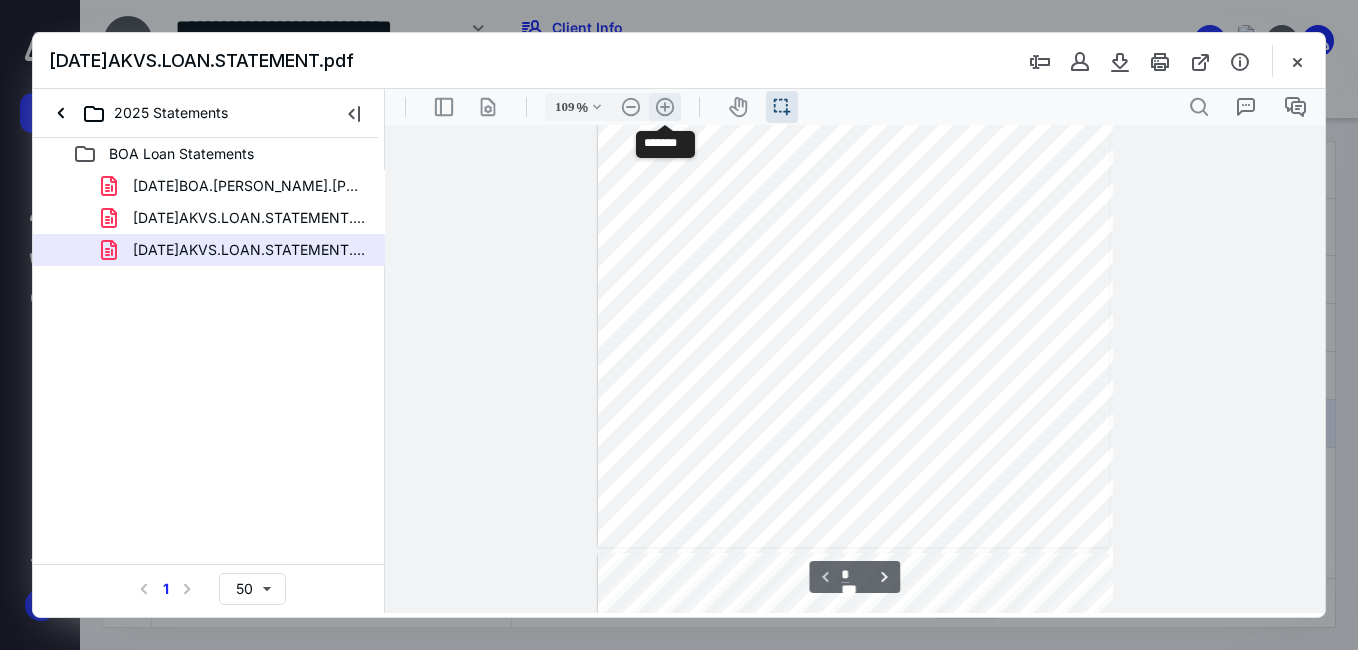 click on ".cls-1{fill:#abb0c4;} icon - header - zoom - in - line" at bounding box center [665, 107] 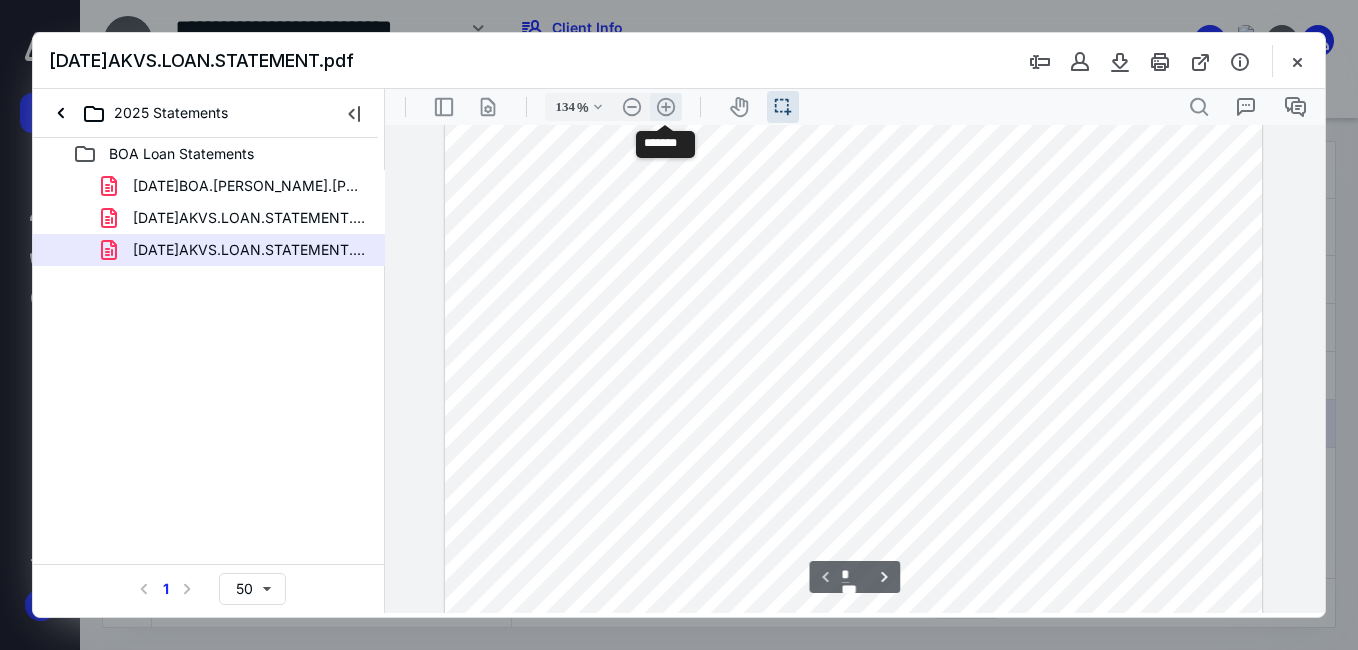 scroll, scrollTop: 350, scrollLeft: 0, axis: vertical 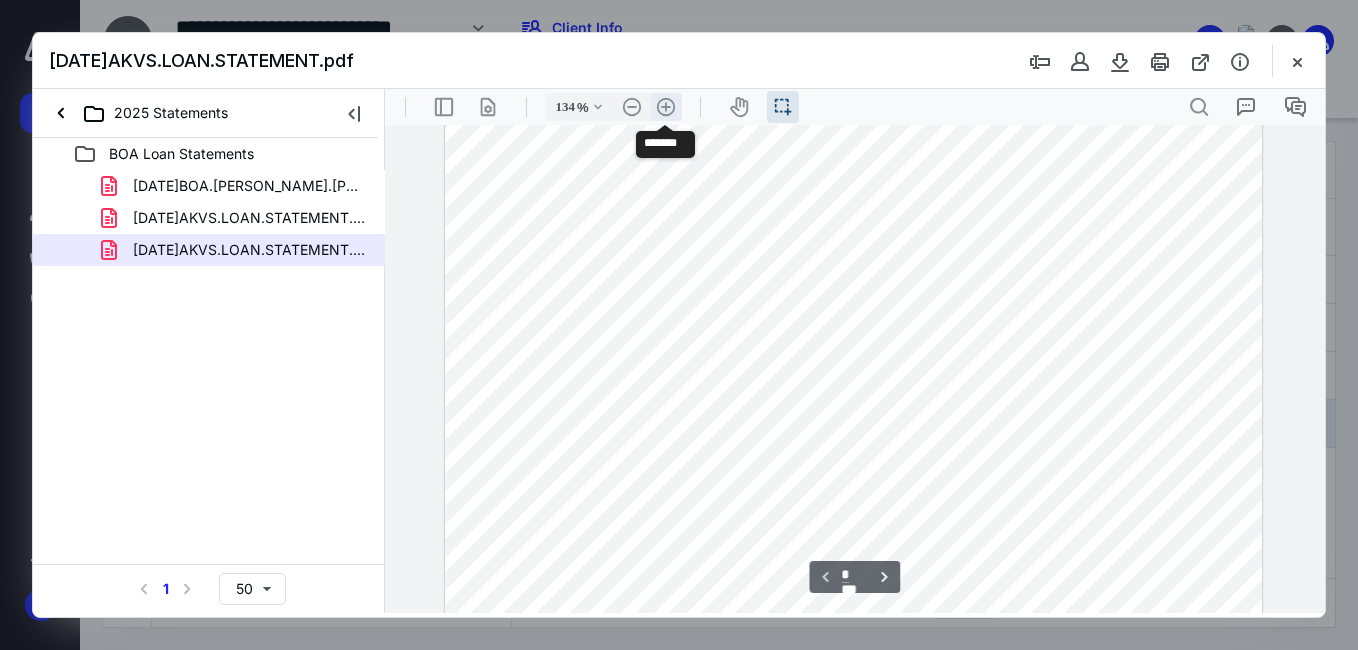 click on ".cls-1{fill:#abb0c4;} icon - header - zoom - in - line" at bounding box center (666, 107) 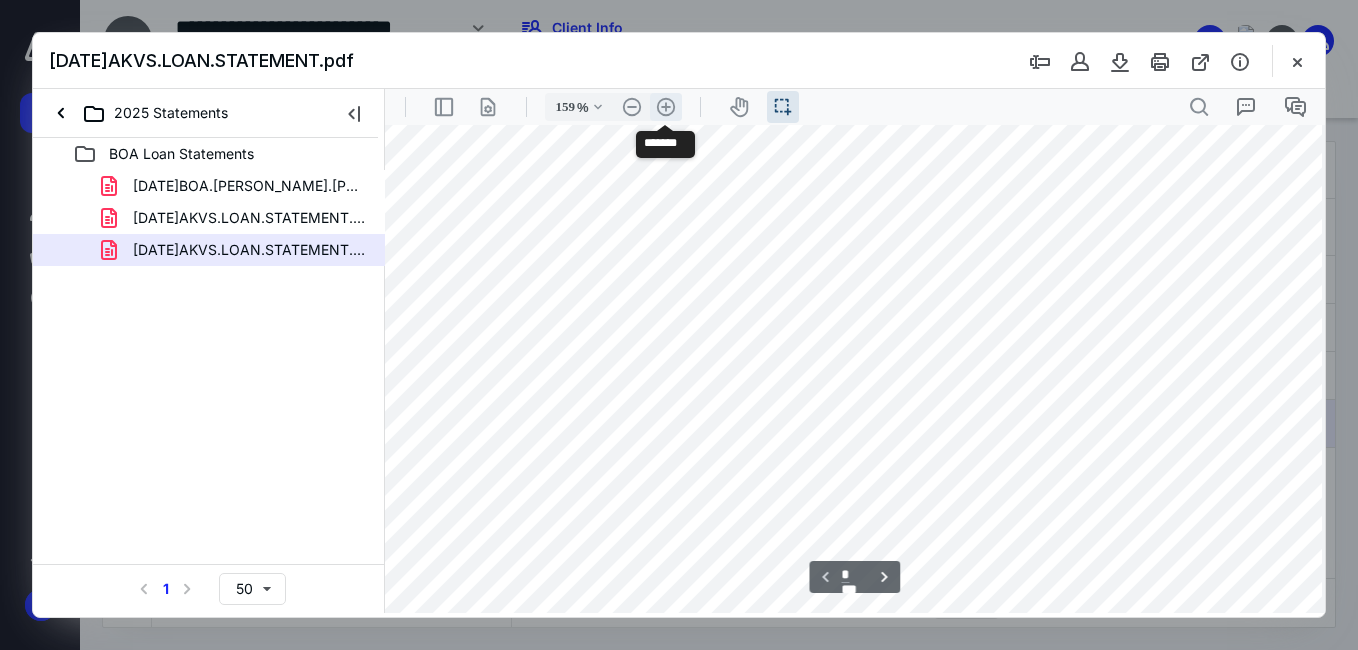 click on ".cls-1{fill:#abb0c4;} icon - header - zoom - in - line" at bounding box center [666, 107] 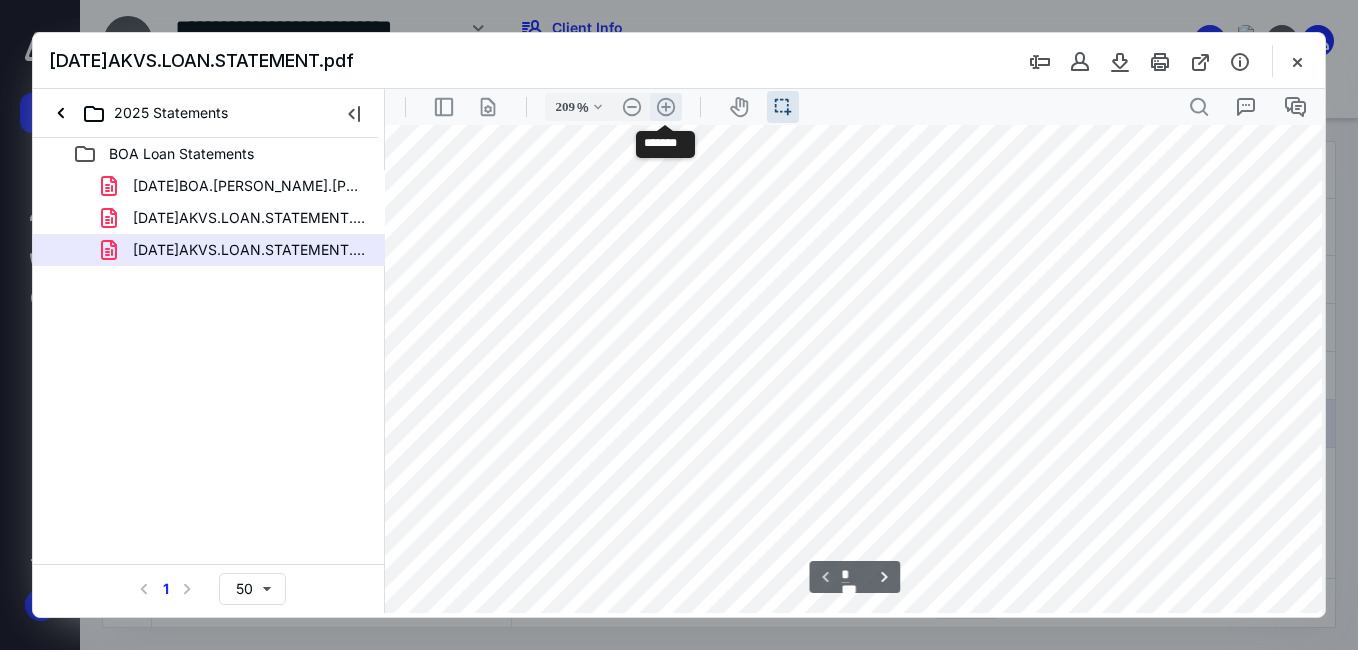 click on ".cls-1{fill:#abb0c4;} icon - header - zoom - in - line" at bounding box center (666, 107) 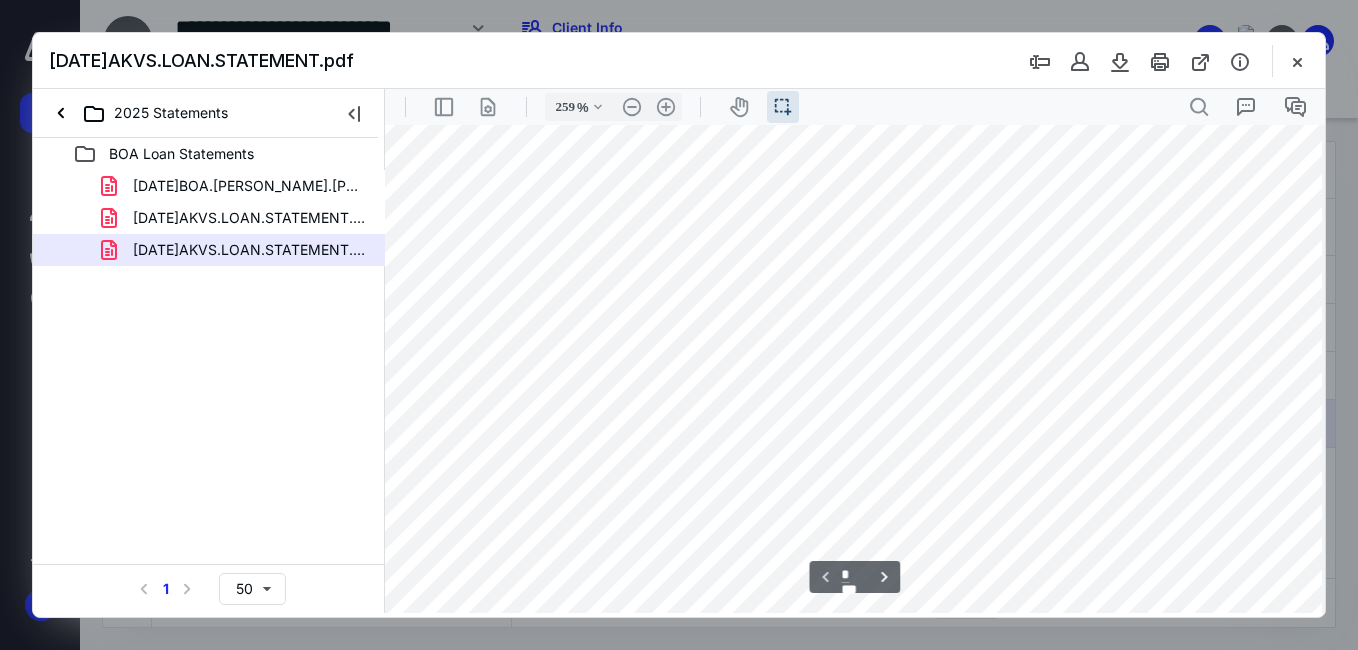scroll, scrollTop: 190, scrollLeft: 341, axis: both 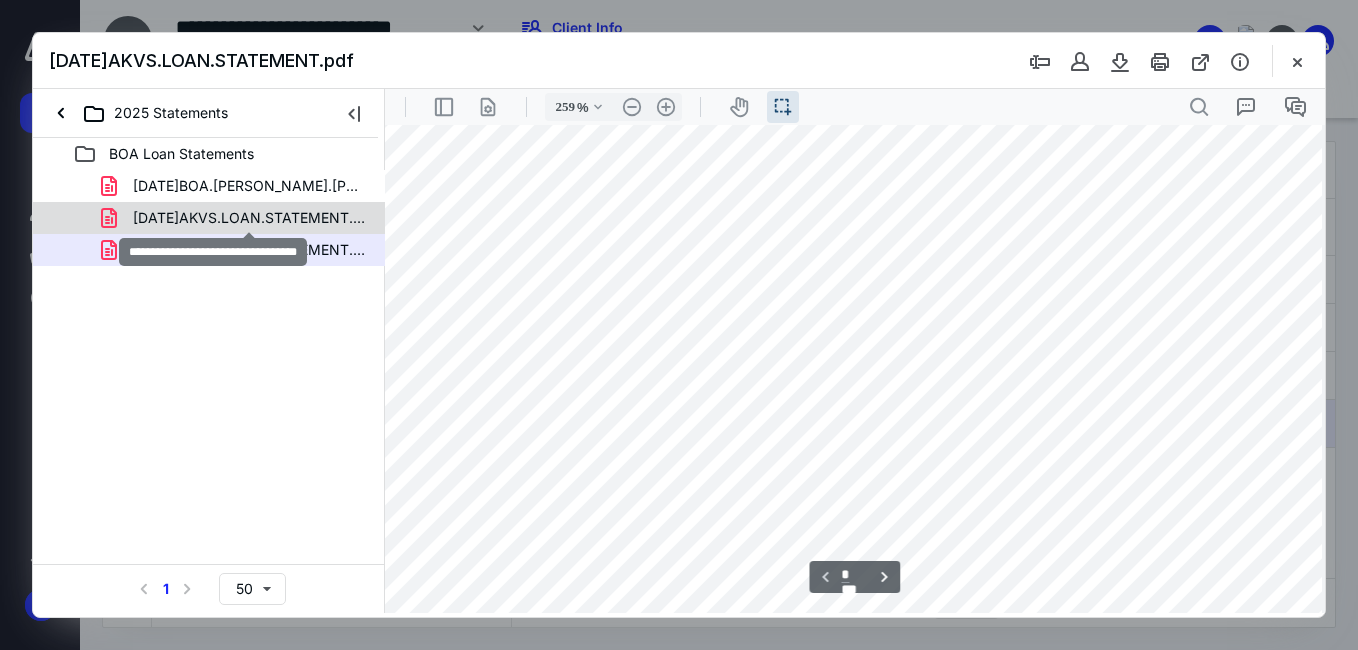click on "2025.06.15.AKVS.LOAN.STATEMENT.pdf" at bounding box center (249, 218) 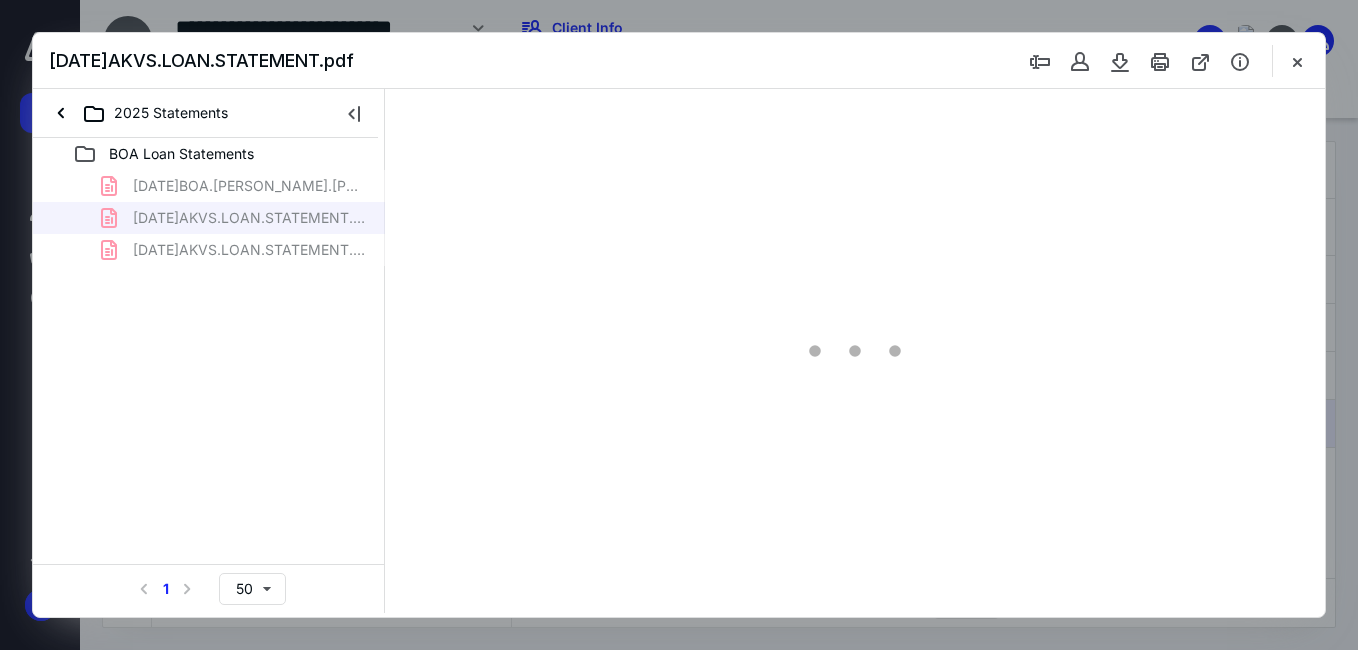 scroll, scrollTop: 38, scrollLeft: 0, axis: vertical 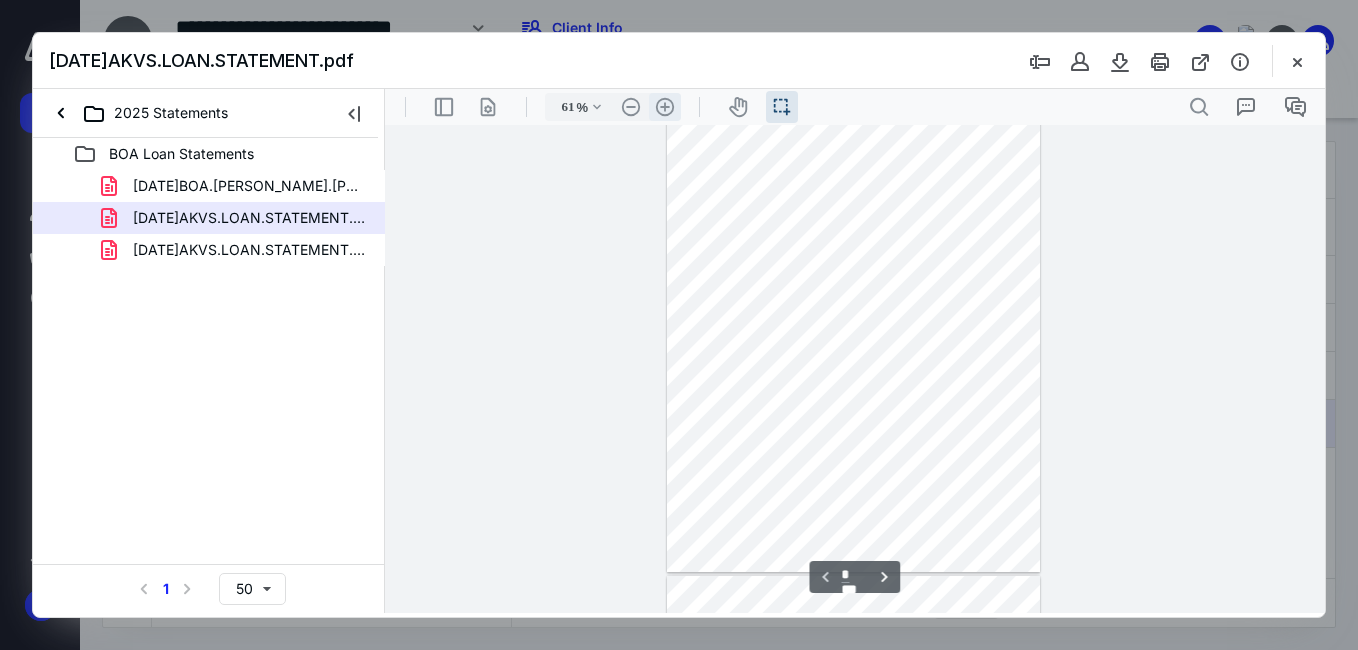 click on ".cls-1{fill:#abb0c4;} icon - header - zoom - in - line" at bounding box center [665, 107] 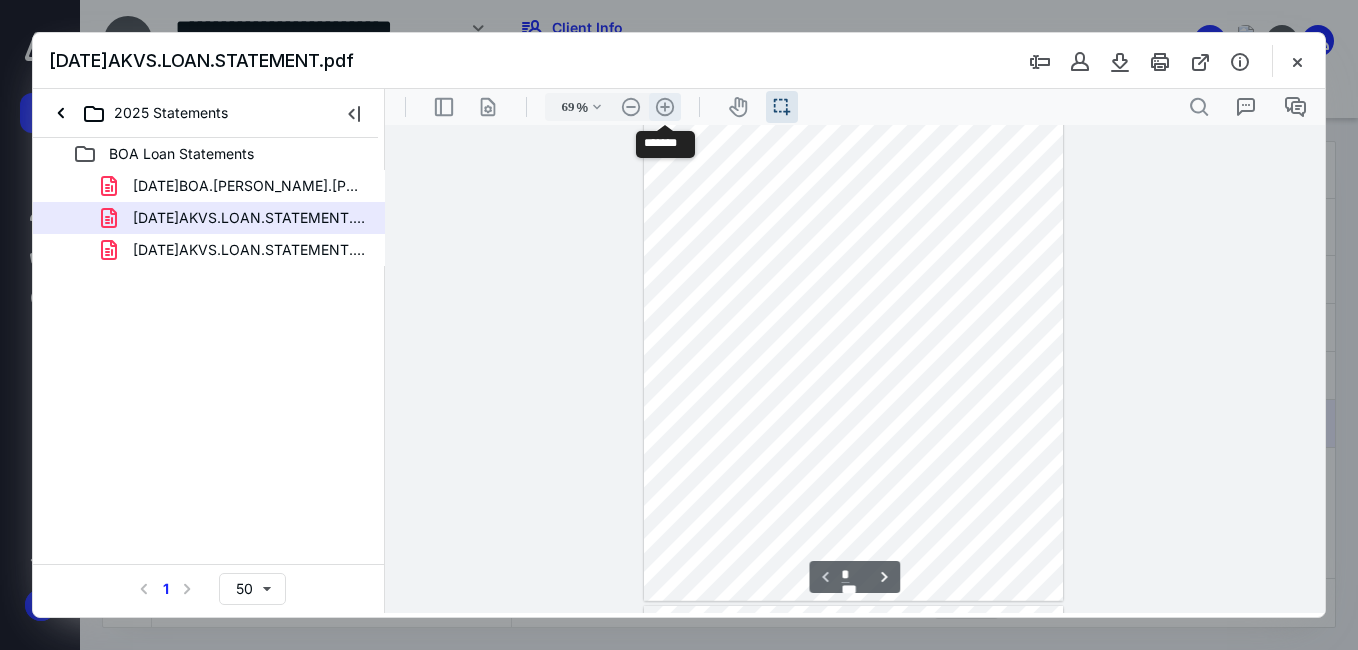 click on ".cls-1{fill:#abb0c4;} icon - header - zoom - in - line" at bounding box center (665, 107) 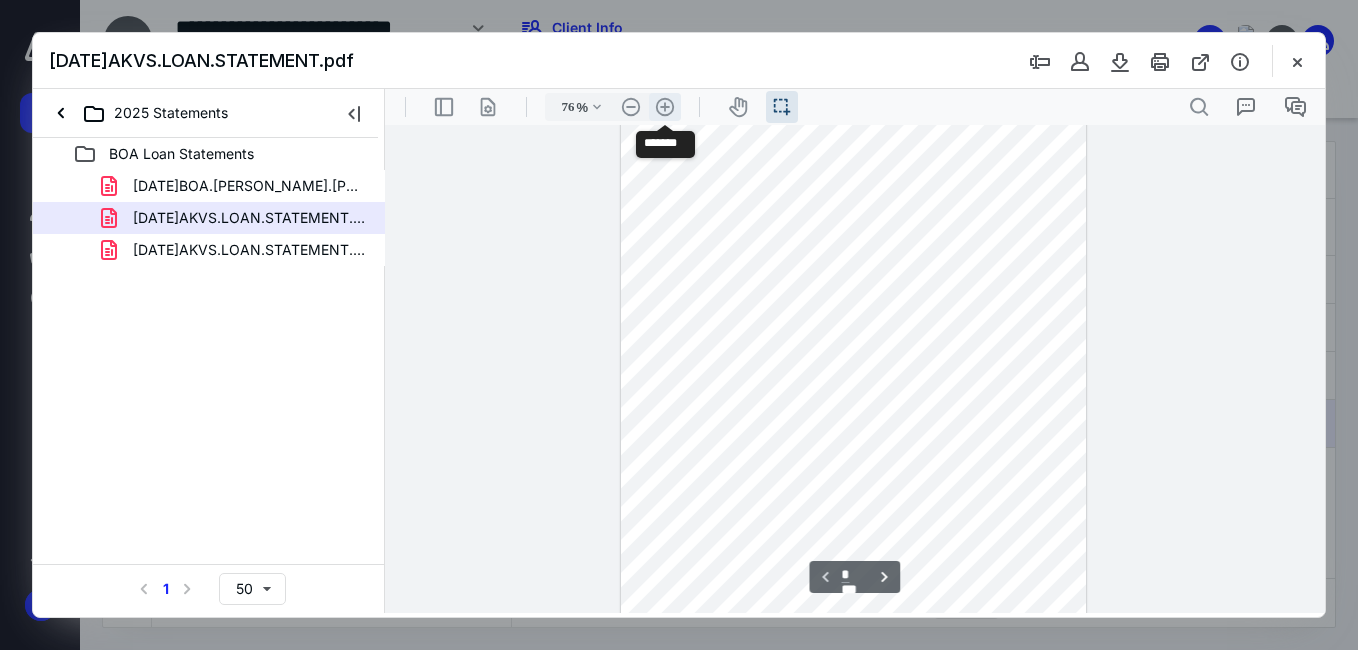 click on ".cls-1{fill:#abb0c4;} icon - header - zoom - in - line" at bounding box center [665, 107] 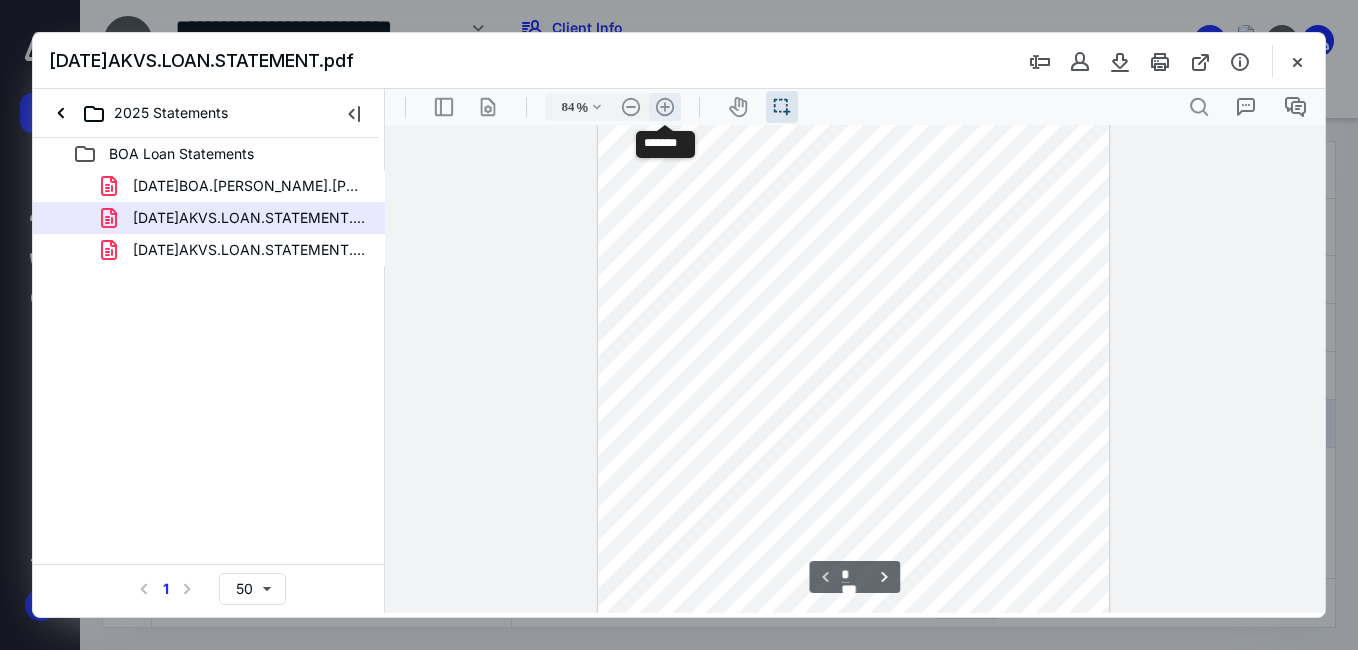 click on ".cls-1{fill:#abb0c4;} icon - header - zoom - in - line" at bounding box center [665, 107] 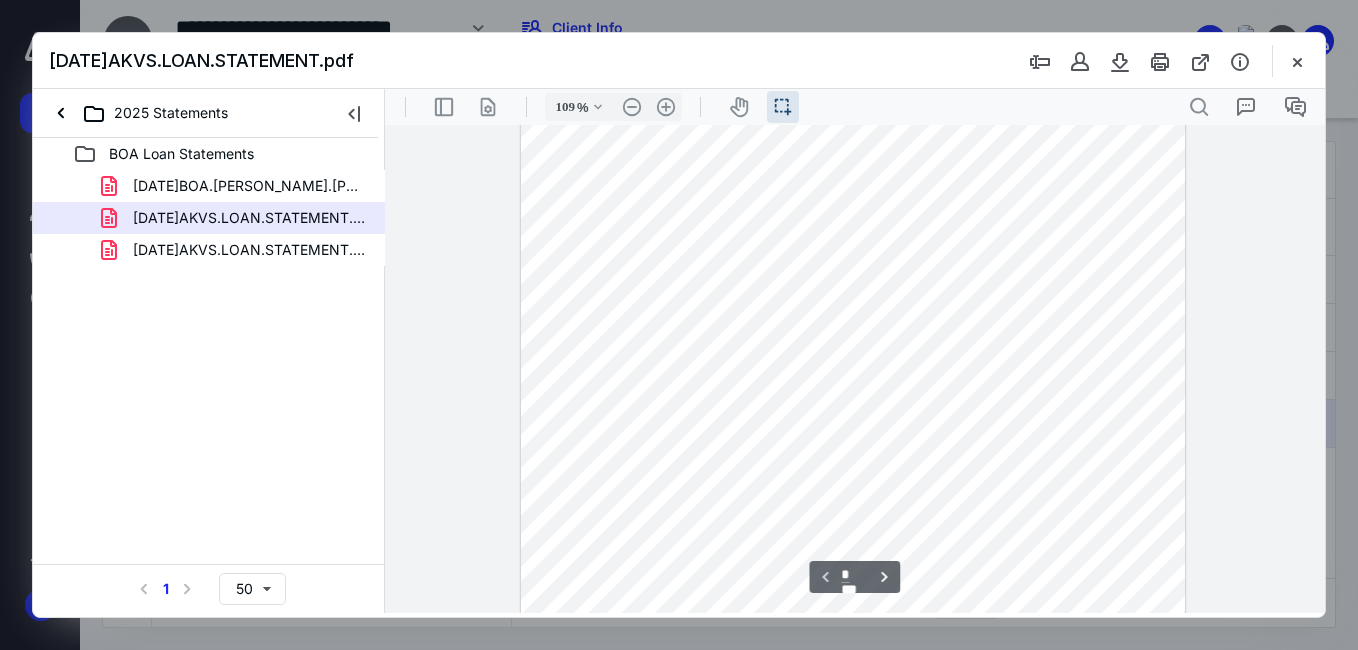 scroll, scrollTop: 42, scrollLeft: 0, axis: vertical 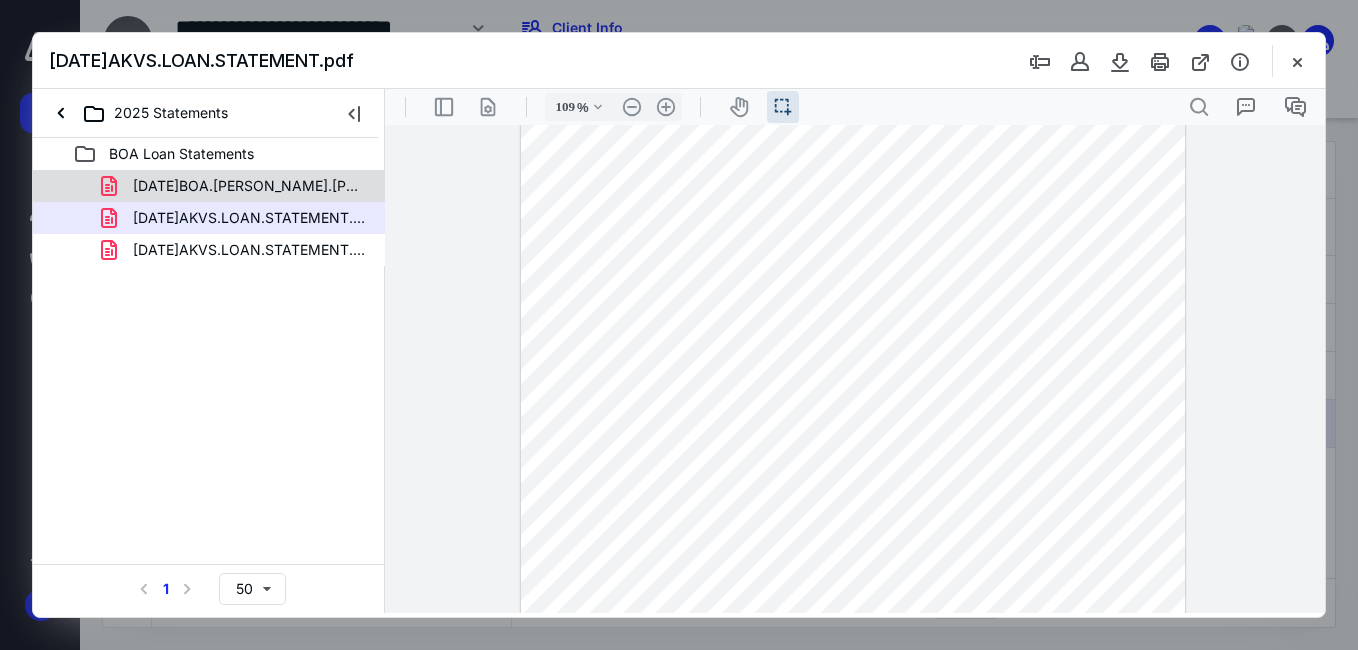 click on "2025.04.16.BOA.ALEX.KEEVER.VET.SVCS.LOAN.pdf" at bounding box center (209, 186) 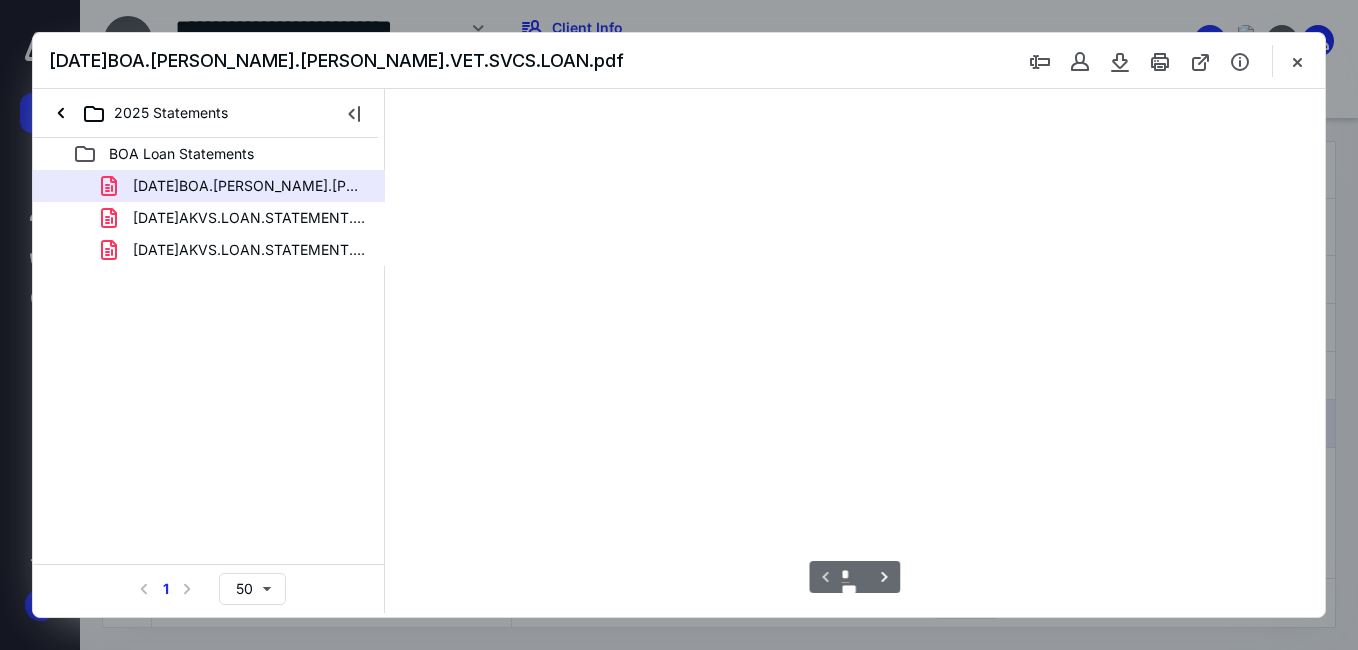 scroll, scrollTop: 38, scrollLeft: 0, axis: vertical 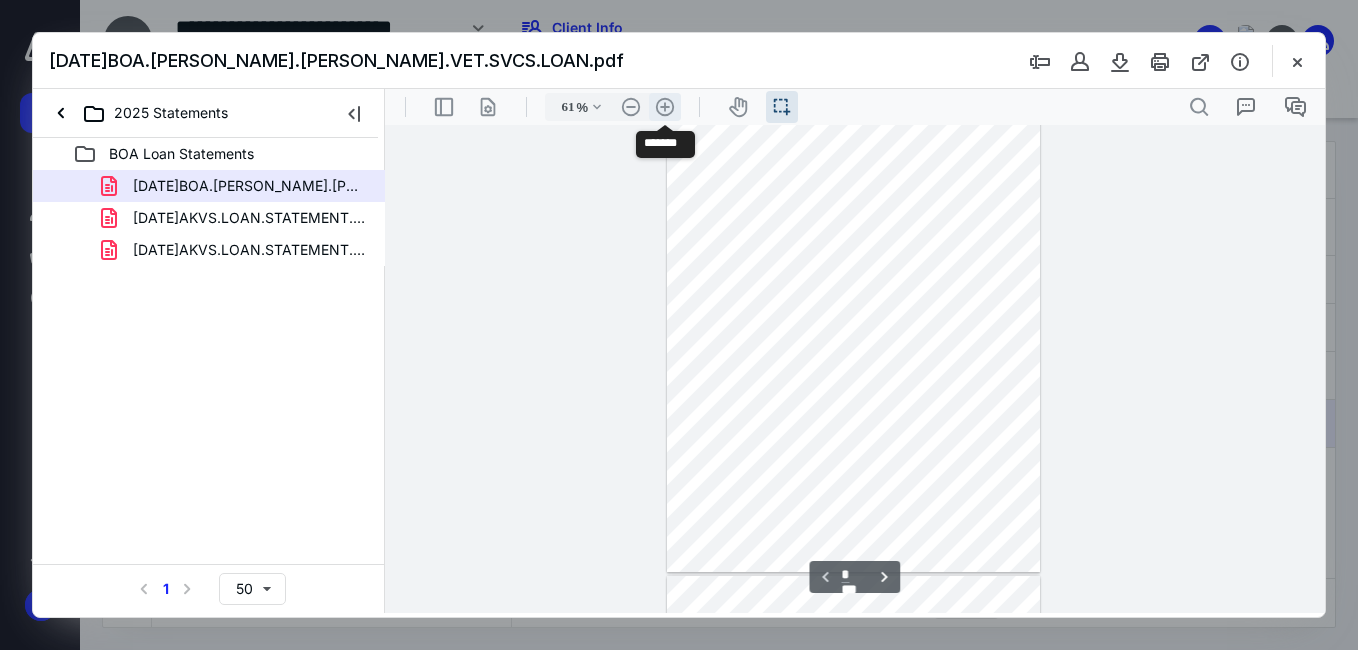 click on ".cls-1{fill:#abb0c4;} icon - header - zoom - in - line" at bounding box center [665, 107] 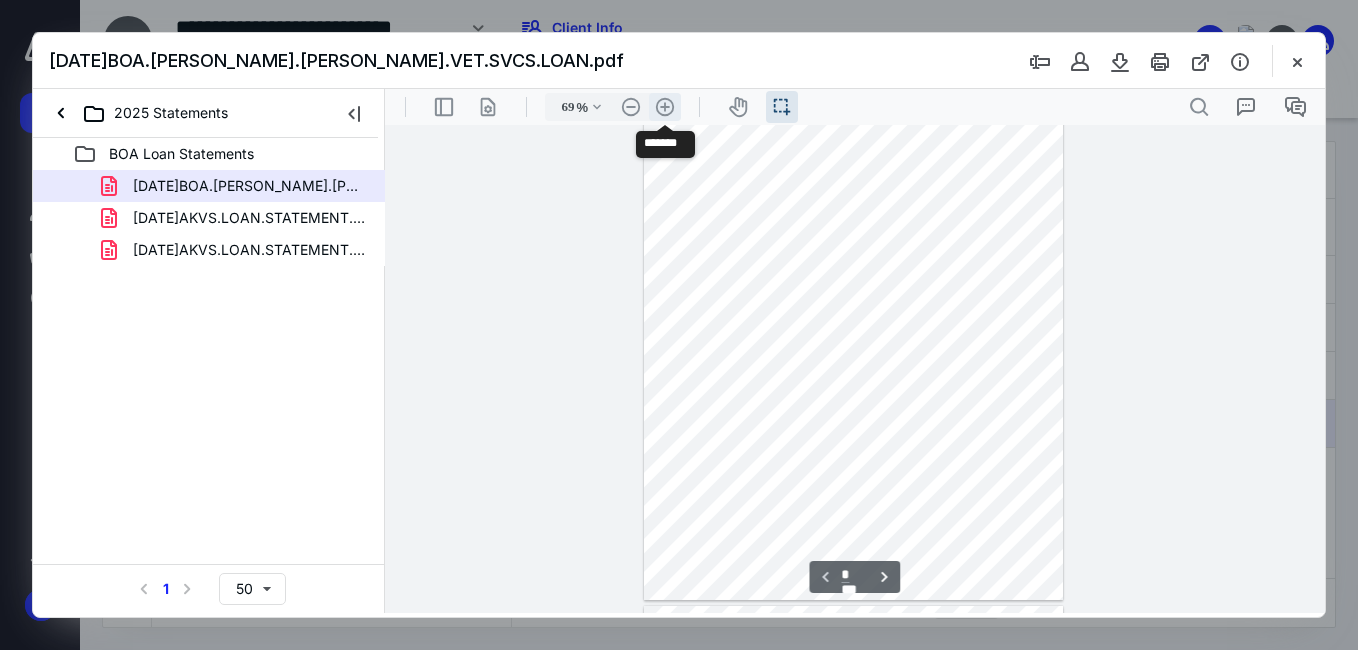 click on ".cls-1{fill:#abb0c4;} icon - header - zoom - in - line" at bounding box center (665, 107) 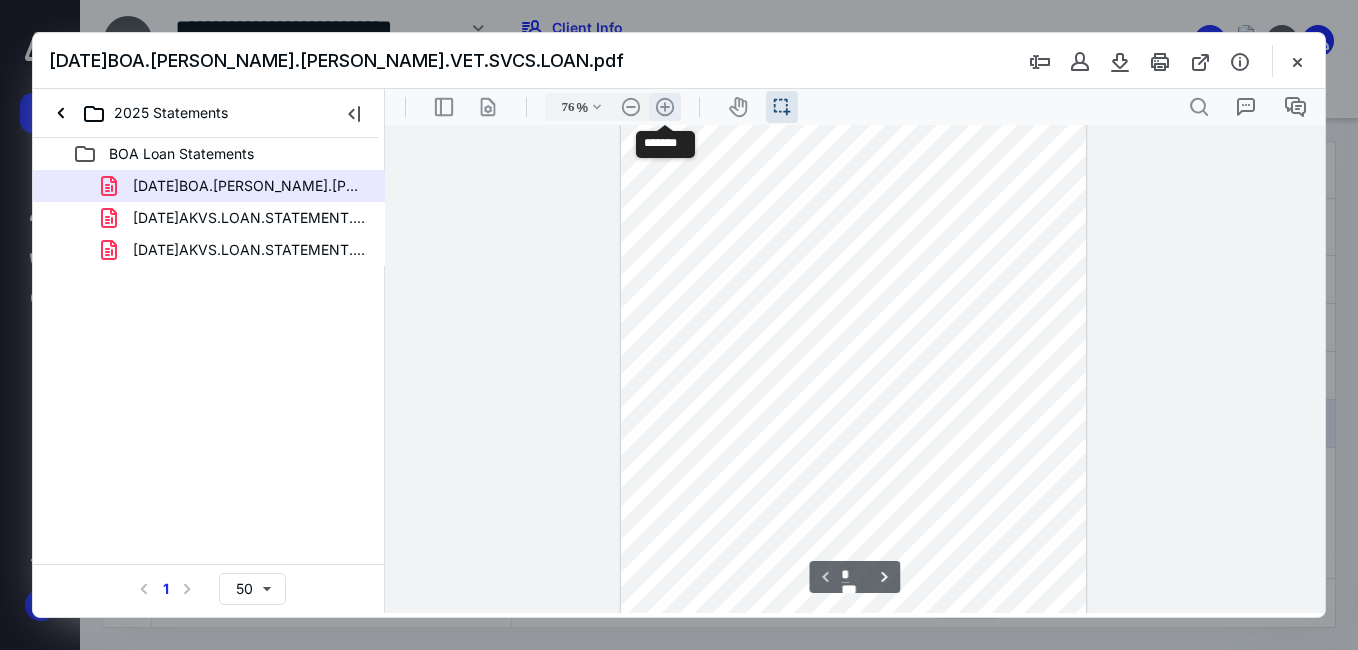 click on ".cls-1{fill:#abb0c4;} icon - header - zoom - in - line" at bounding box center (665, 107) 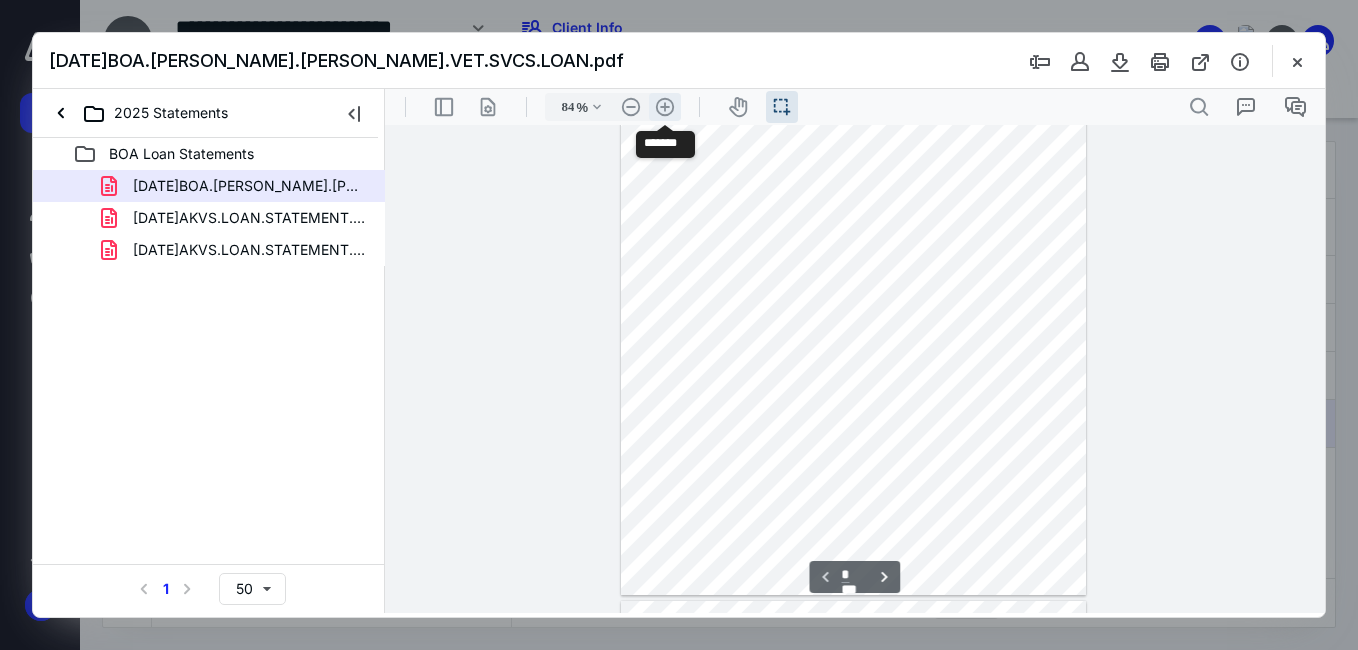 click on ".cls-1{fill:#abb0c4;} icon - header - zoom - in - line" at bounding box center [665, 107] 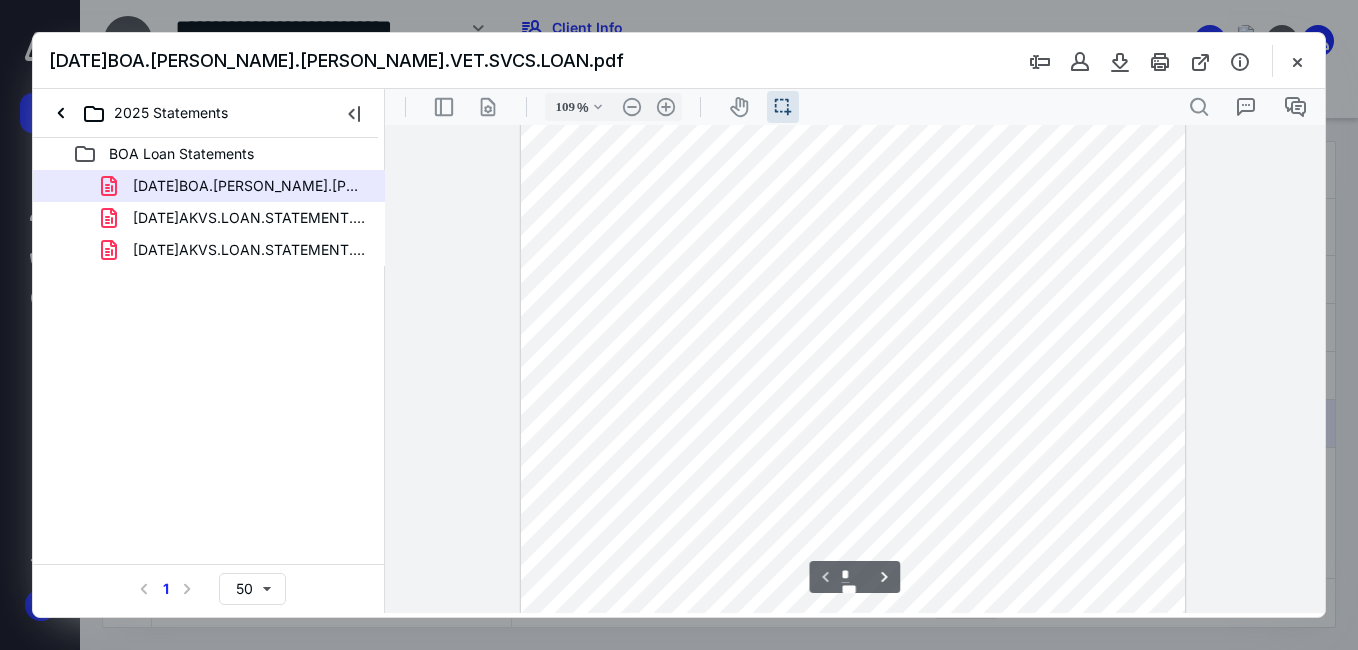 scroll, scrollTop: 0, scrollLeft: 0, axis: both 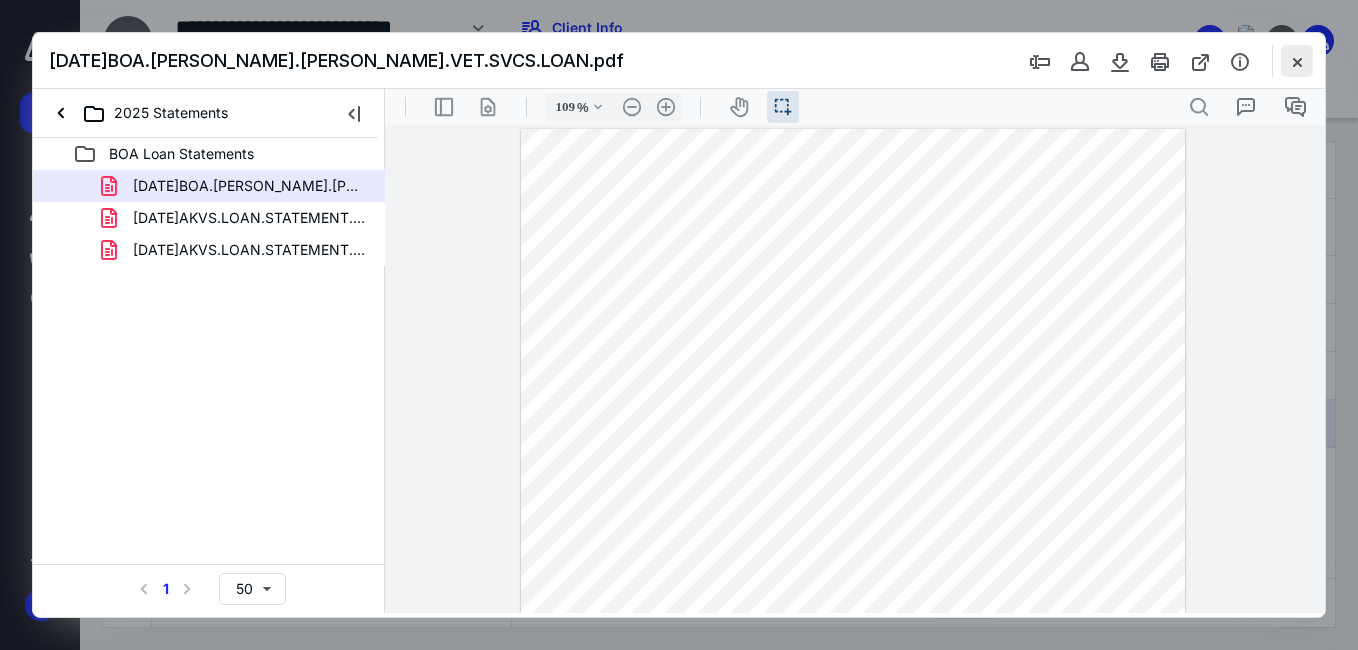 click at bounding box center [1297, 61] 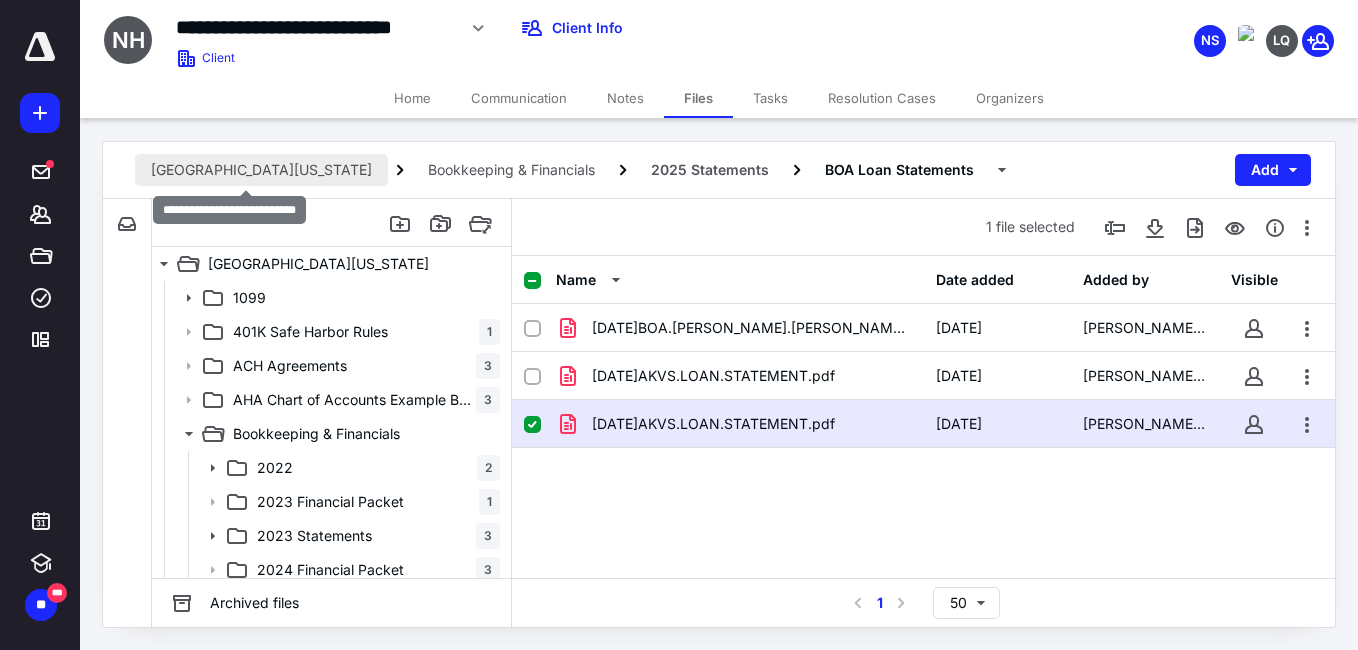 click on "[GEOGRAPHIC_DATA][US_STATE]" at bounding box center (261, 170) 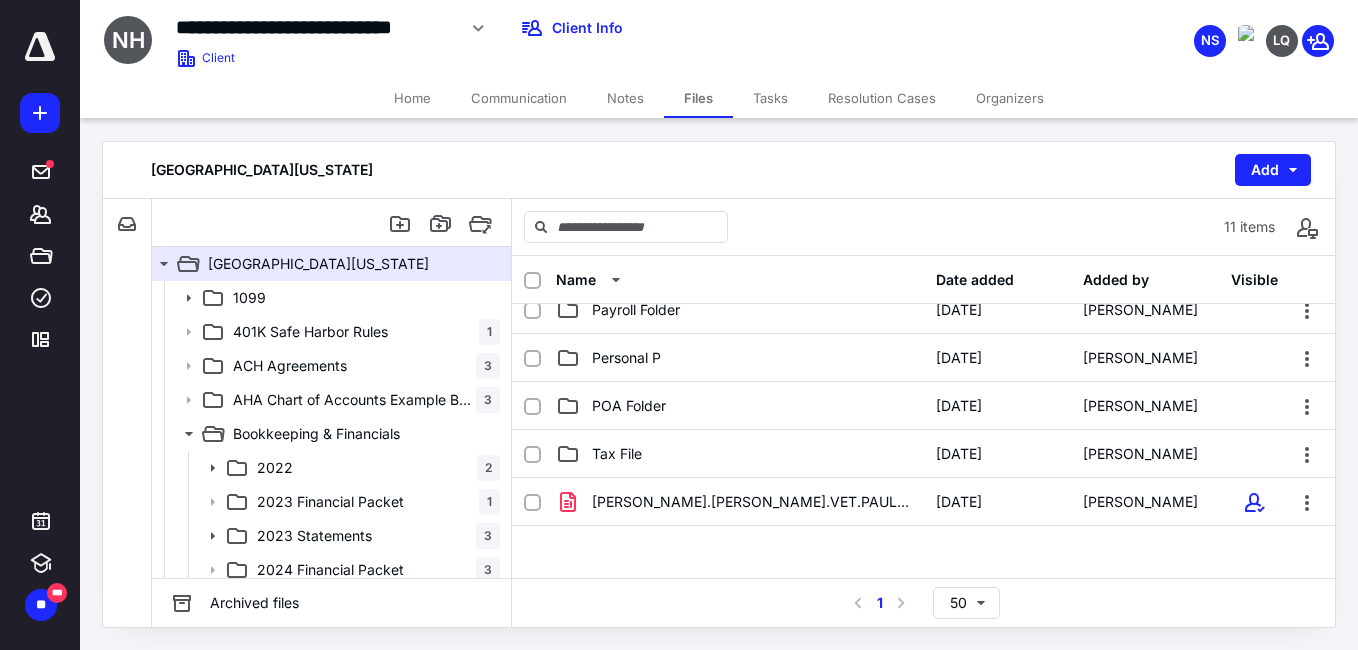 scroll, scrollTop: 206, scrollLeft: 0, axis: vertical 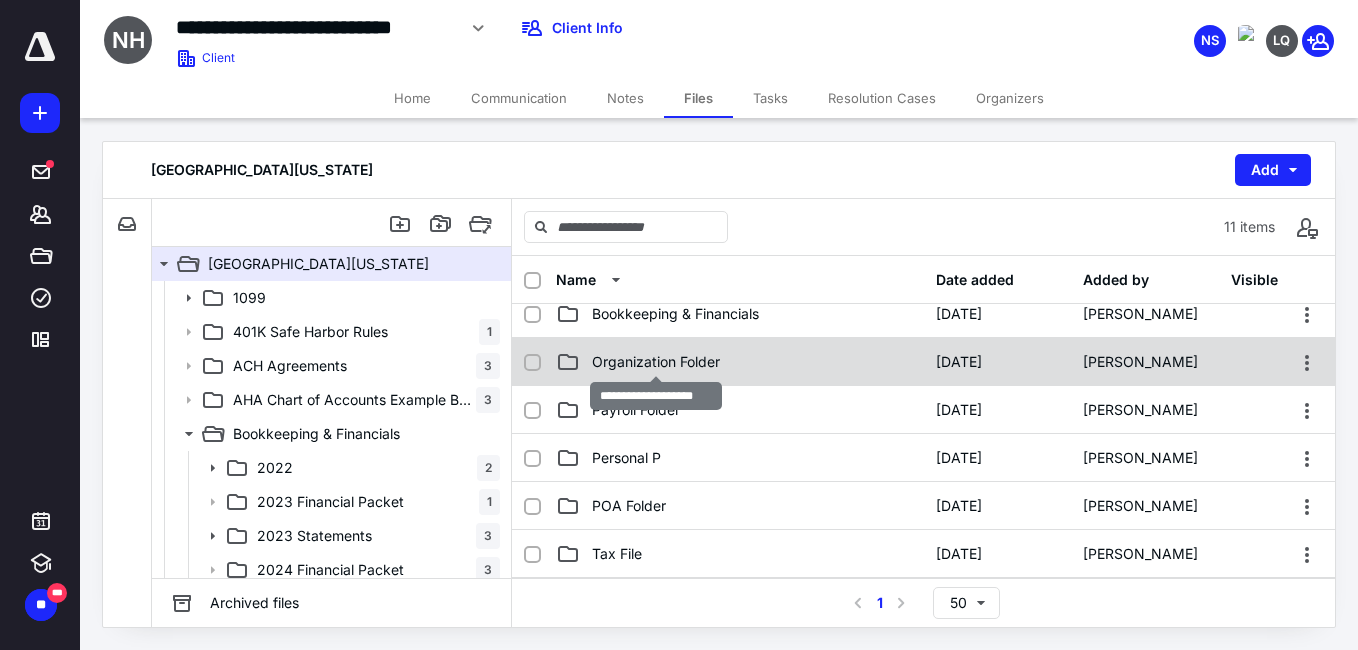 click on "Organization Folder" at bounding box center [656, 362] 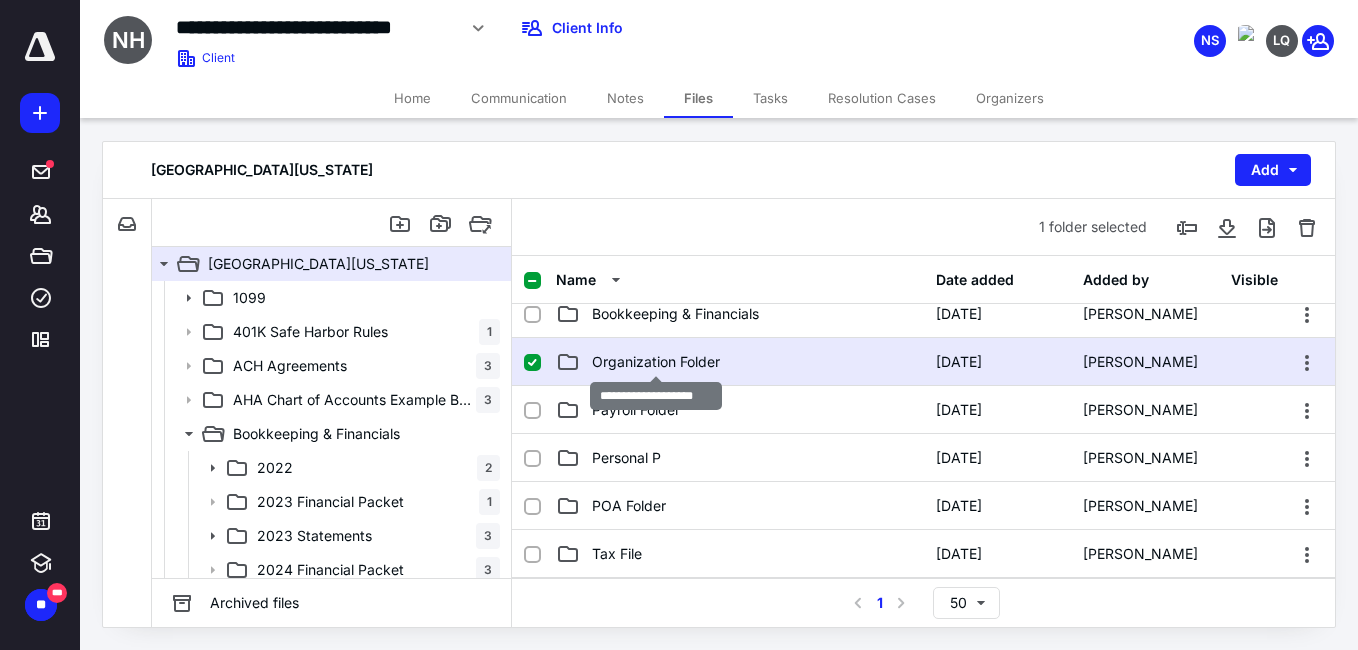 click on "Organization Folder" at bounding box center [656, 362] 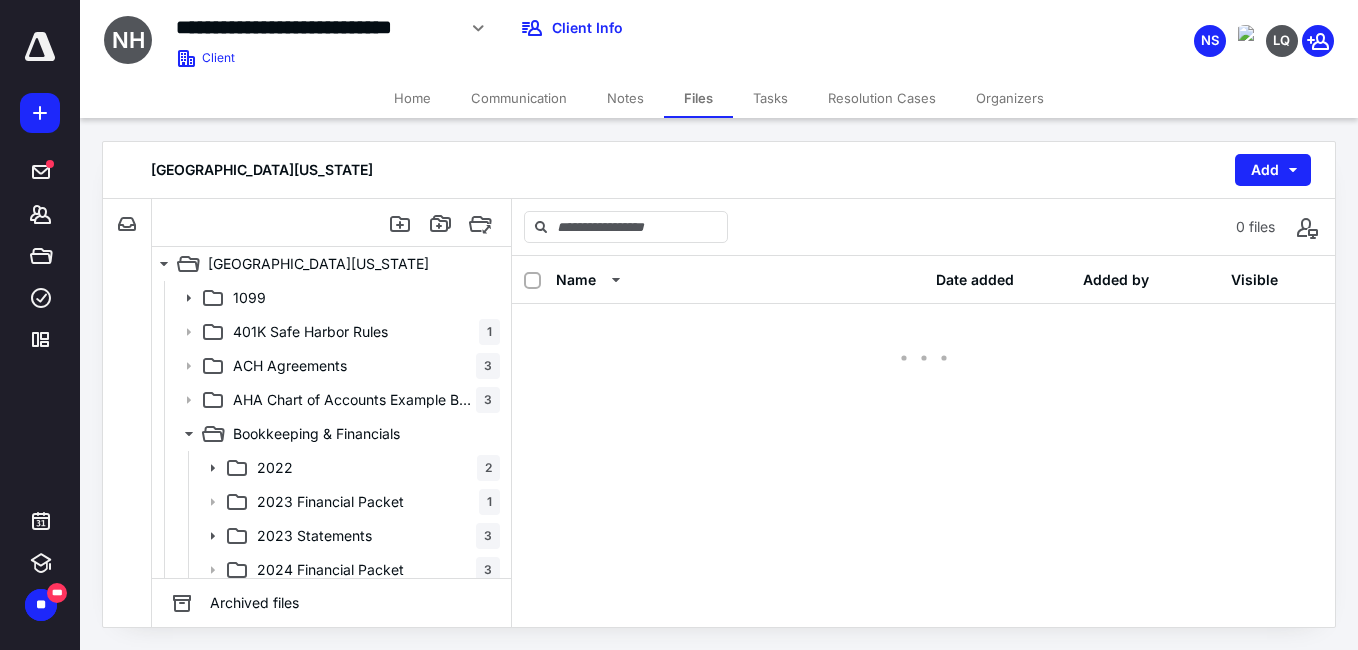 scroll, scrollTop: 0, scrollLeft: 0, axis: both 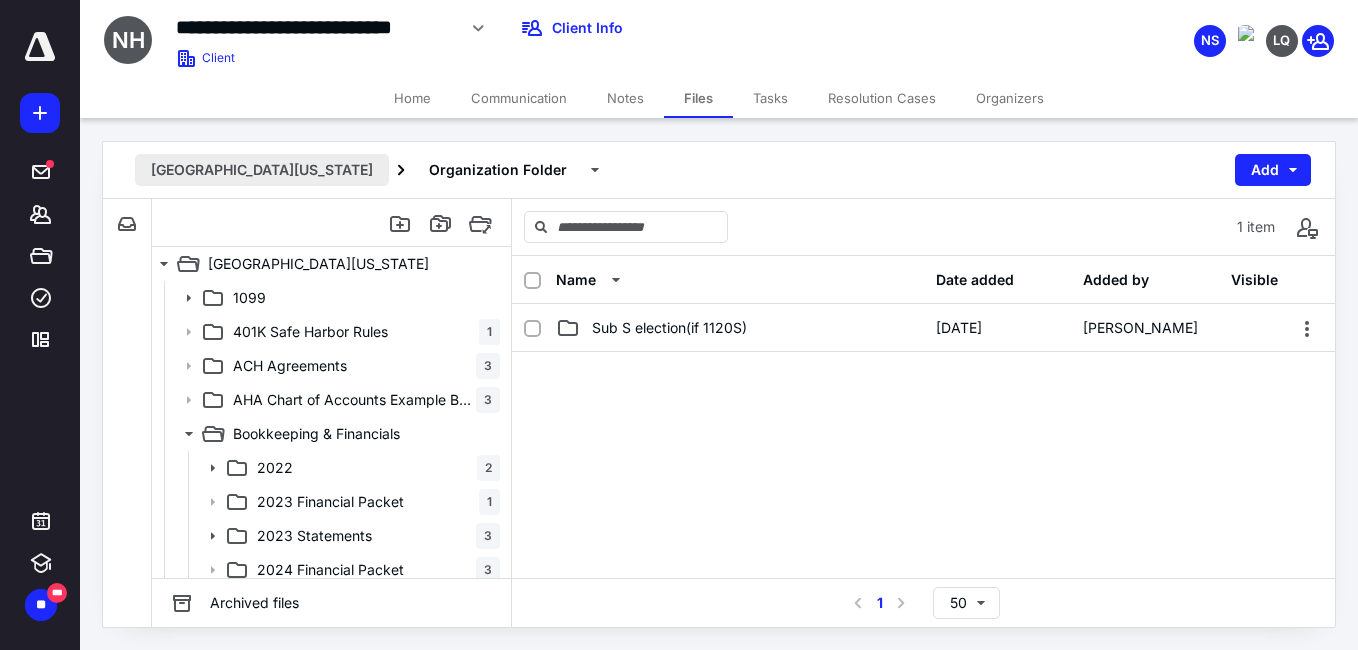 click on "[GEOGRAPHIC_DATA][US_STATE]" at bounding box center (262, 170) 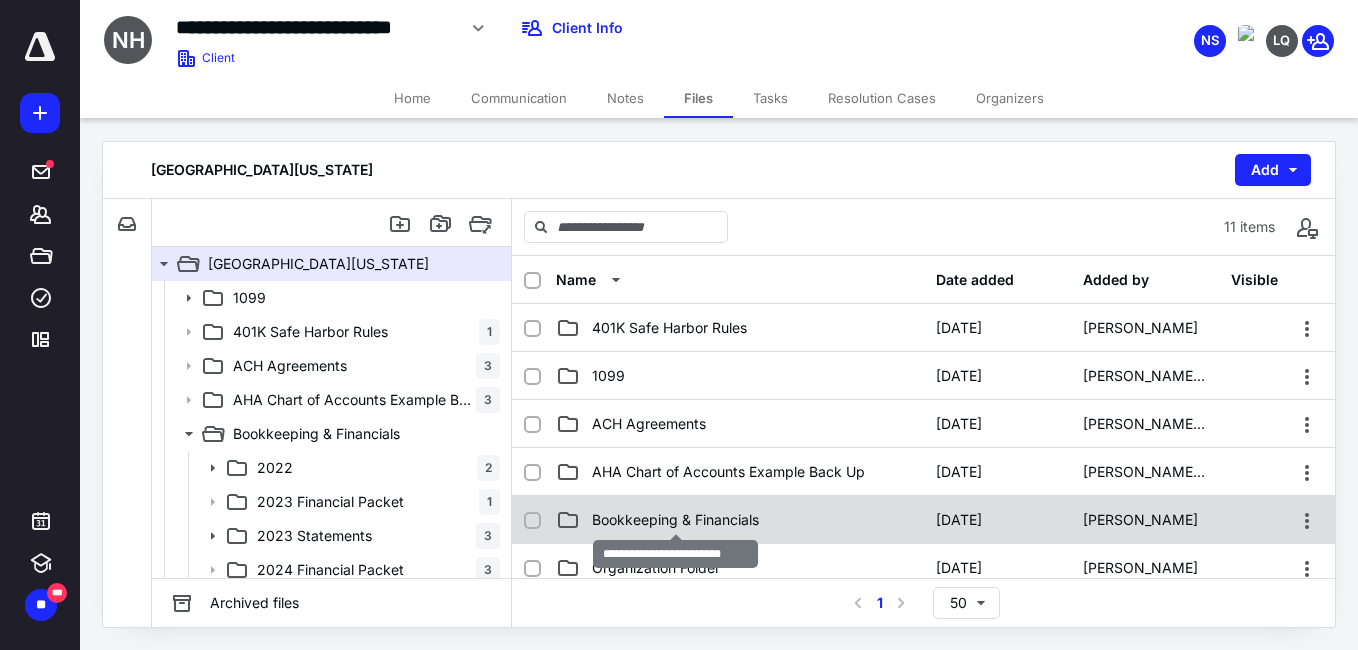 click on "Bookkeeping & Financials" at bounding box center [675, 520] 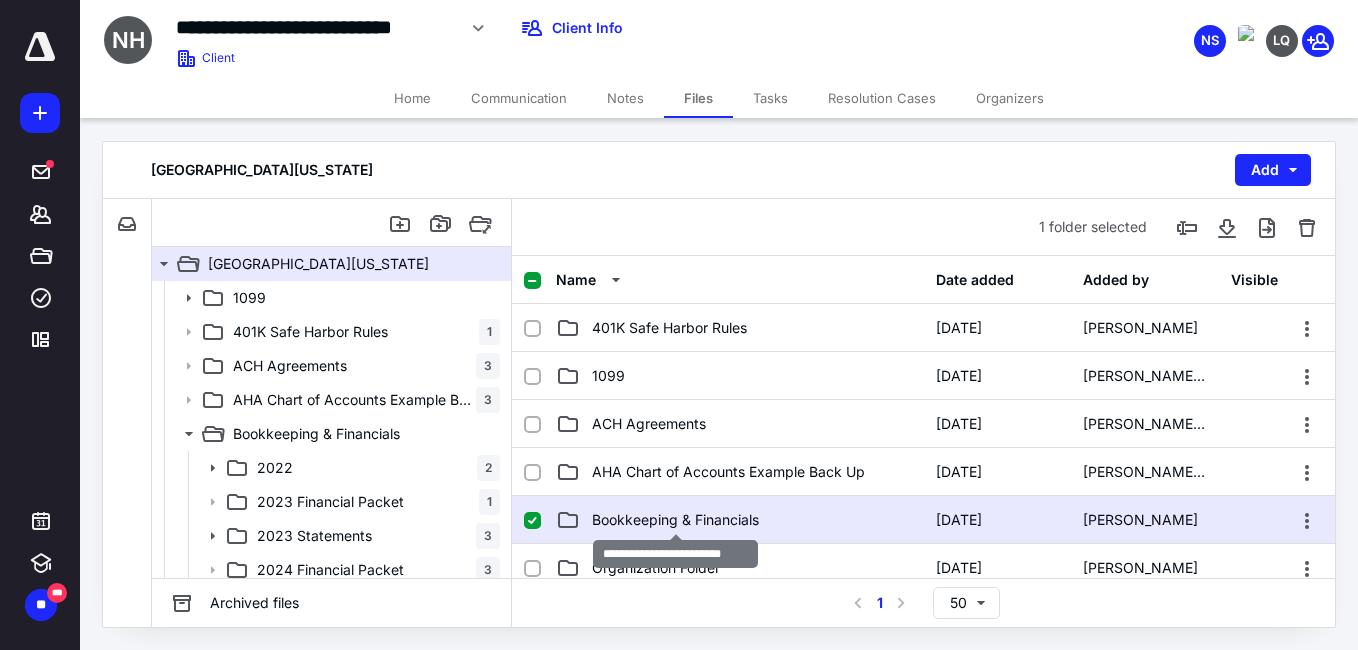 click on "Bookkeeping & Financials" at bounding box center (675, 520) 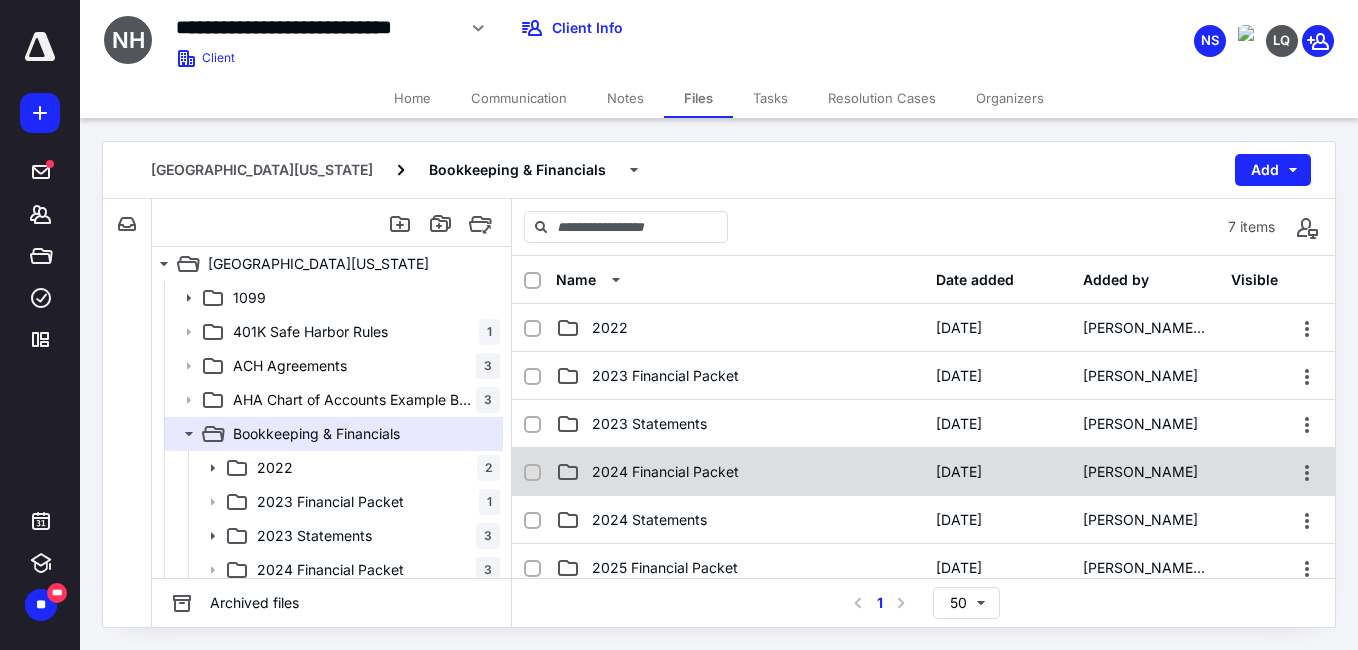 scroll, scrollTop: 100, scrollLeft: 0, axis: vertical 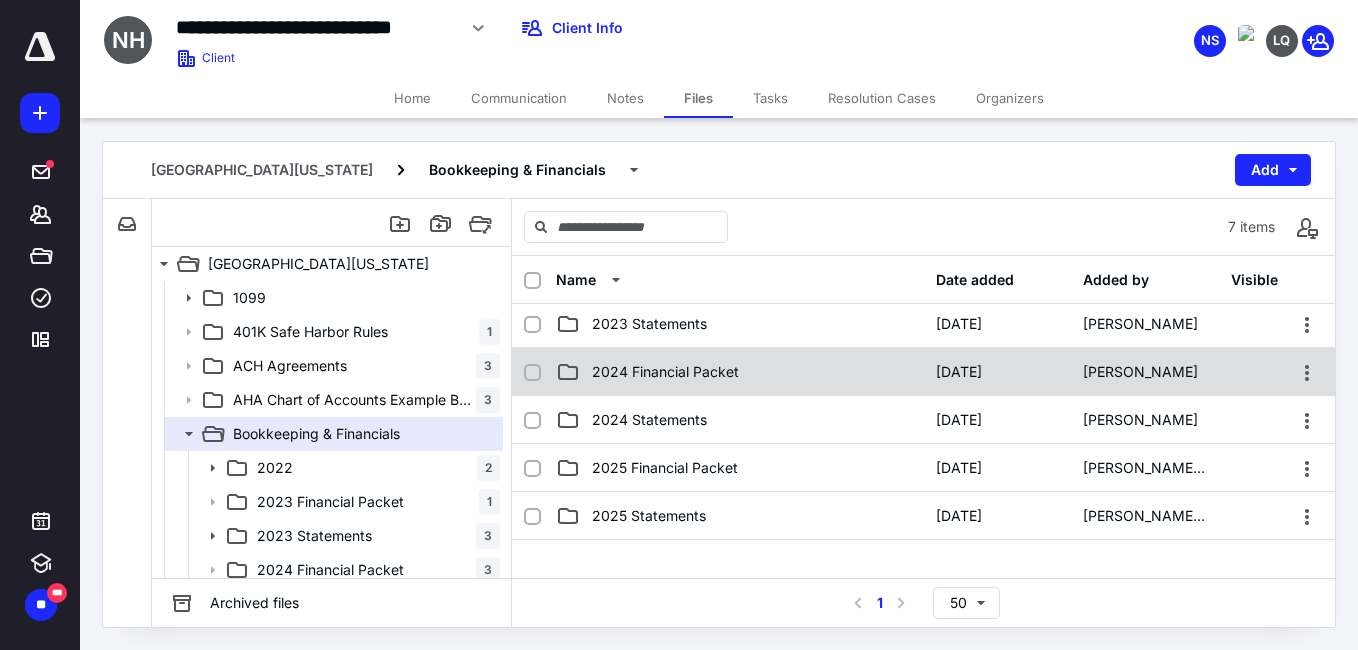click on "2025 Financial Packet 3/29/2025 Brittney Quick" at bounding box center [923, 468] 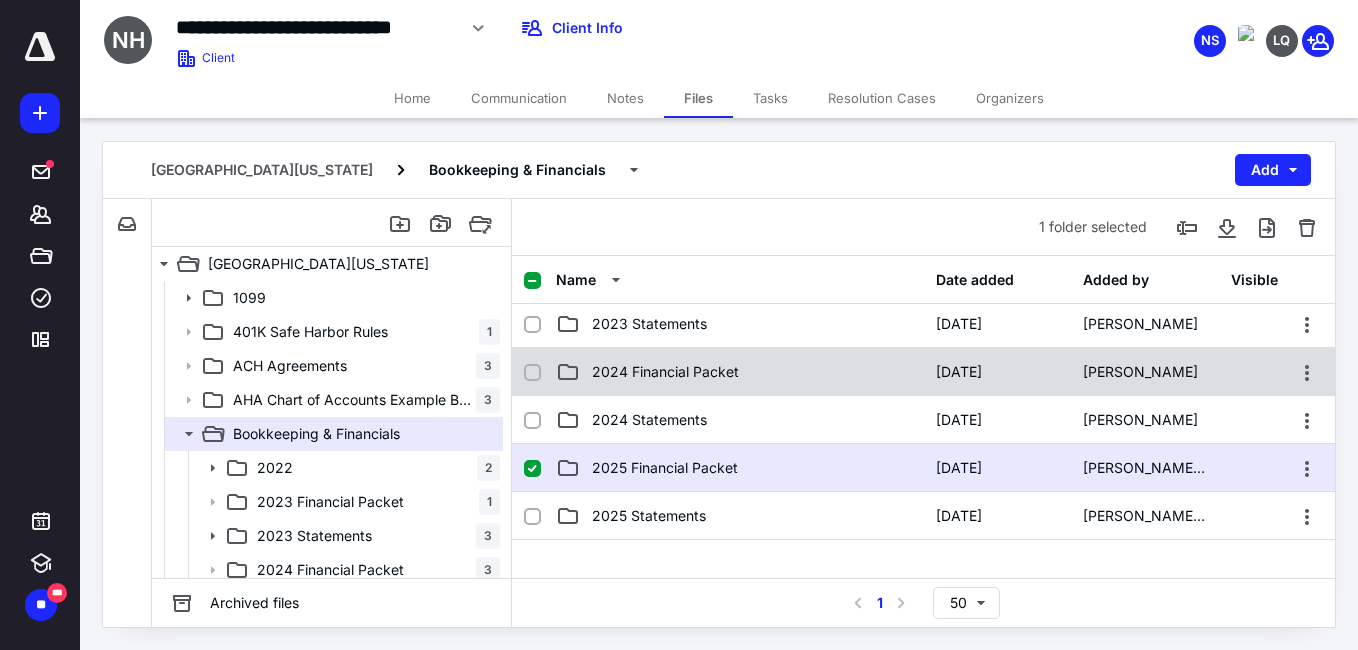 click on "2025 Financial Packet 3/29/2025 Brittney Quick" at bounding box center [923, 468] 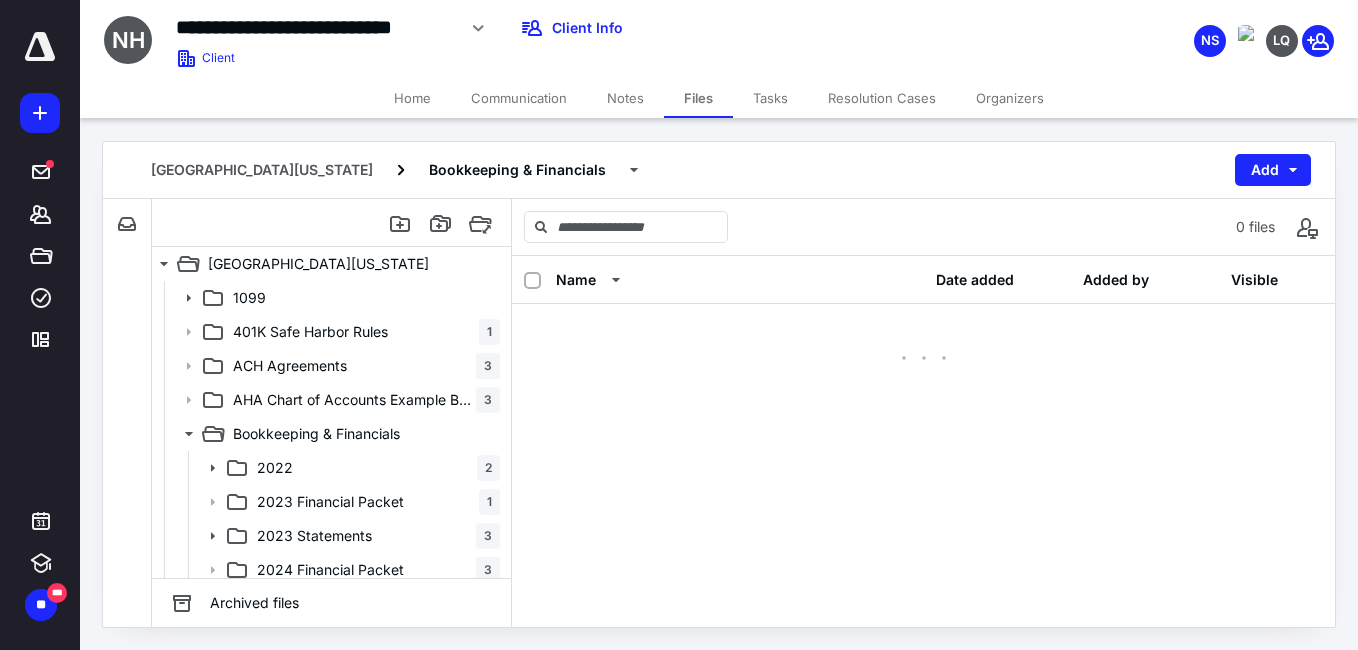 scroll, scrollTop: 0, scrollLeft: 0, axis: both 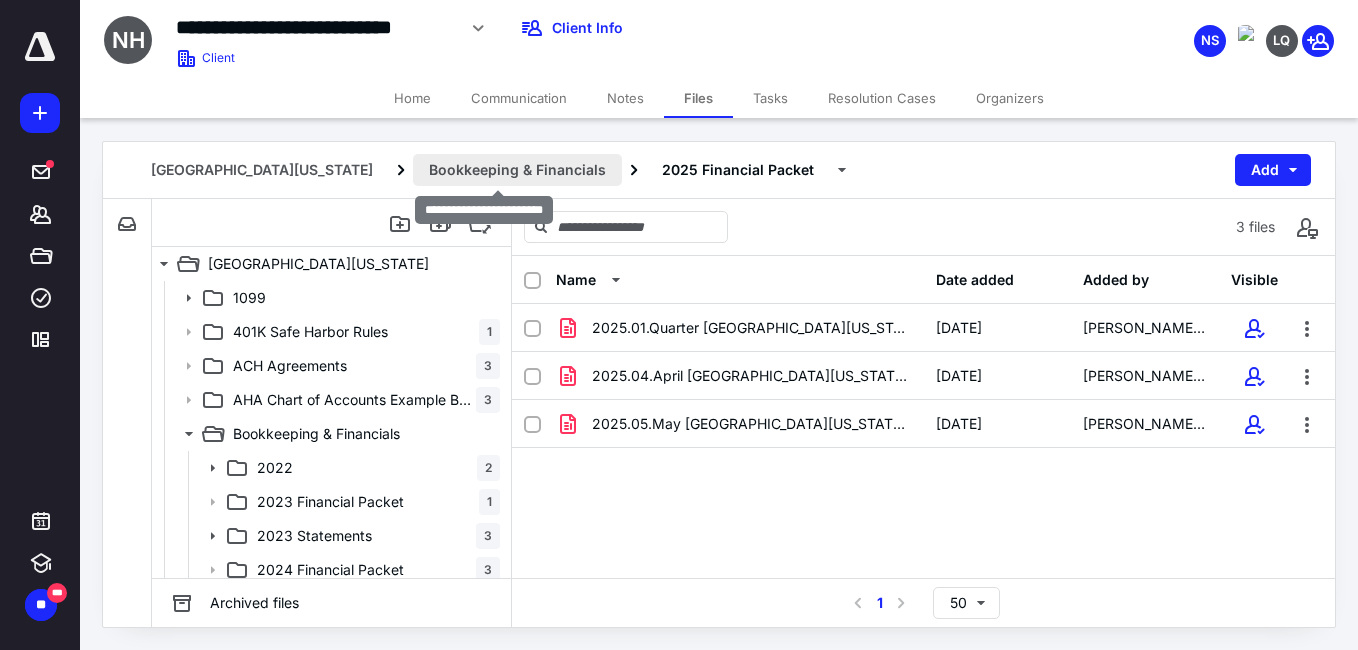 click on "Bookkeeping & Financials" at bounding box center (517, 170) 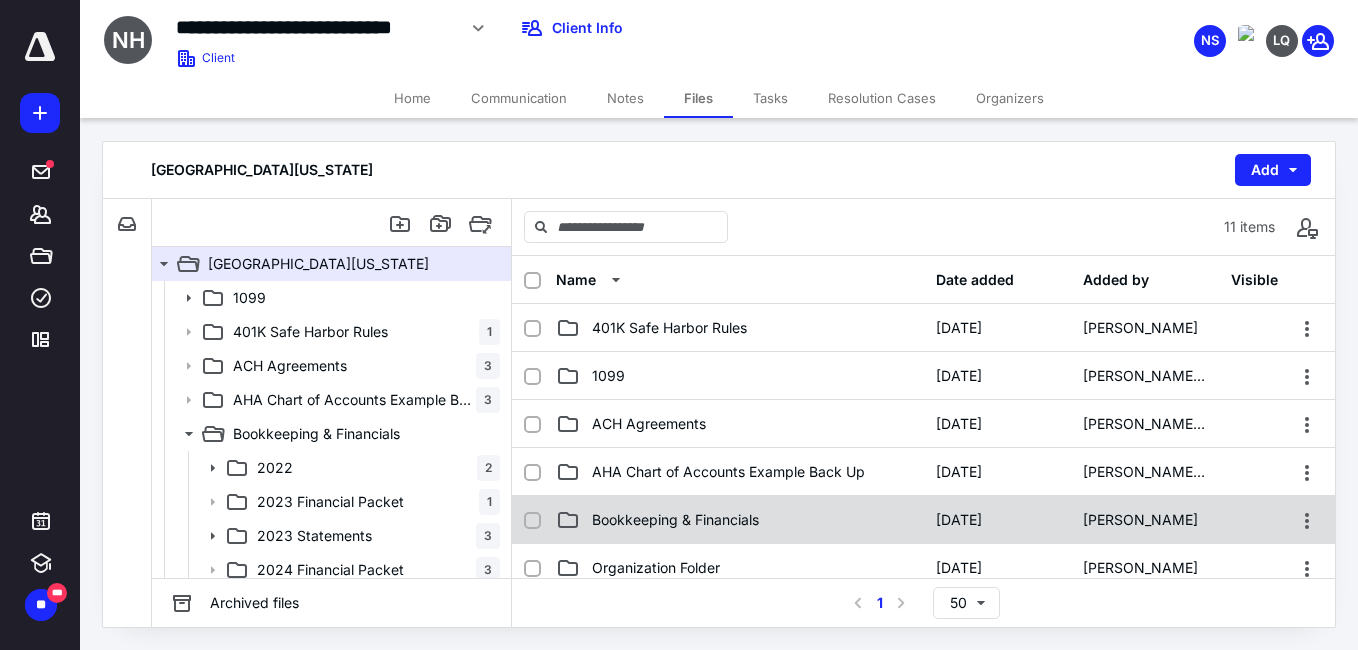 click on "Bookkeeping & Financials" at bounding box center (675, 520) 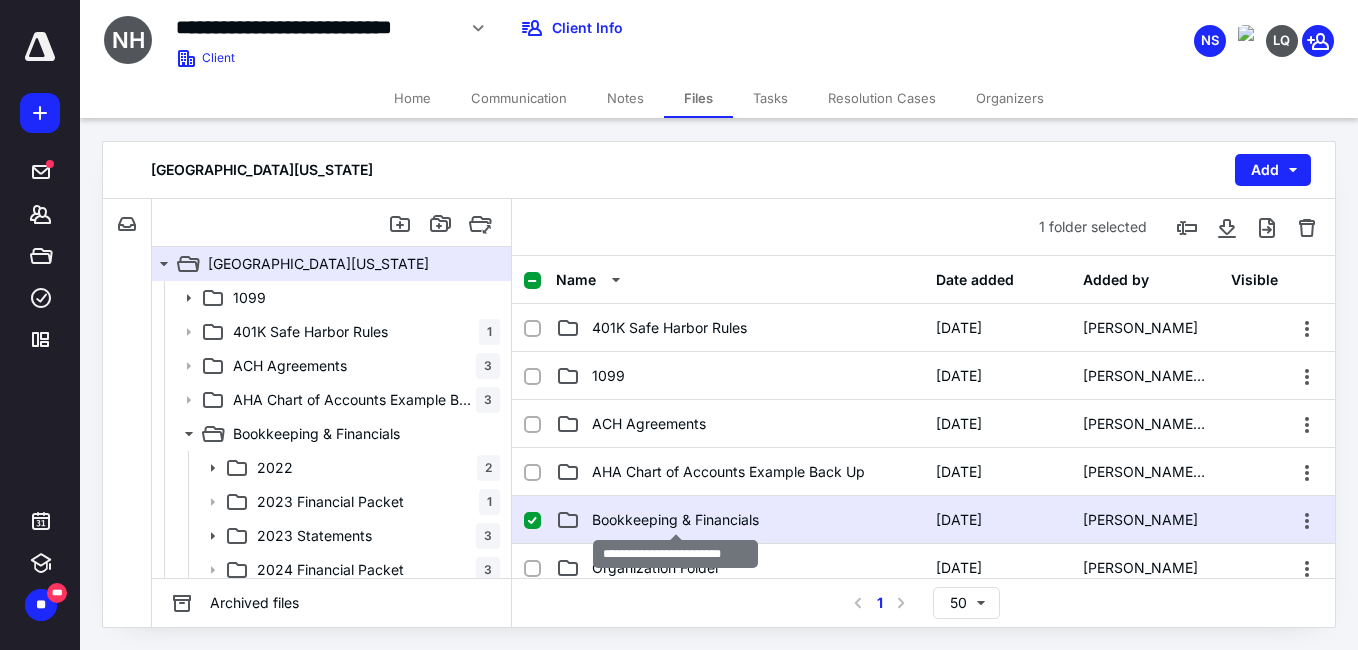 click on "Bookkeeping & Financials" at bounding box center [675, 520] 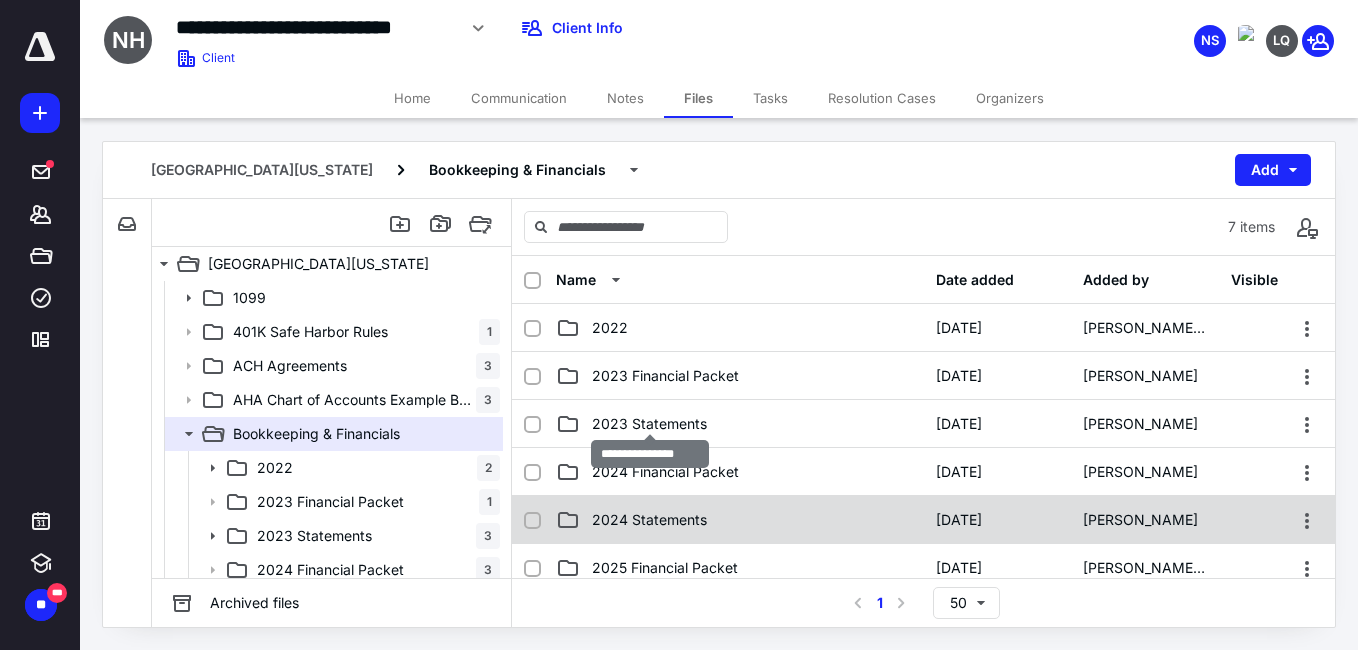 scroll, scrollTop: 100, scrollLeft: 0, axis: vertical 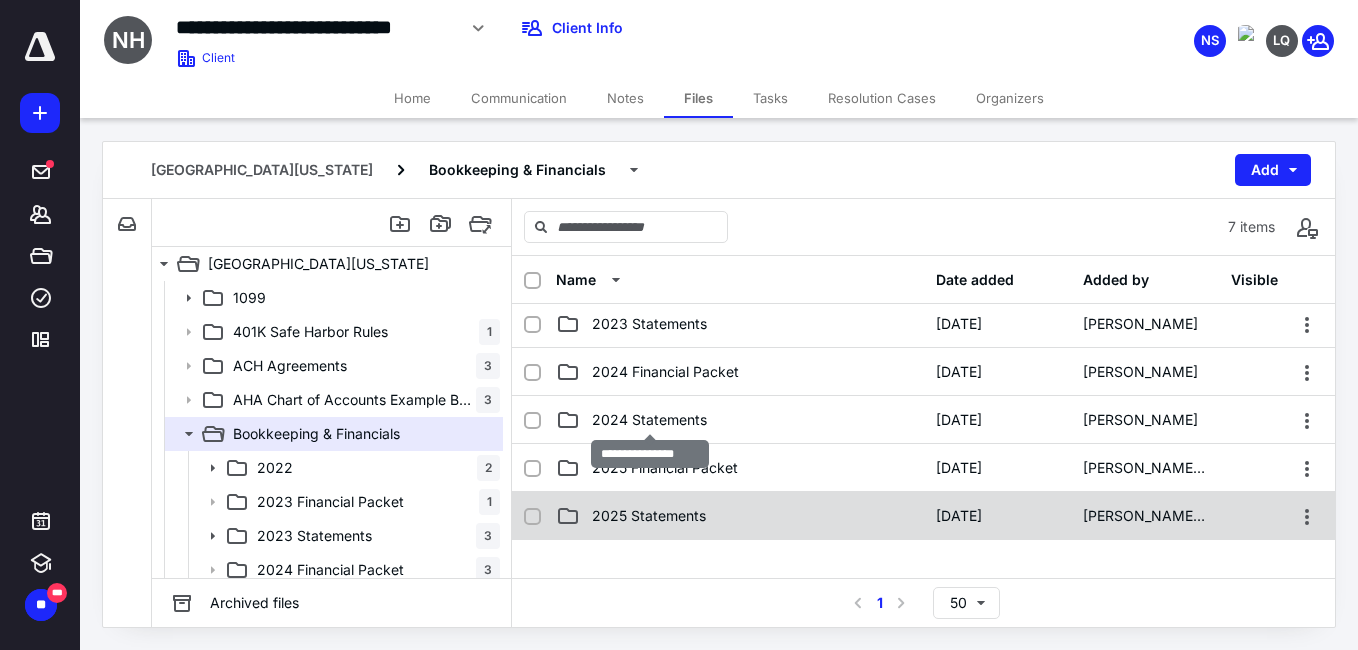 click on "2025 Statements" at bounding box center (649, 516) 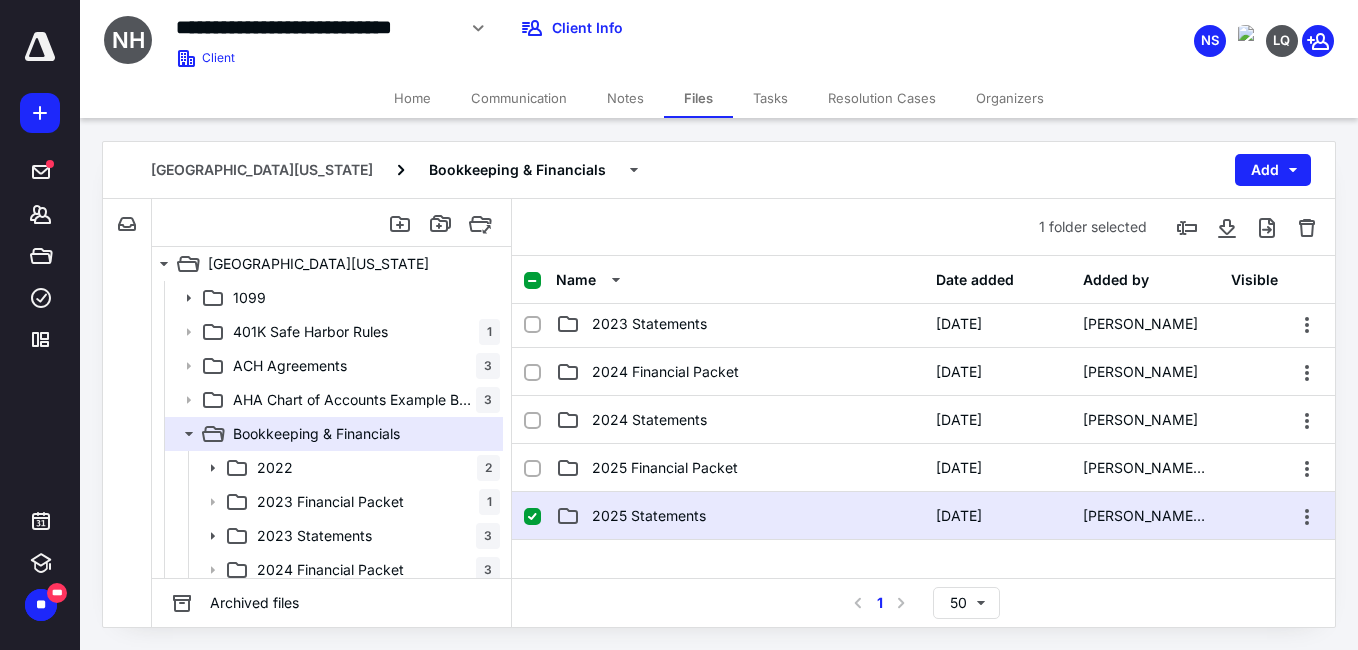 click on "2025 Statements" at bounding box center [649, 516] 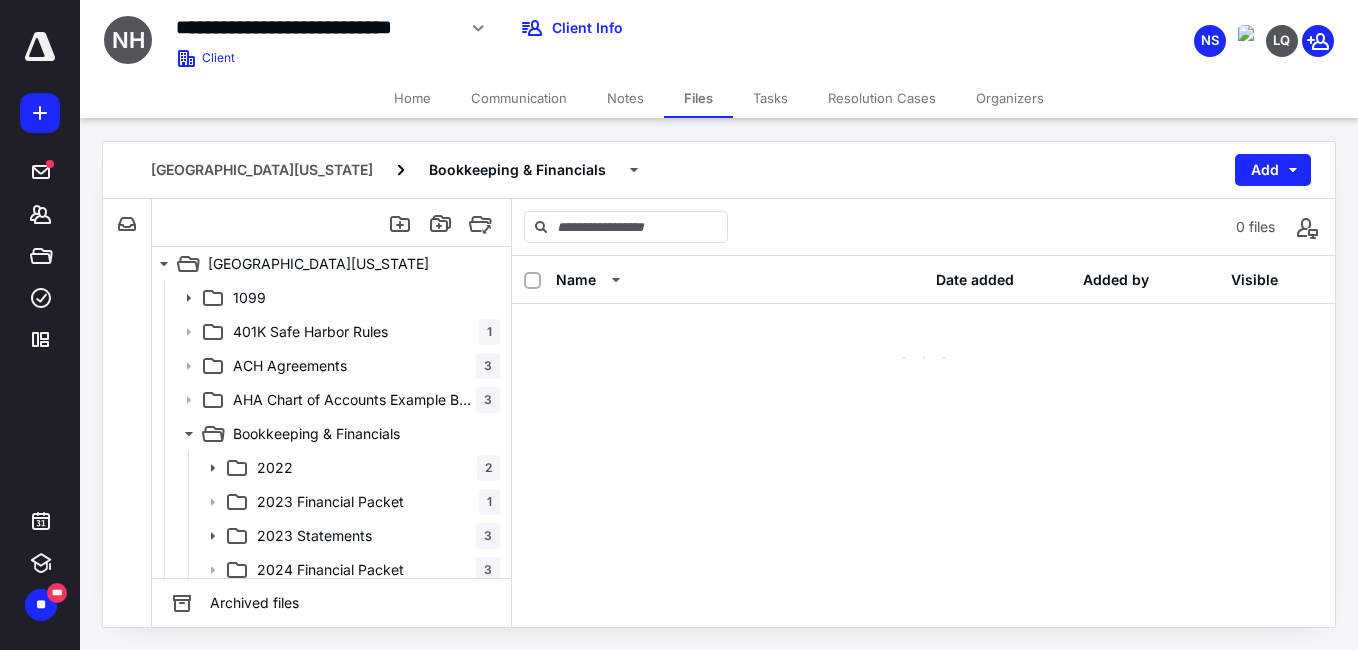 scroll, scrollTop: 0, scrollLeft: 0, axis: both 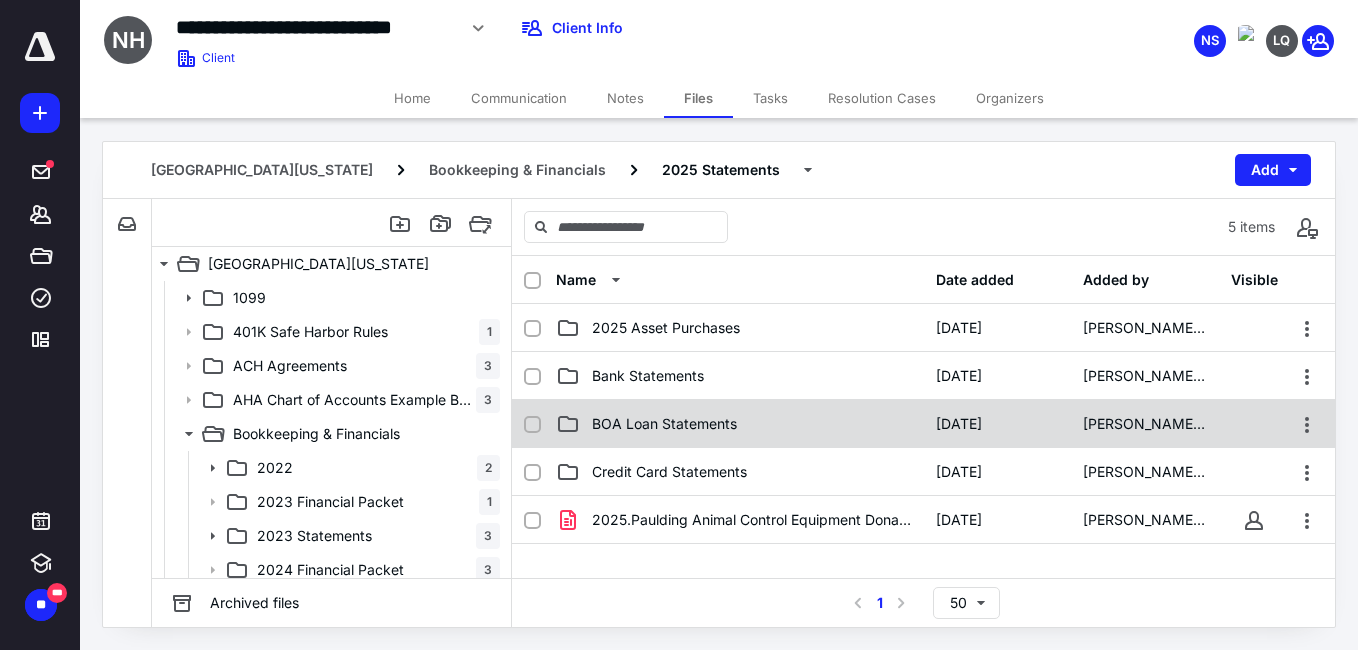click on "BOA Loan Statements" at bounding box center [664, 424] 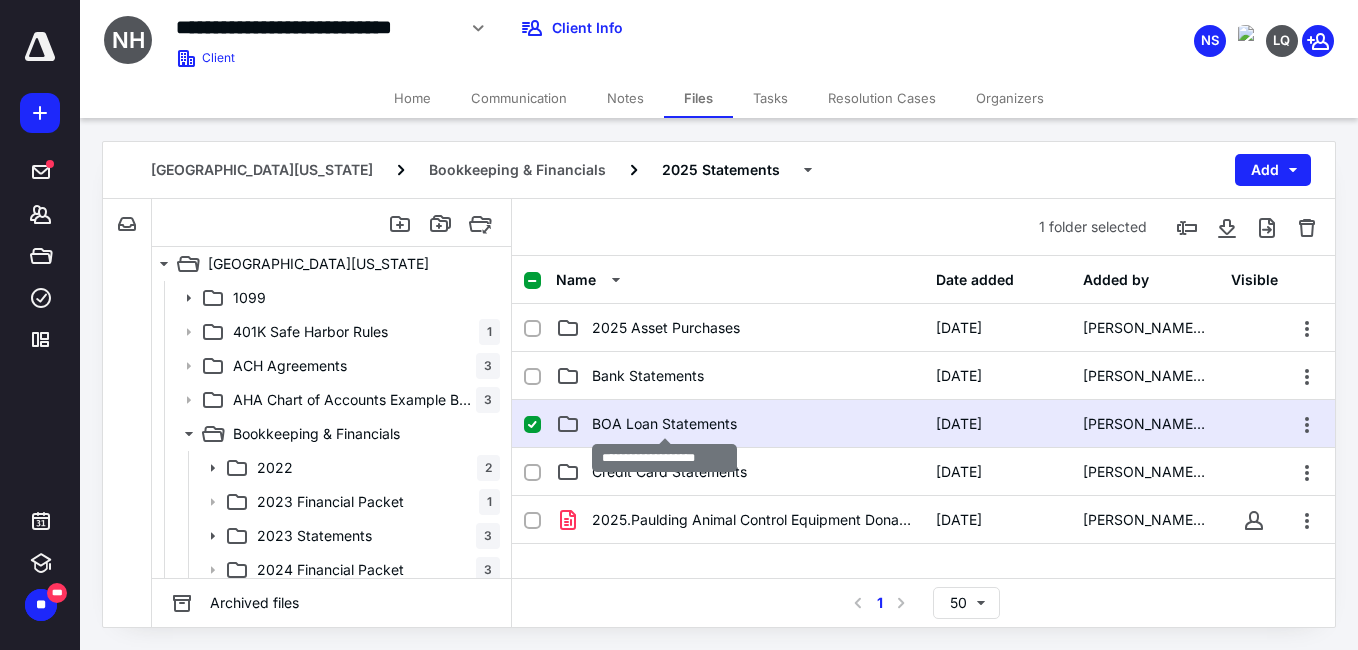click on "BOA Loan Statements" at bounding box center [664, 424] 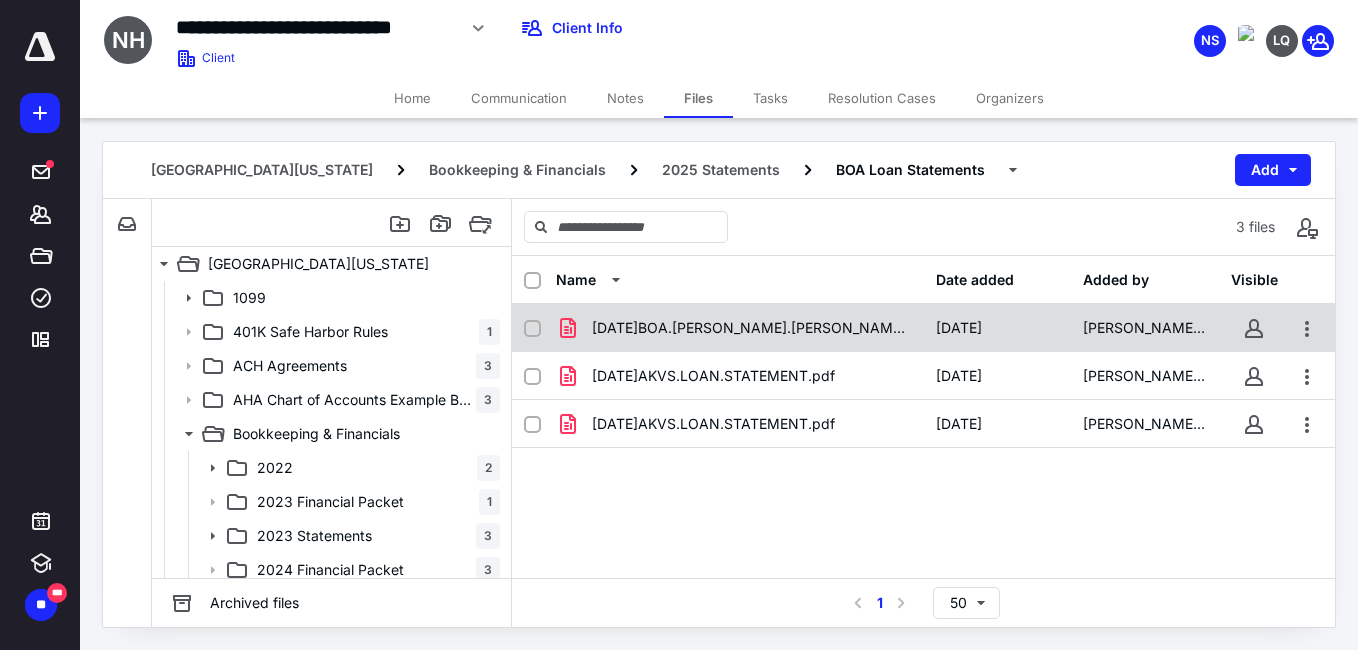 click on "2025.04.16.BOA.ALEX.KEEVER.VET.SVCS.LOAN.pdf" at bounding box center (752, 328) 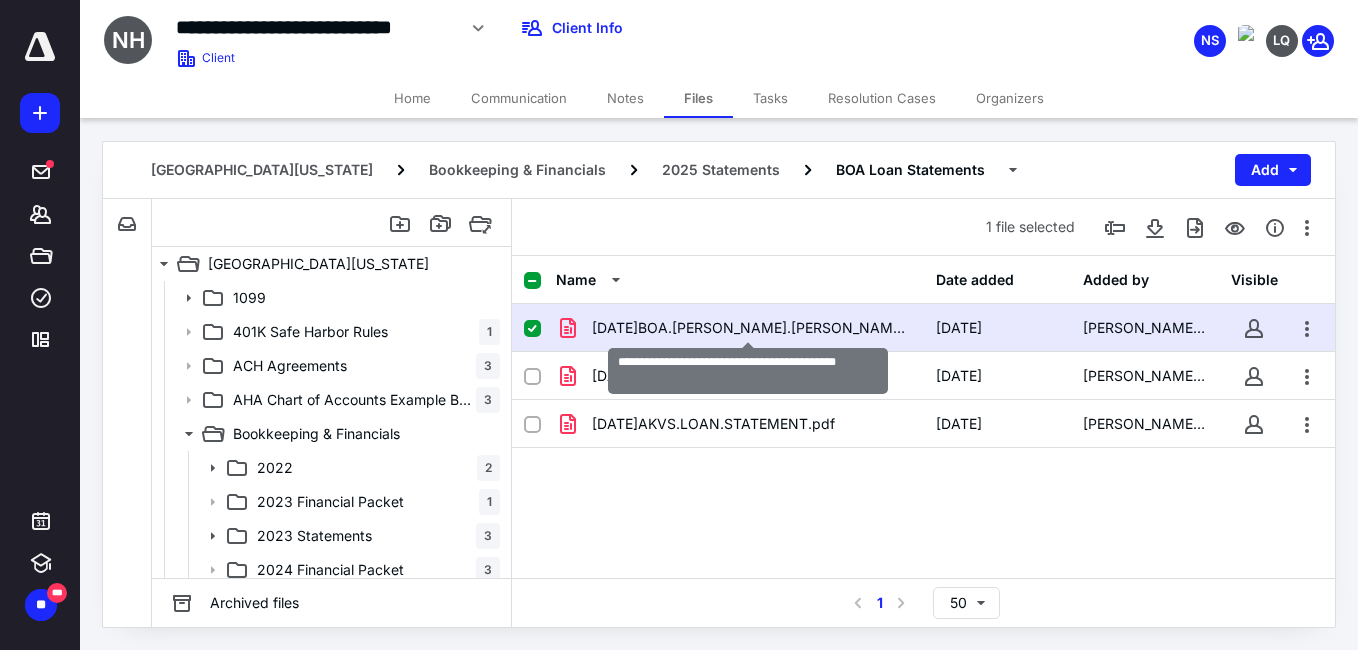 click on "2025.04.16.BOA.ALEX.KEEVER.VET.SVCS.LOAN.pdf" at bounding box center [752, 328] 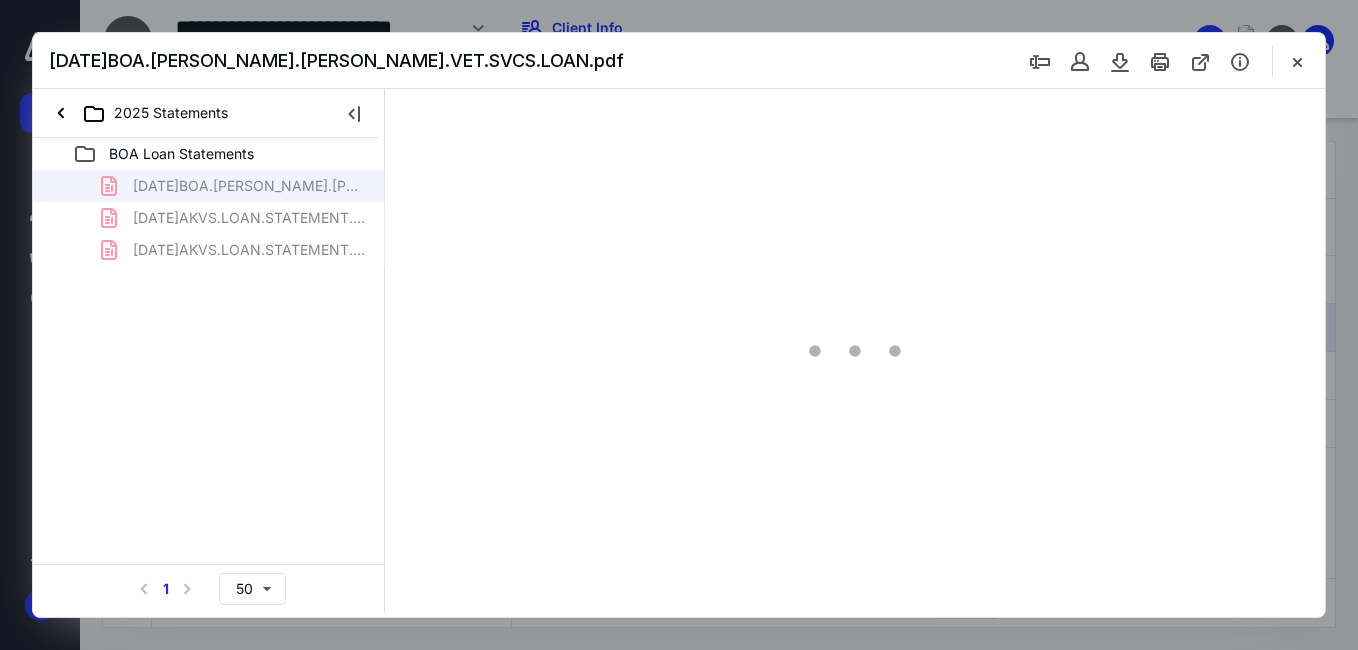 scroll, scrollTop: 0, scrollLeft: 0, axis: both 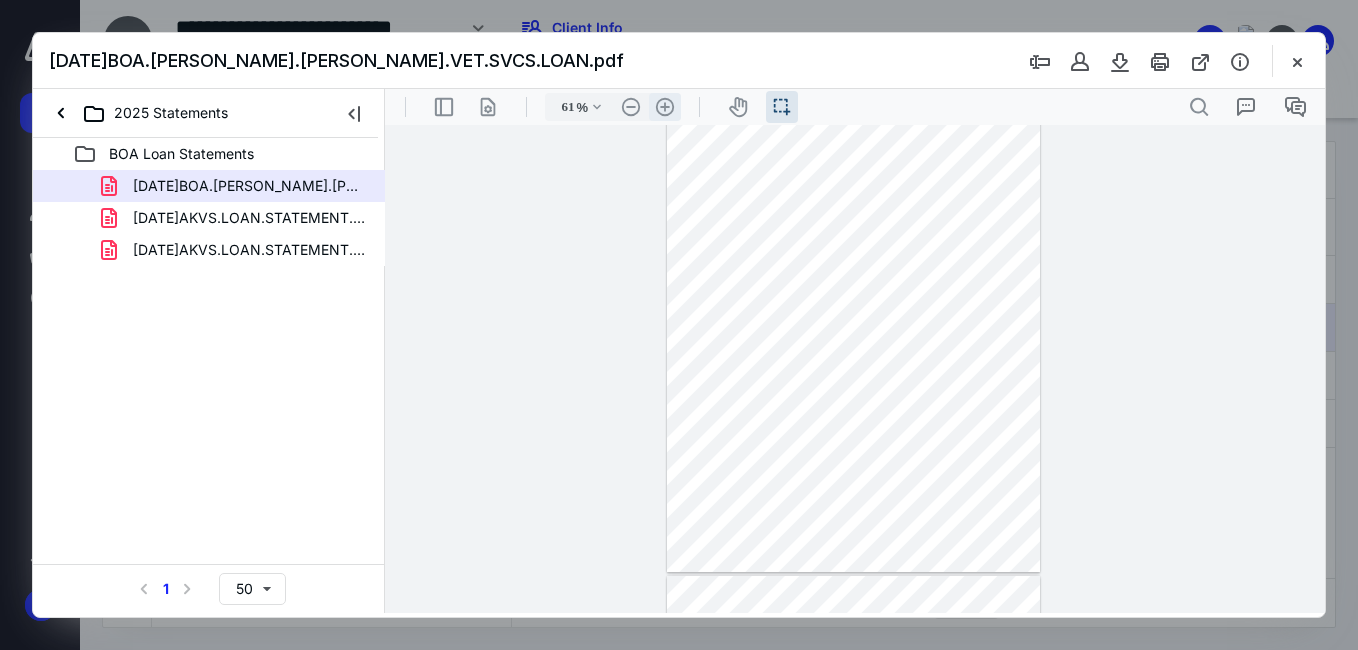 click on ".cls-1{fill:#abb0c4;} icon - header - zoom - in - line" at bounding box center (665, 107) 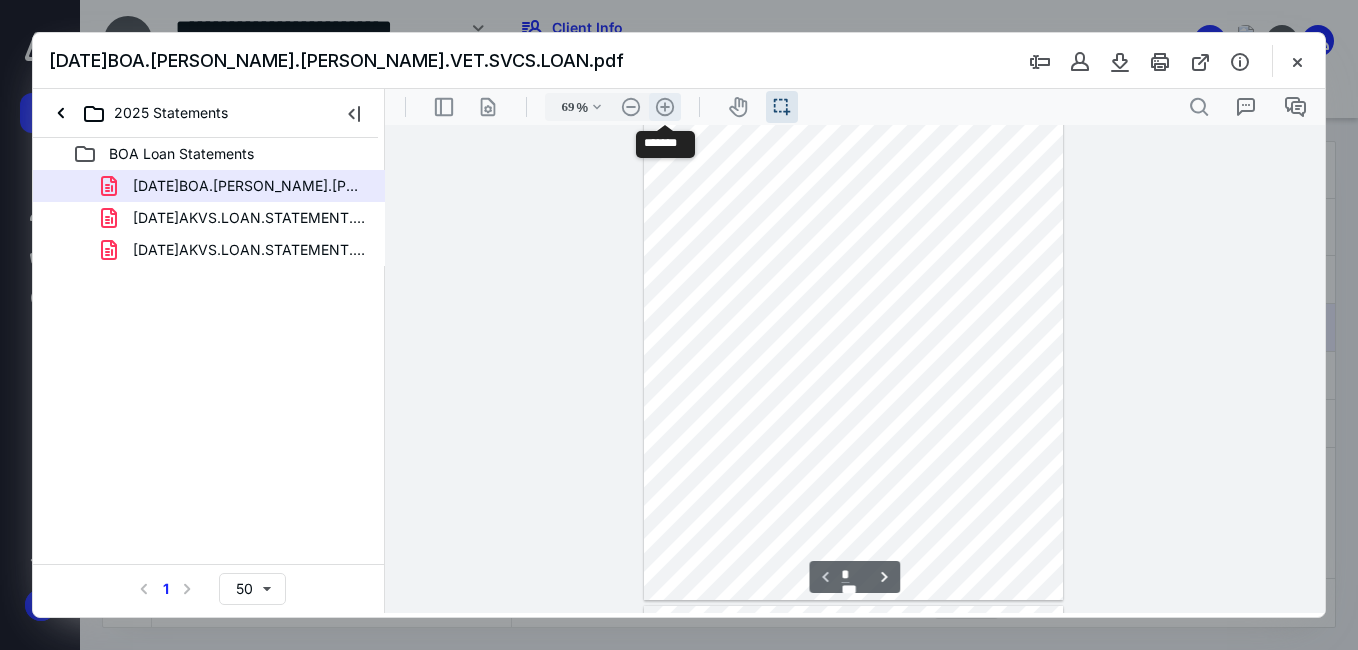click on ".cls-1{fill:#abb0c4;} icon - header - zoom - in - line" at bounding box center [665, 107] 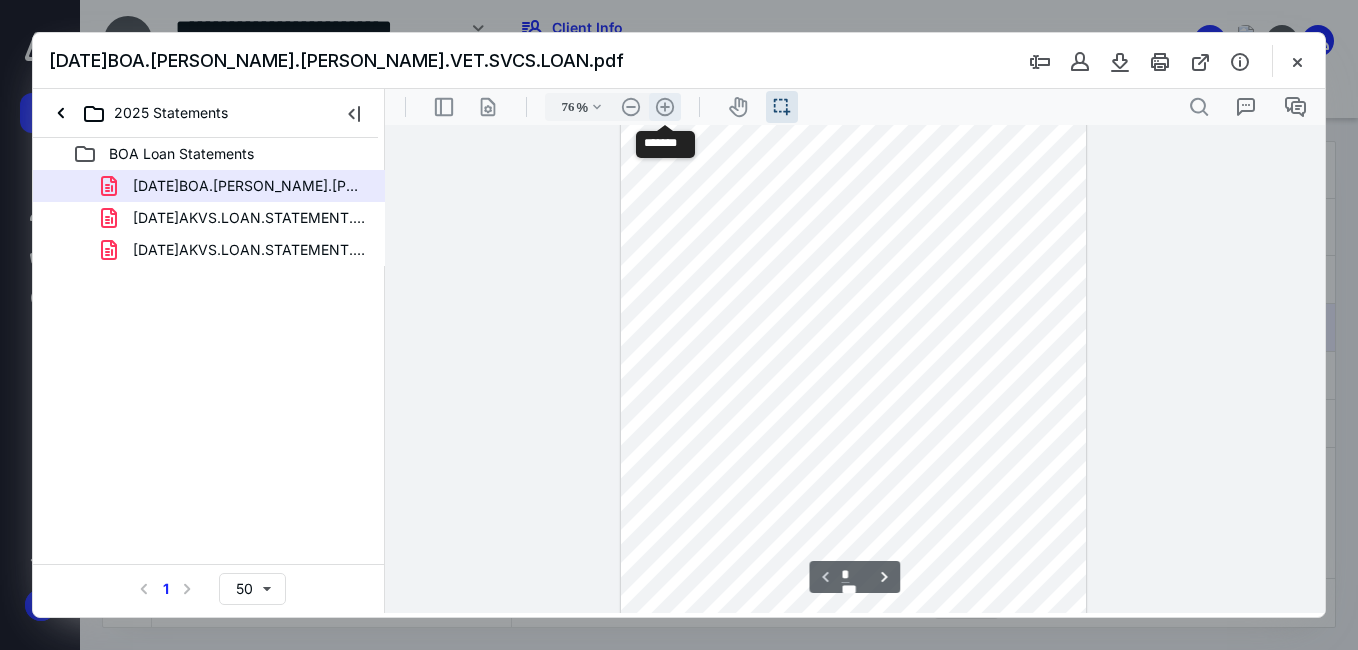 click on ".cls-1{fill:#abb0c4;} icon - header - zoom - in - line" at bounding box center (665, 107) 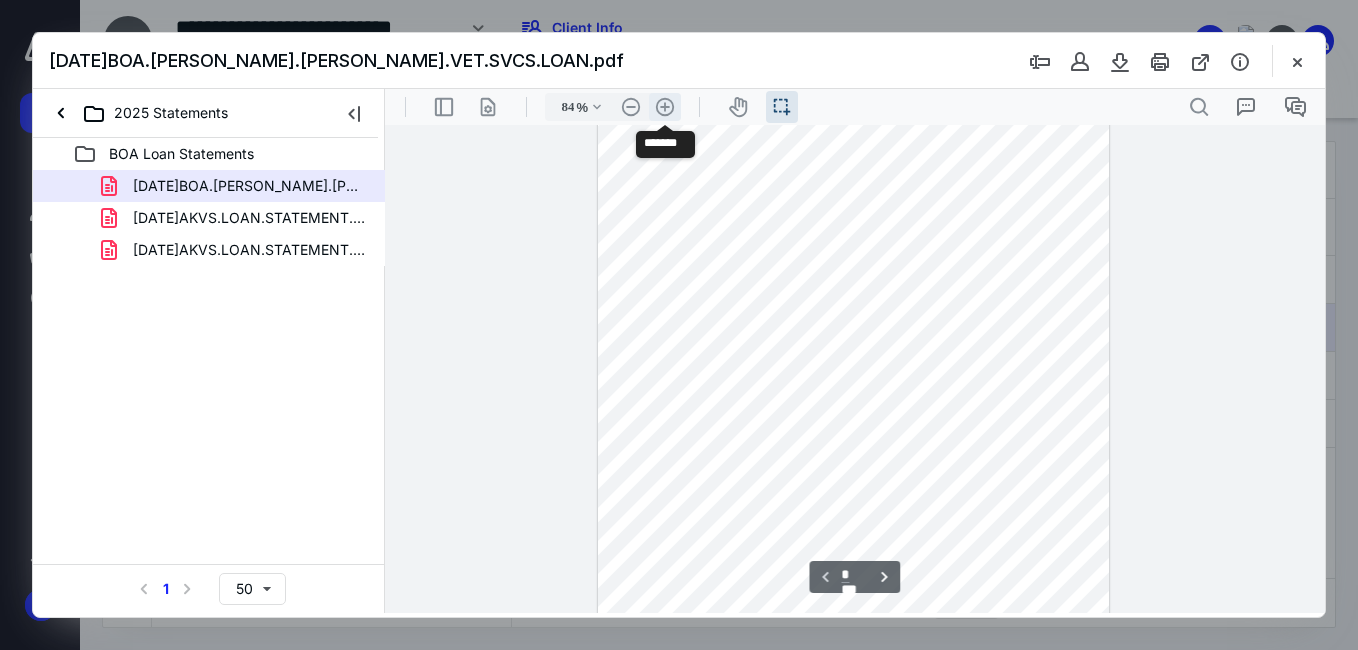 click on ".cls-1{fill:#abb0c4;} icon - header - zoom - in - line" at bounding box center [665, 107] 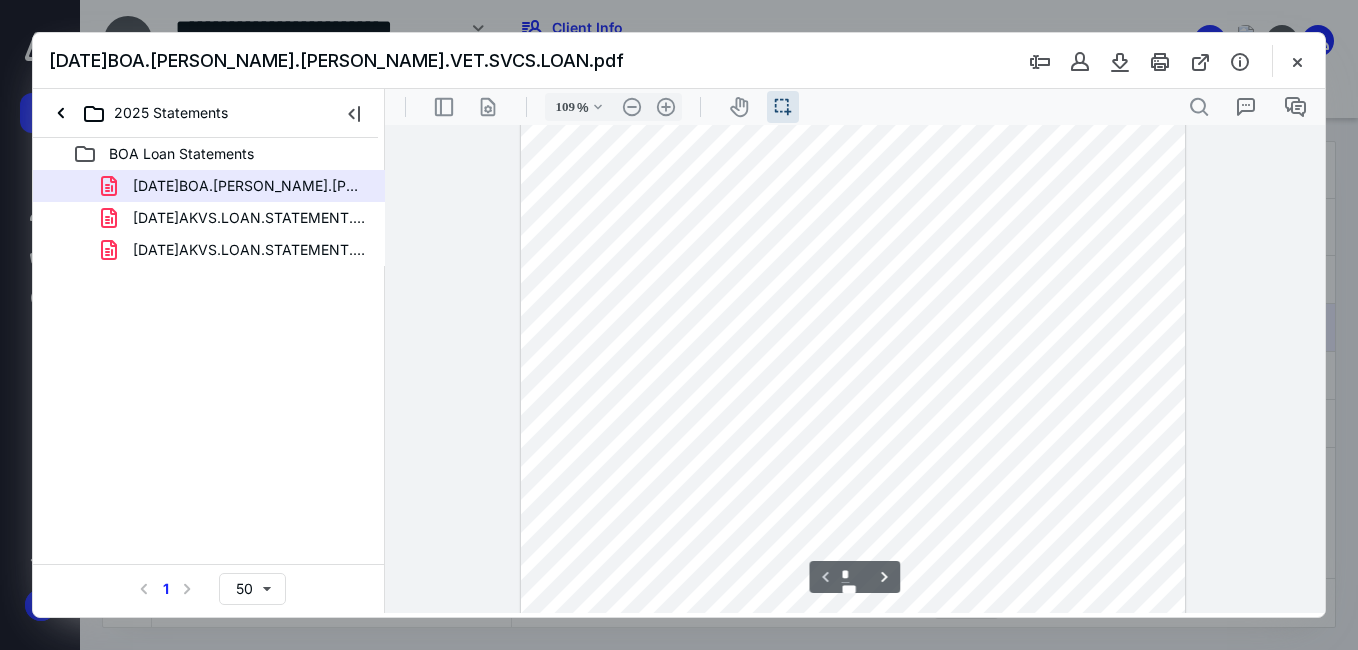 scroll, scrollTop: 0, scrollLeft: 0, axis: both 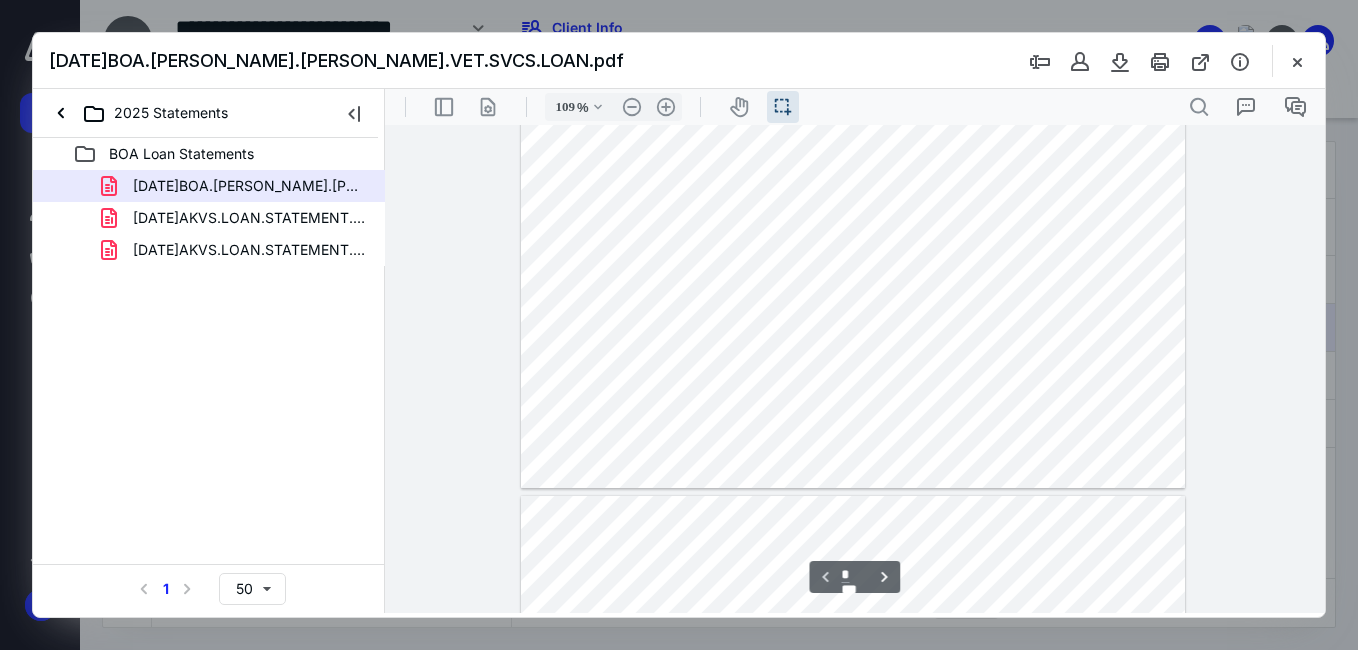 type on "*" 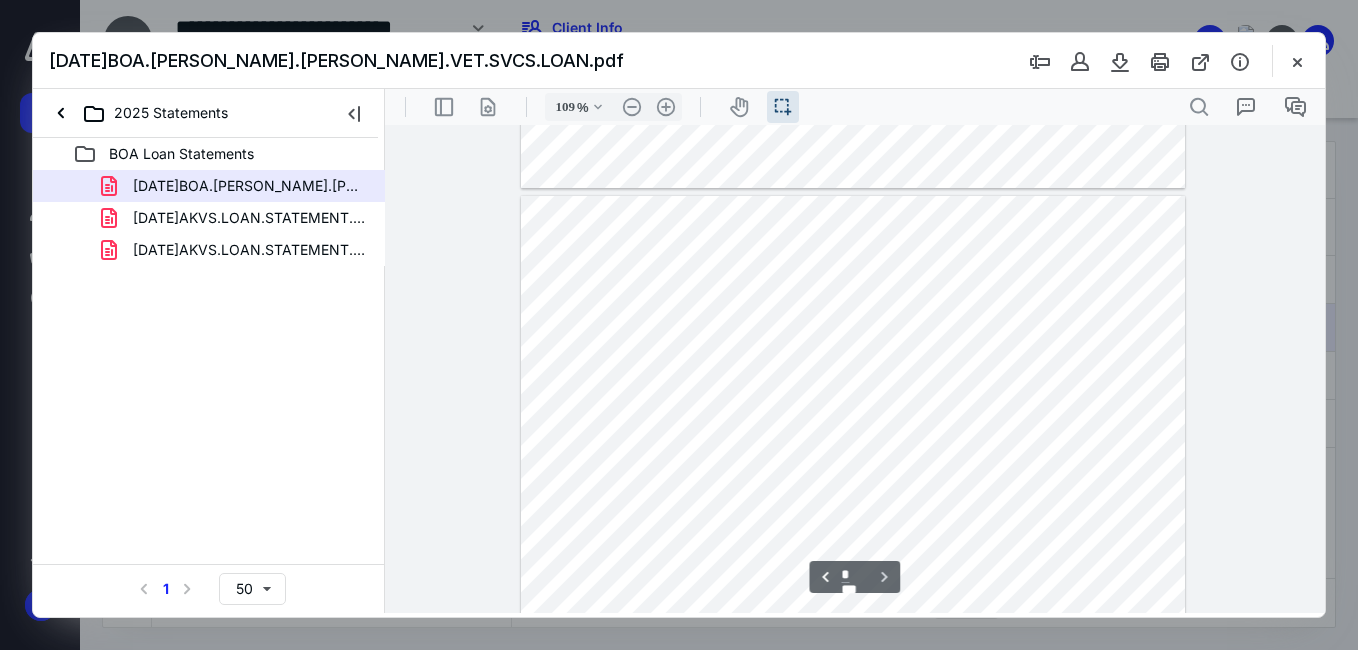 scroll, scrollTop: 900, scrollLeft: 0, axis: vertical 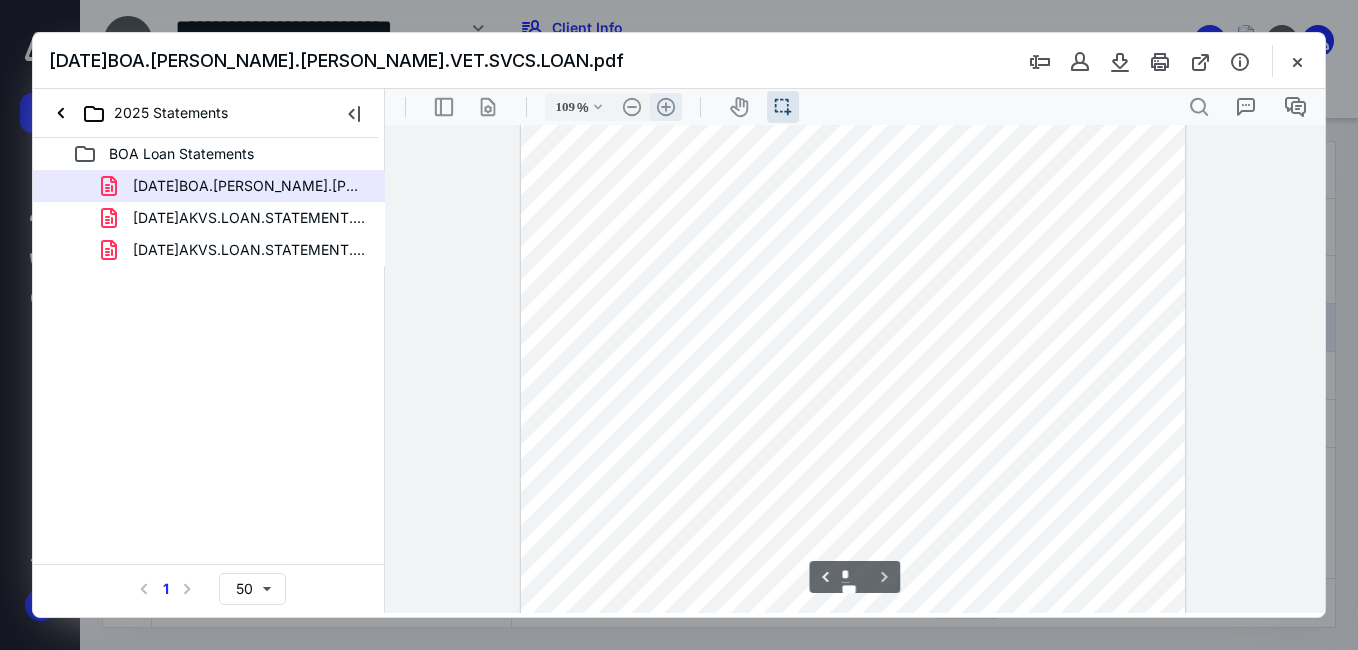click on ".cls-1{fill:#abb0c4;} icon - header - zoom - in - line" at bounding box center (666, 107) 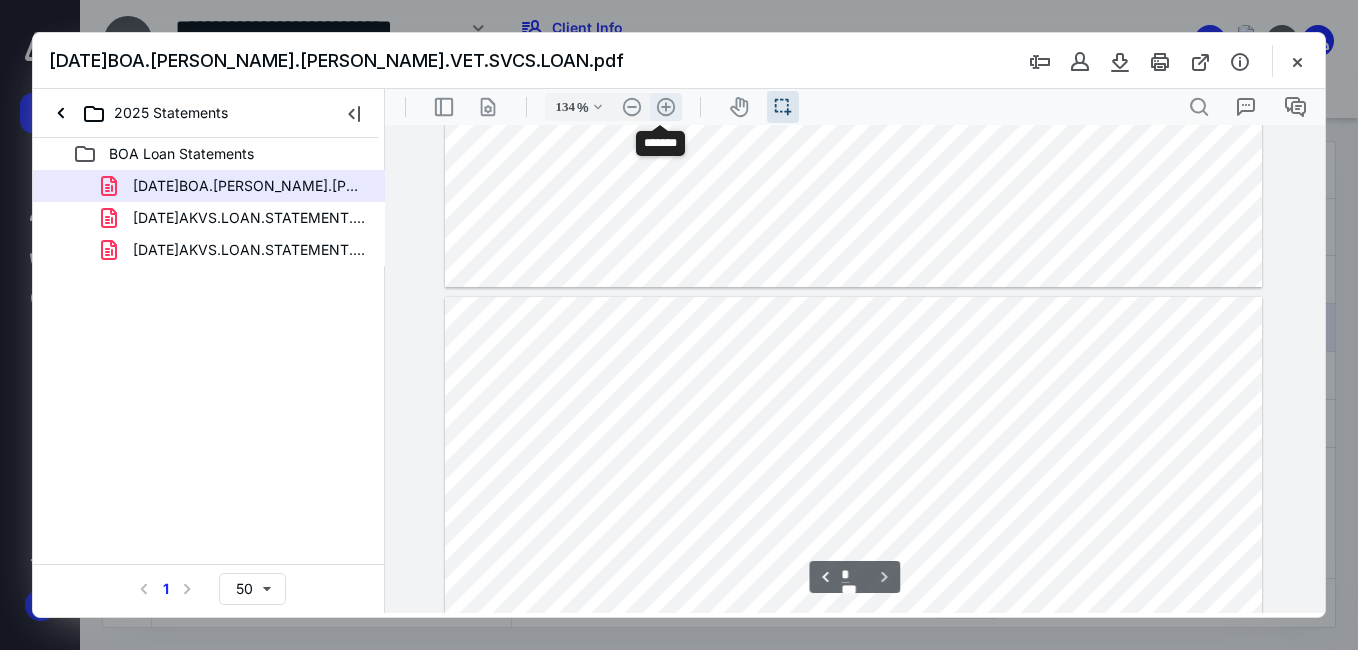 scroll, scrollTop: 1159, scrollLeft: 0, axis: vertical 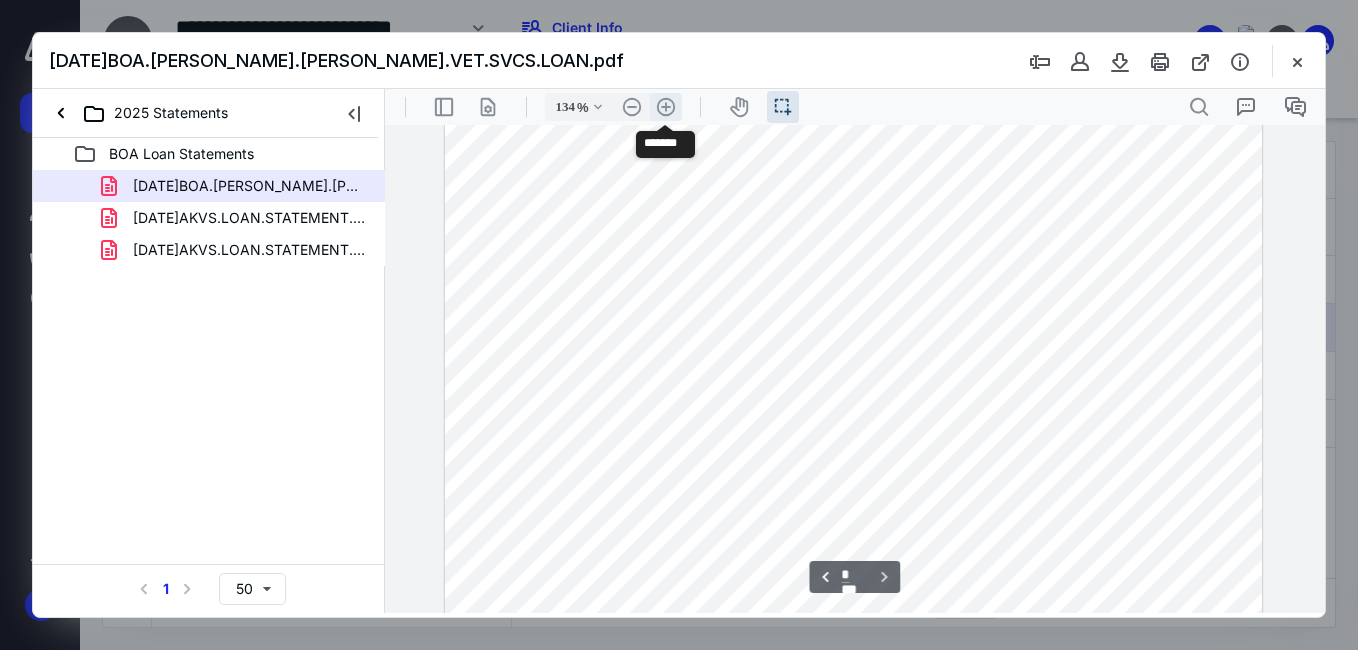 click on ".cls-1{fill:#abb0c4;} icon - header - zoom - in - line" at bounding box center [666, 107] 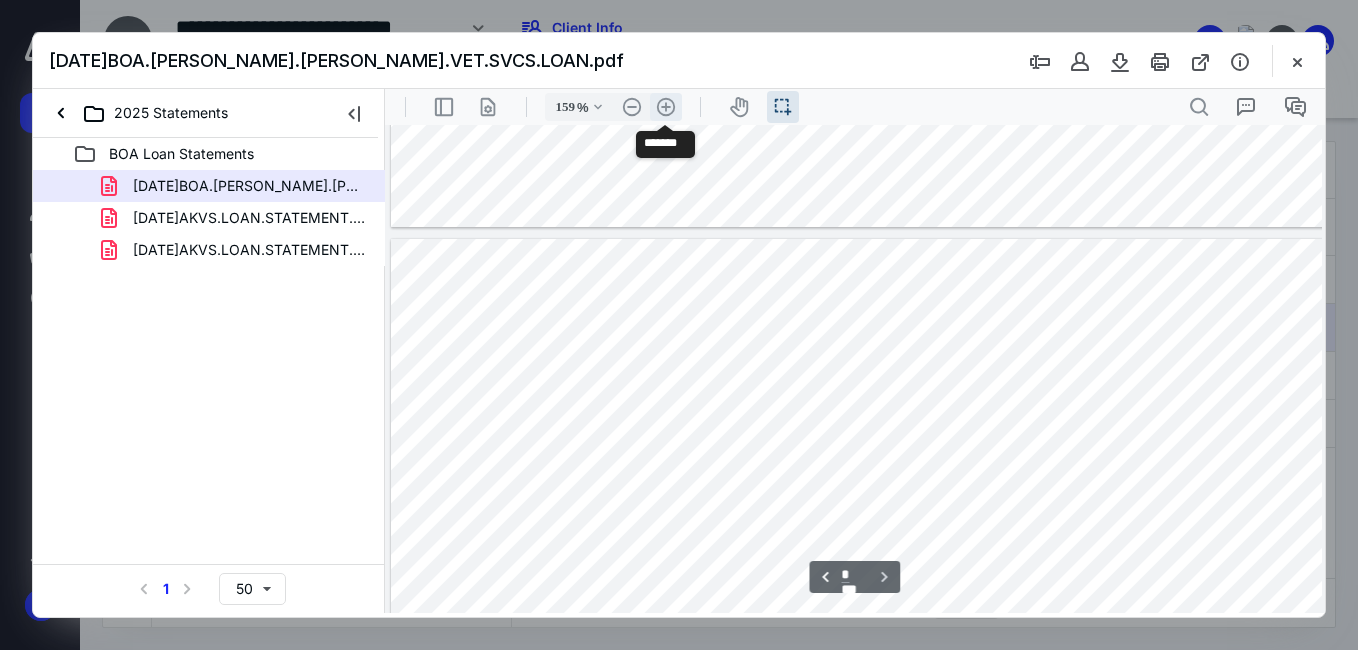 scroll, scrollTop: 1418, scrollLeft: 27, axis: both 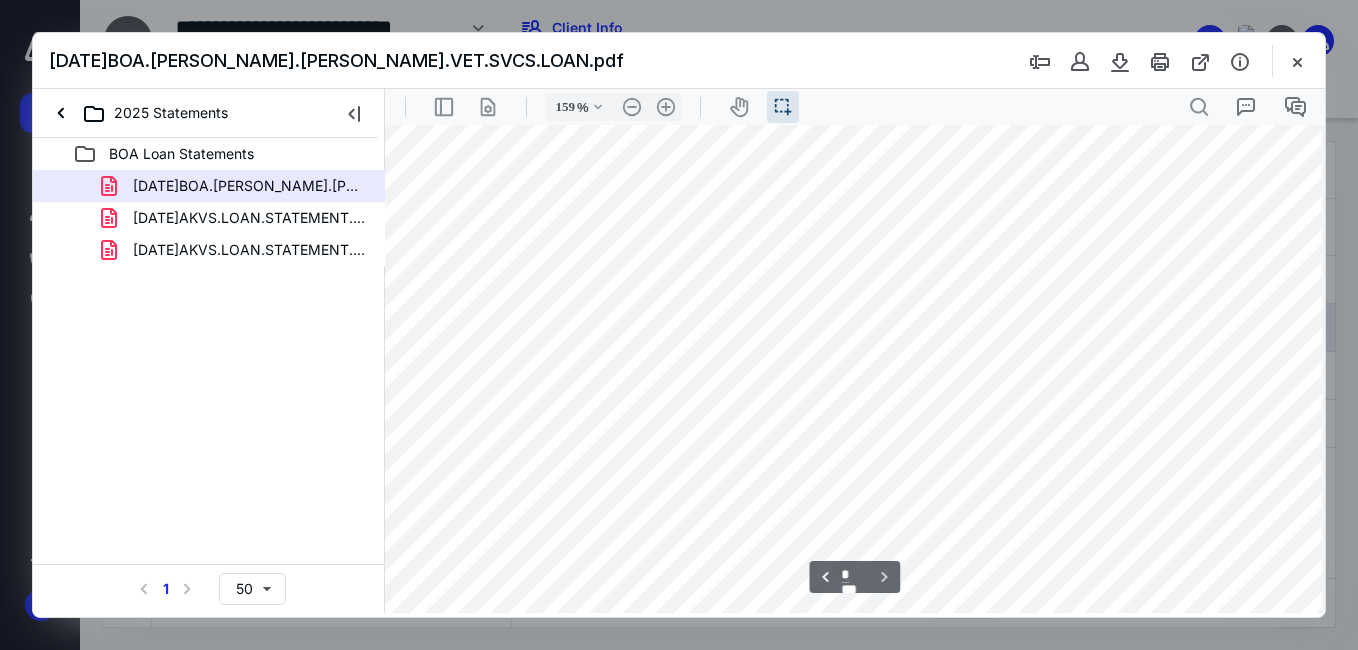 click at bounding box center (849, 607) 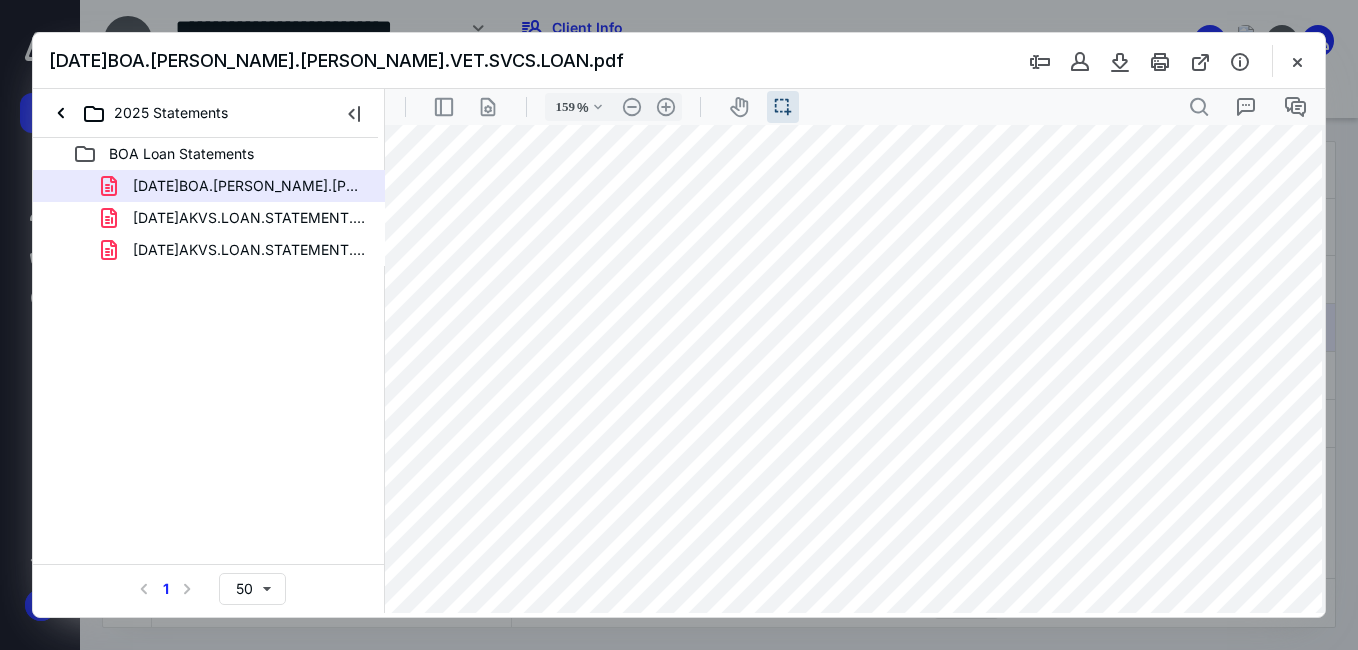 drag, startPoint x: 209, startPoint y: 204, endPoint x: 265, endPoint y: 267, distance: 84.29116 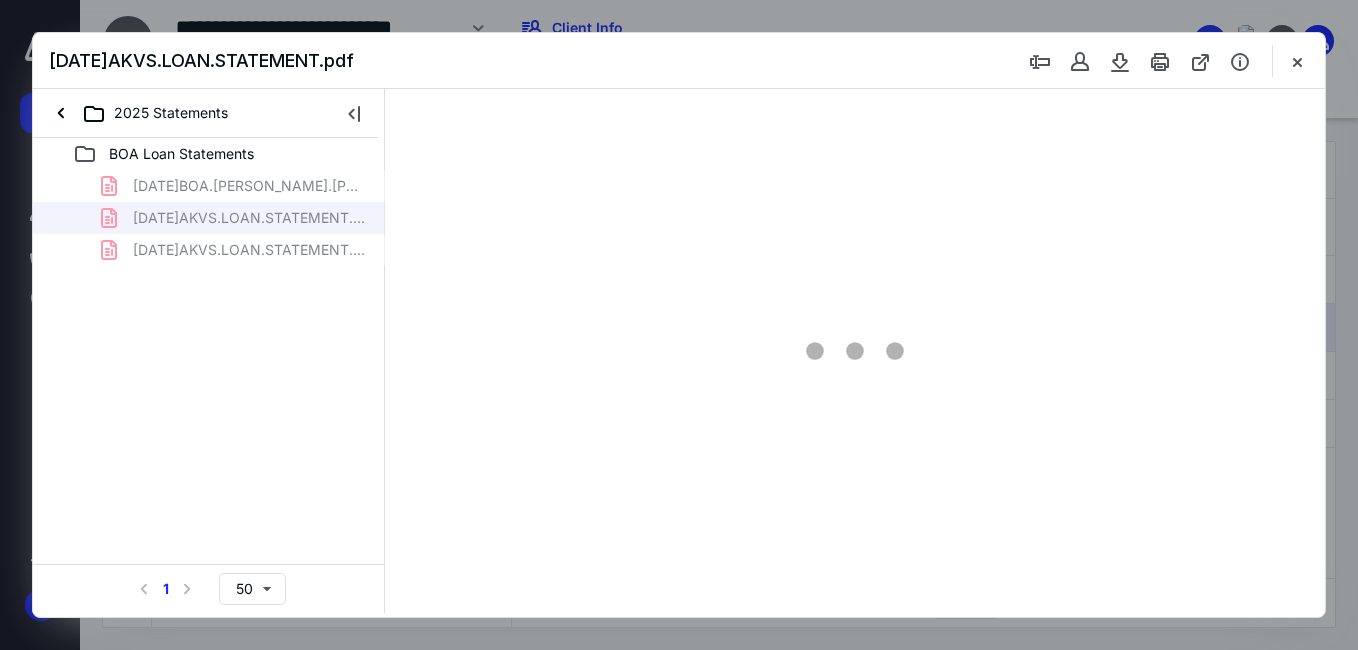 scroll, scrollTop: 38, scrollLeft: 0, axis: vertical 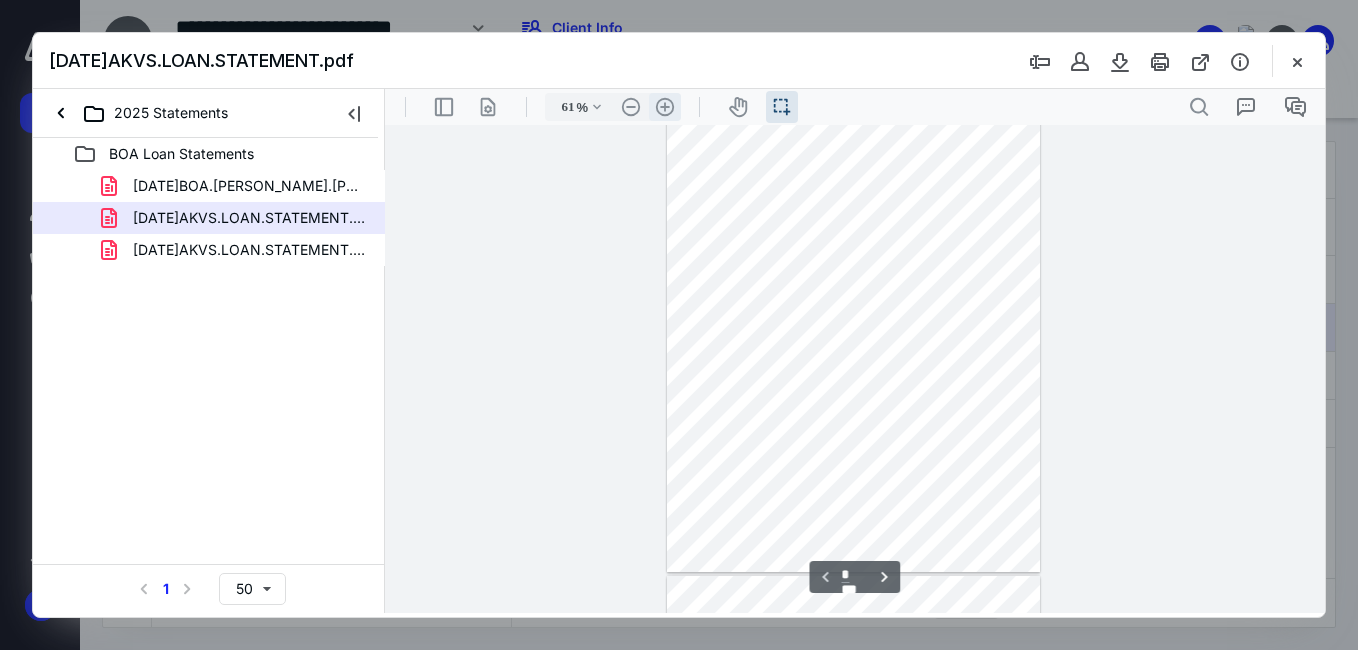 click on ".cls-1{fill:#abb0c4;} icon - header - zoom - in - line" at bounding box center [665, 107] 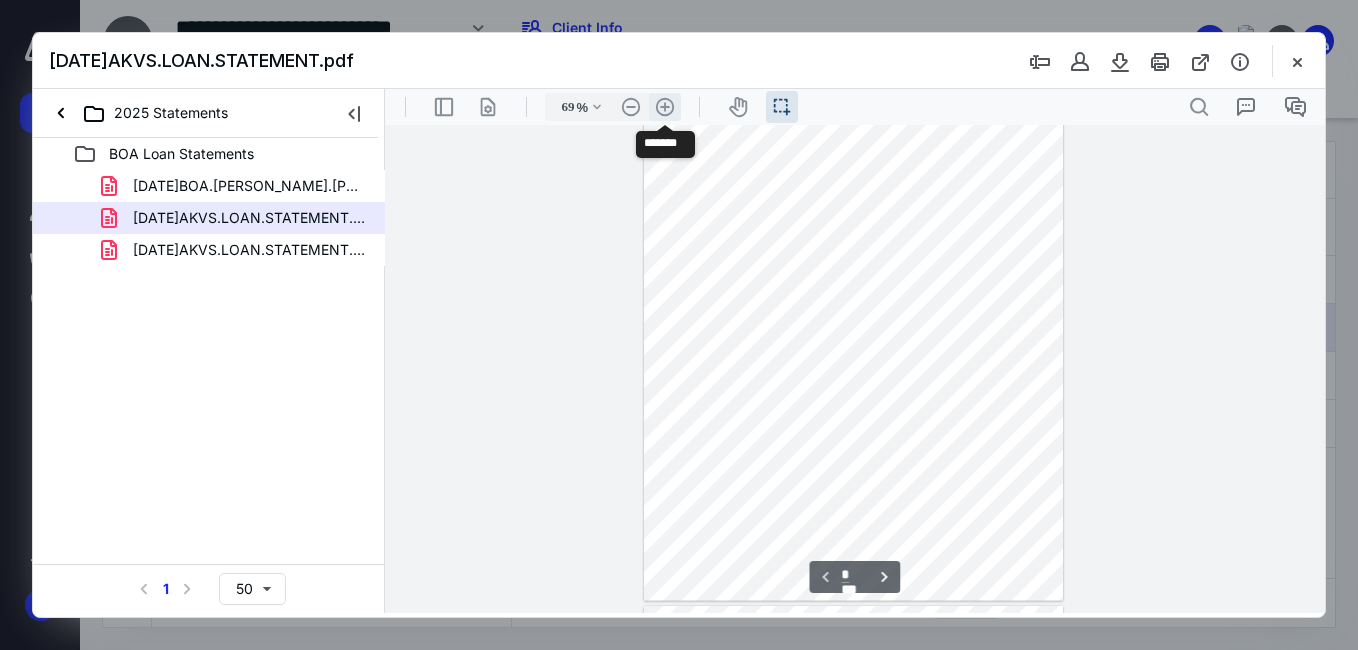 click on ".cls-1{fill:#abb0c4;} icon - header - zoom - in - line" at bounding box center [665, 107] 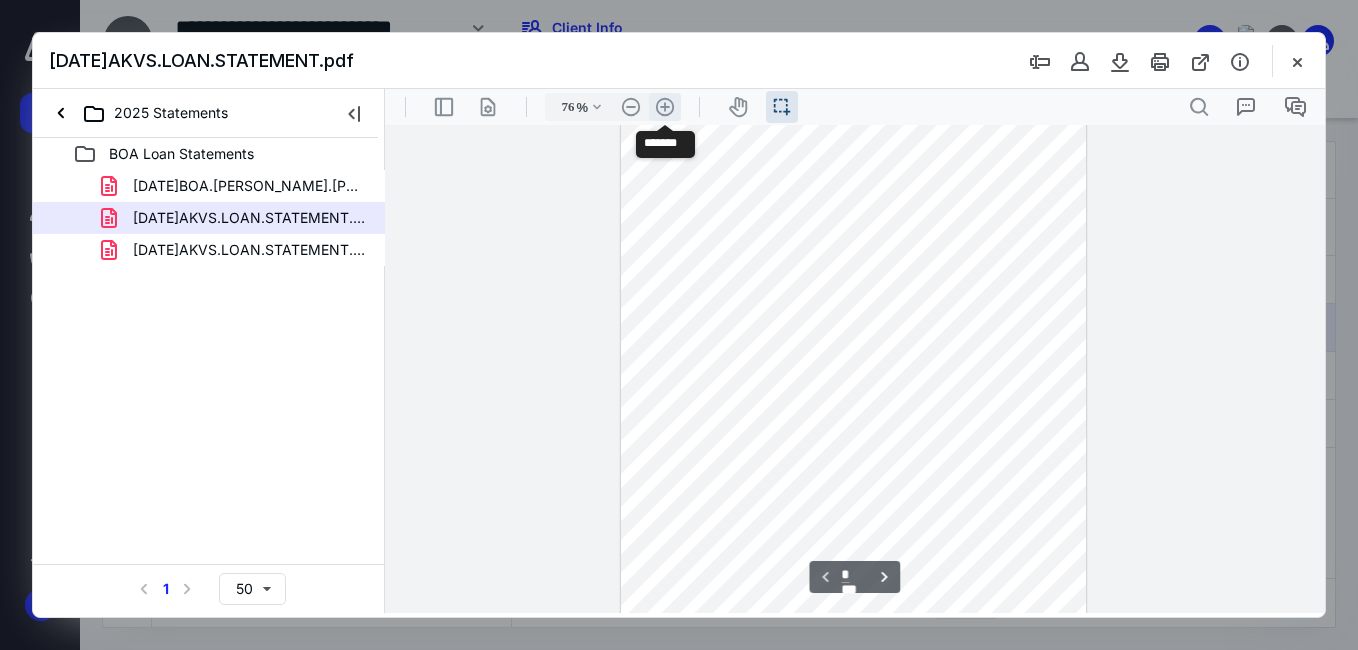 click on ".cls-1{fill:#abb0c4;} icon - header - zoom - in - line" at bounding box center [665, 107] 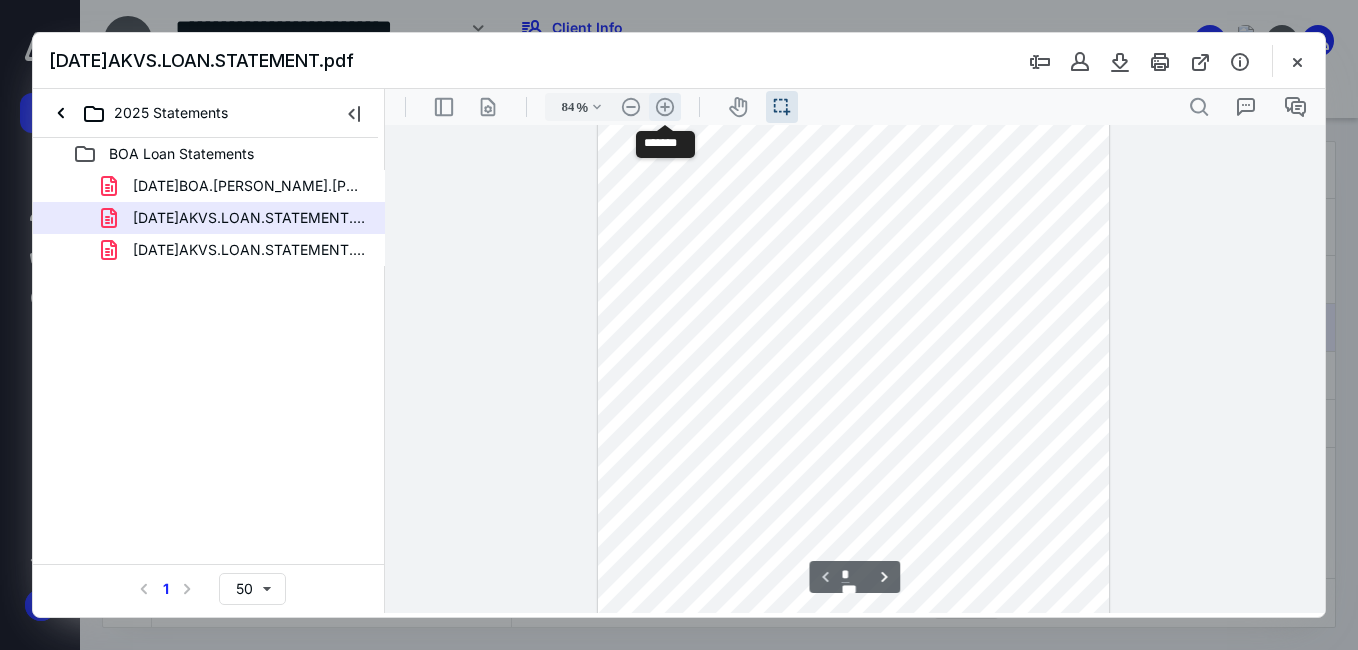 click on ".cls-1{fill:#abb0c4;} icon - header - zoom - in - line" at bounding box center [665, 107] 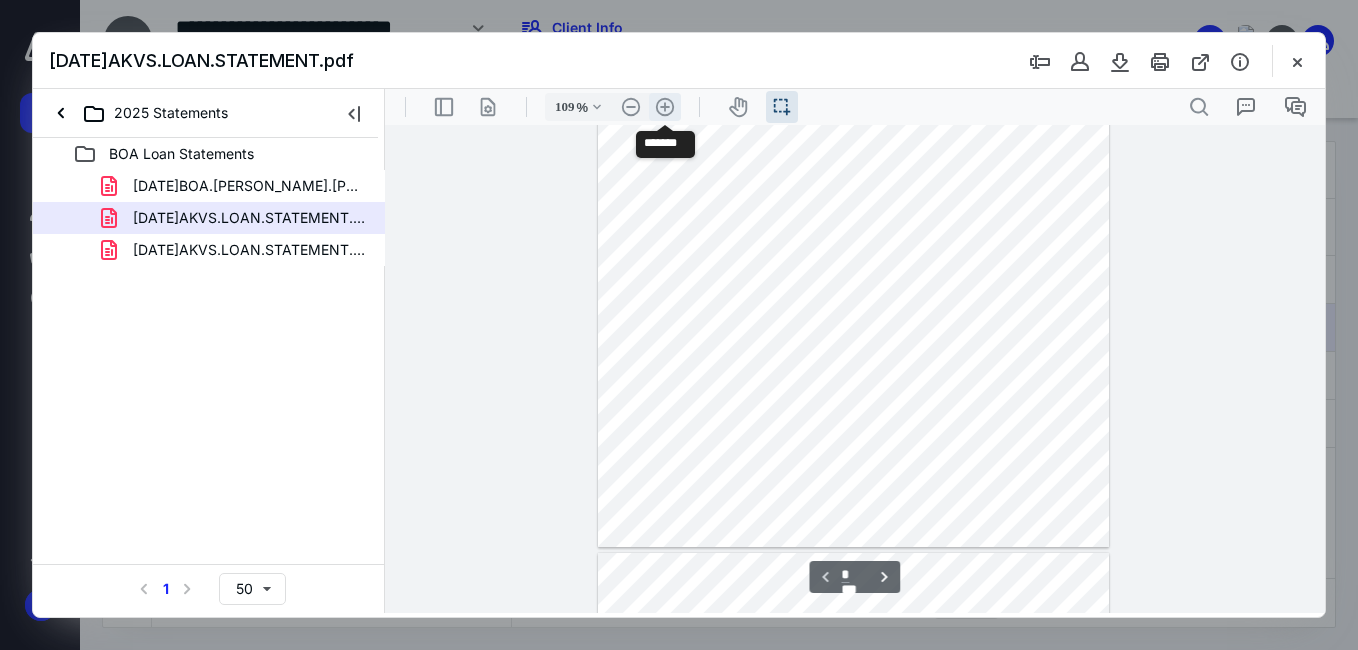 click on ".cls-1{fill:#abb0c4;} icon - header - zoom - in - line" at bounding box center [665, 107] 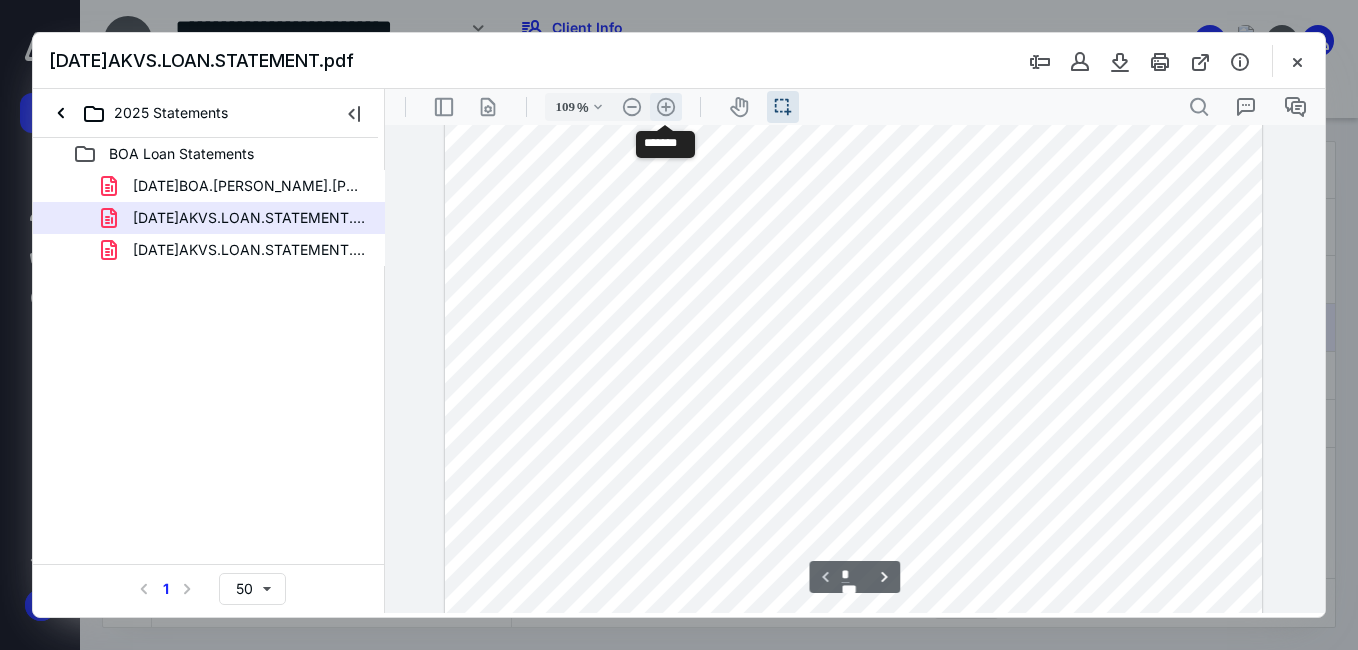 type on "134" 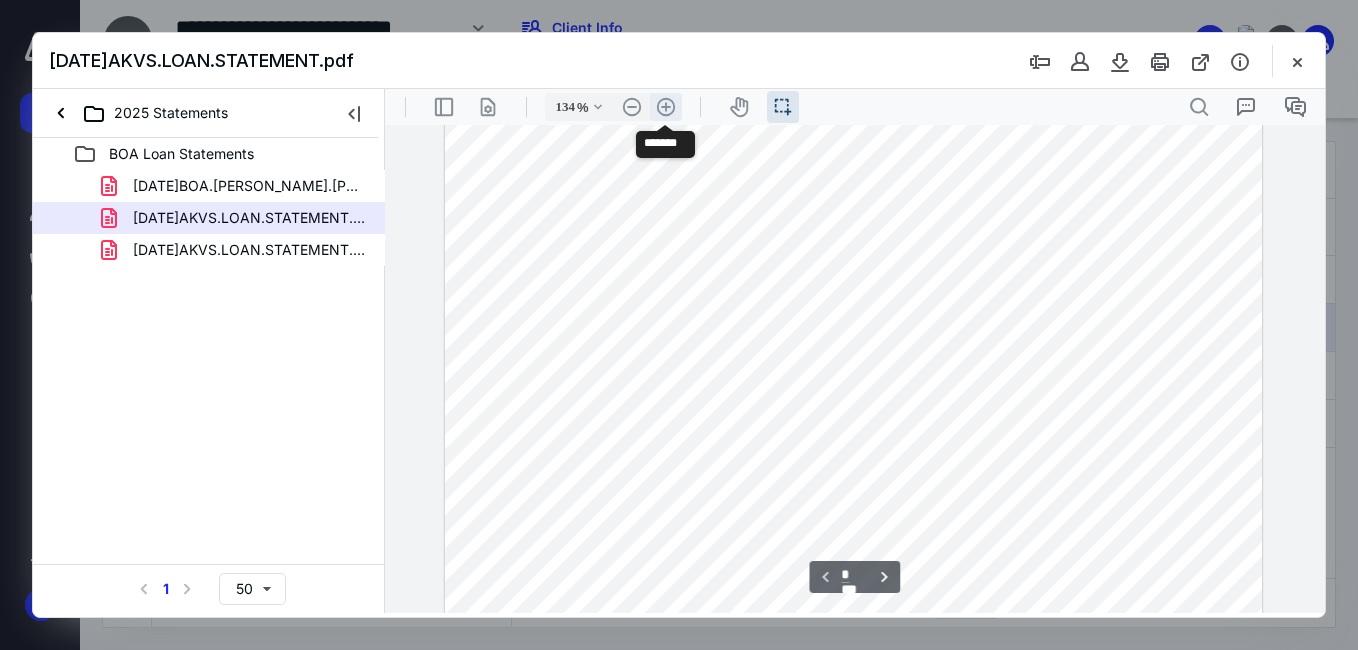 scroll, scrollTop: 350, scrollLeft: 0, axis: vertical 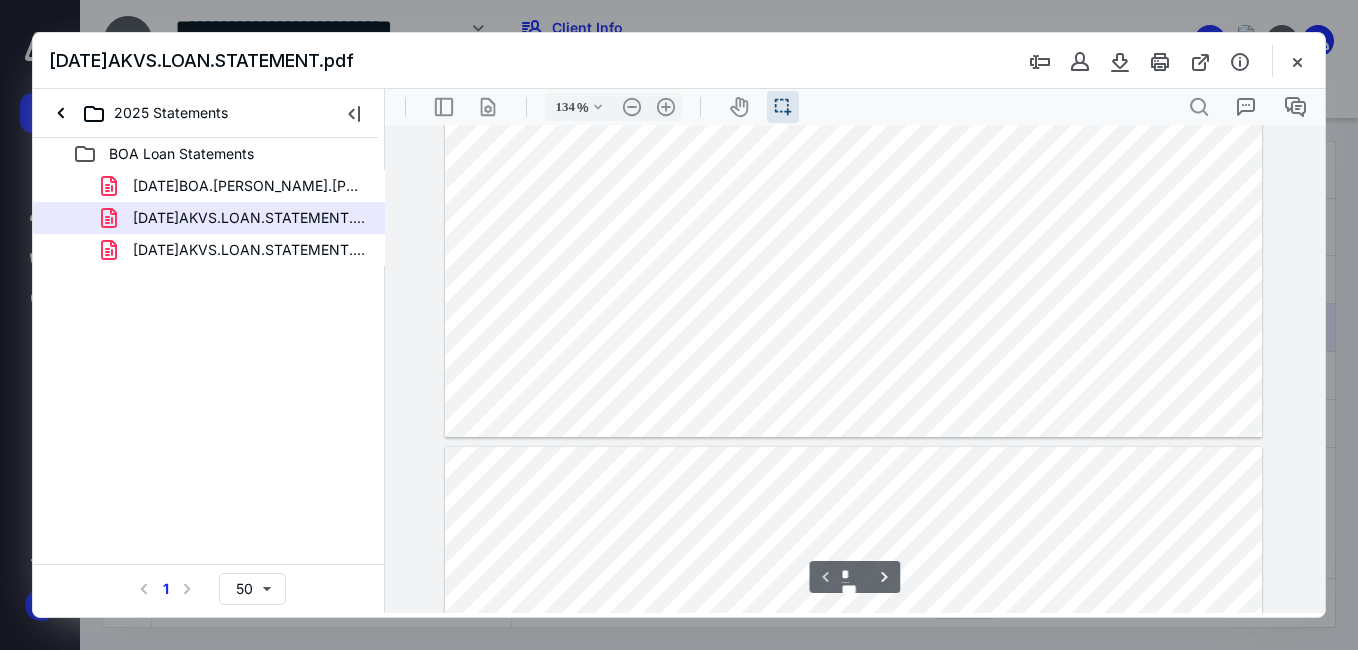 type on "*" 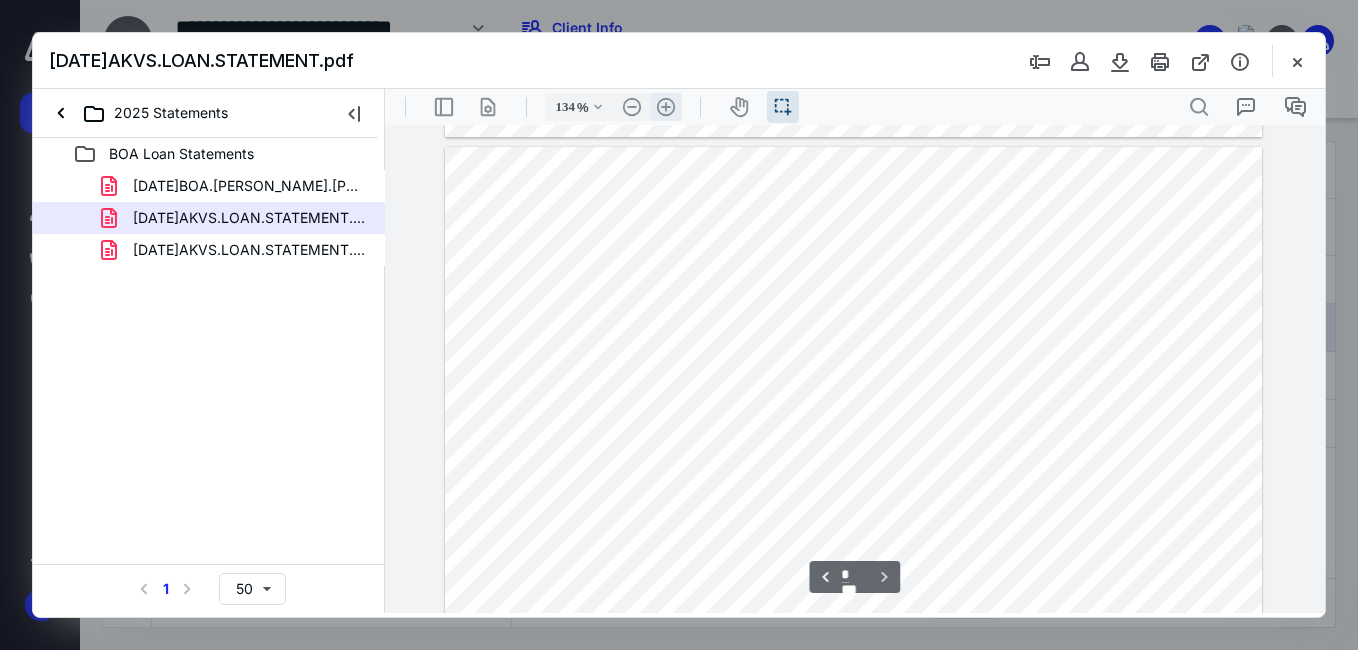 click on ".cls-1{fill:#abb0c4;} icon - header - zoom - in - line" at bounding box center (666, 107) 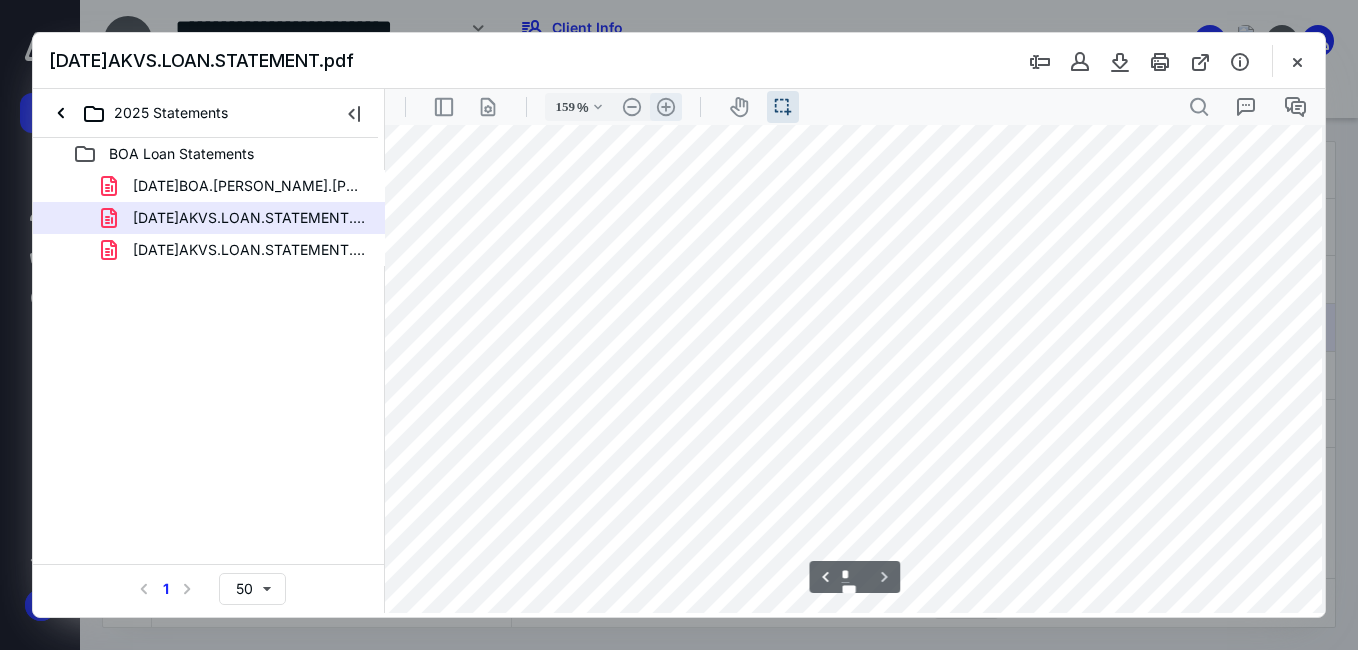 click on ".cls-1{fill:#abb0c4;} icon - header - zoom - in - line" at bounding box center [666, 107] 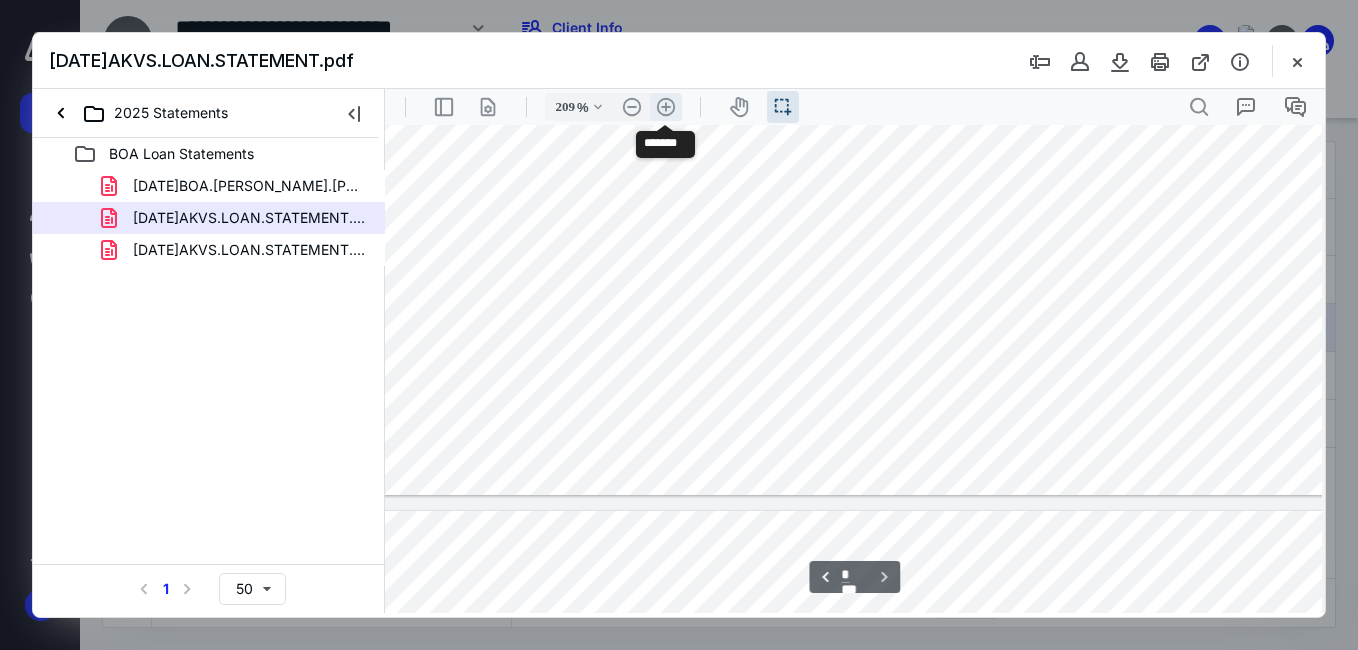 scroll, scrollTop: 1767, scrollLeft: 184, axis: both 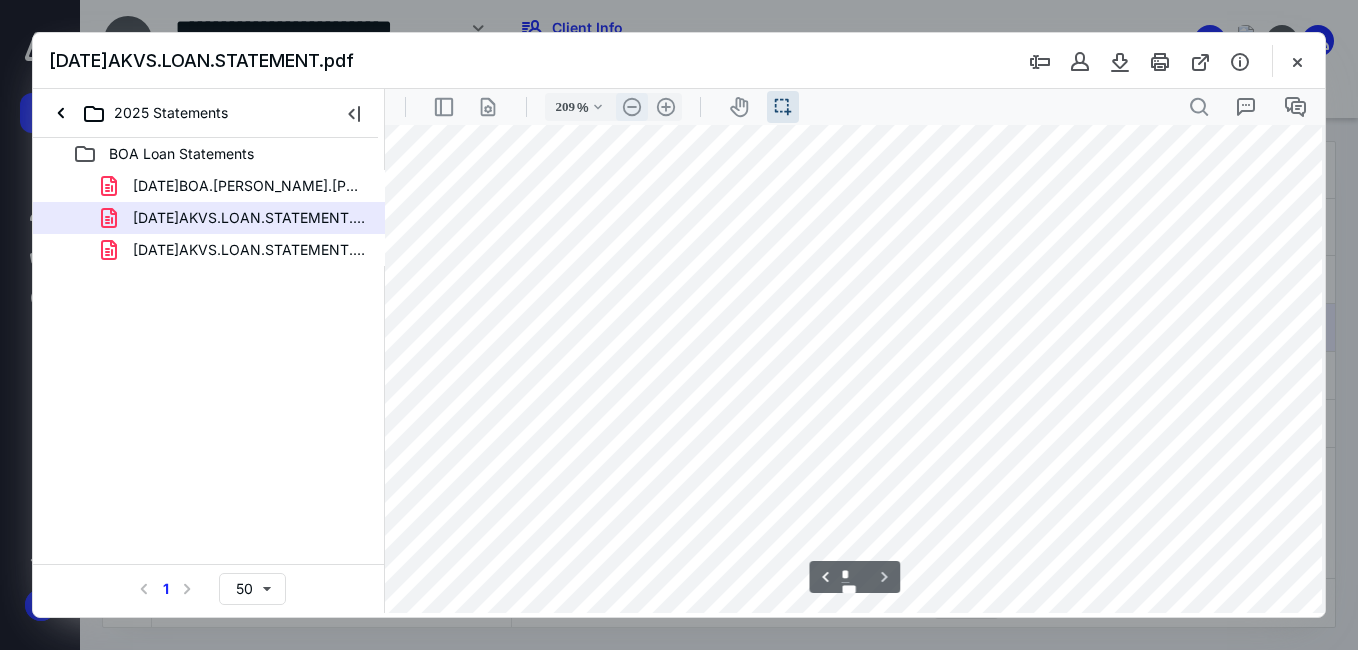 click on ".cls-1{fill:#abb0c4;} icon - header - zoom - out - line" at bounding box center [632, 107] 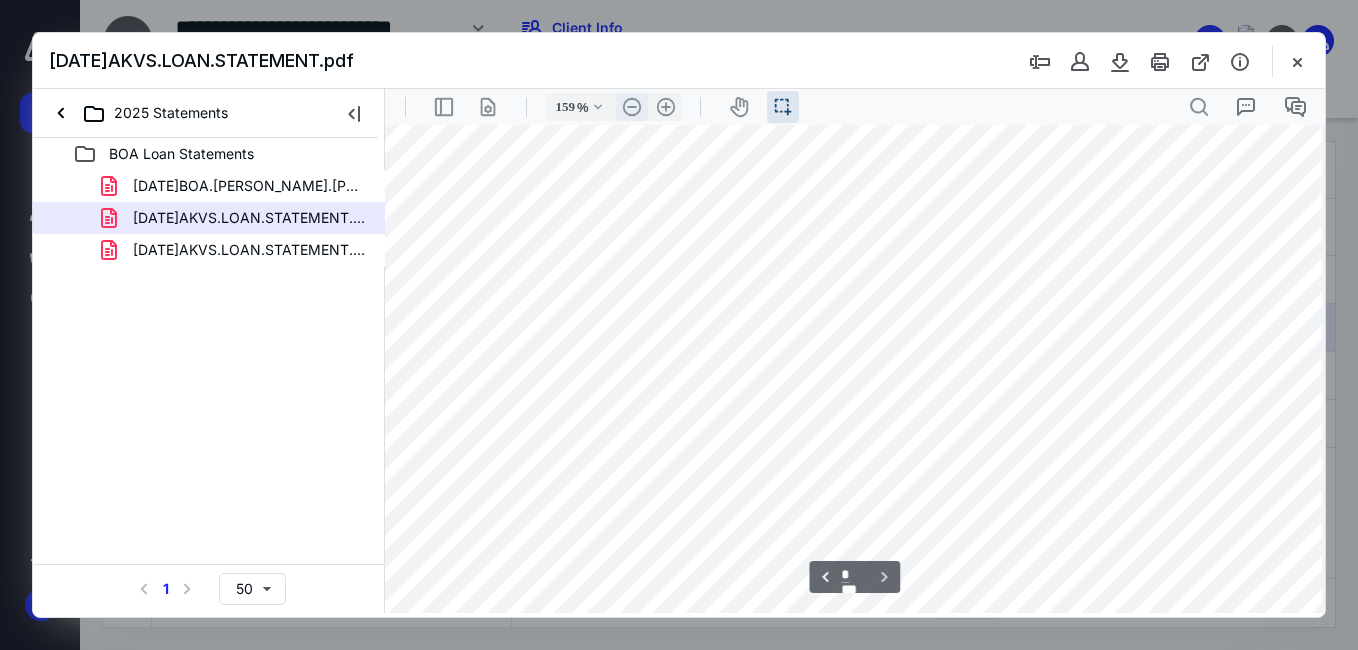scroll, scrollTop: 1289, scrollLeft: 27, axis: both 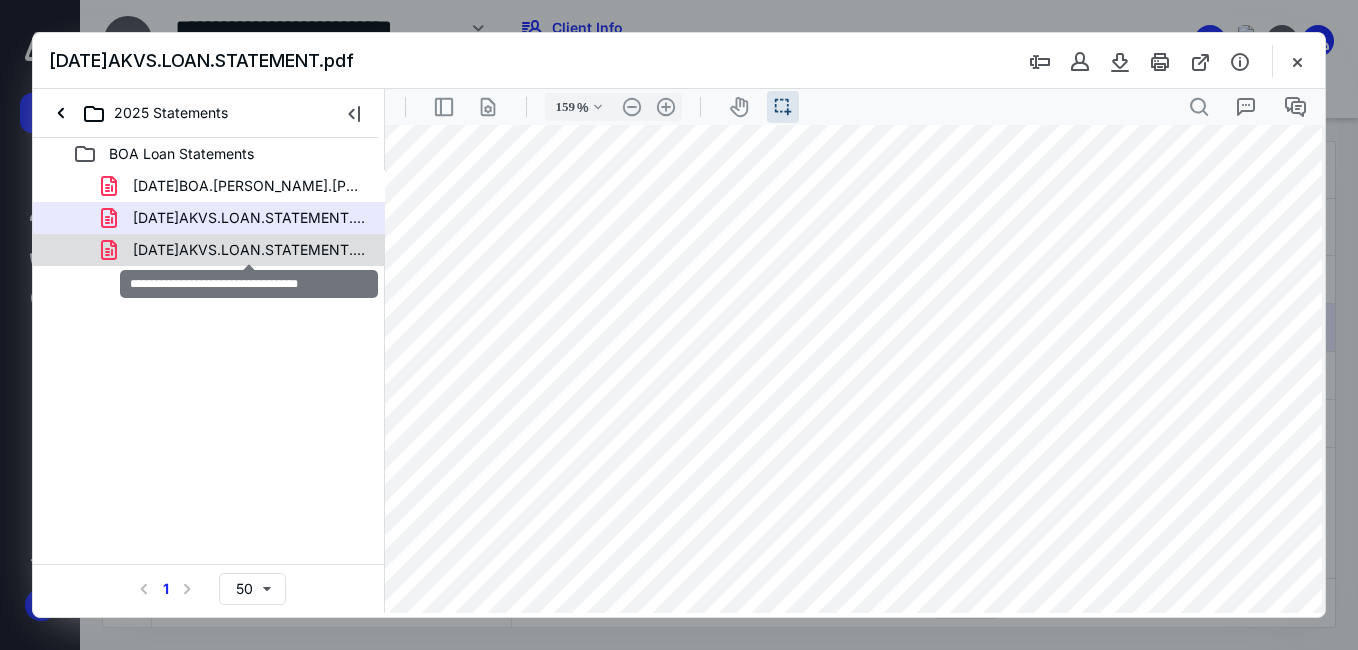 click on "2025.07.15.AKVS.LOAN.STATEMENT.pdf" at bounding box center (249, 250) 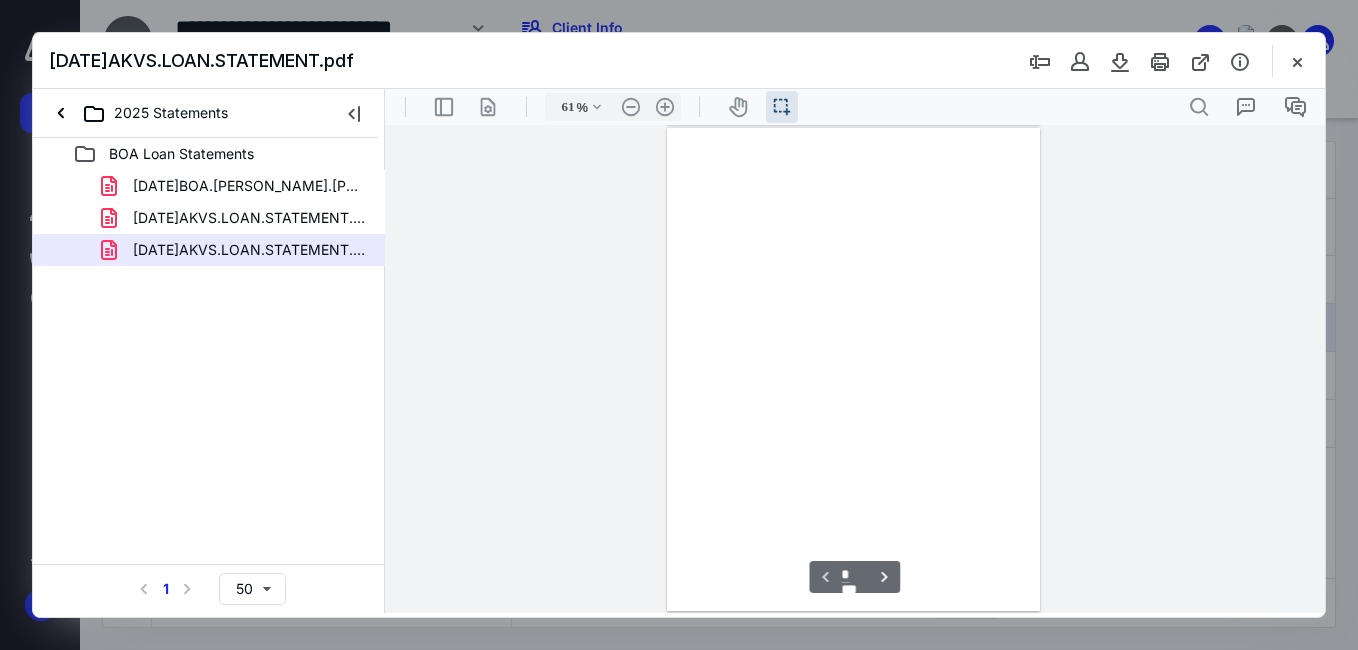 scroll, scrollTop: 38, scrollLeft: 0, axis: vertical 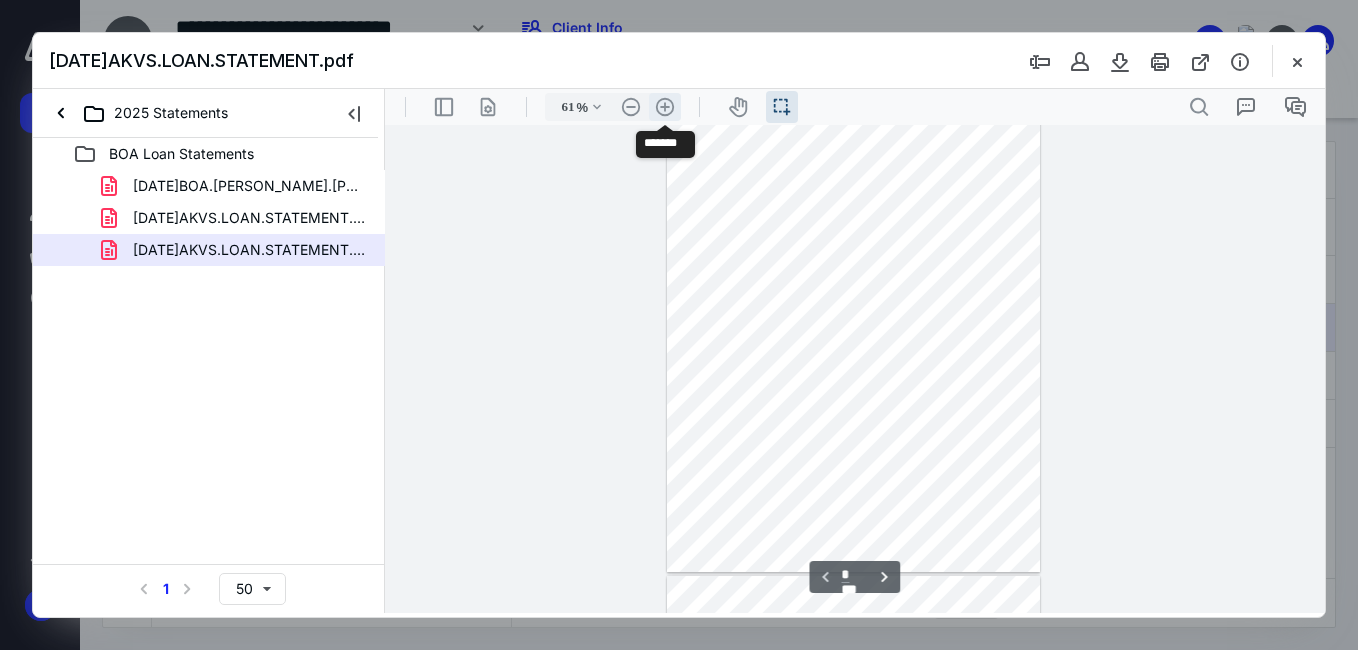 click on ".cls-1{fill:#abb0c4;} icon - header - zoom - in - line" at bounding box center (665, 107) 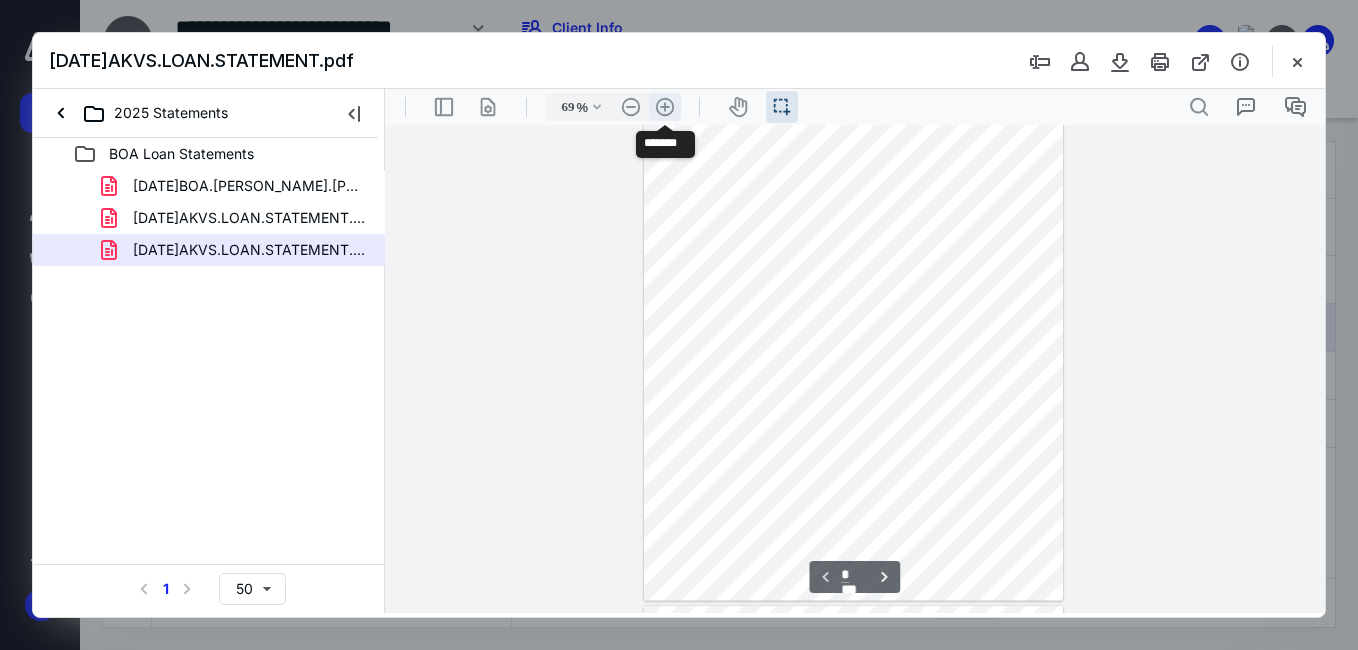 click on ".cls-1{fill:#abb0c4;} icon - header - zoom - in - line" at bounding box center [665, 107] 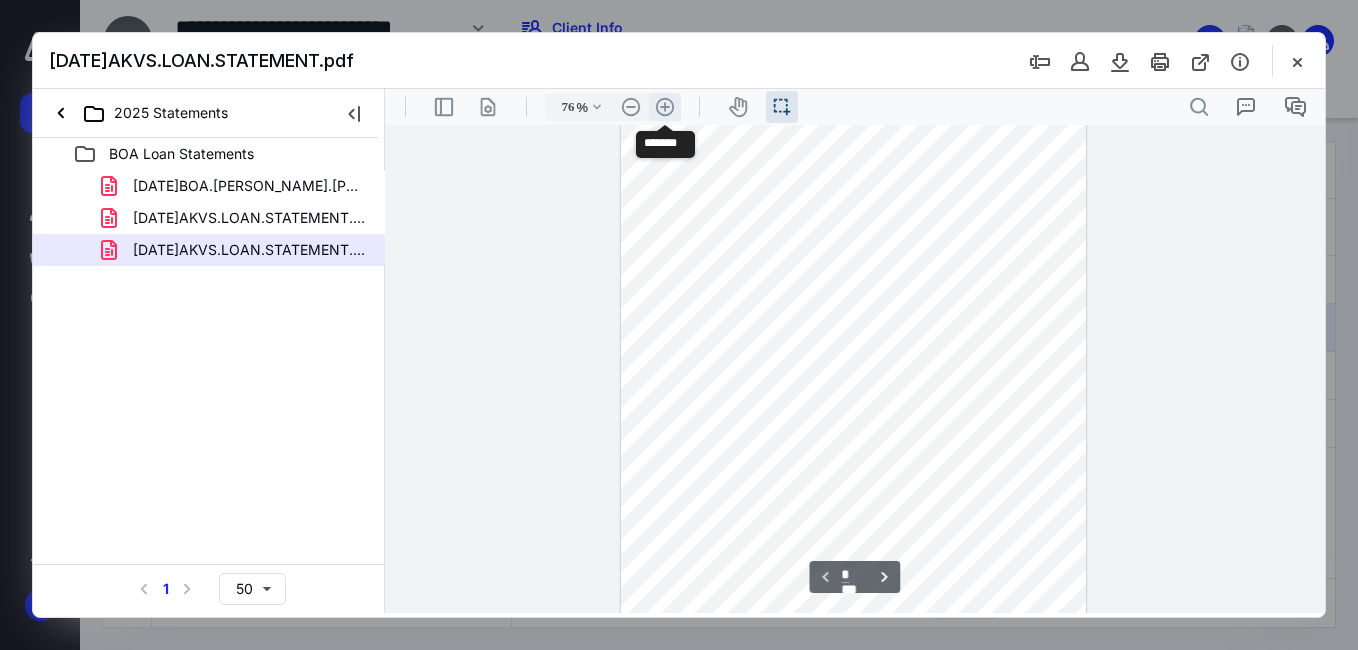 click on ".cls-1{fill:#abb0c4;} icon - header - zoom - in - line" at bounding box center (665, 107) 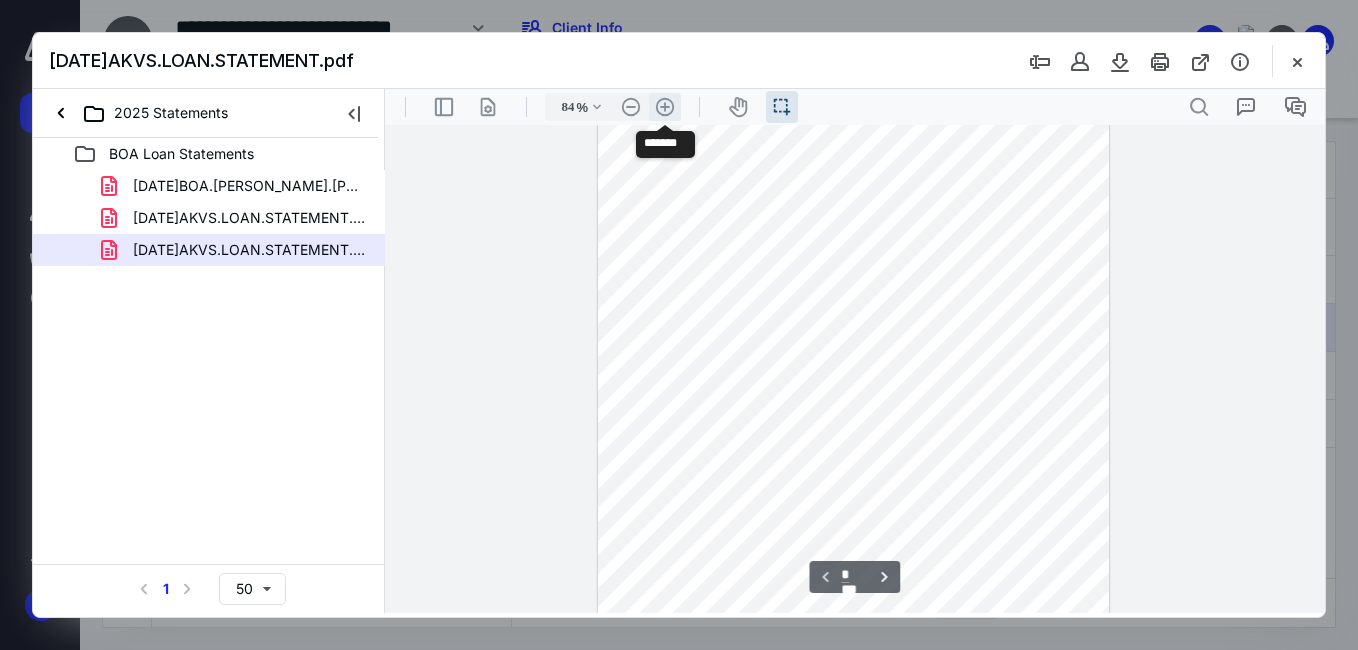 click on ".cls-1{fill:#abb0c4;} icon - header - zoom - in - line" at bounding box center (665, 107) 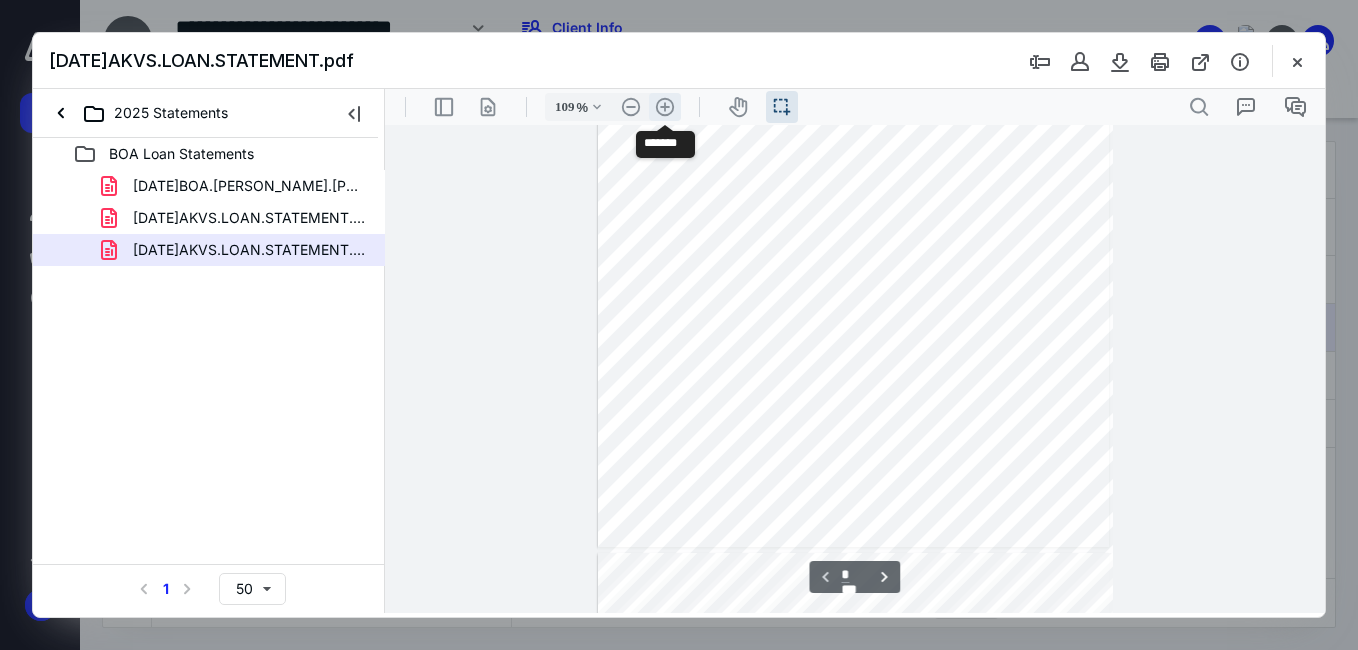 click on ".cls-1{fill:#abb0c4;} icon - header - zoom - in - line" at bounding box center [665, 107] 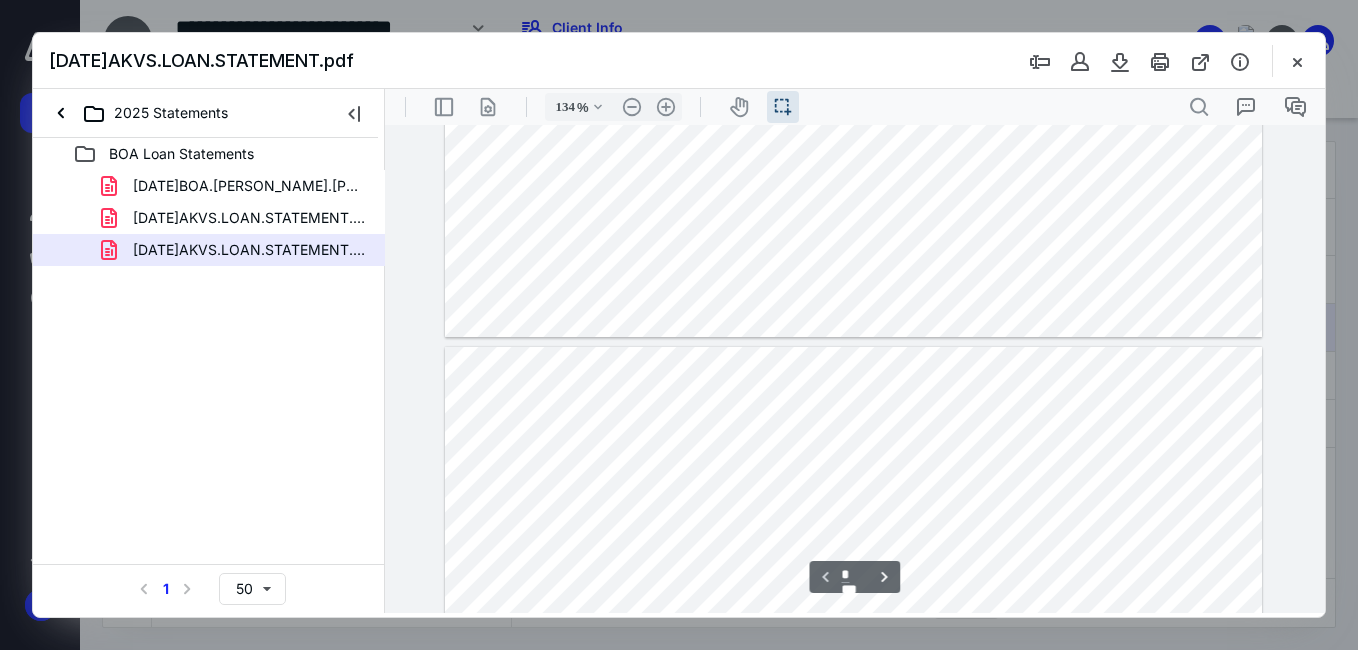 type on "*" 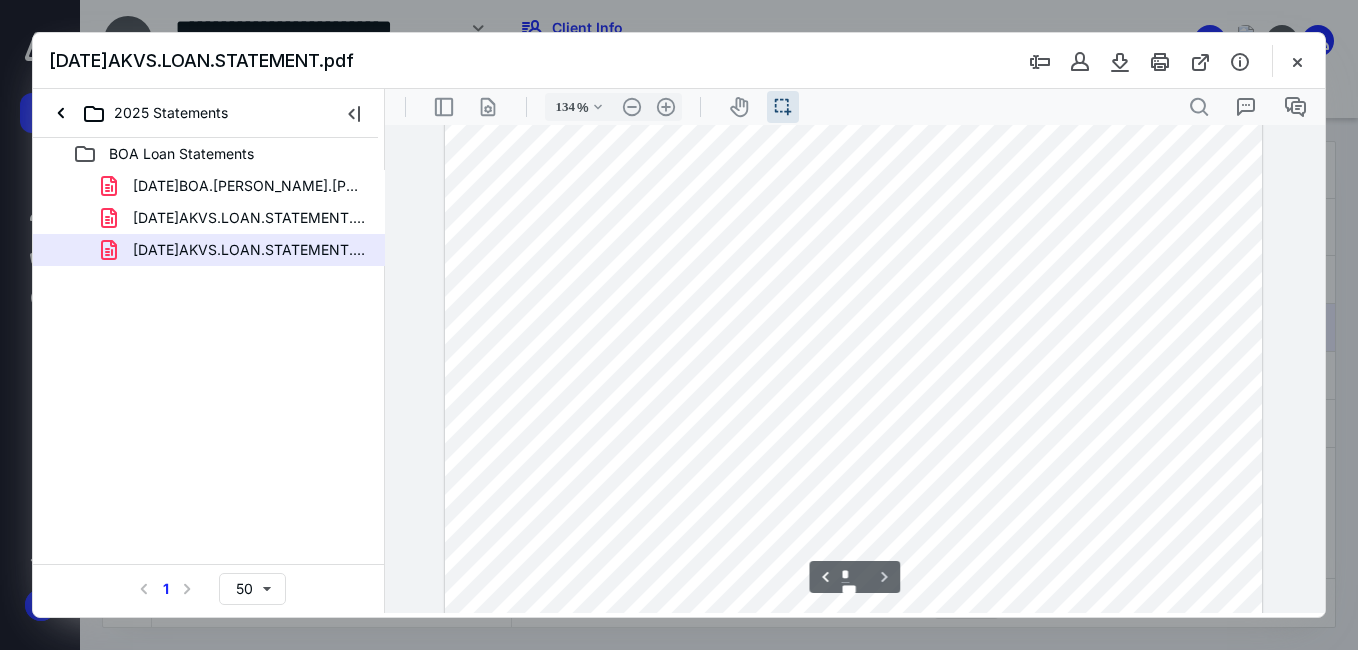 scroll, scrollTop: 1050, scrollLeft: 0, axis: vertical 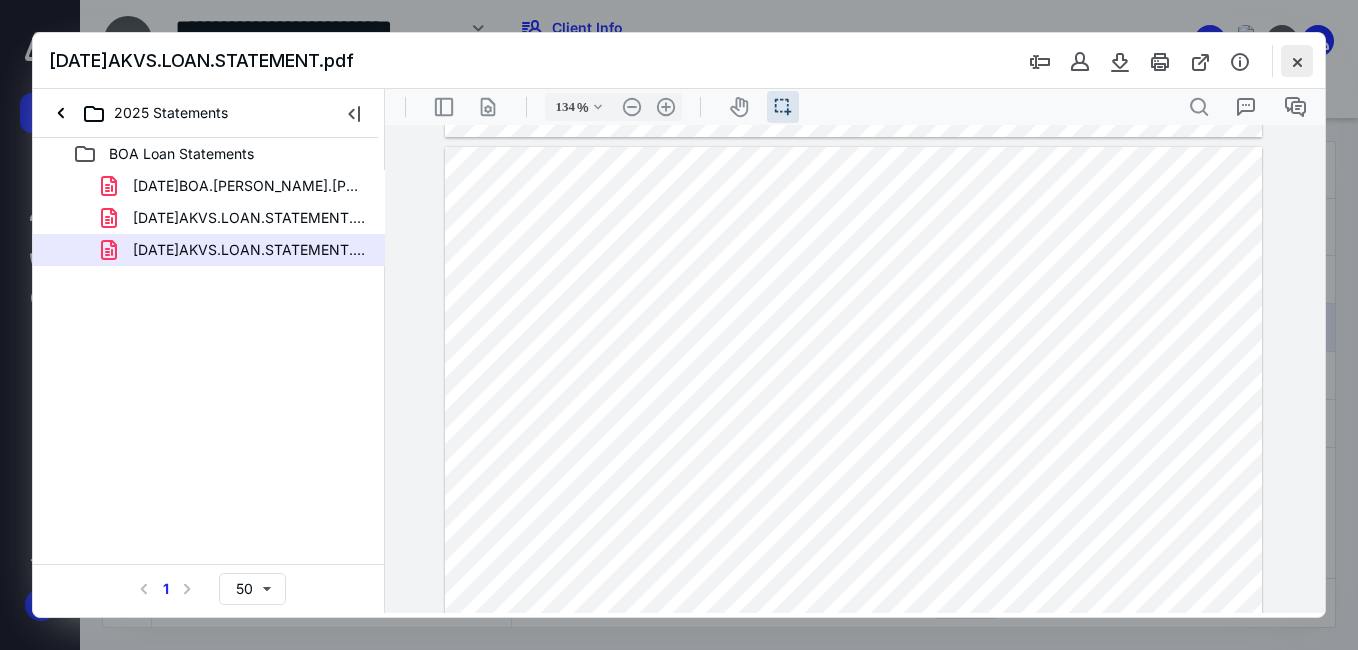 click at bounding box center [1297, 61] 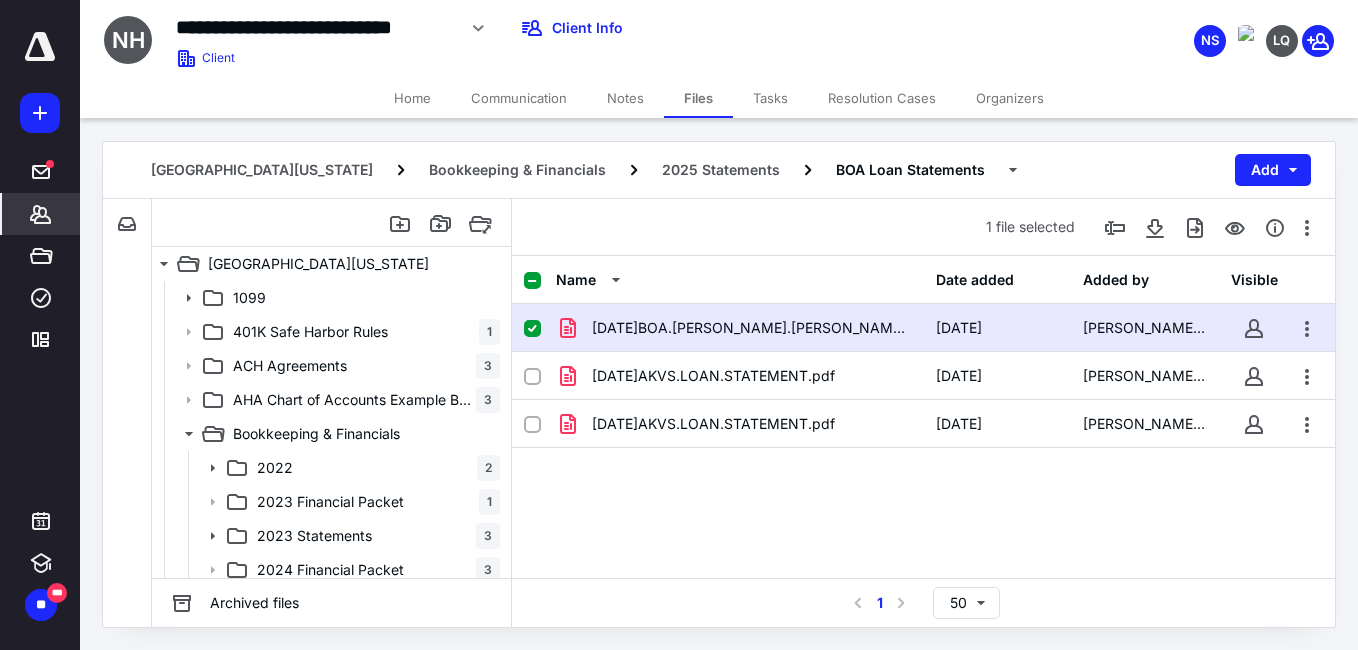 click 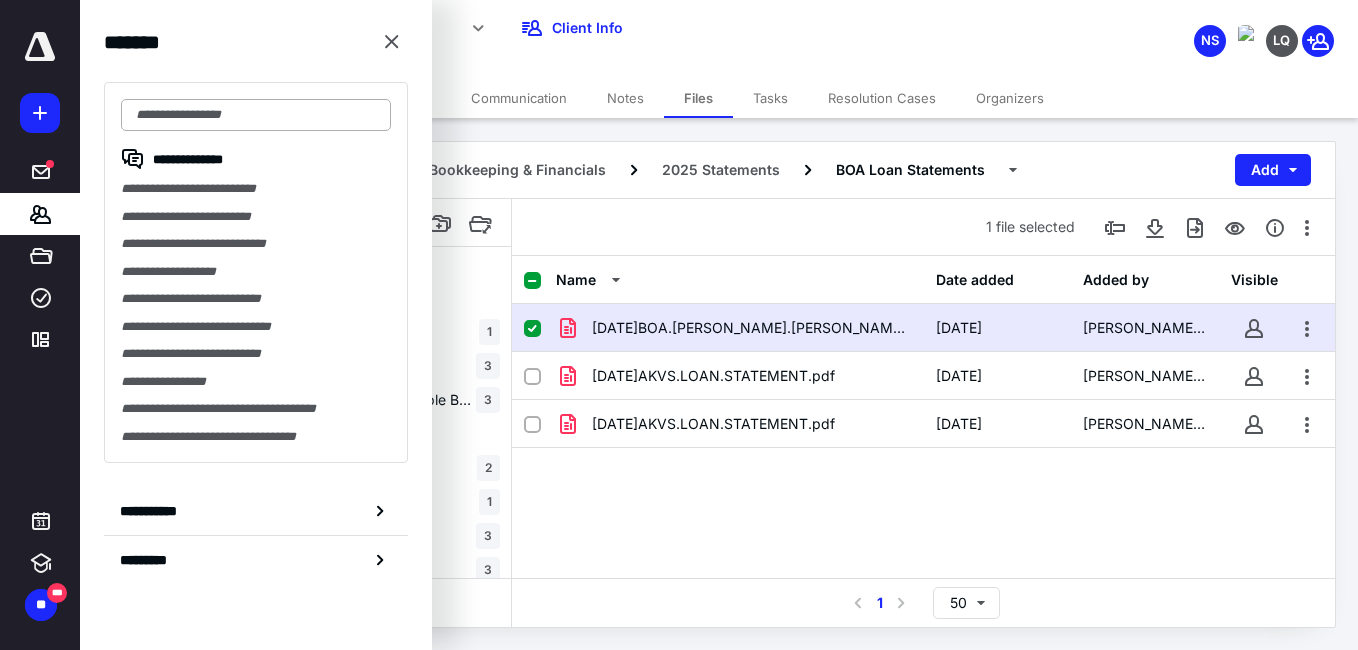 click at bounding box center [256, 115] 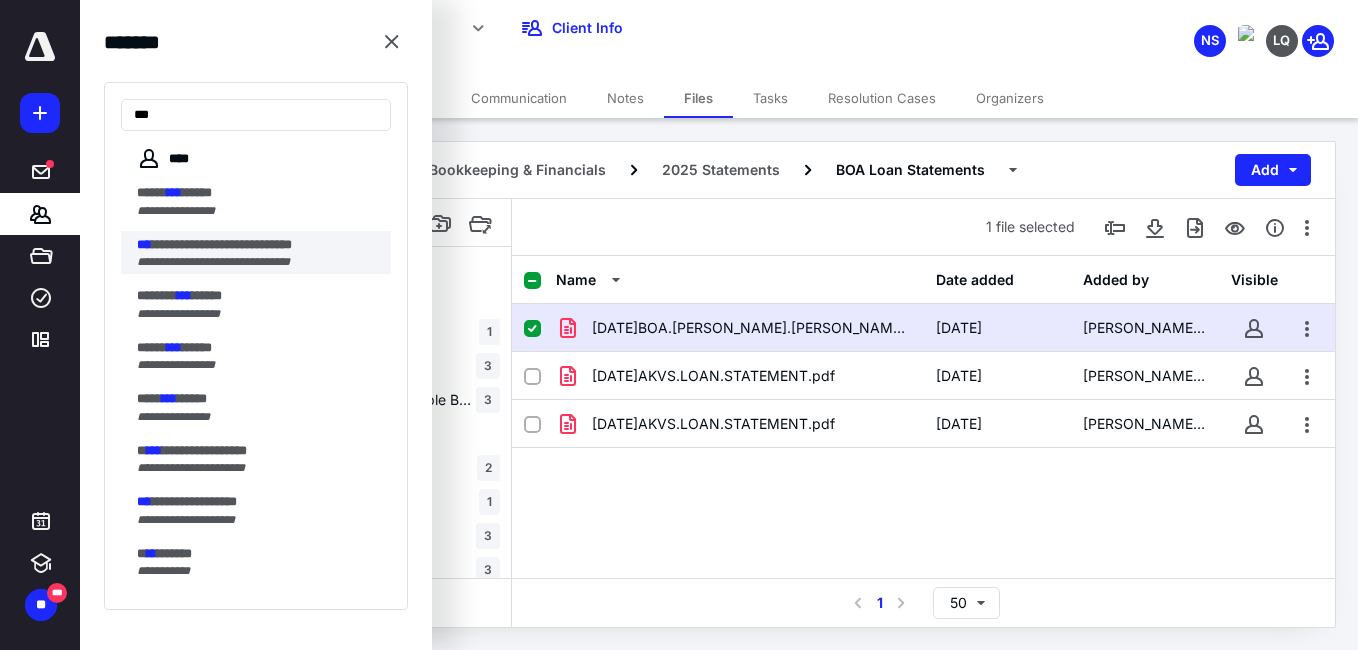 type on "***" 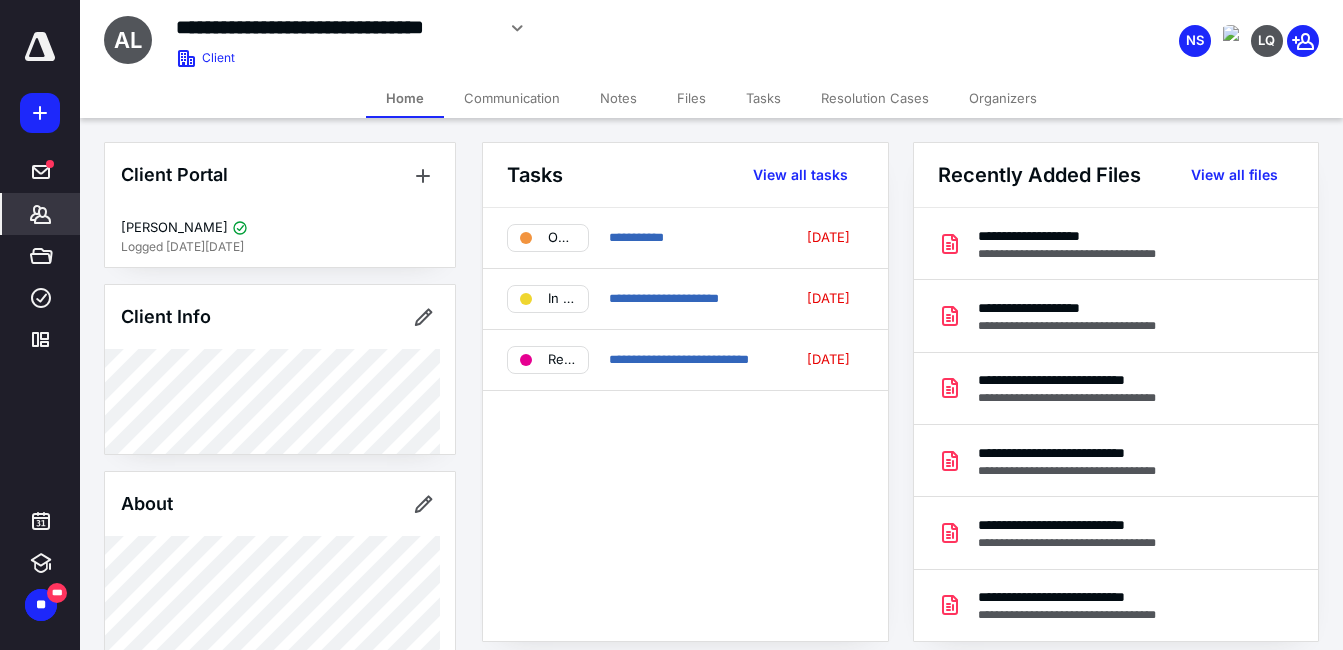 click on "Files" at bounding box center (691, 98) 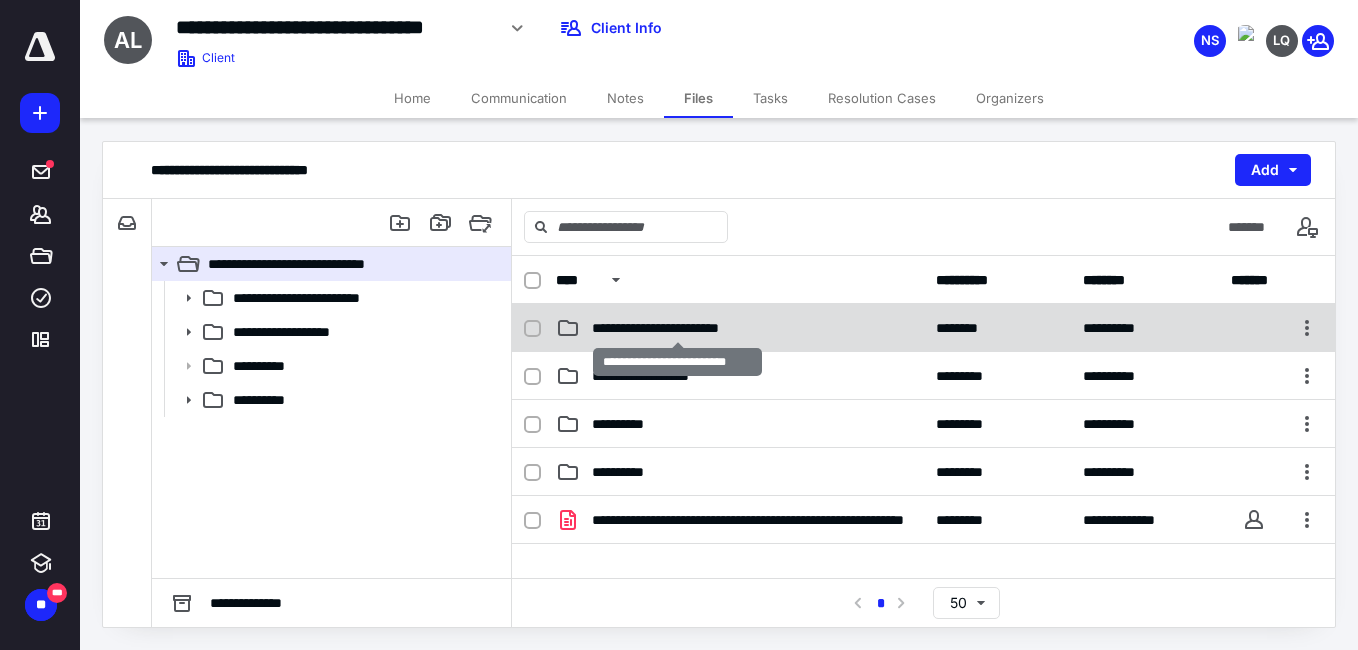 click on "**********" at bounding box center [677, 328] 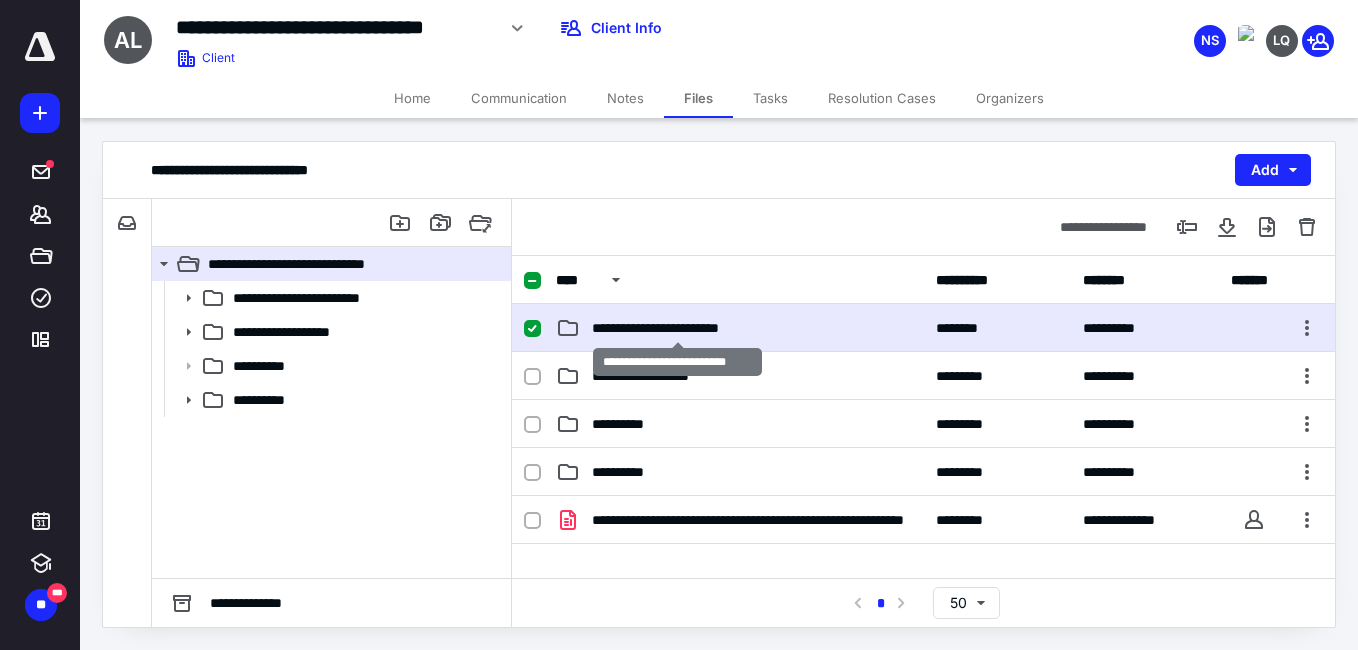 click on "**********" at bounding box center (677, 328) 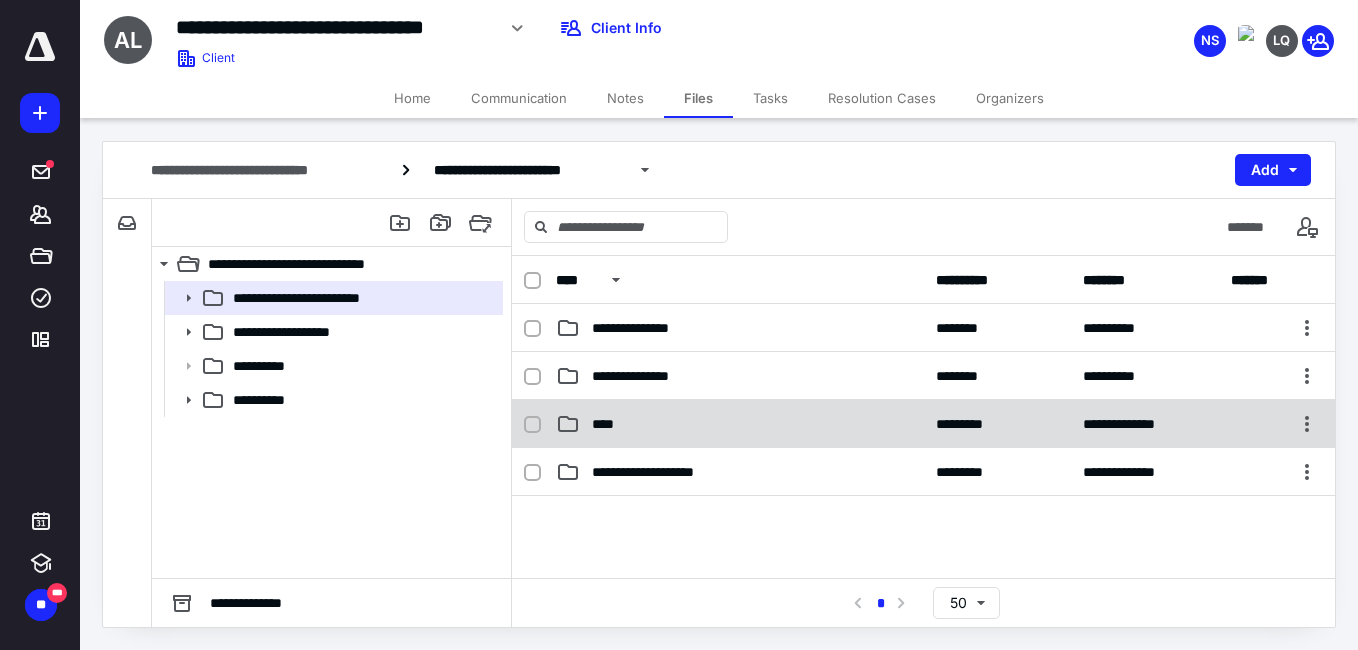 click on "****" at bounding box center (740, 424) 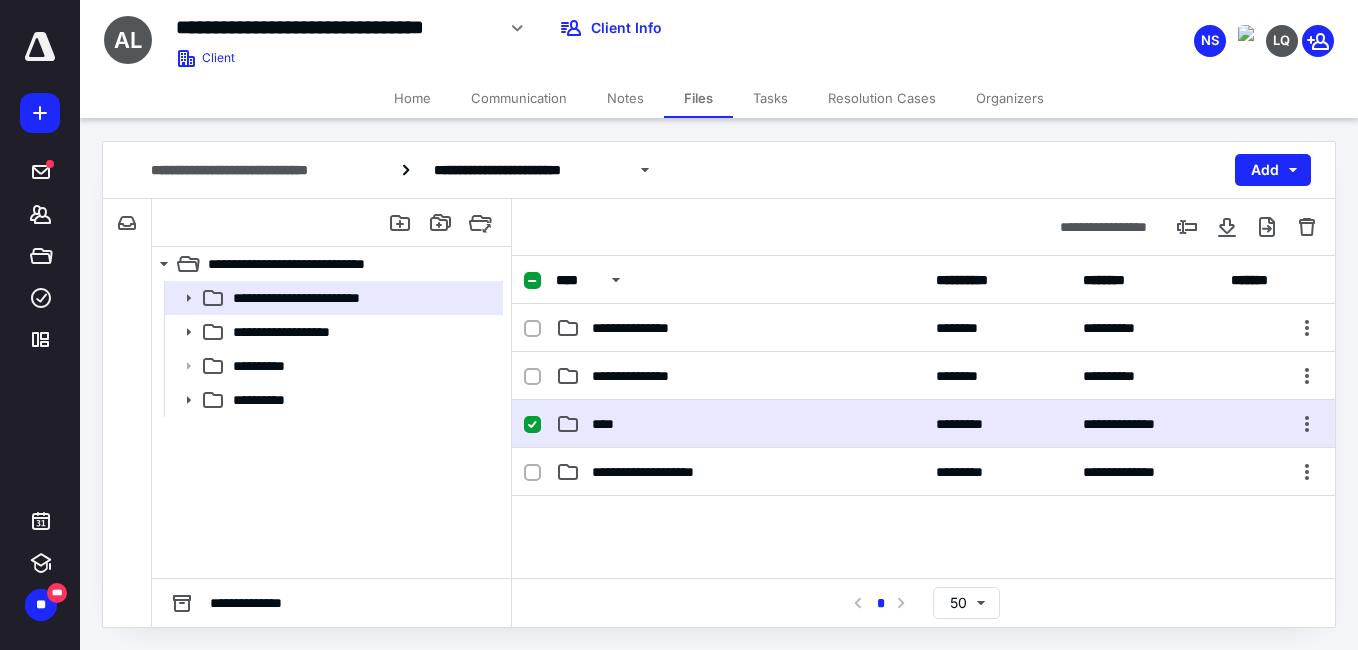 click on "****" at bounding box center [740, 424] 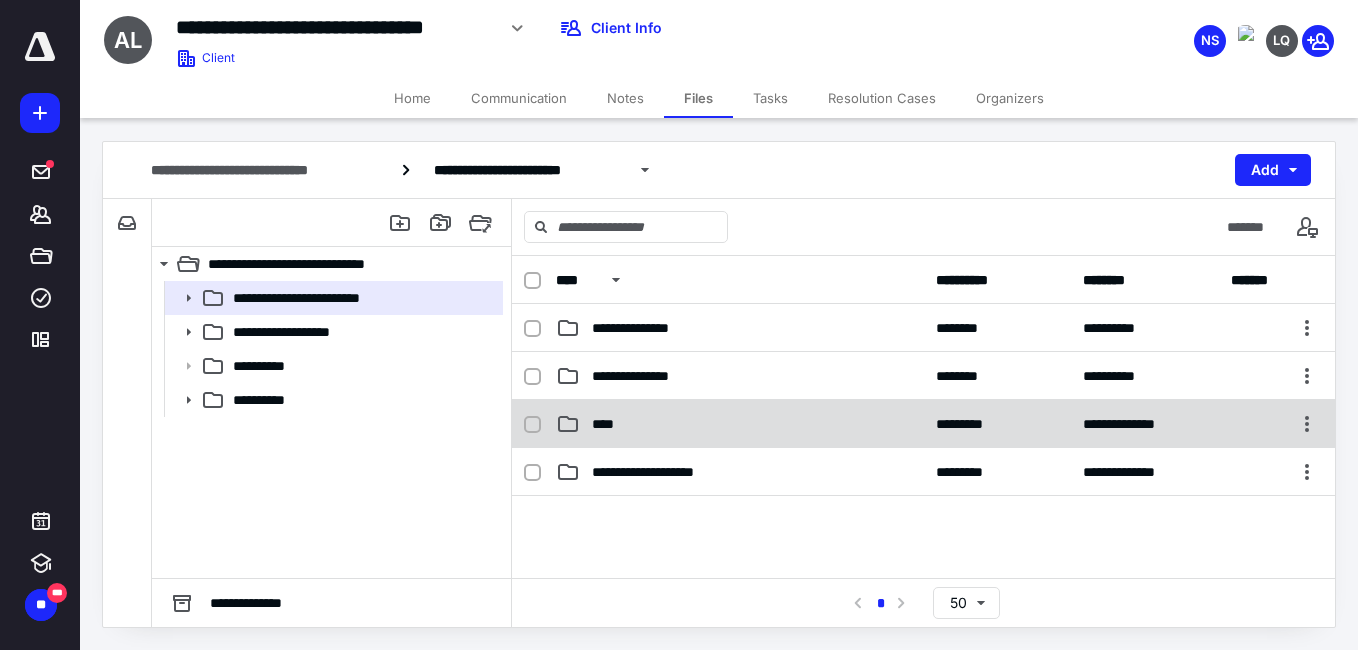 click on "****" at bounding box center (609, 424) 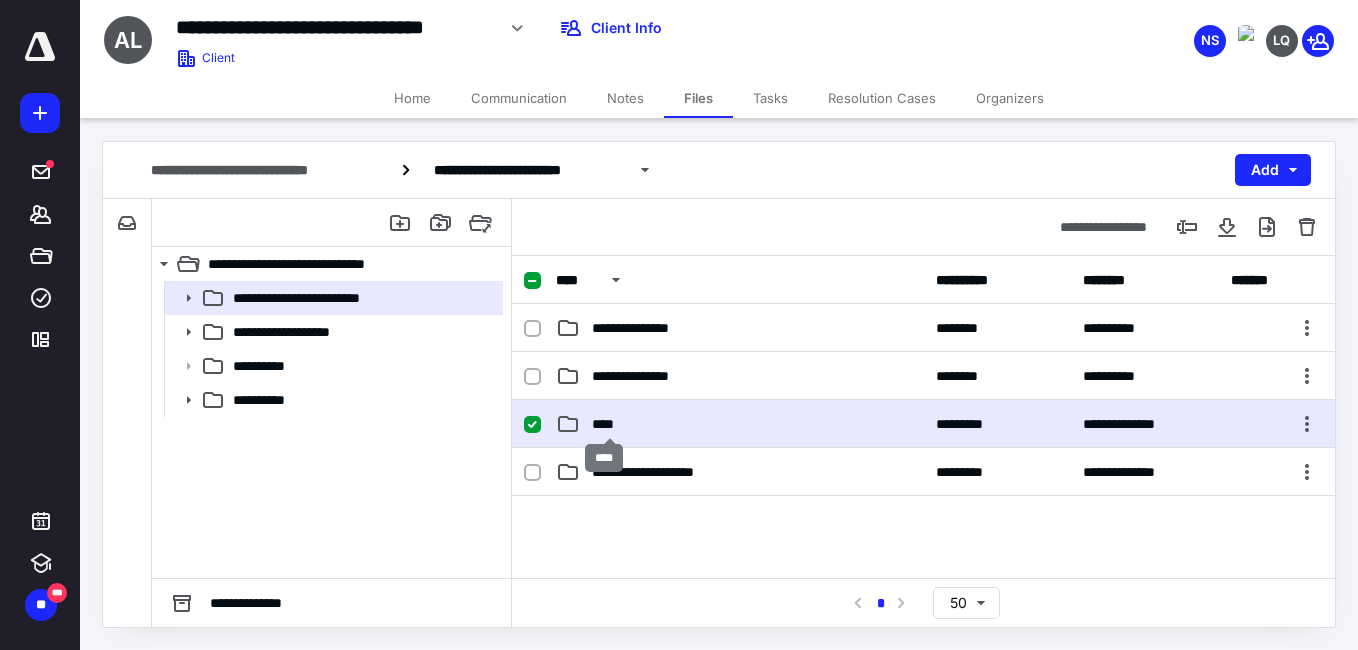 checkbox on "true" 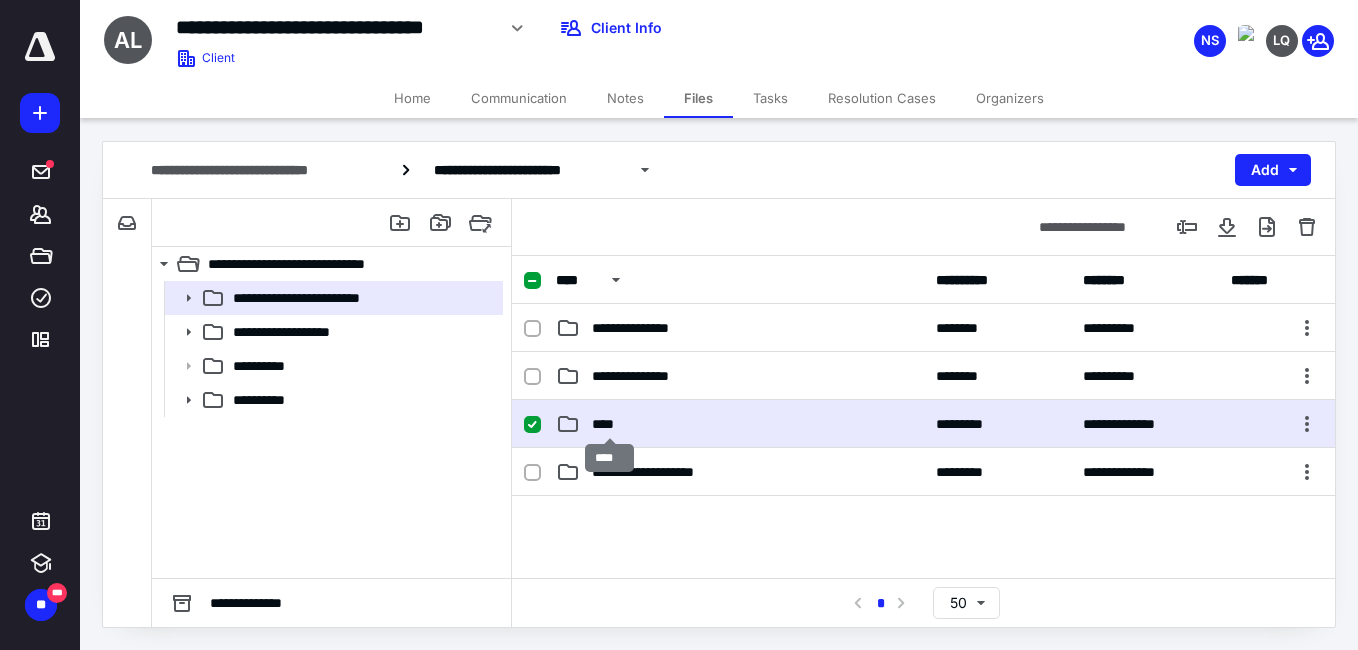 click on "****" at bounding box center [609, 424] 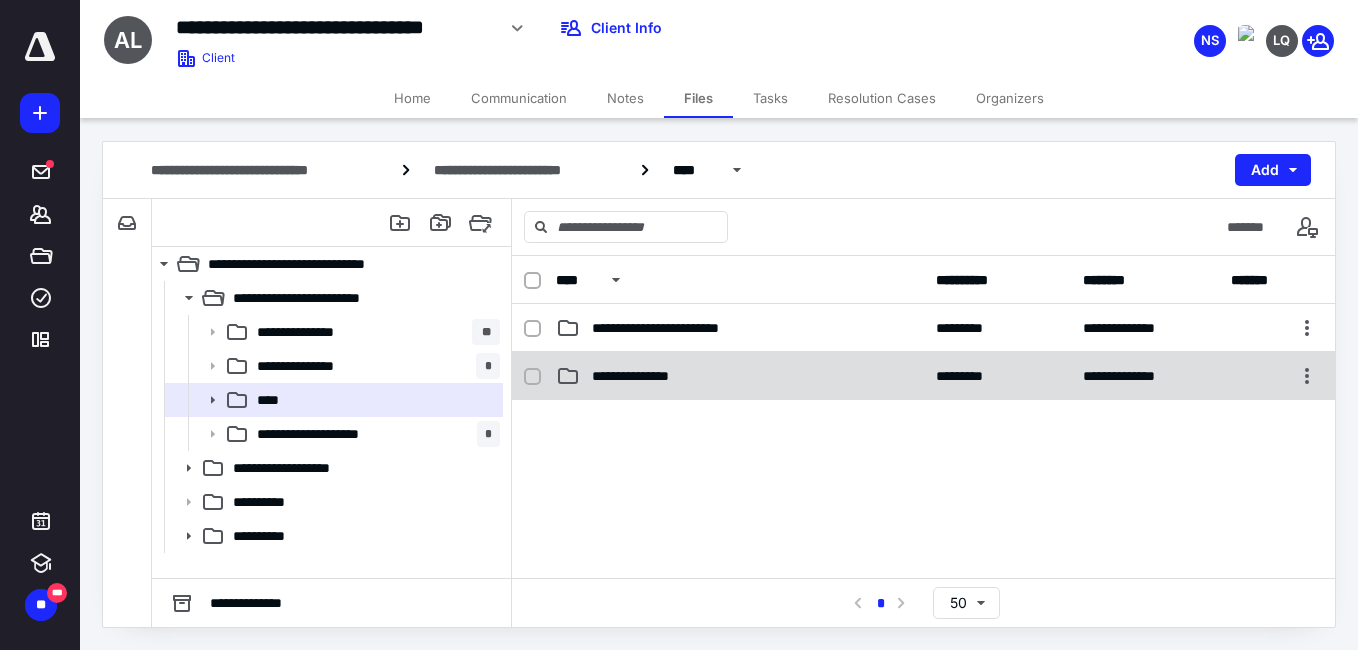 click on "**********" at bounding box center [923, 376] 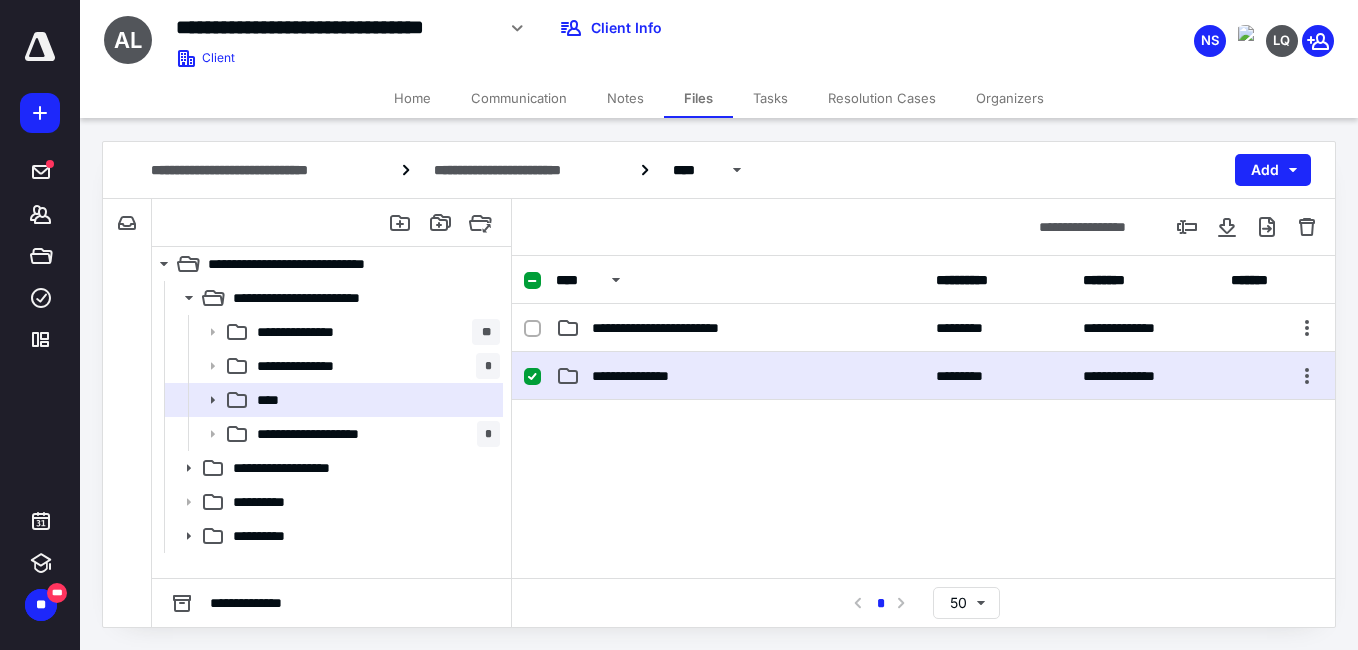 click on "**********" at bounding box center (649, 376) 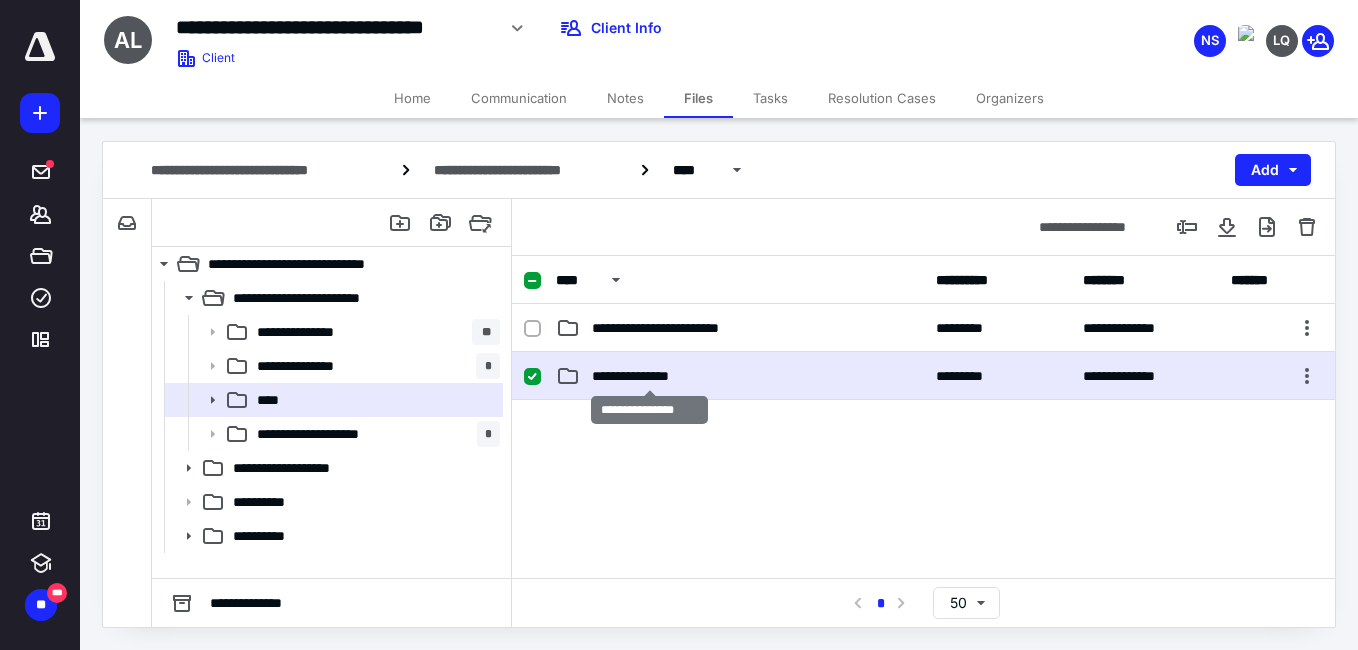 click on "**********" at bounding box center [649, 376] 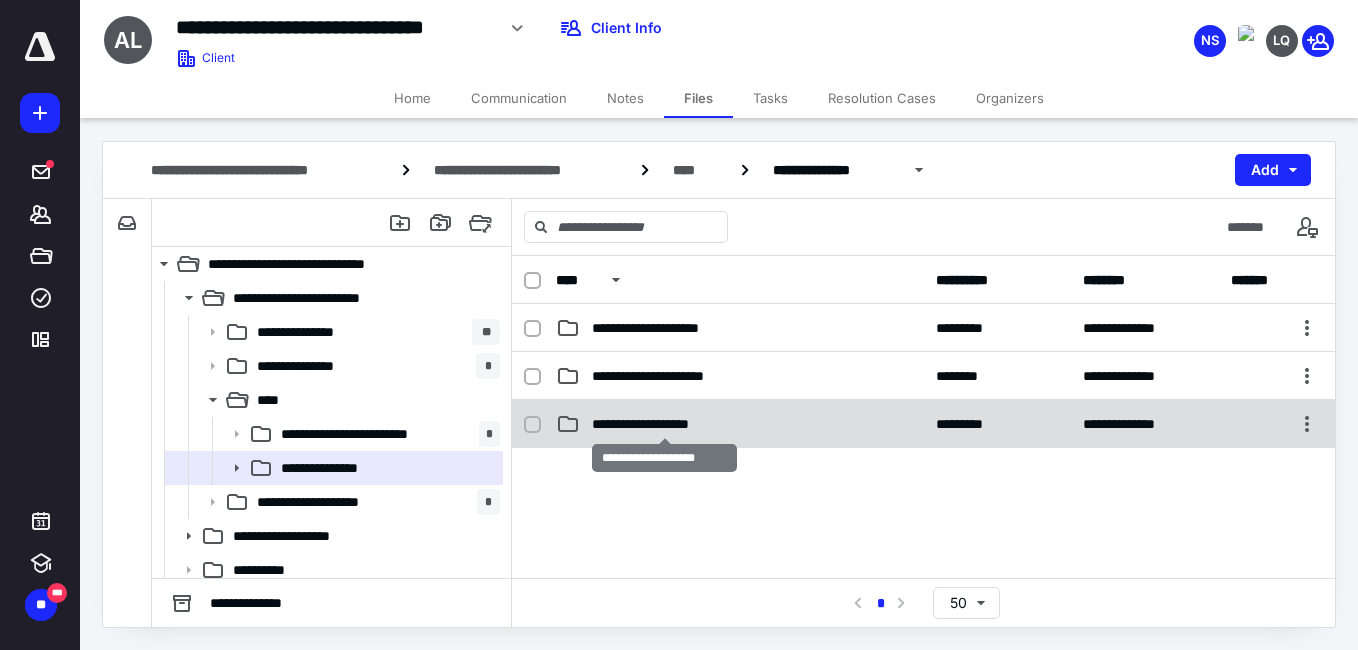 click on "**********" at bounding box center [664, 424] 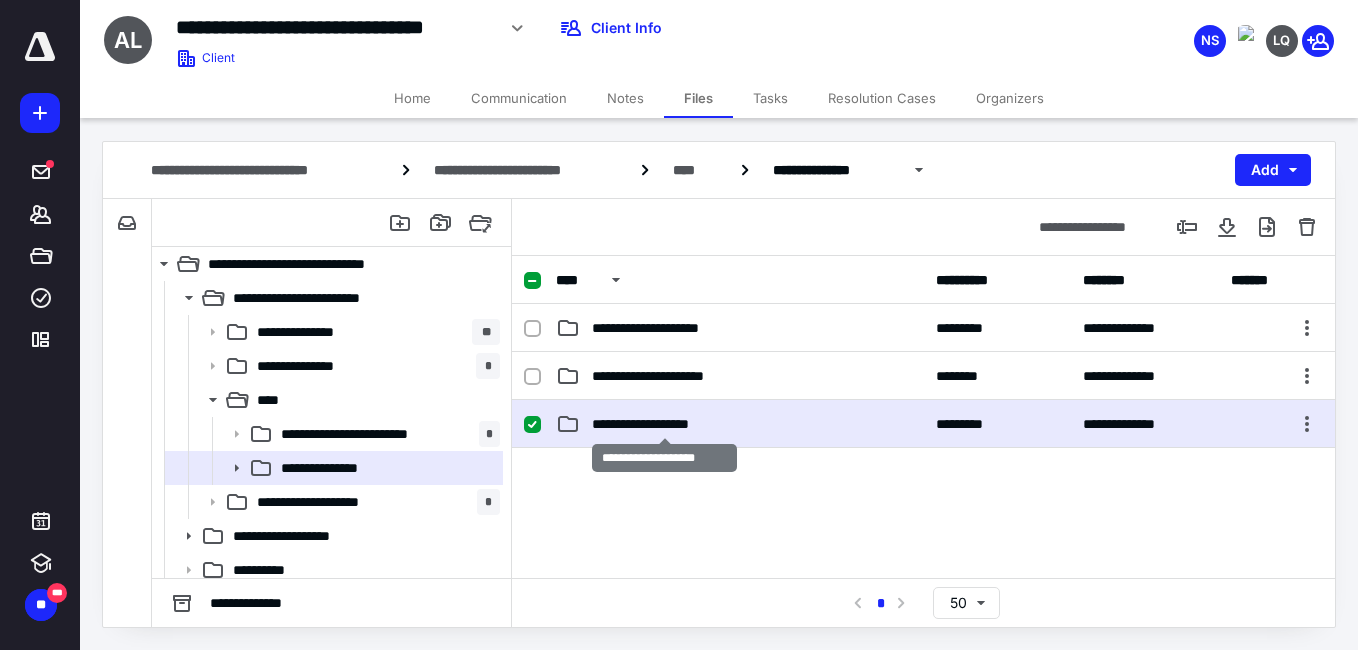 click on "**********" at bounding box center [664, 424] 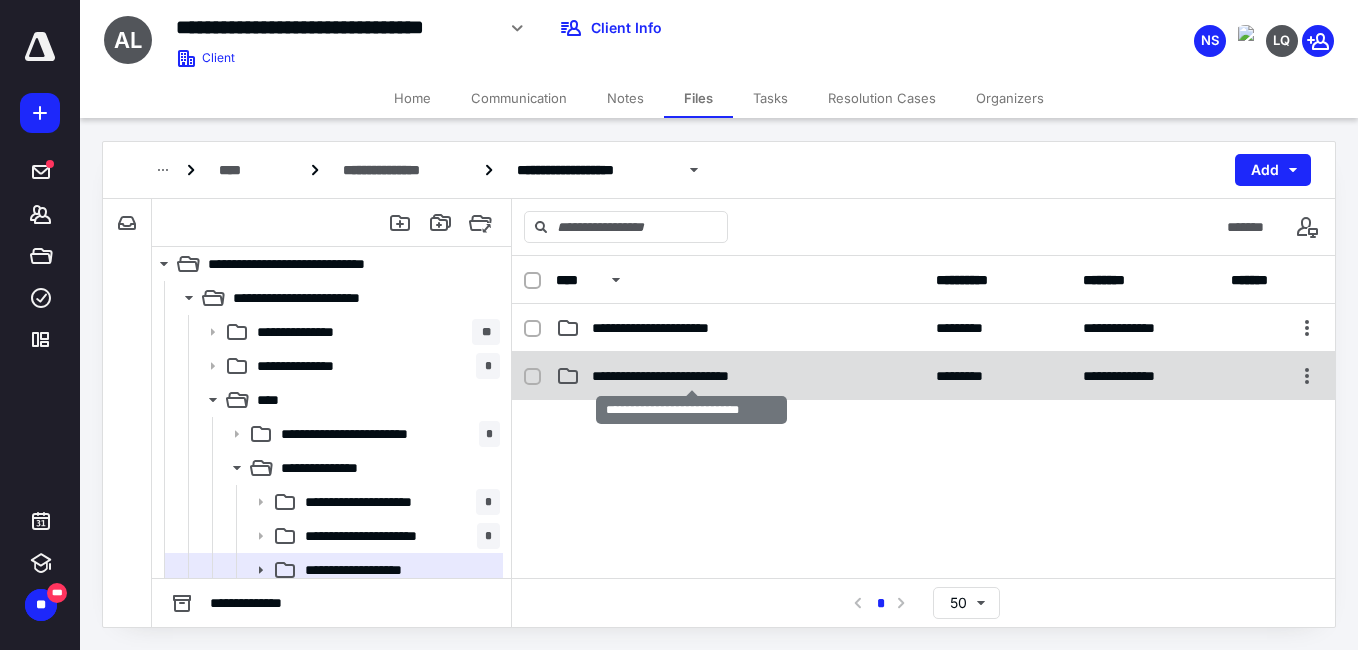 click on "**********" at bounding box center (691, 376) 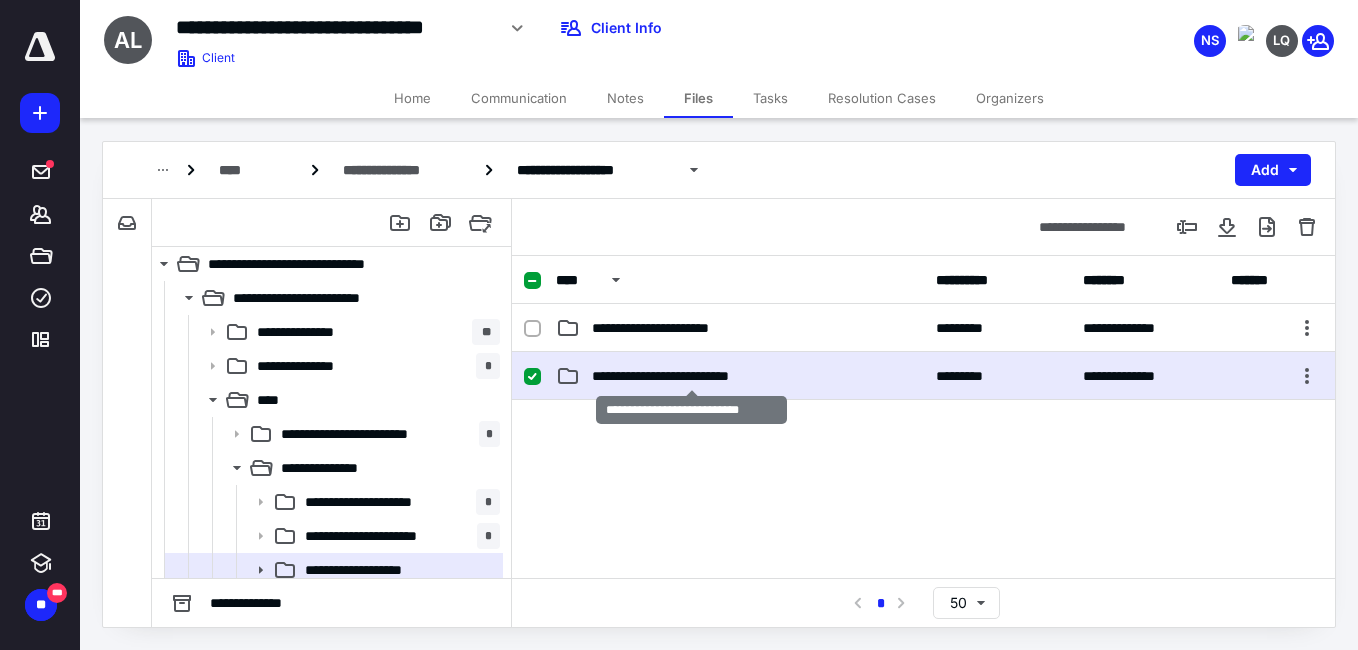 click on "**********" at bounding box center (691, 376) 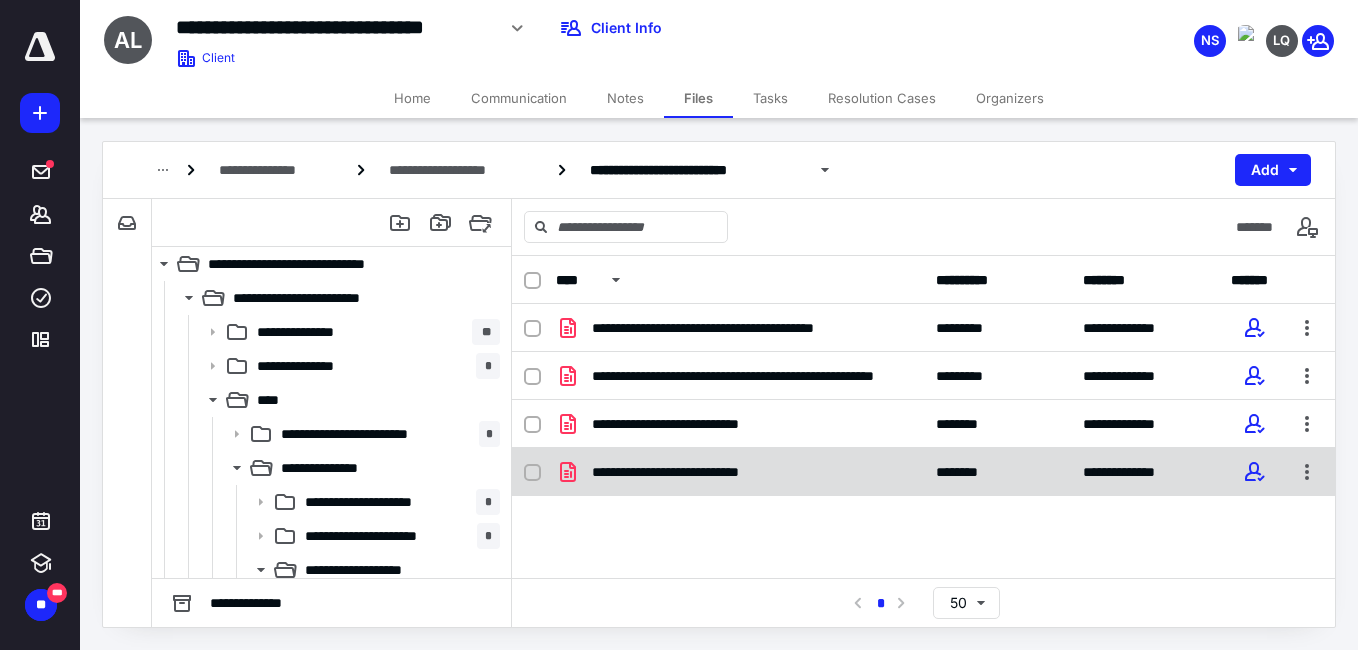 click on "**********" at bounding box center (706, 472) 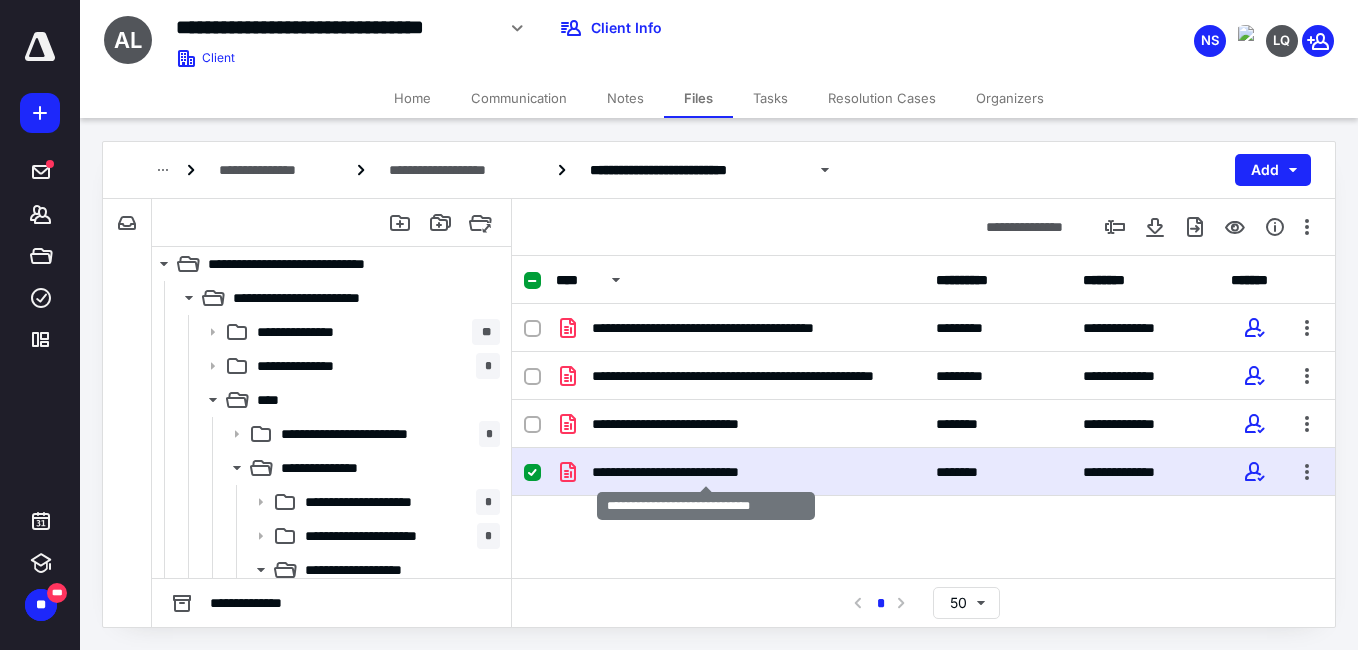 click on "**********" at bounding box center [706, 472] 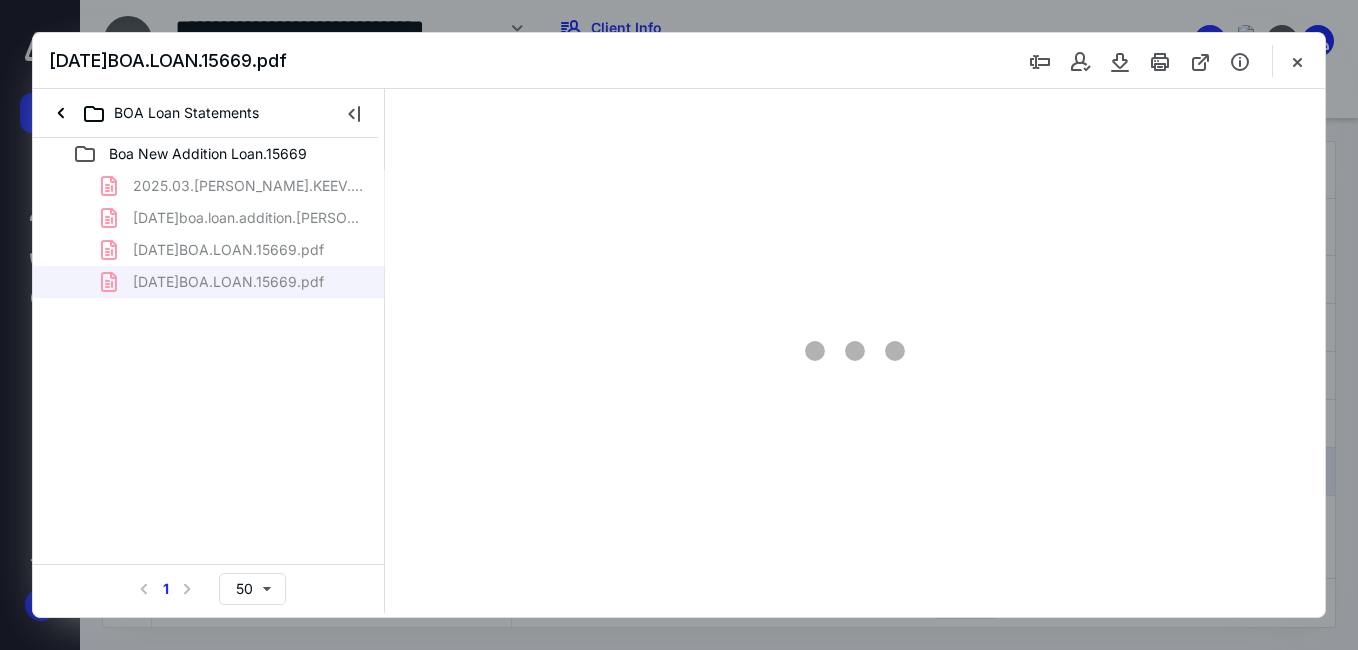 scroll, scrollTop: 0, scrollLeft: 0, axis: both 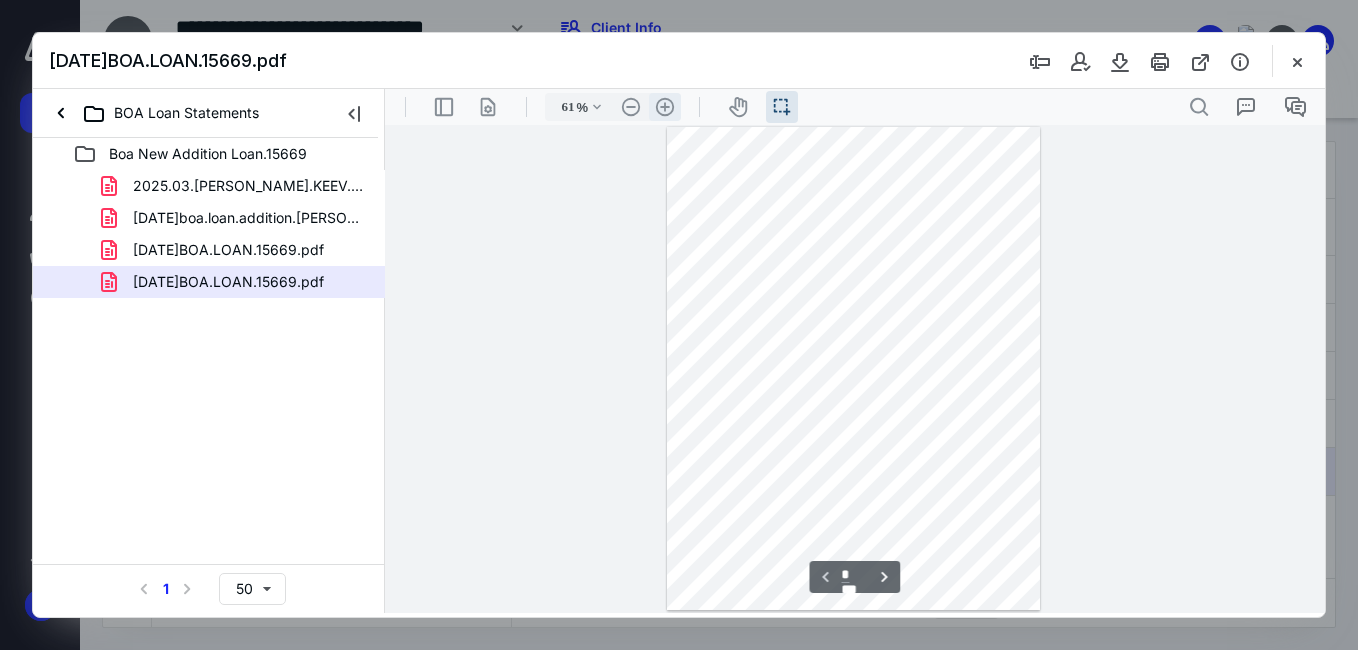 click on ".cls-1{fill:#abb0c4;} icon - header - zoom - in - line" at bounding box center (665, 107) 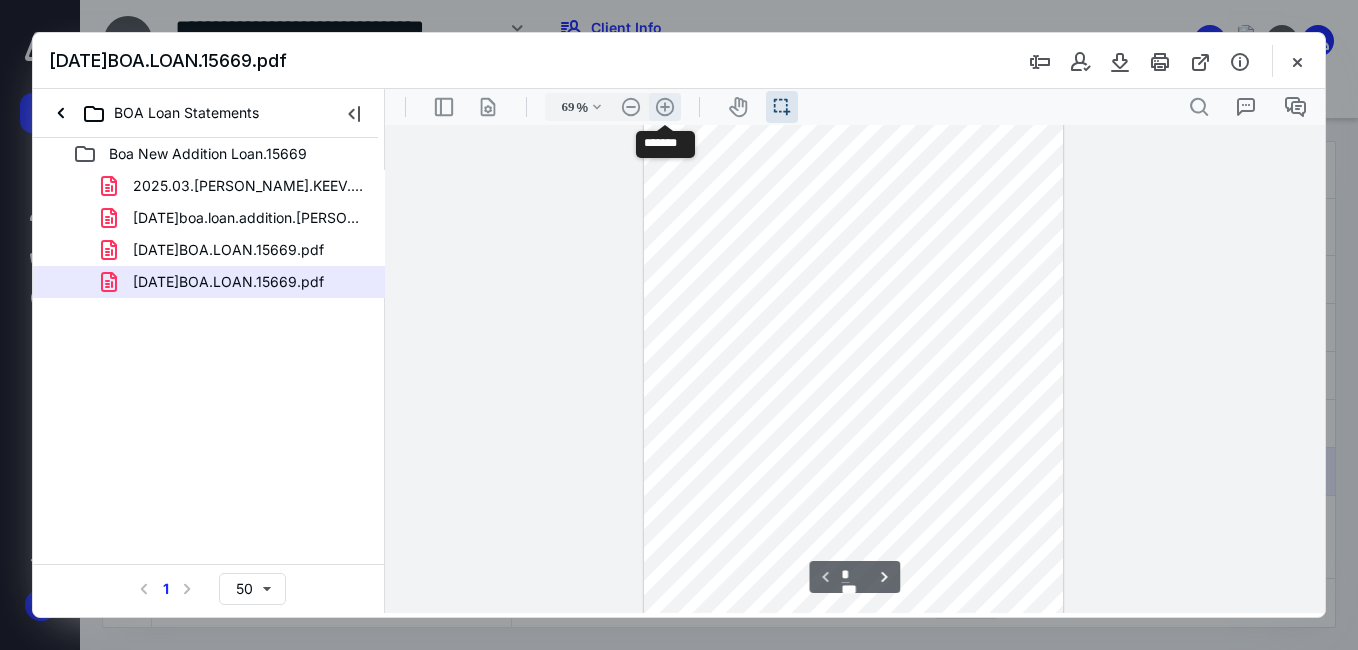 click on ".cls-1{fill:#abb0c4;} icon - header - zoom - in - line" at bounding box center (665, 107) 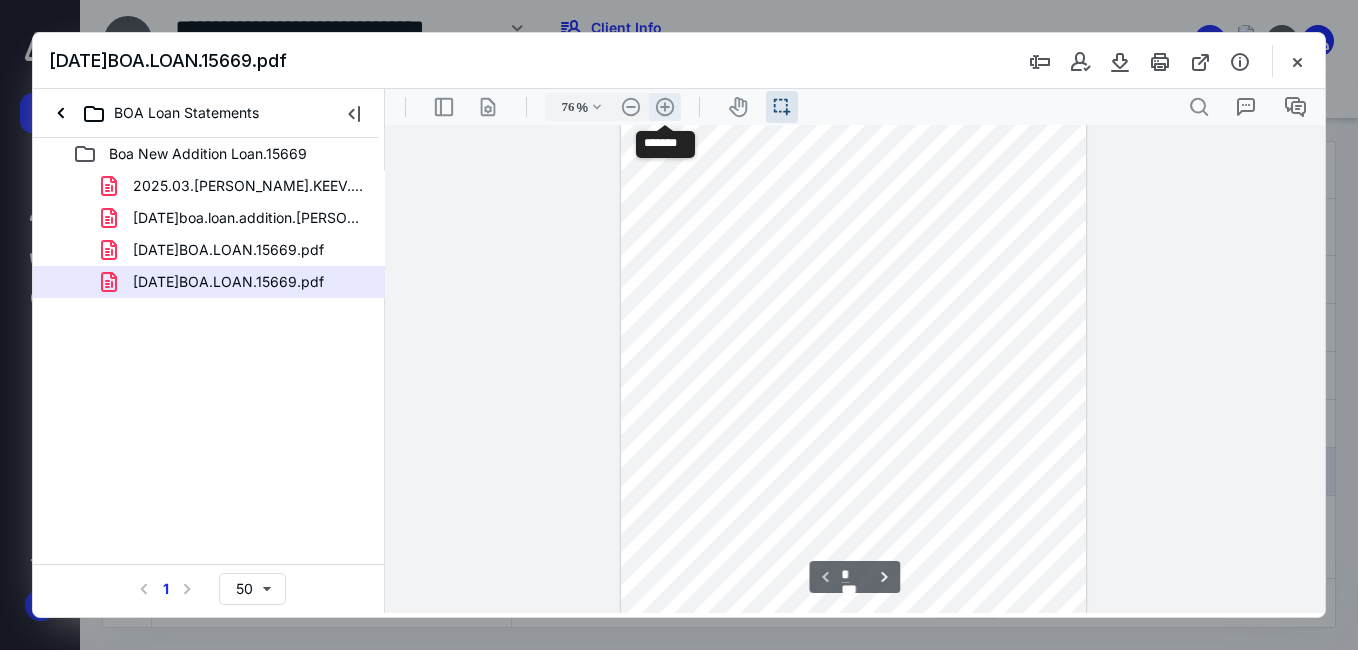 click on ".cls-1{fill:#abb0c4;} icon - header - zoom - in - line" at bounding box center [665, 107] 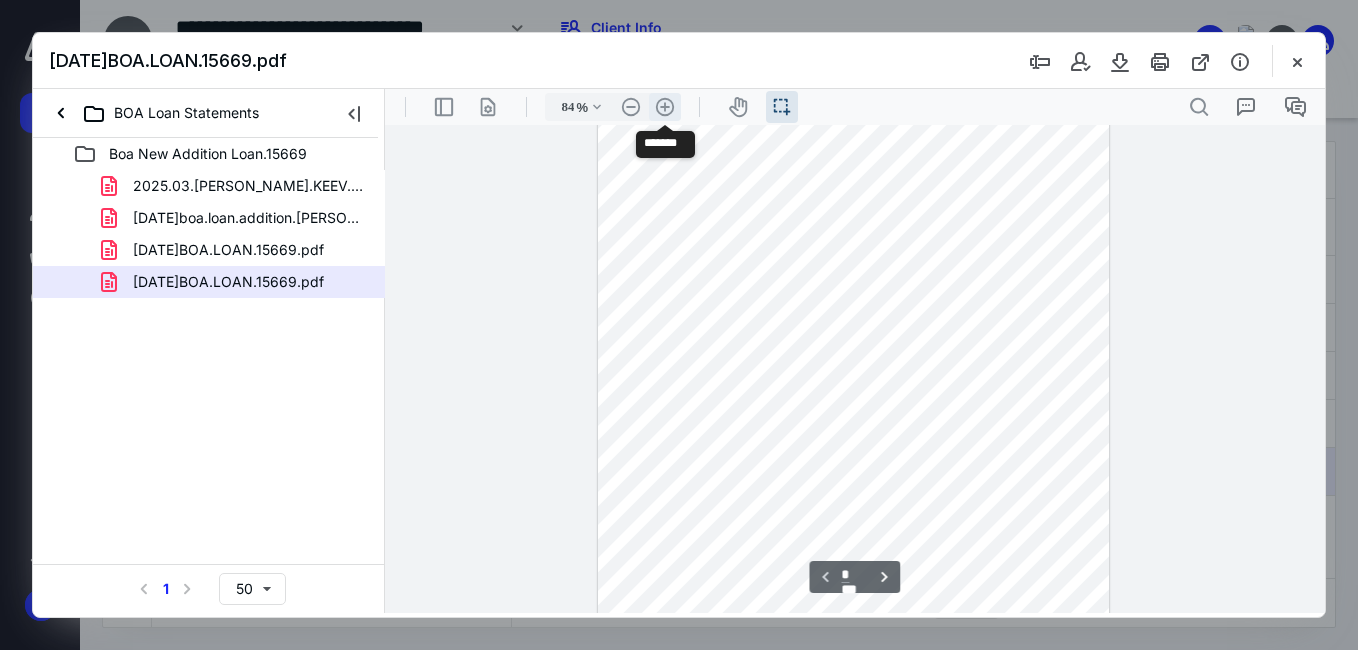 click on ".cls-1{fill:#abb0c4;} icon - header - zoom - in - line" at bounding box center (665, 107) 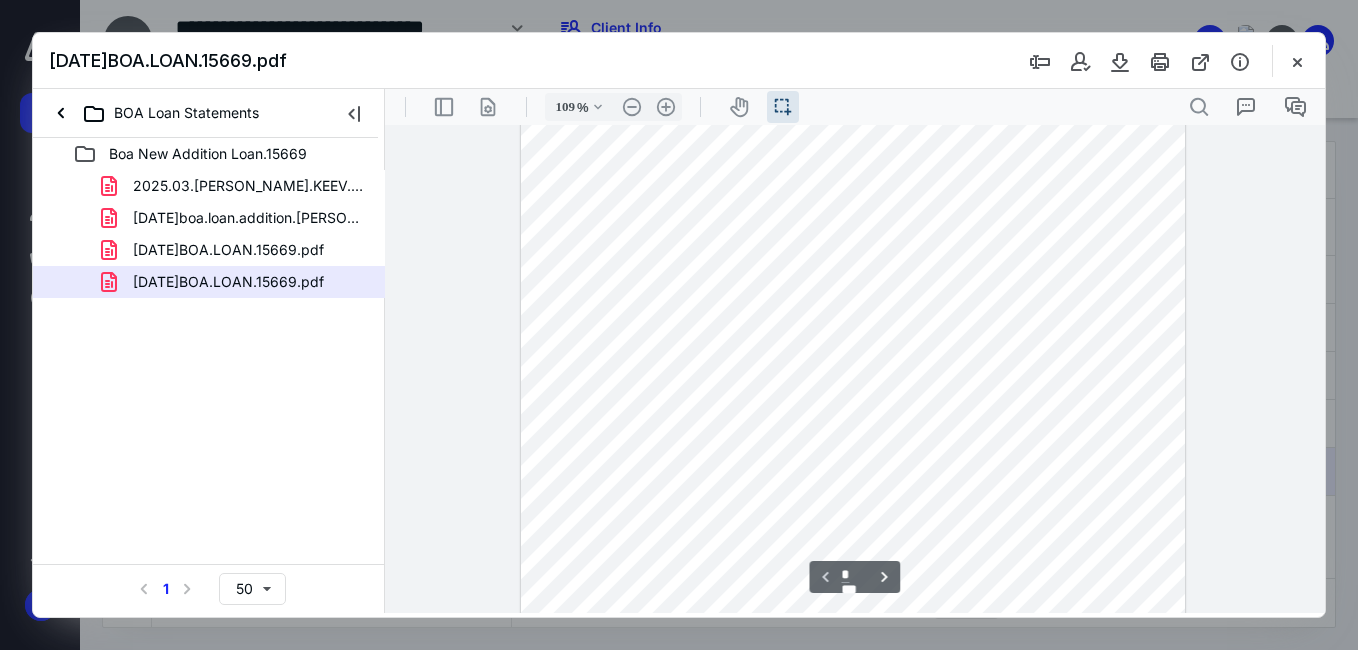 scroll, scrollTop: 77, scrollLeft: 0, axis: vertical 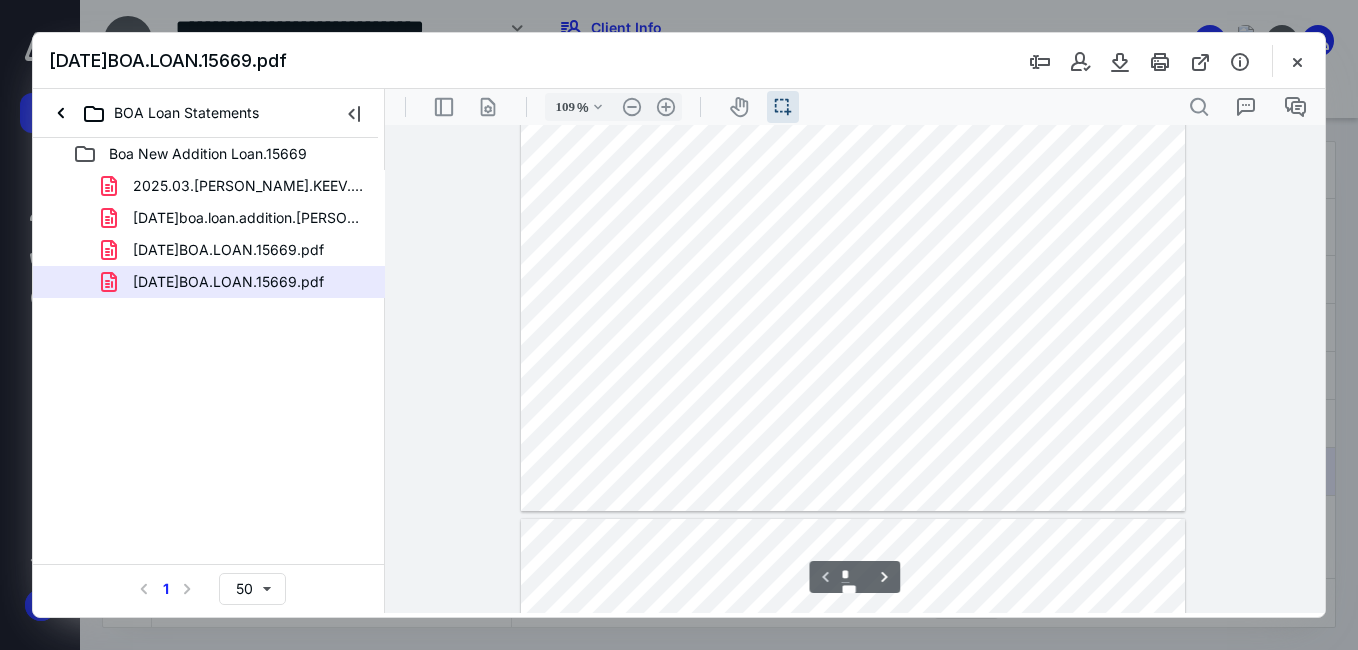 type on "*" 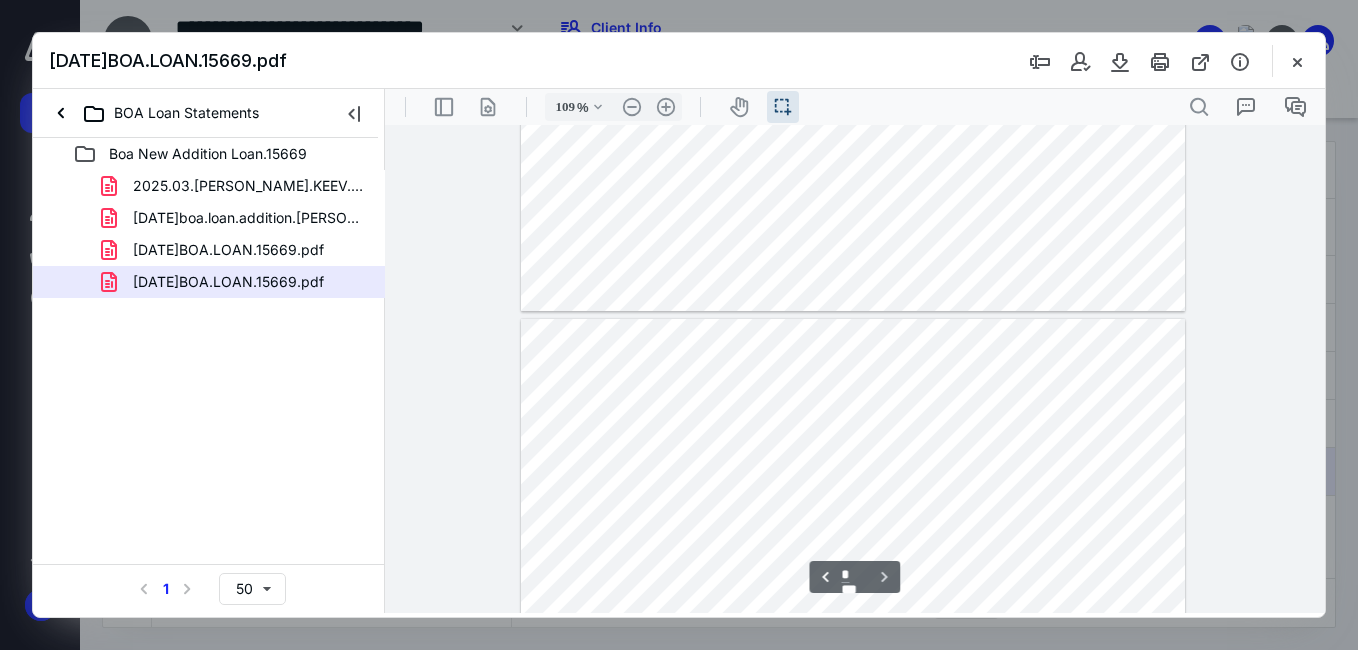 scroll, scrollTop: 777, scrollLeft: 0, axis: vertical 